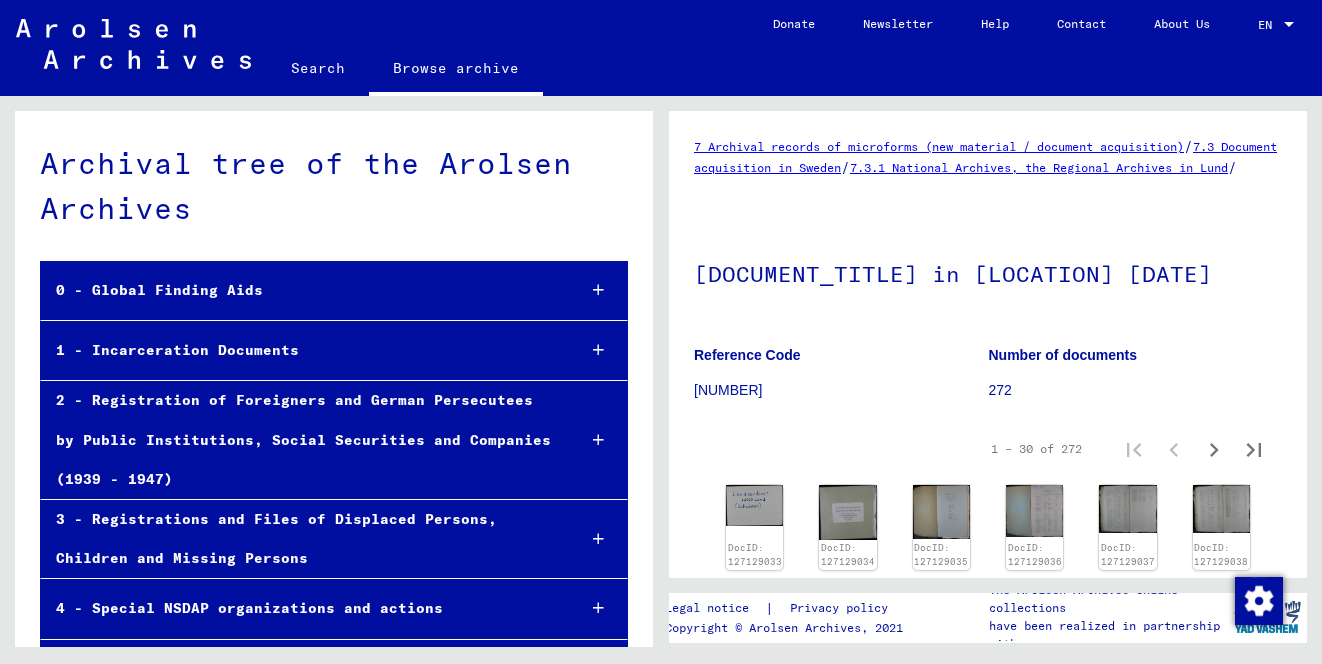 scroll, scrollTop: 0, scrollLeft: 0, axis: both 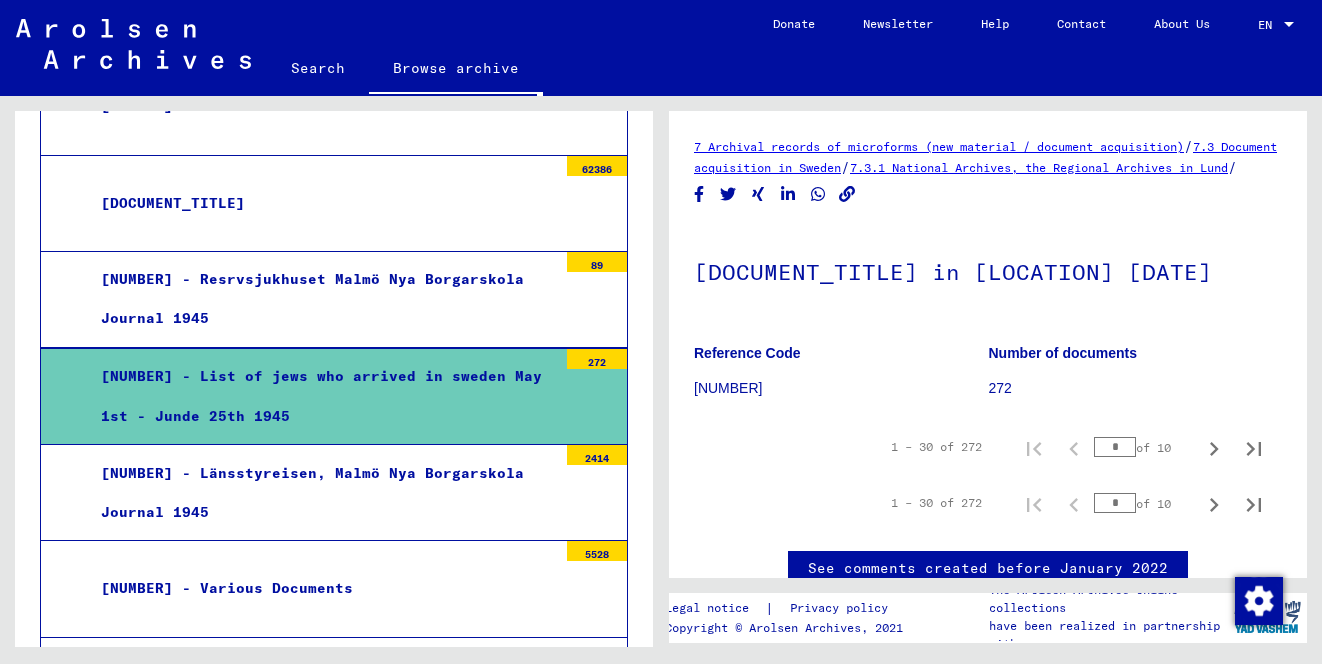 click on "Search" 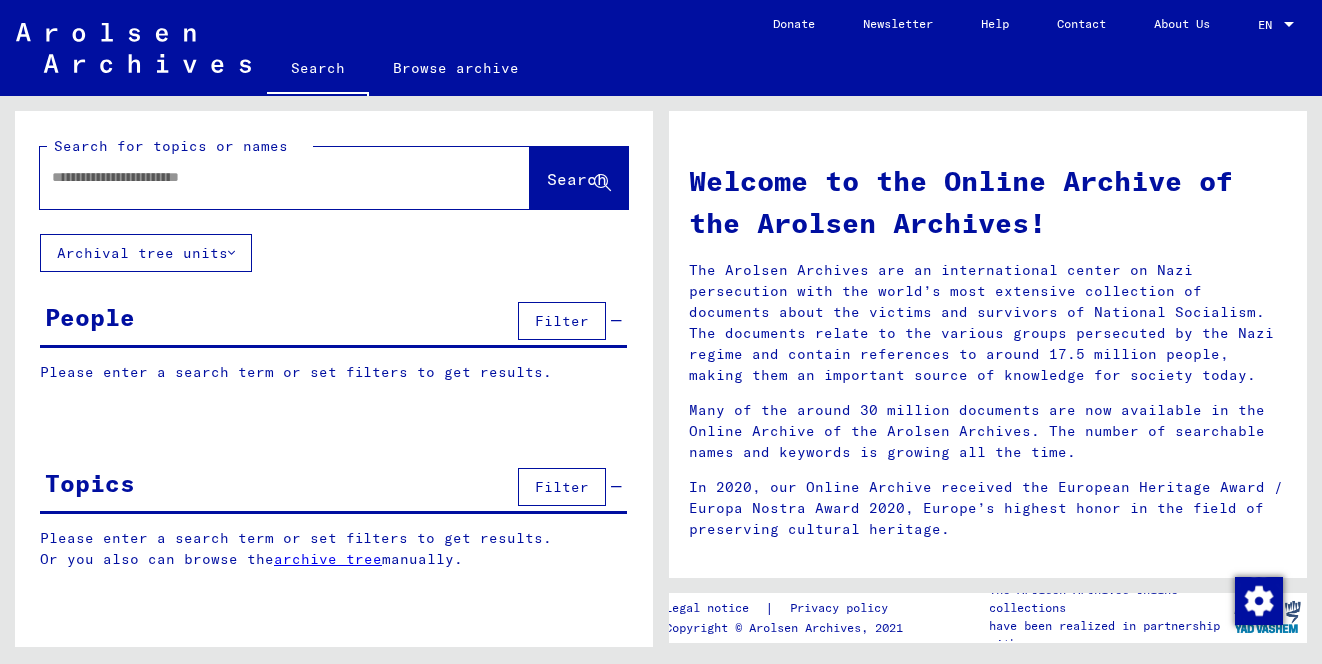 click at bounding box center (261, 177) 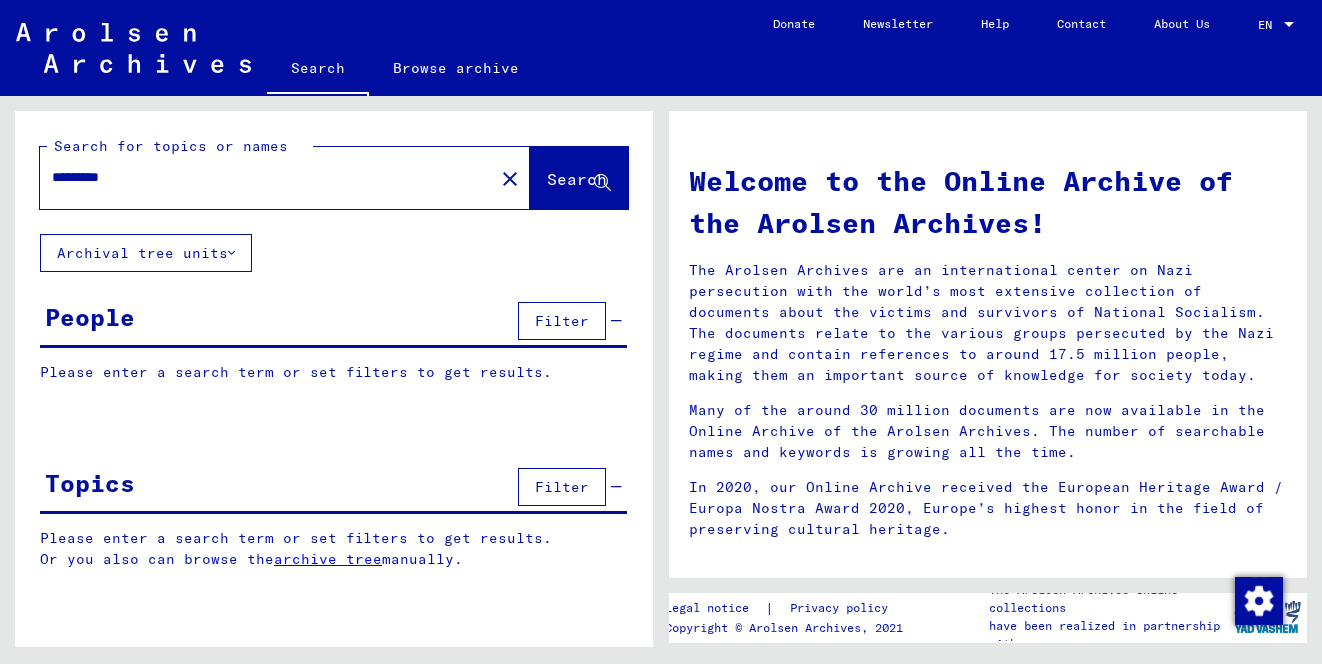 type on "*********" 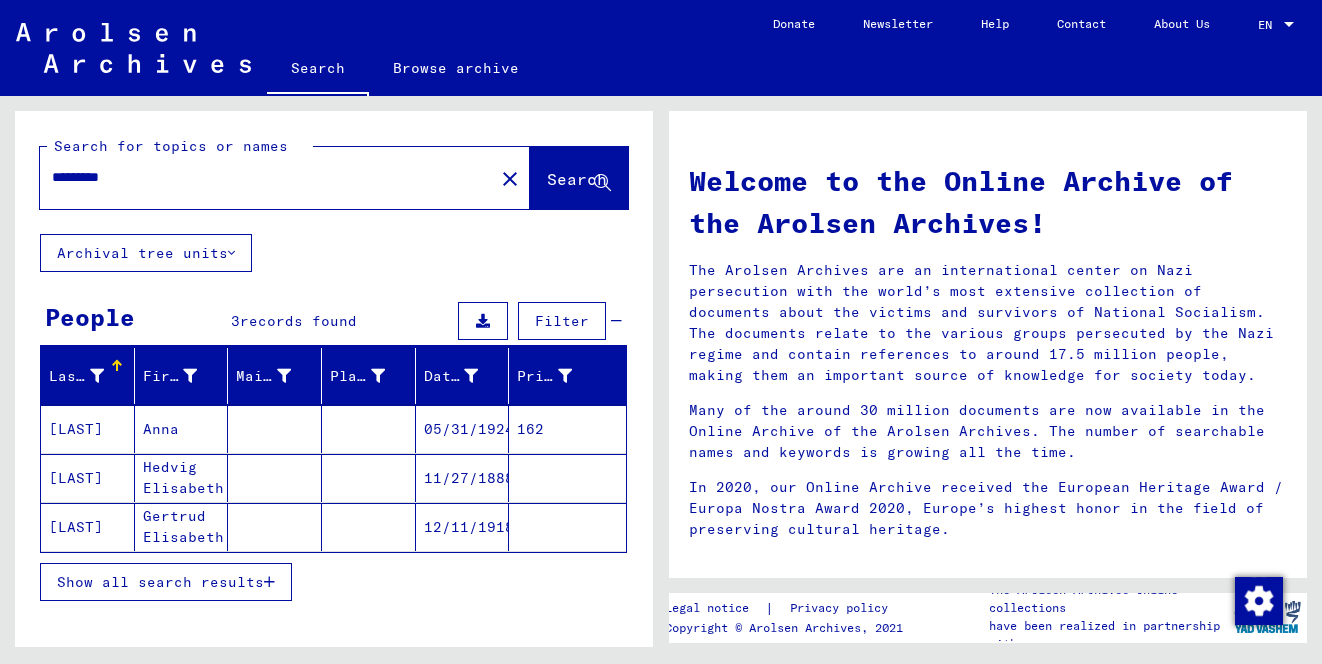 scroll, scrollTop: 108, scrollLeft: 0, axis: vertical 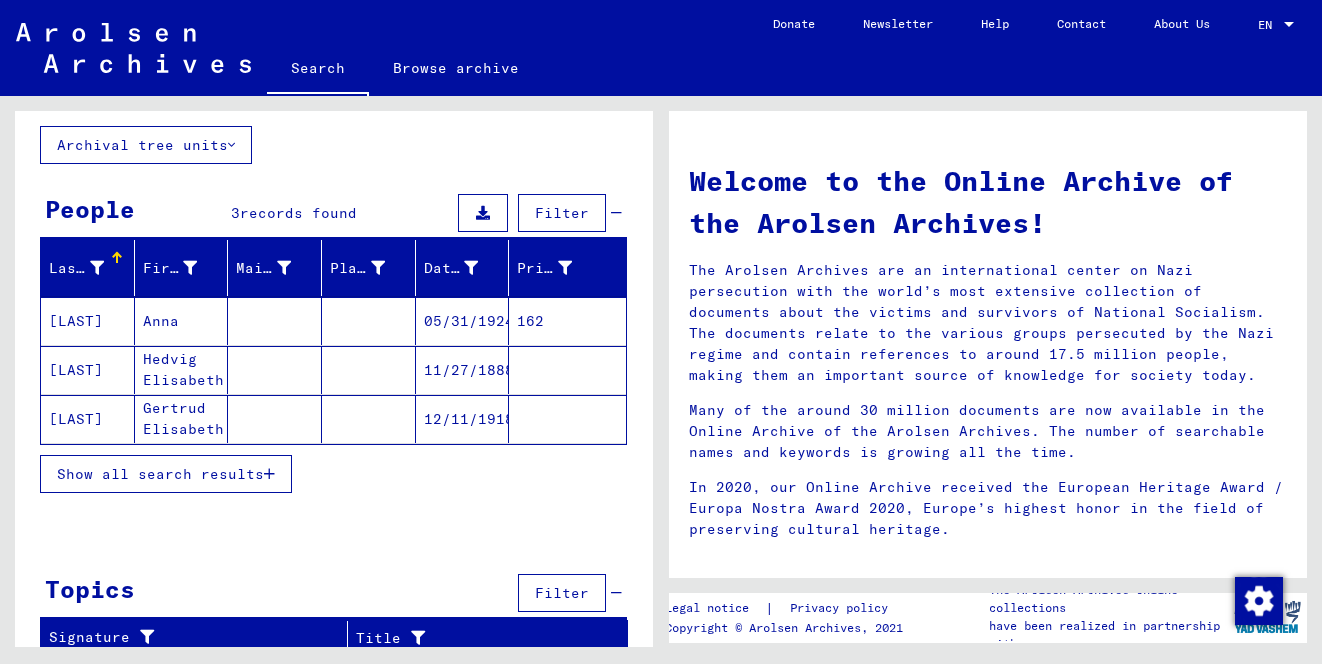 click on "Hedvig Elisabeth" at bounding box center (182, 419) 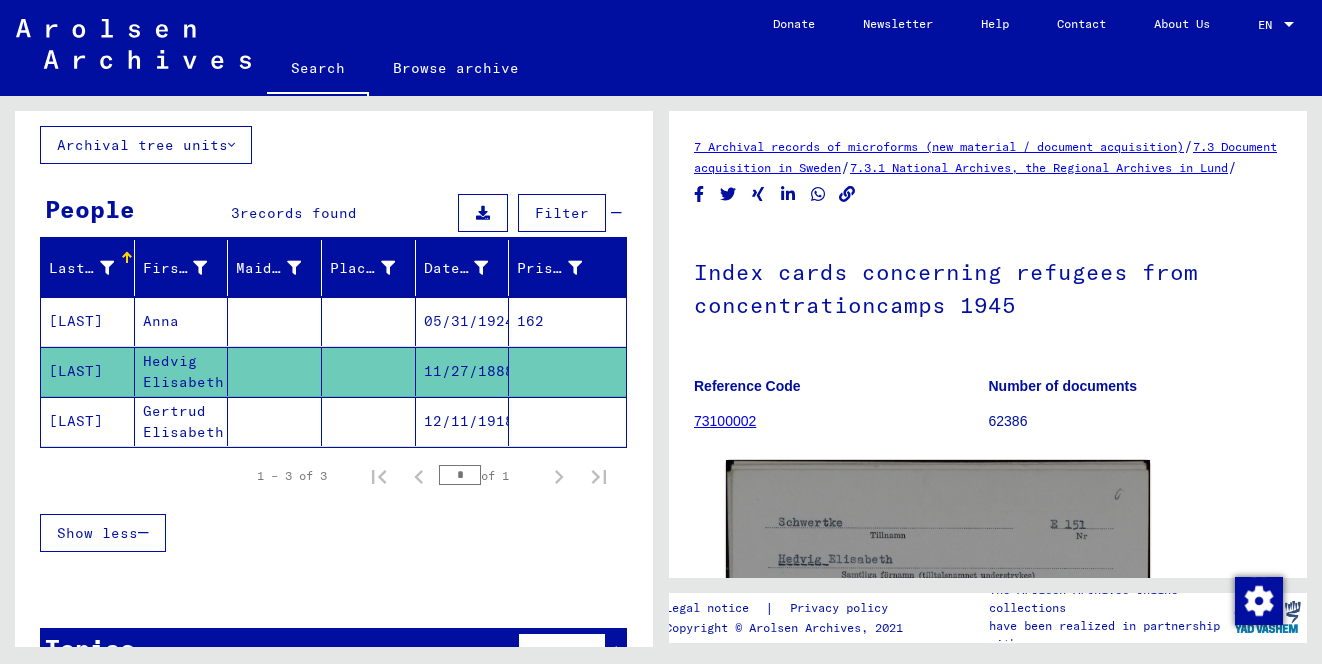 scroll, scrollTop: 0, scrollLeft: 0, axis: both 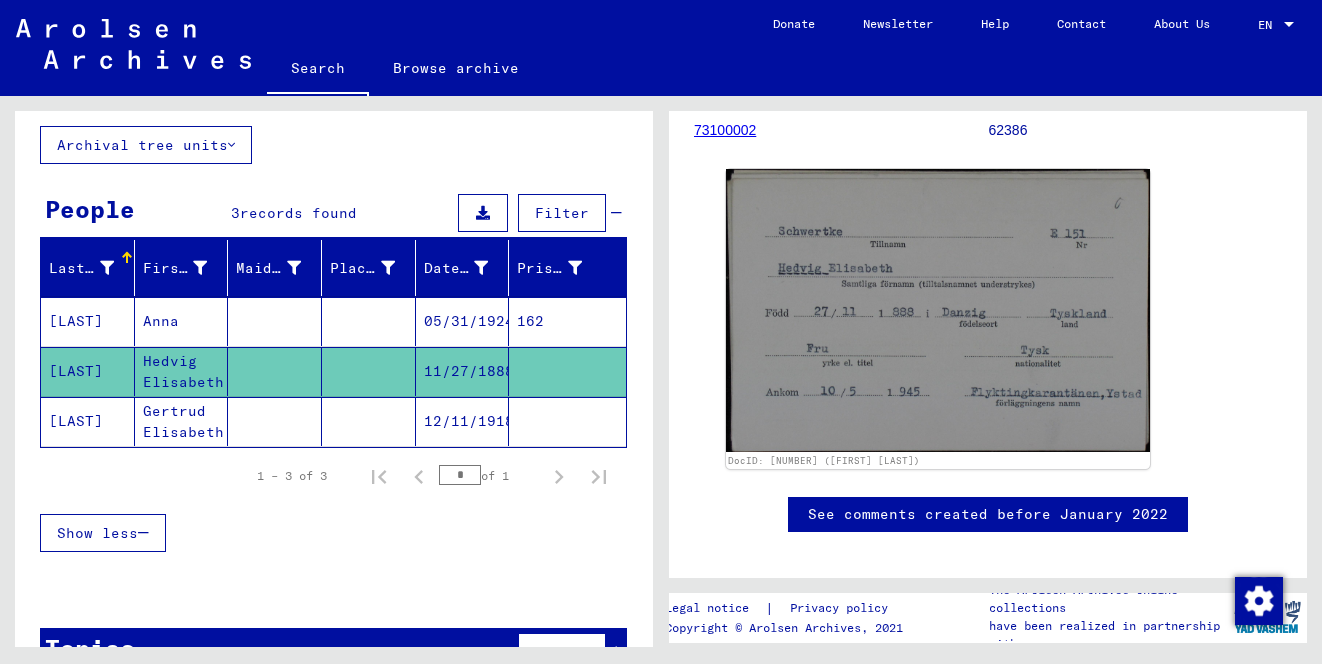 click on "[LAST]" at bounding box center [88, 371] 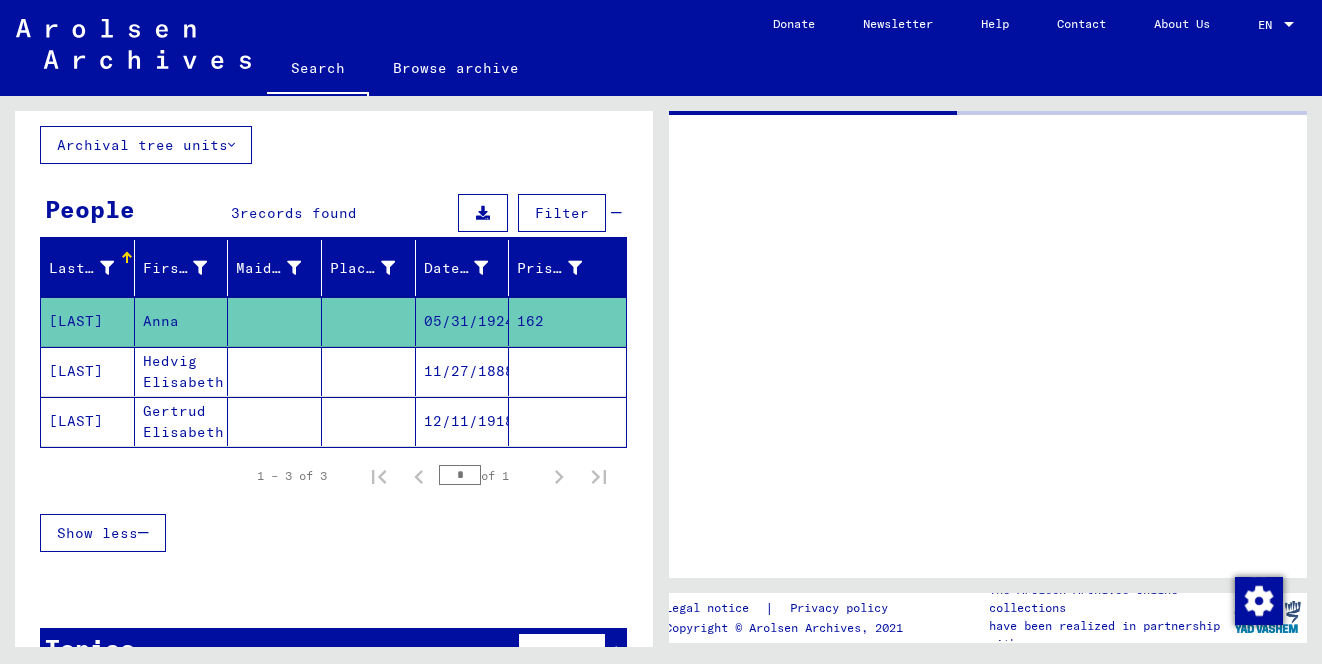 scroll, scrollTop: 0, scrollLeft: 0, axis: both 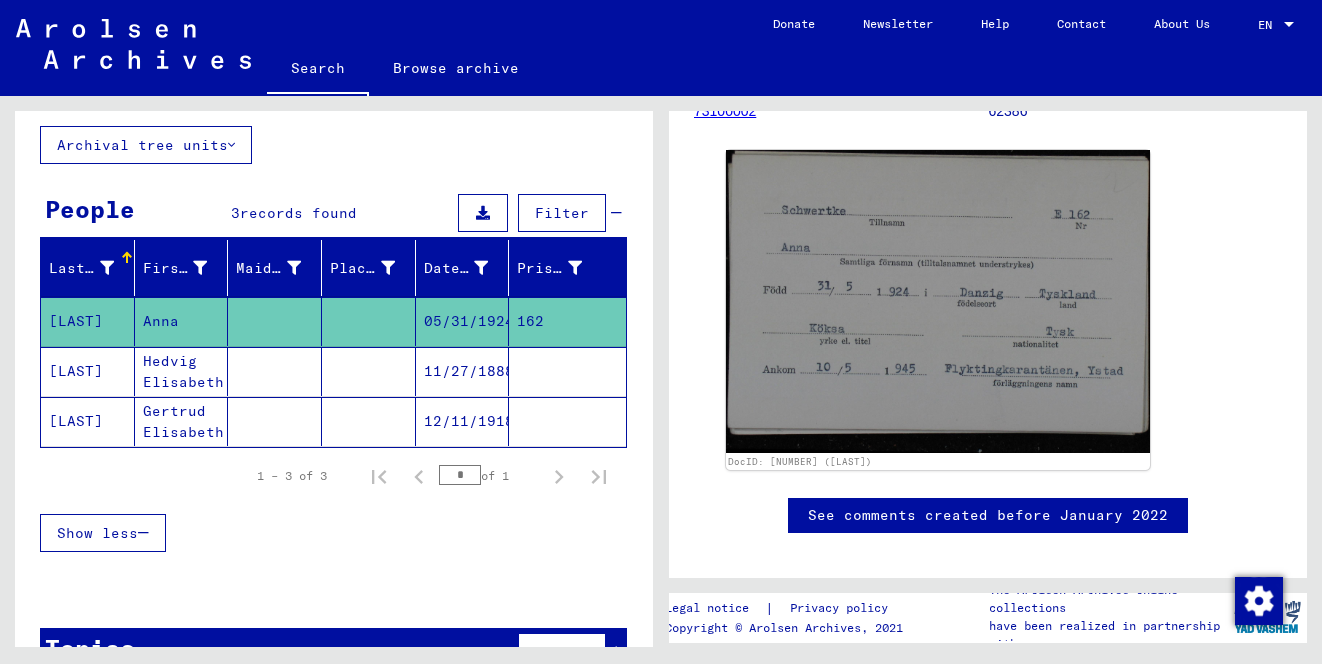 click 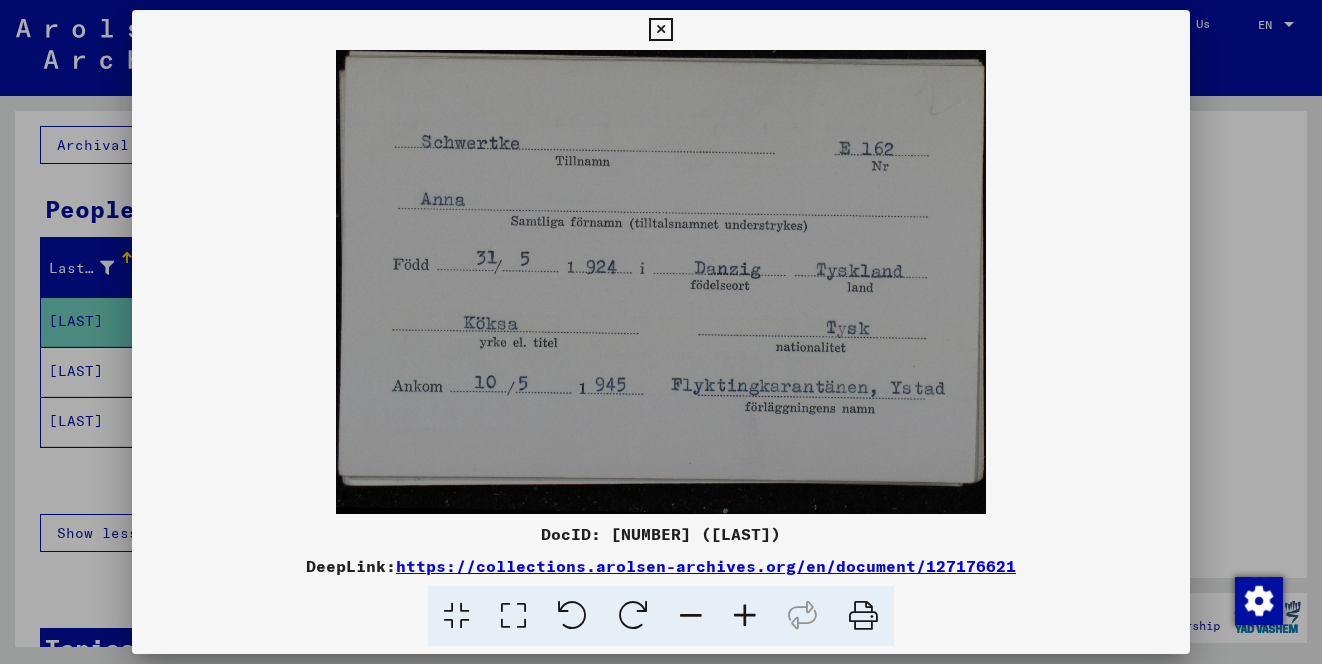 click at bounding box center (661, 332) 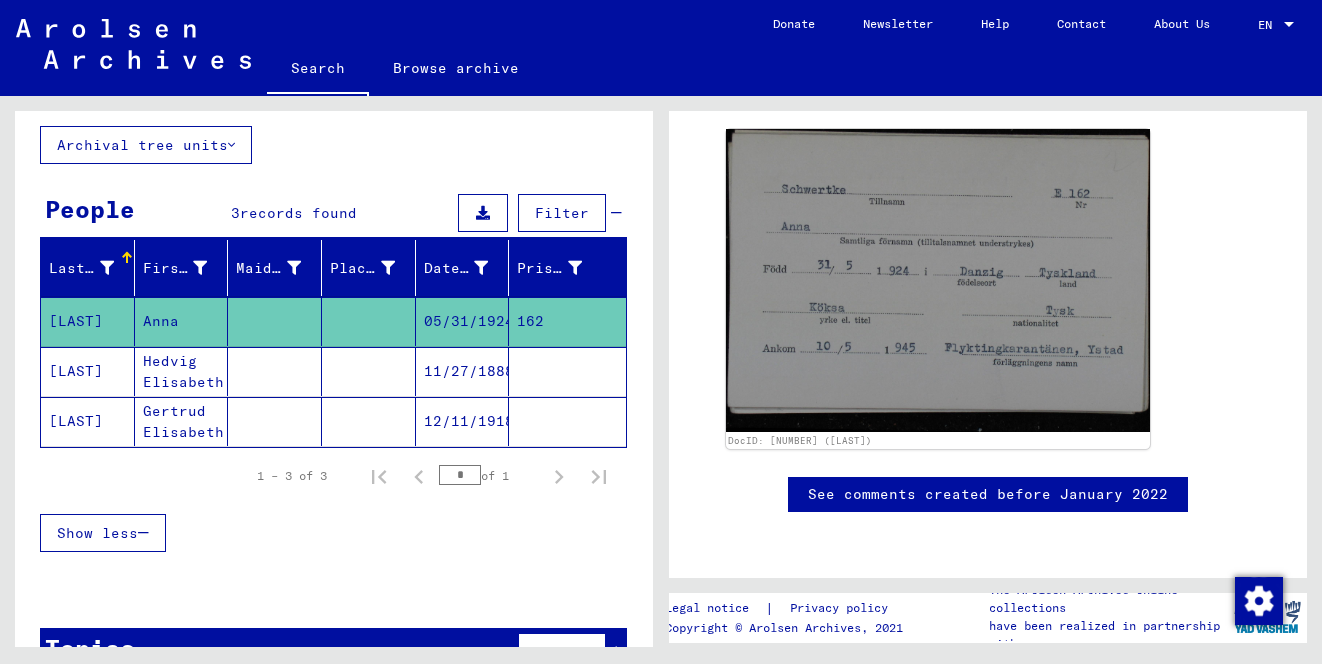 scroll, scrollTop: 987, scrollLeft: 0, axis: vertical 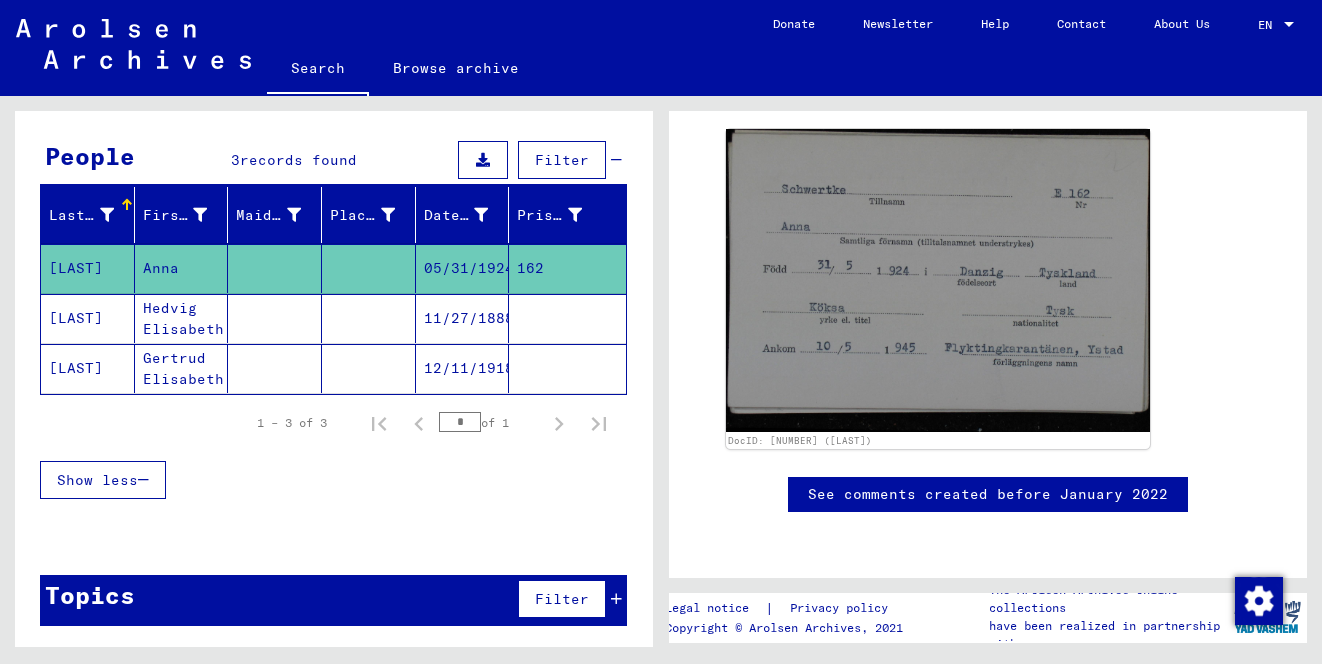 click on "[LAST]" 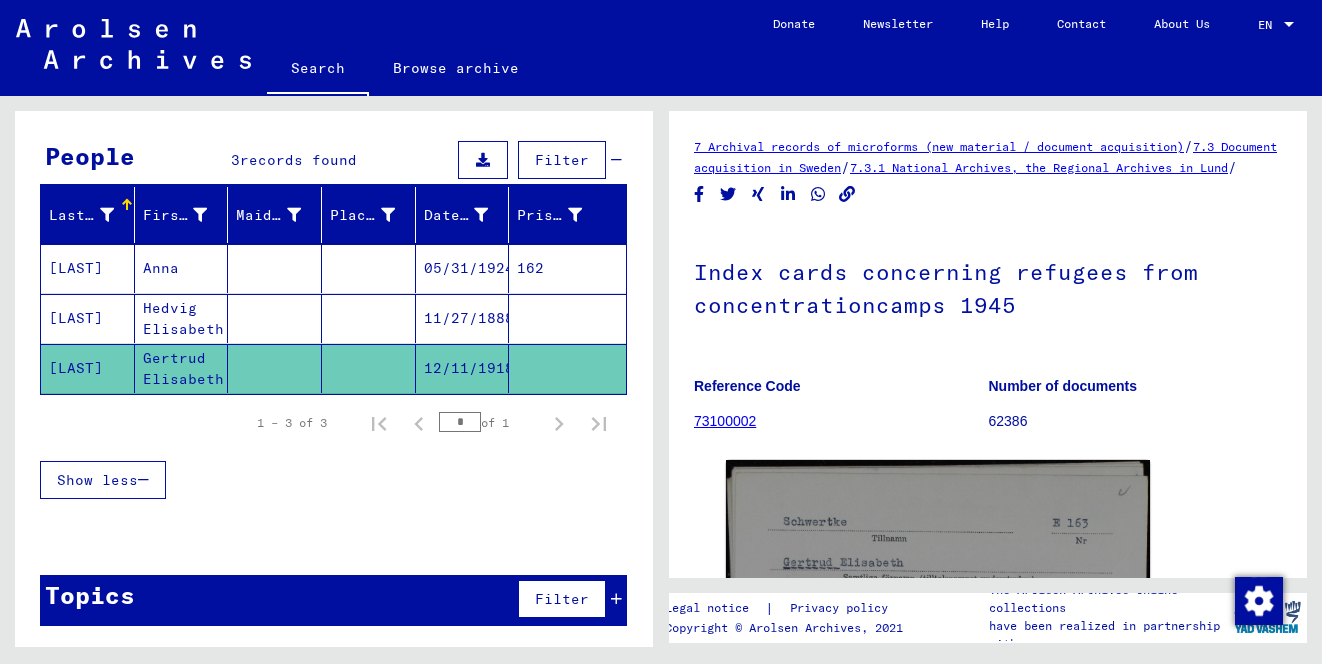 scroll, scrollTop: 0, scrollLeft: 0, axis: both 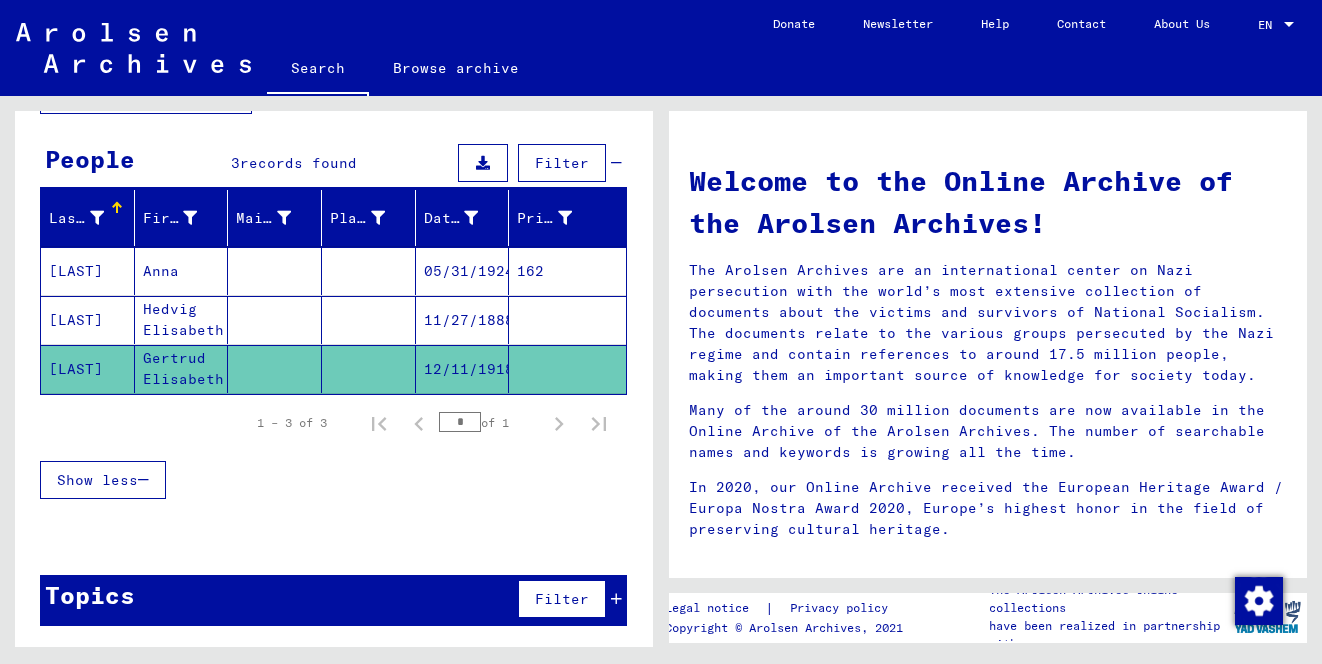 type 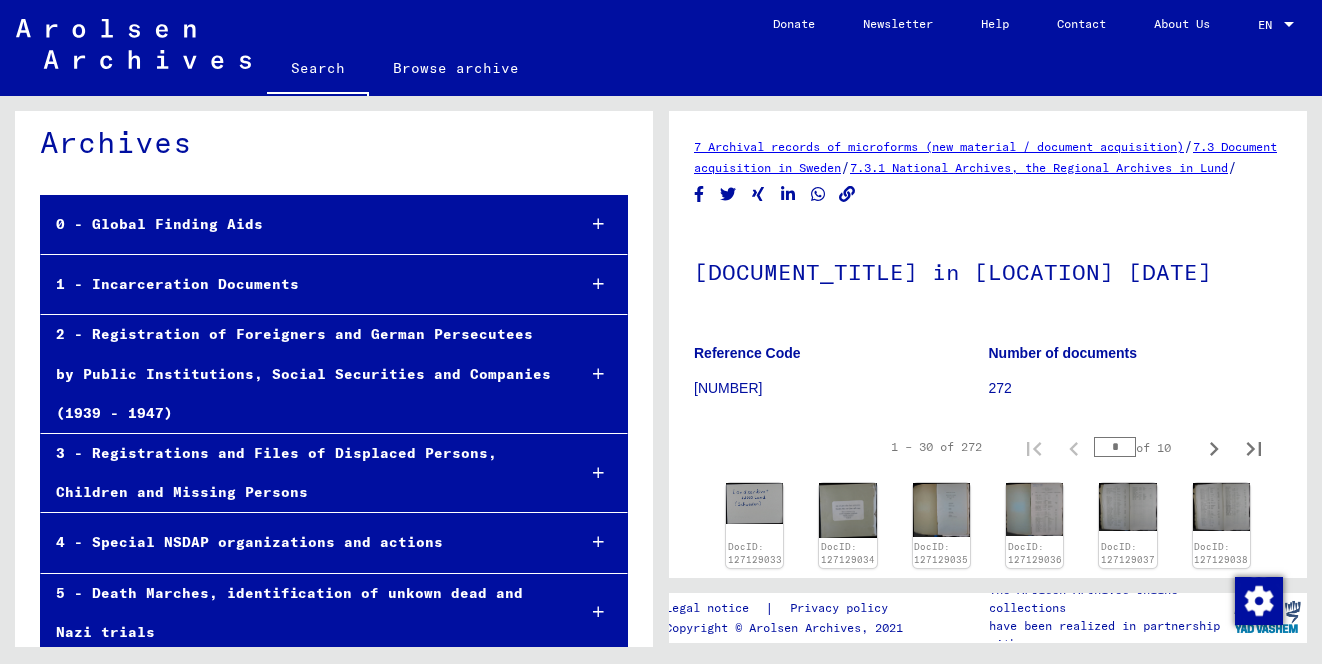 scroll, scrollTop: 0, scrollLeft: 0, axis: both 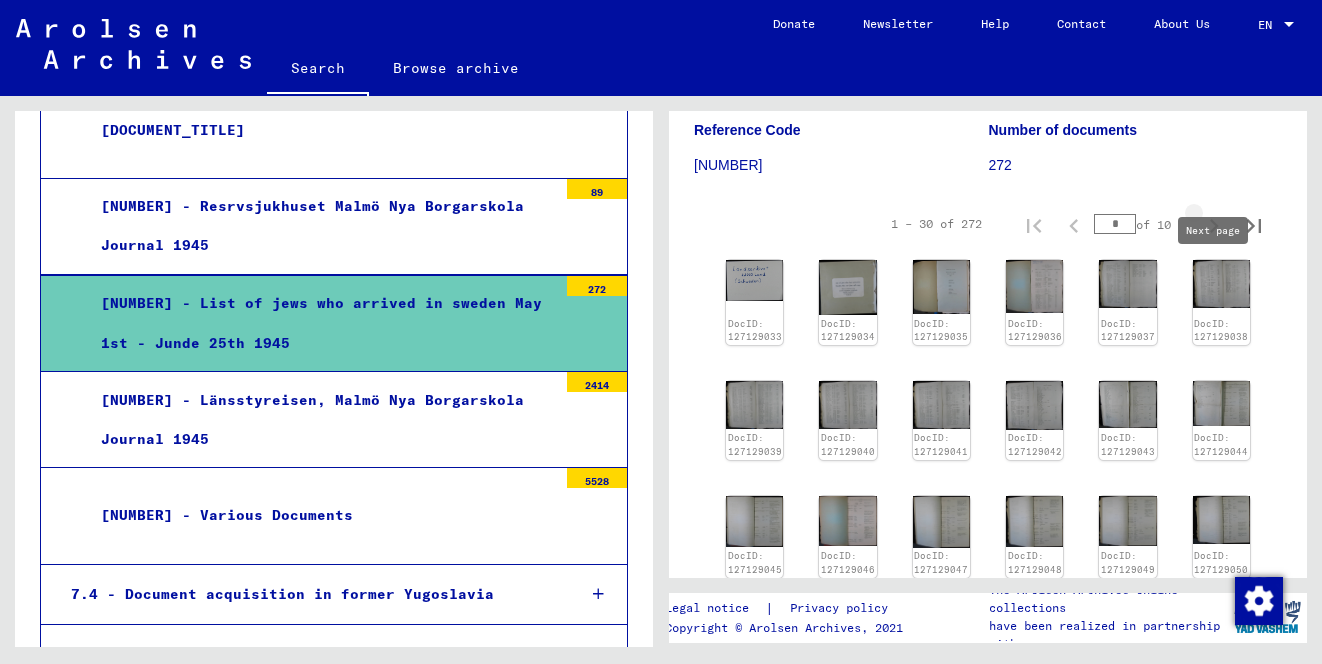 click 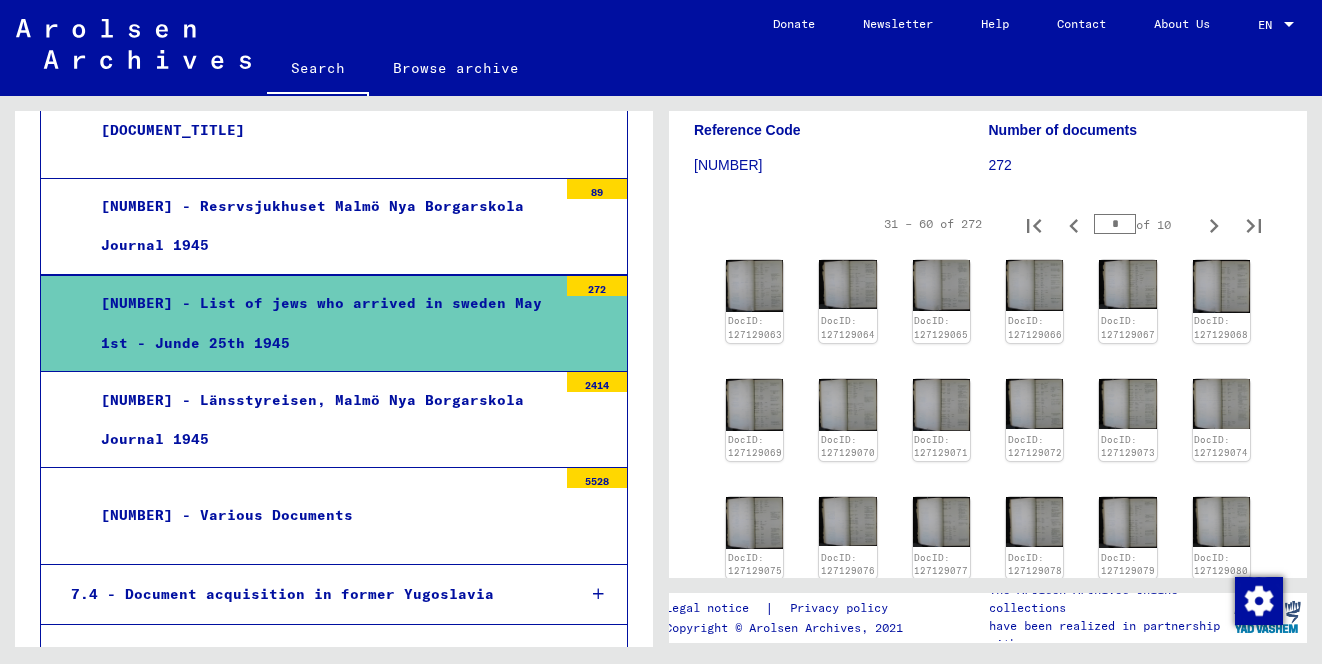 click 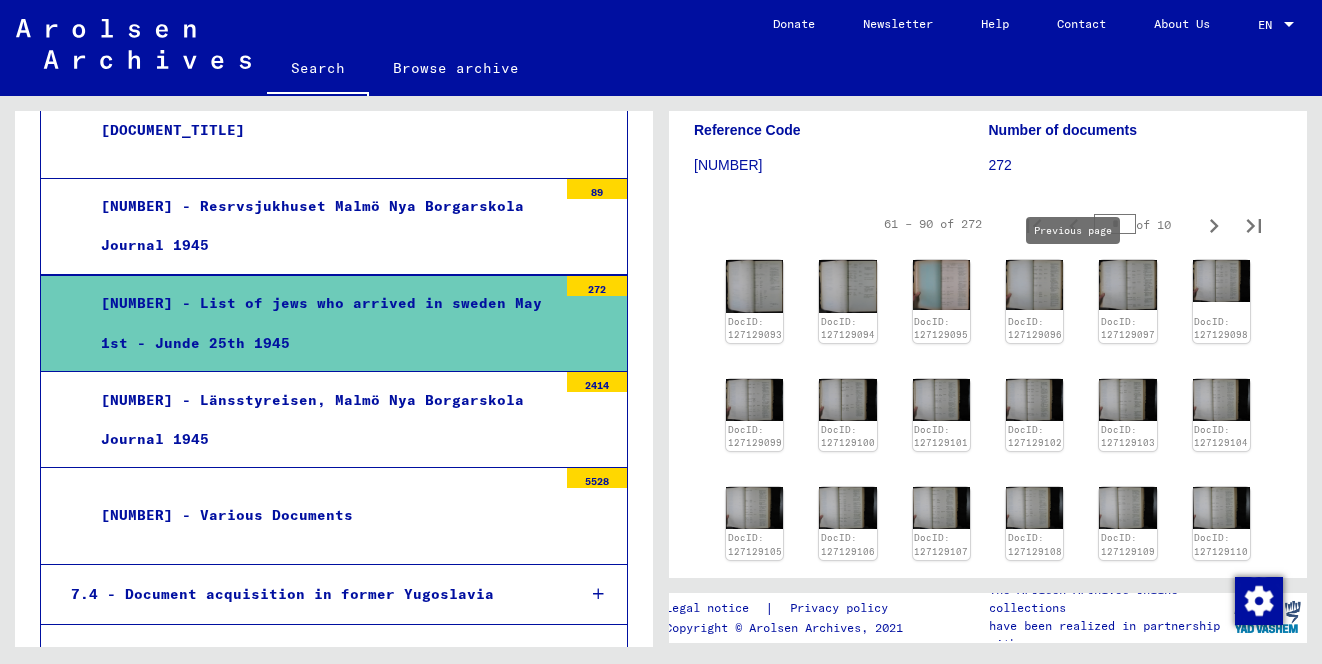 click 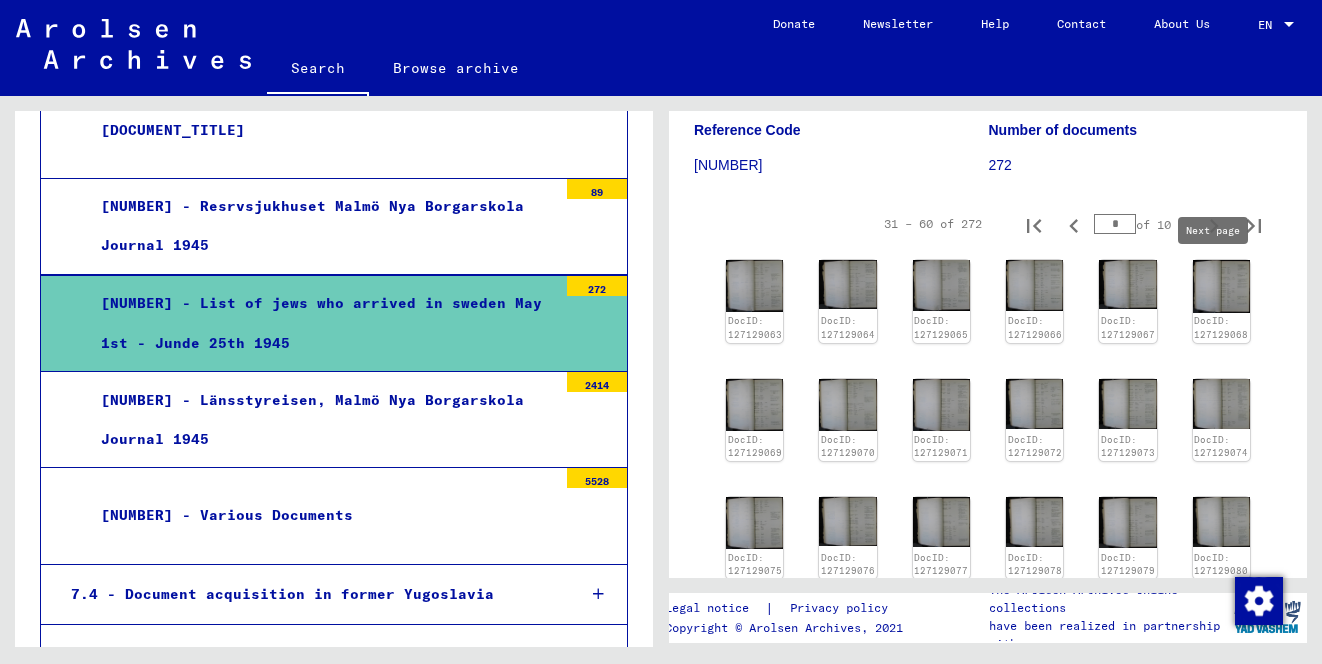 click 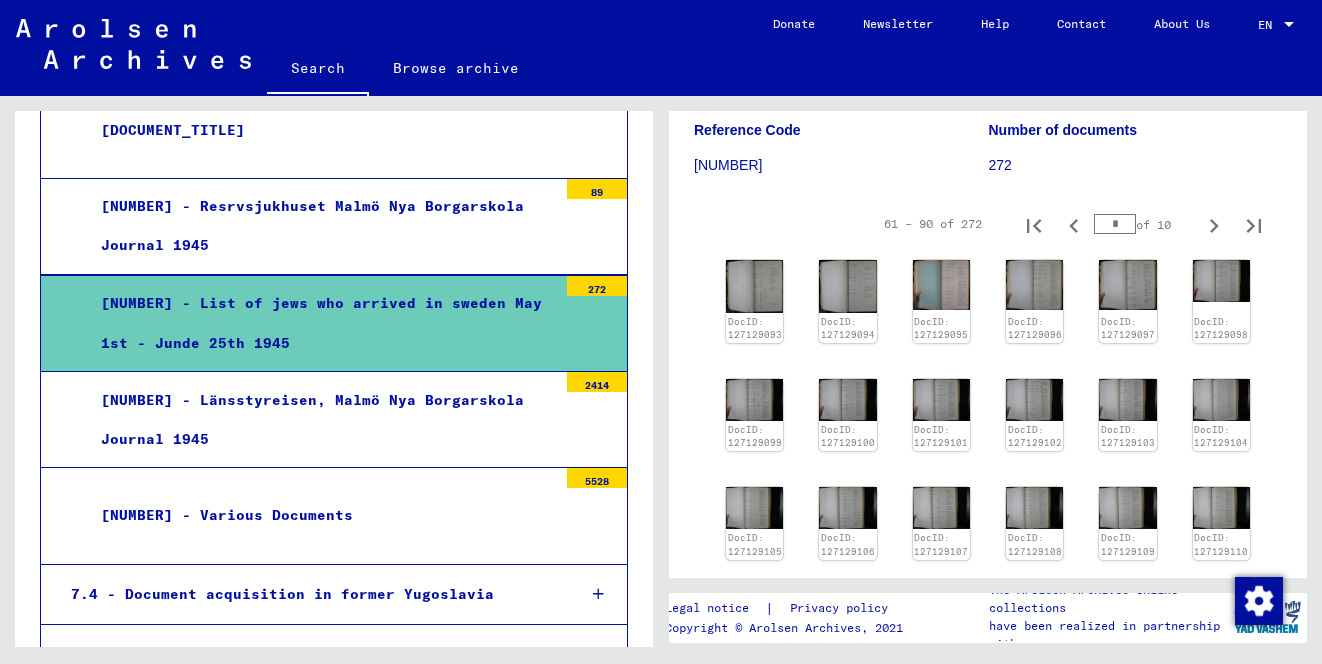 click 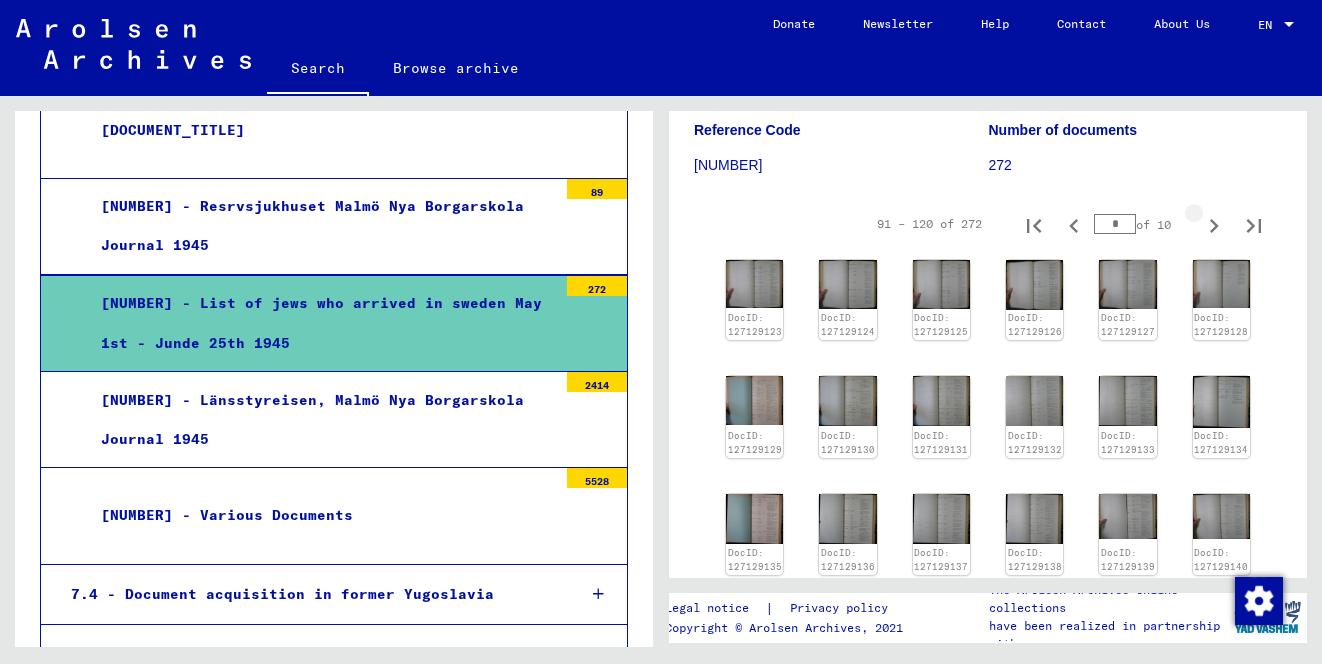 click 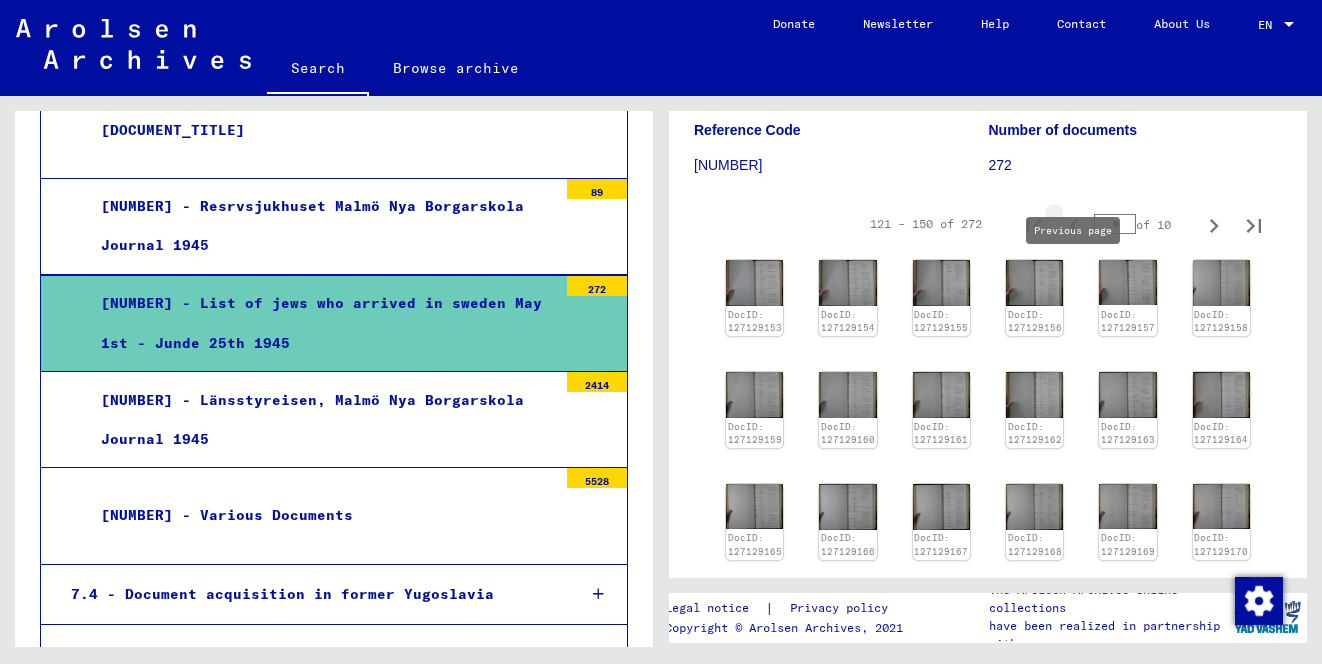 click 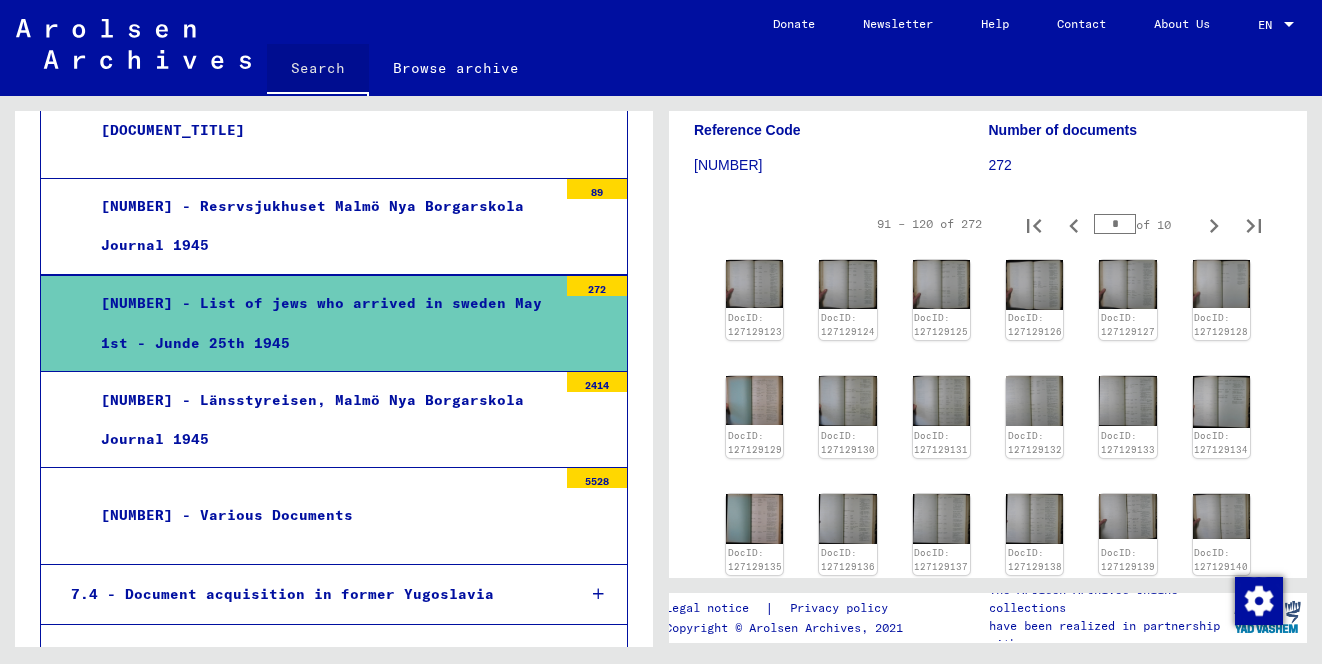 click on "Search" 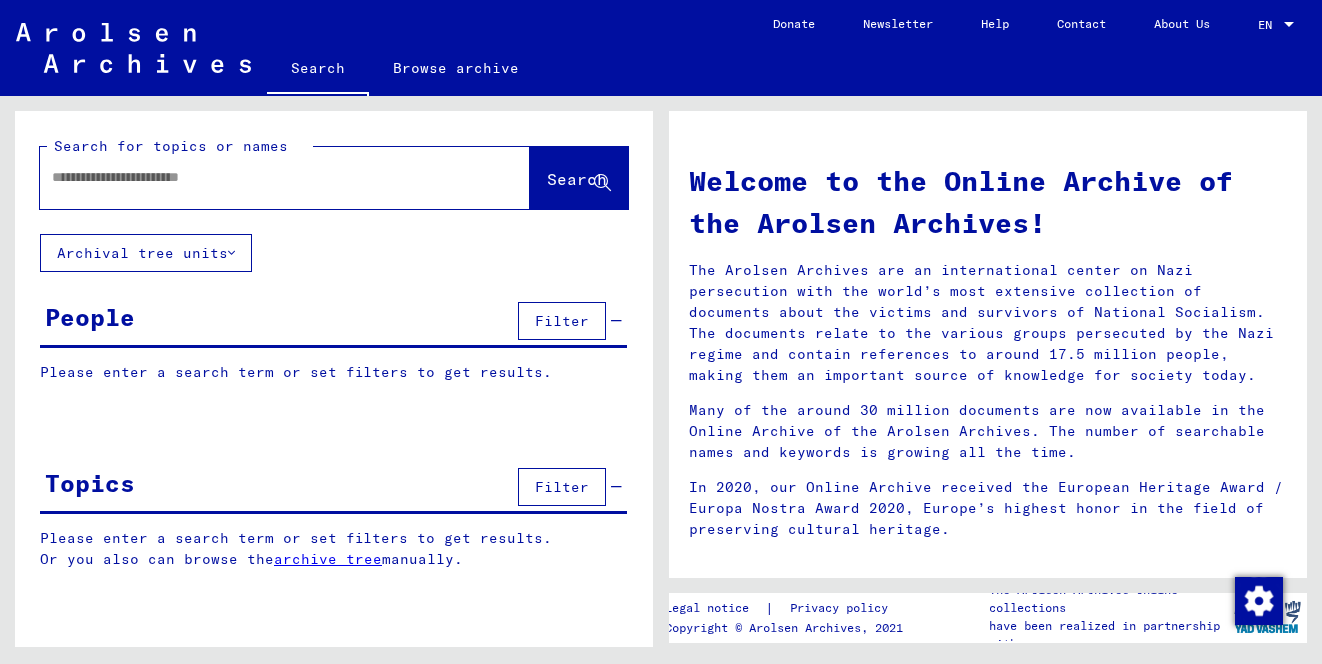 click at bounding box center (261, 177) 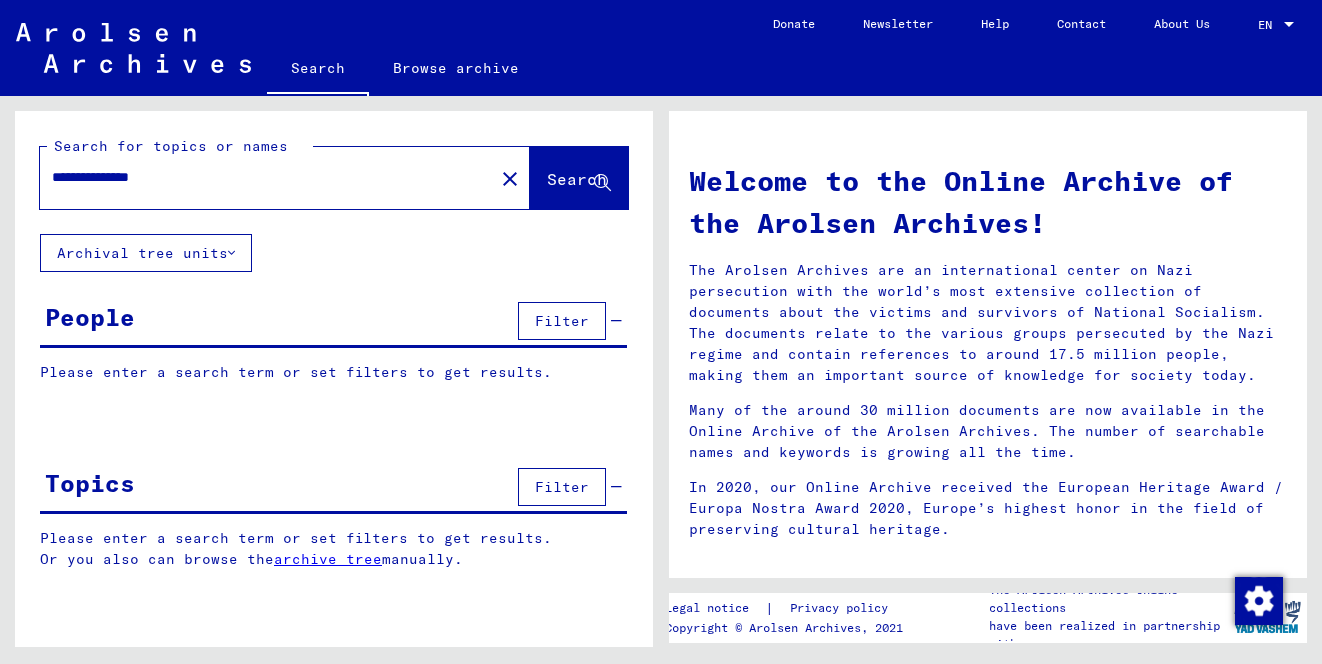 type on "**********" 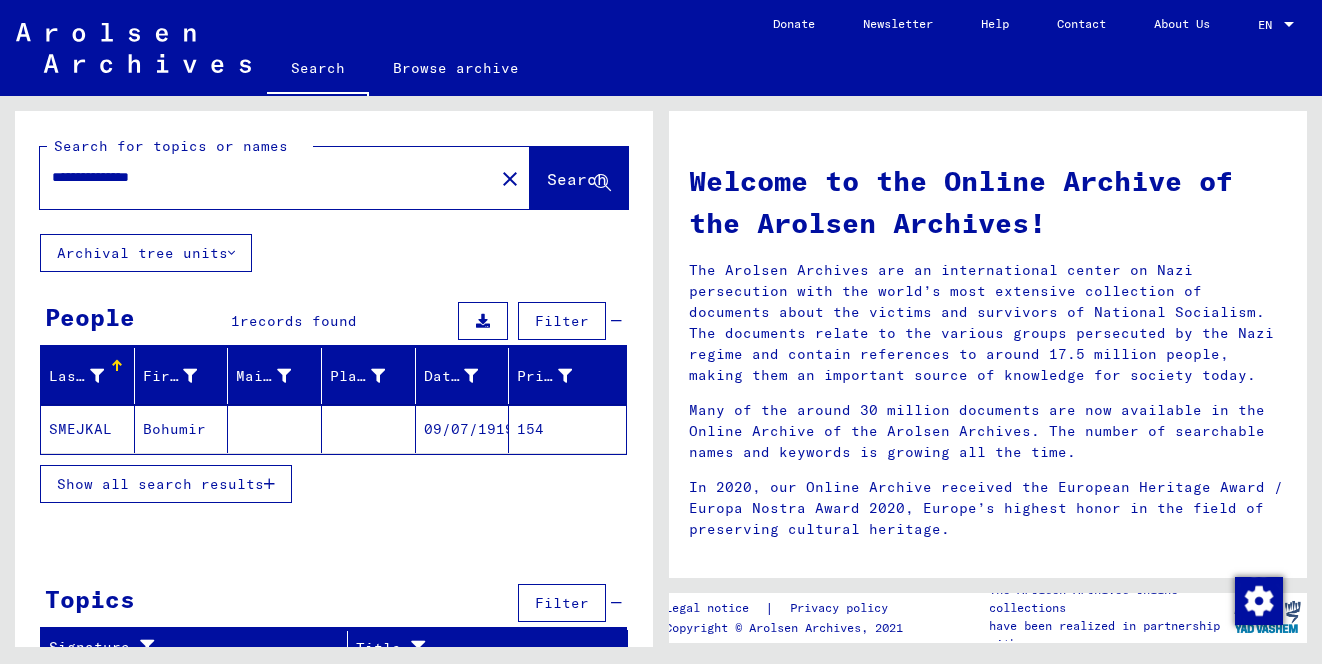 scroll, scrollTop: 20, scrollLeft: 0, axis: vertical 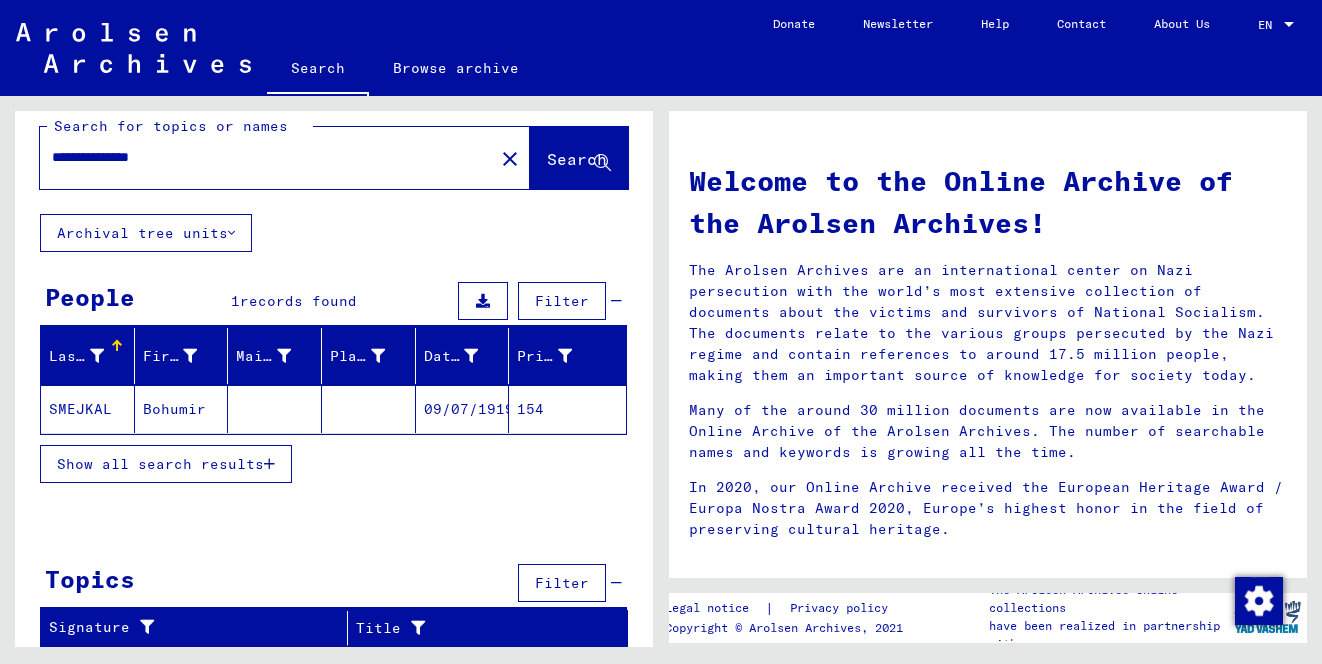 click on "Bohumir" 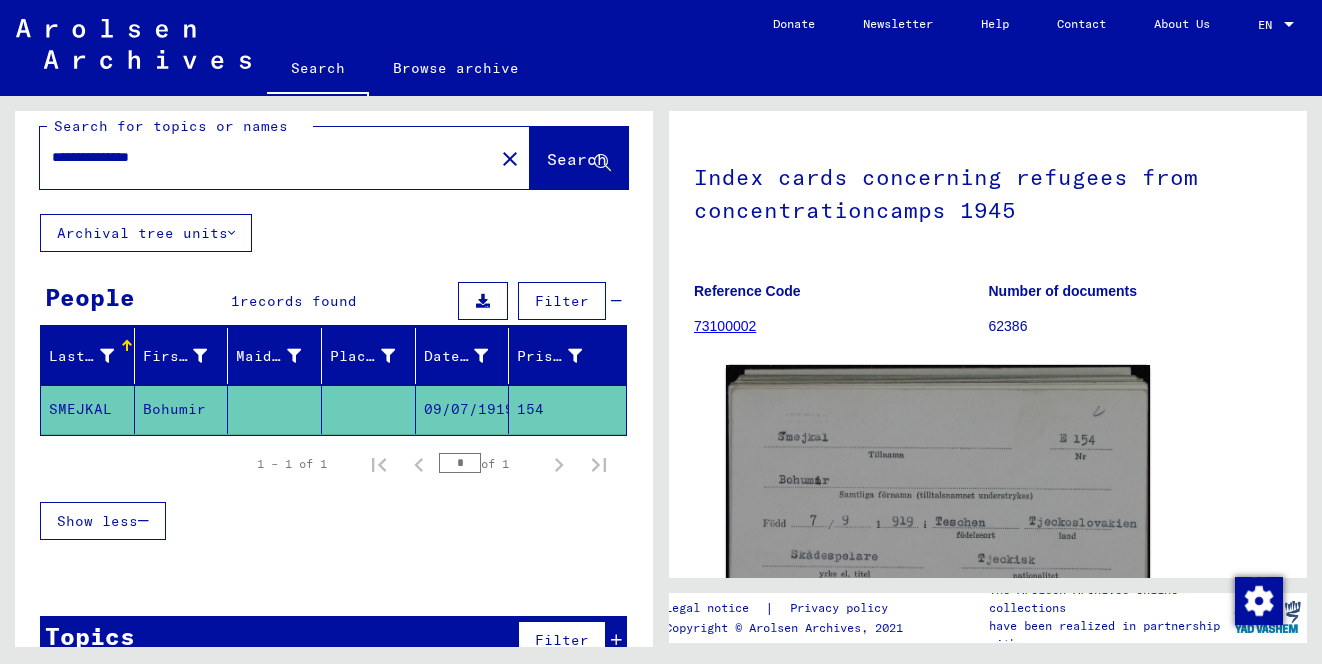 scroll, scrollTop: 0, scrollLeft: 0, axis: both 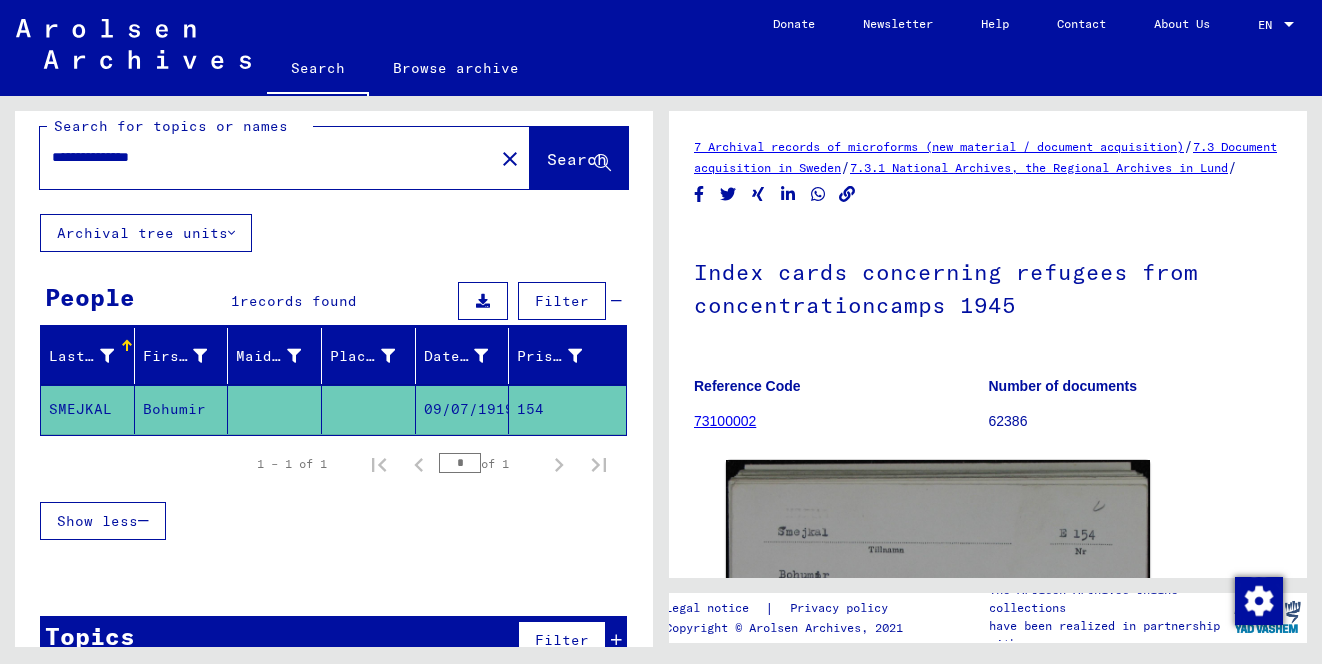 click on "Index cards concerning refugees from concentrationcamps 1945" 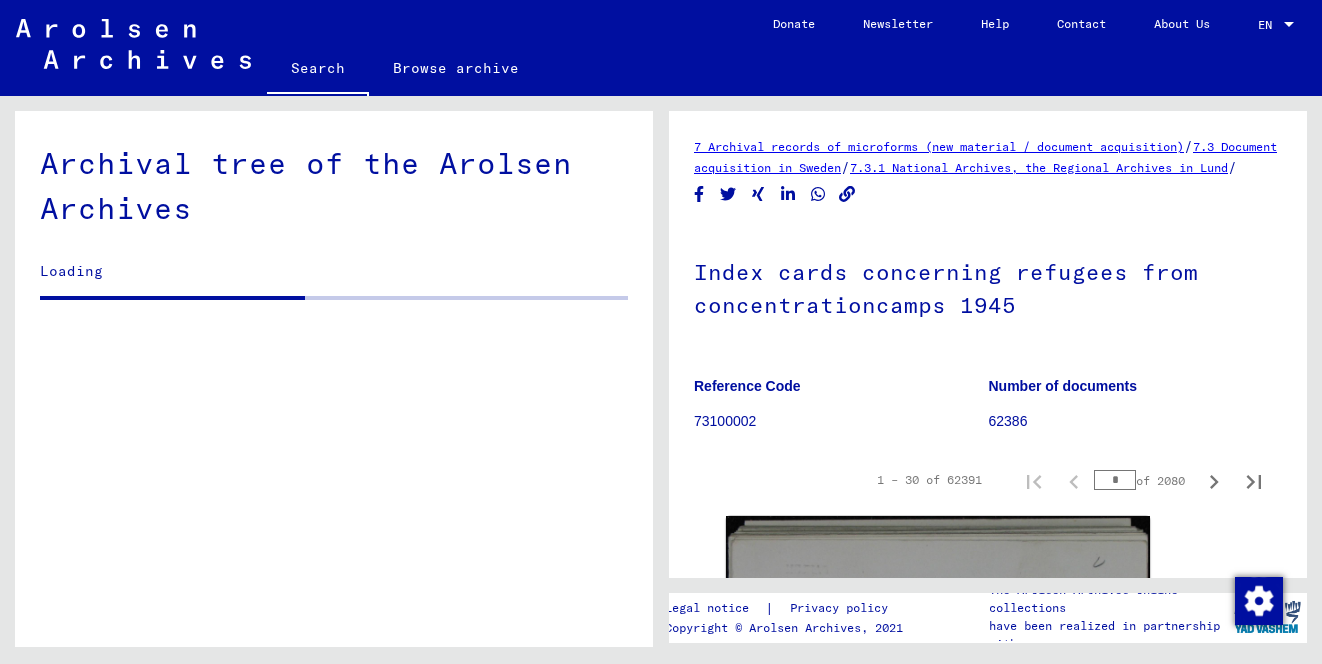 scroll, scrollTop: 904, scrollLeft: 0, axis: vertical 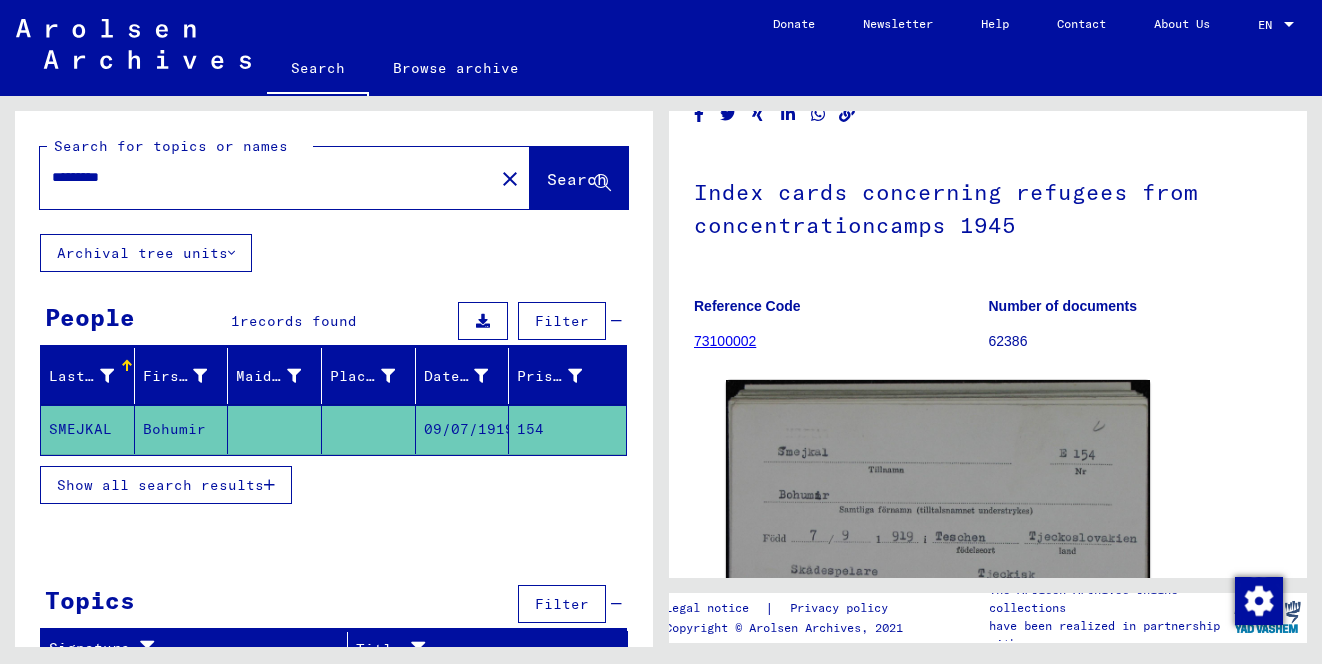 click on "73100002" 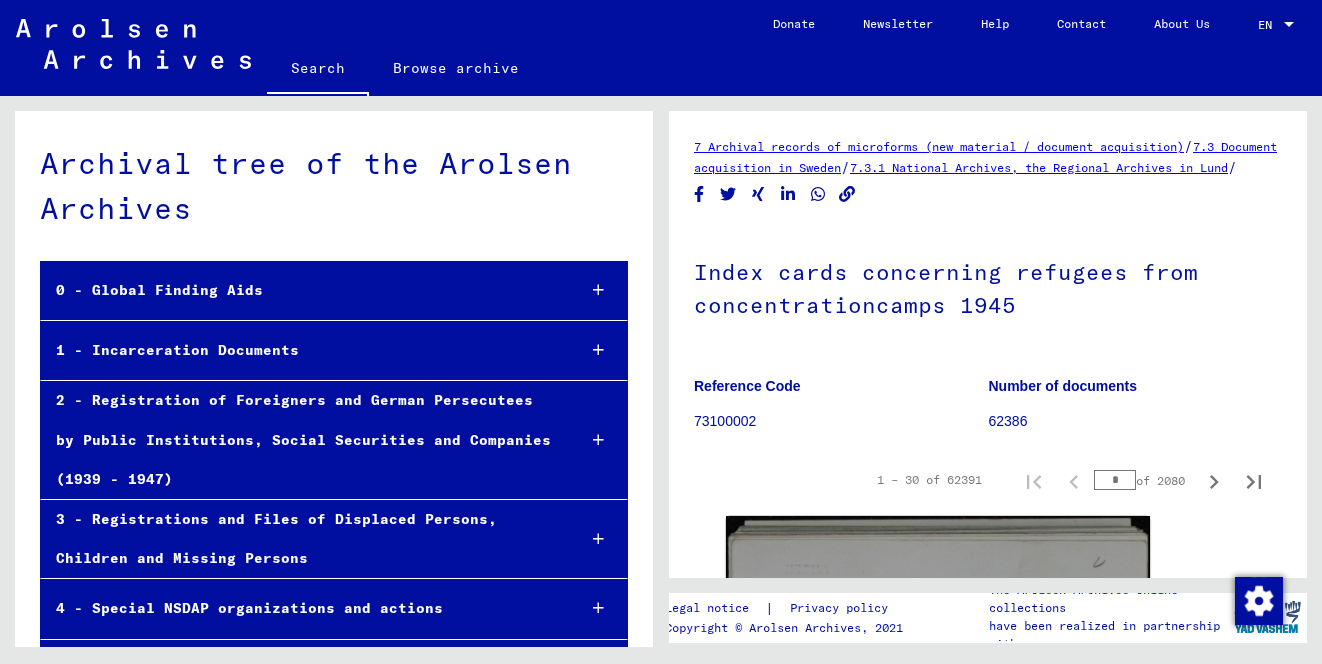 scroll, scrollTop: 904, scrollLeft: 0, axis: vertical 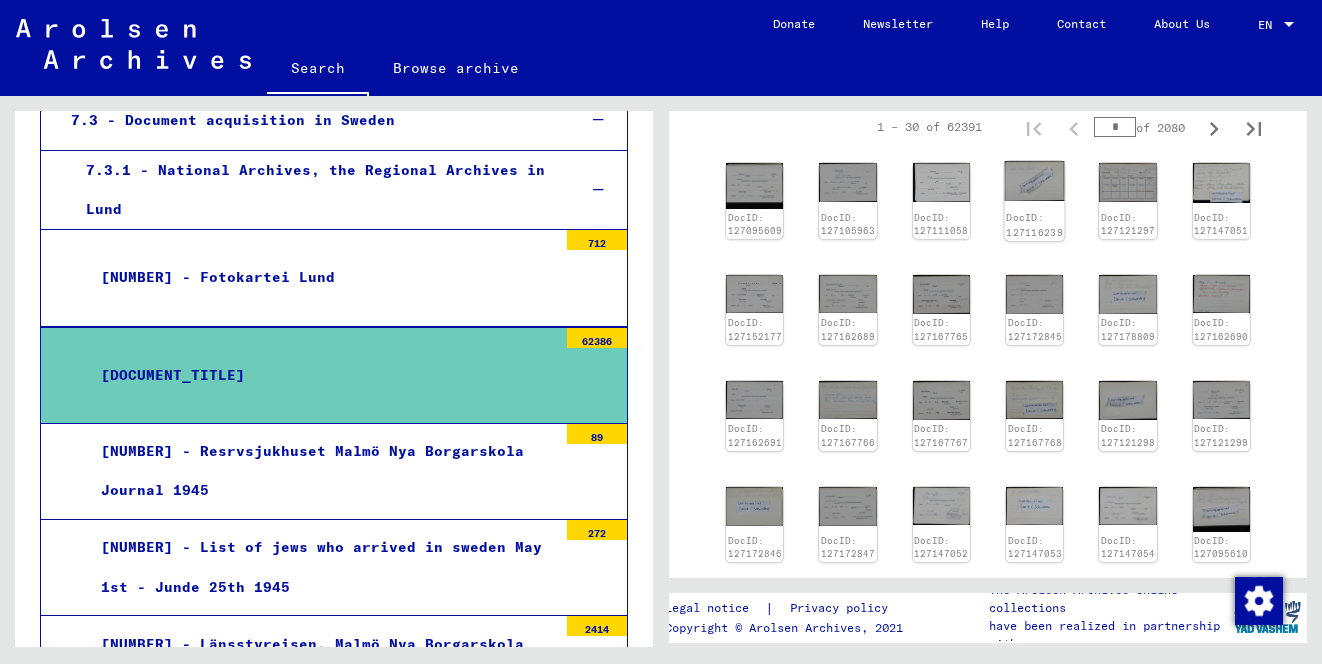 click 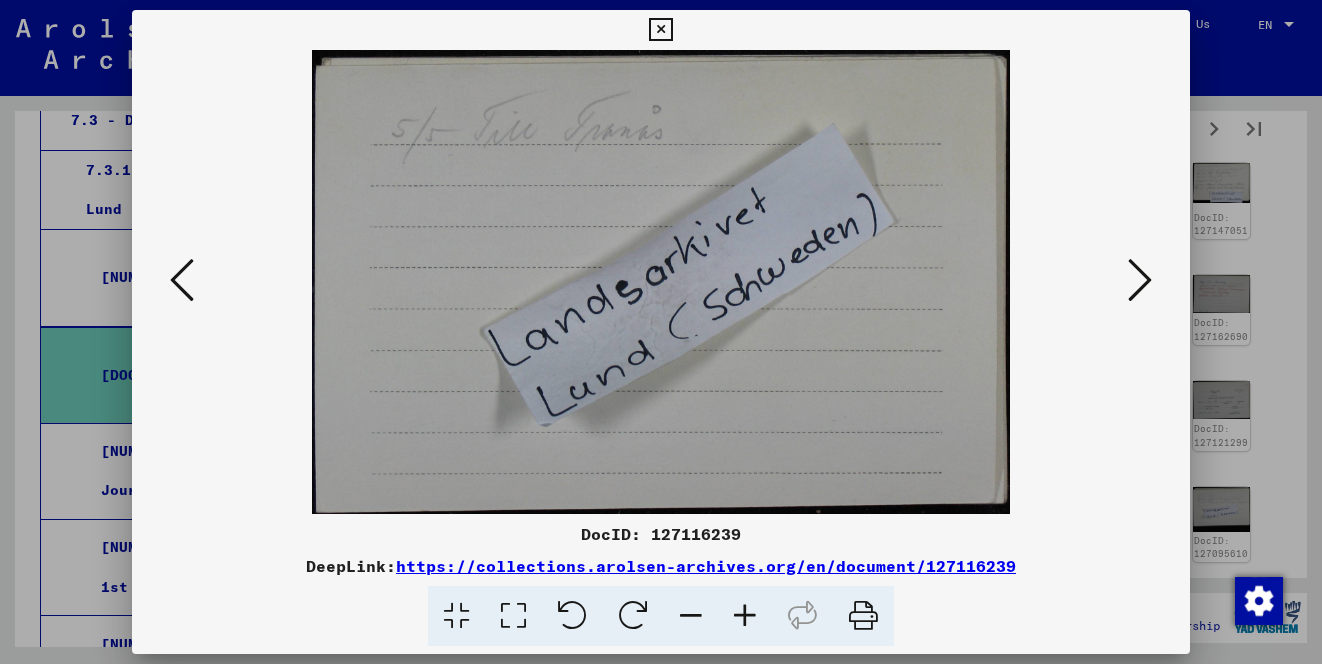 click at bounding box center [1140, 280] 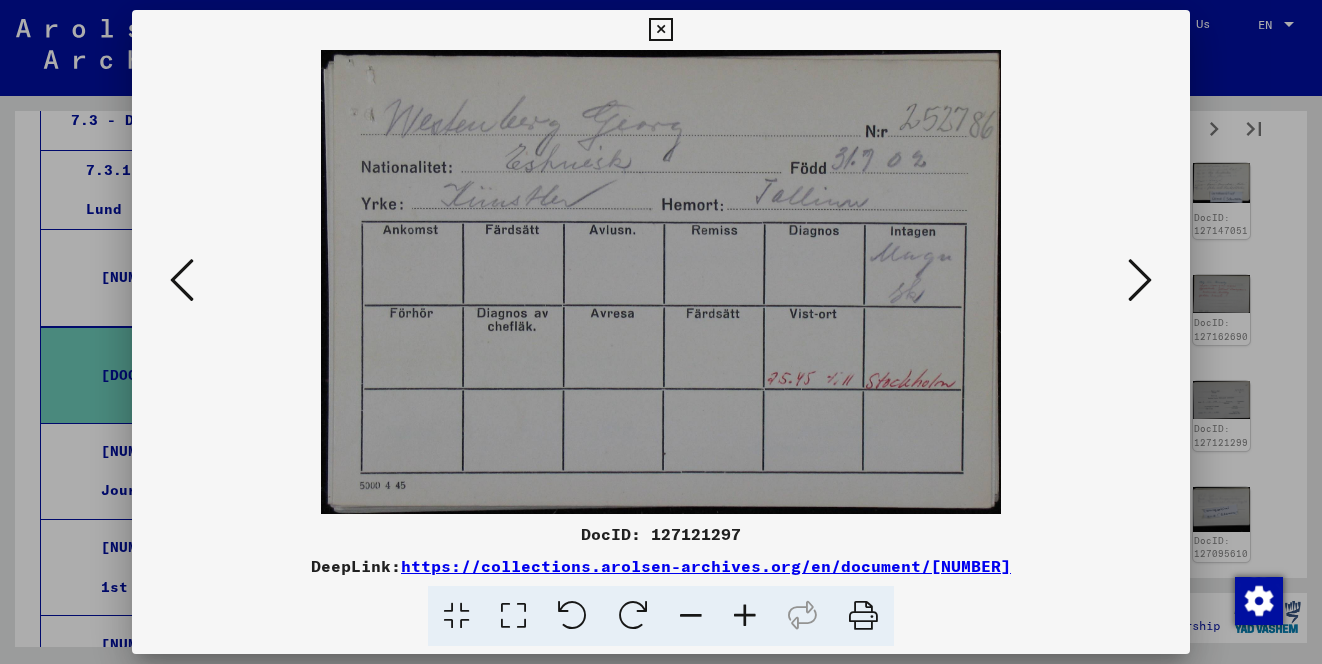 click at bounding box center (1140, 280) 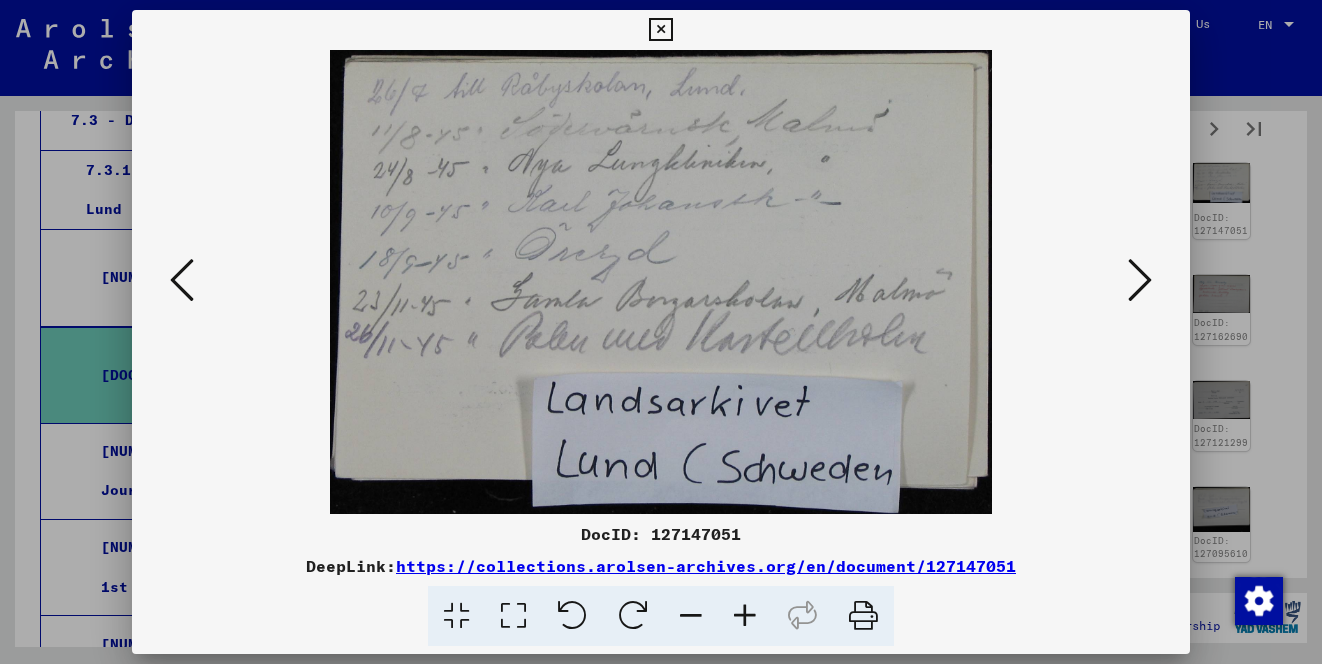 click at bounding box center (1140, 280) 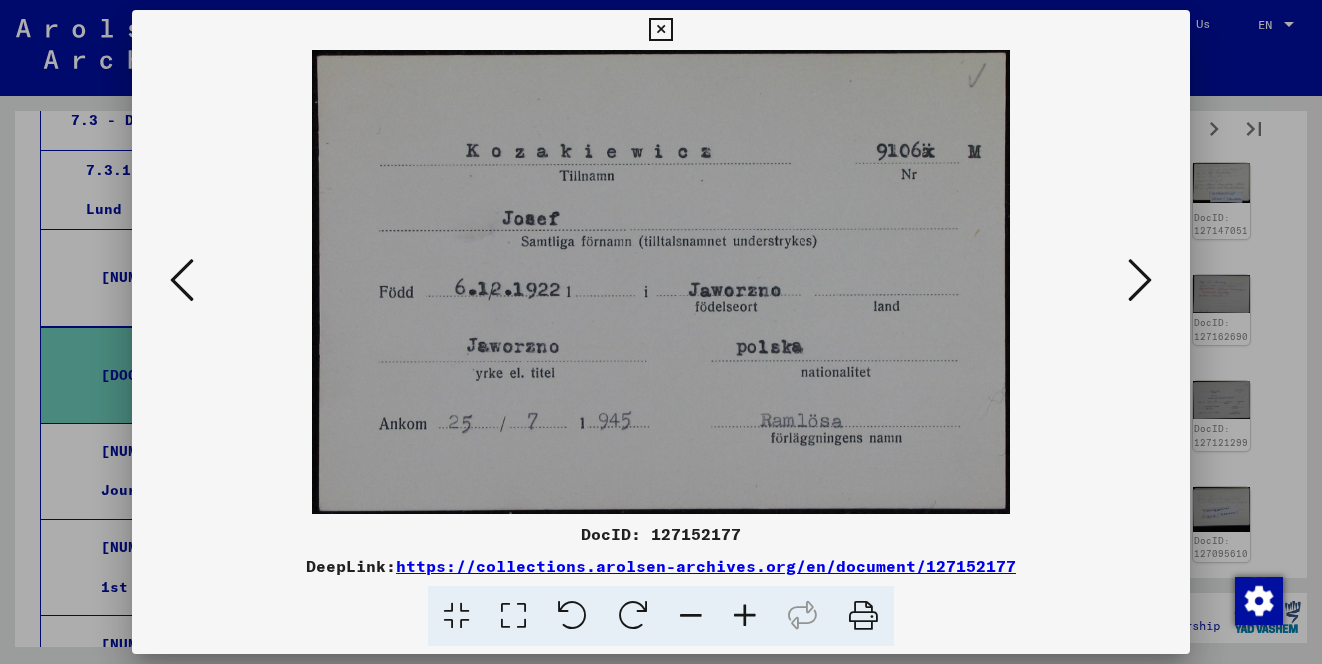 click at bounding box center (661, 282) 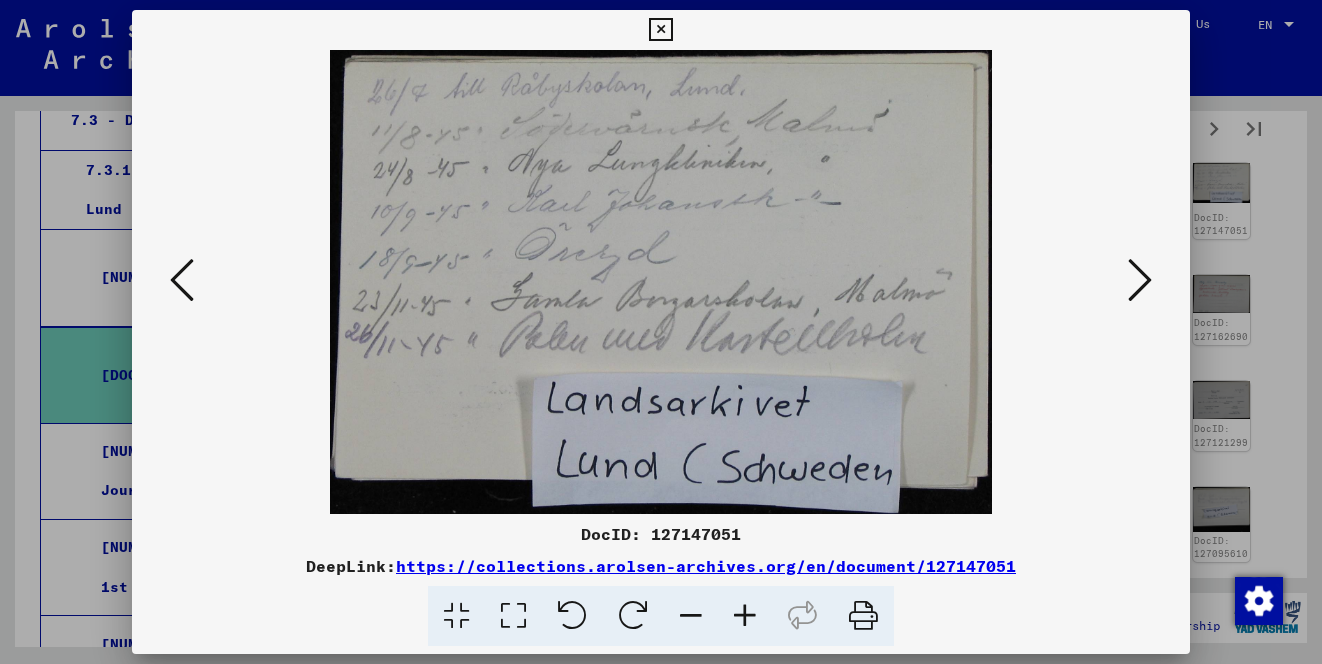 click at bounding box center (661, 282) 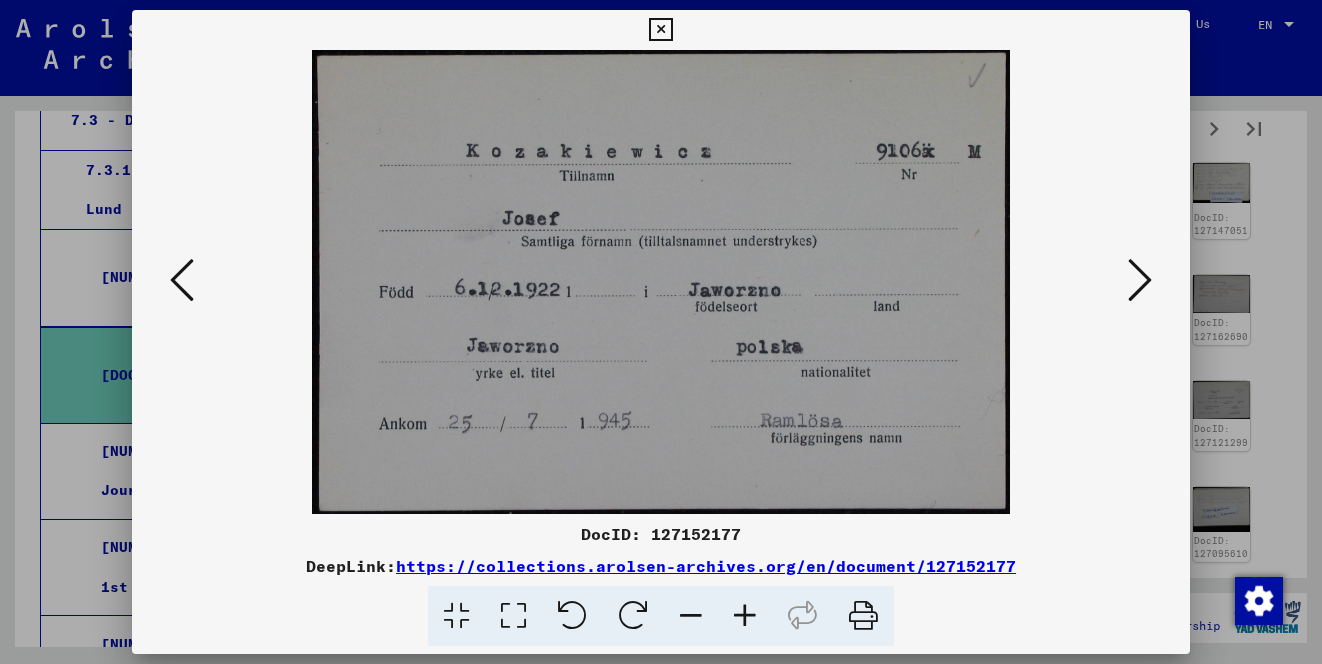click at bounding box center [1140, 280] 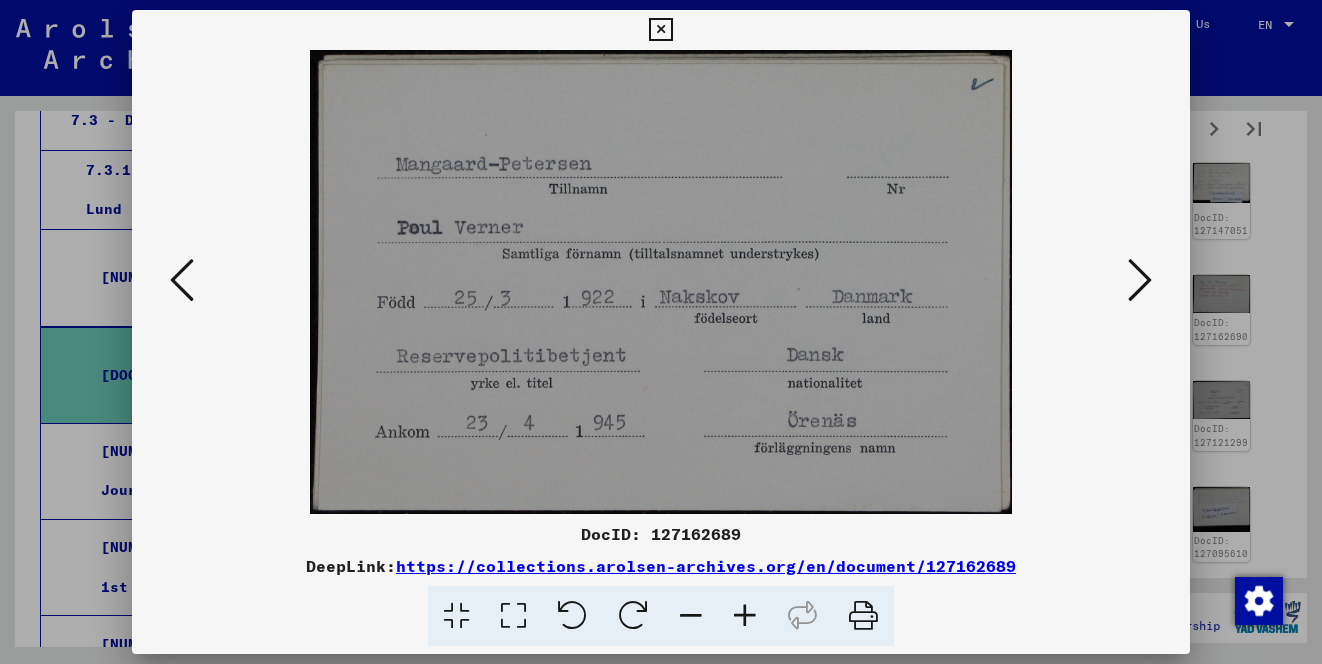 click at bounding box center (1140, 280) 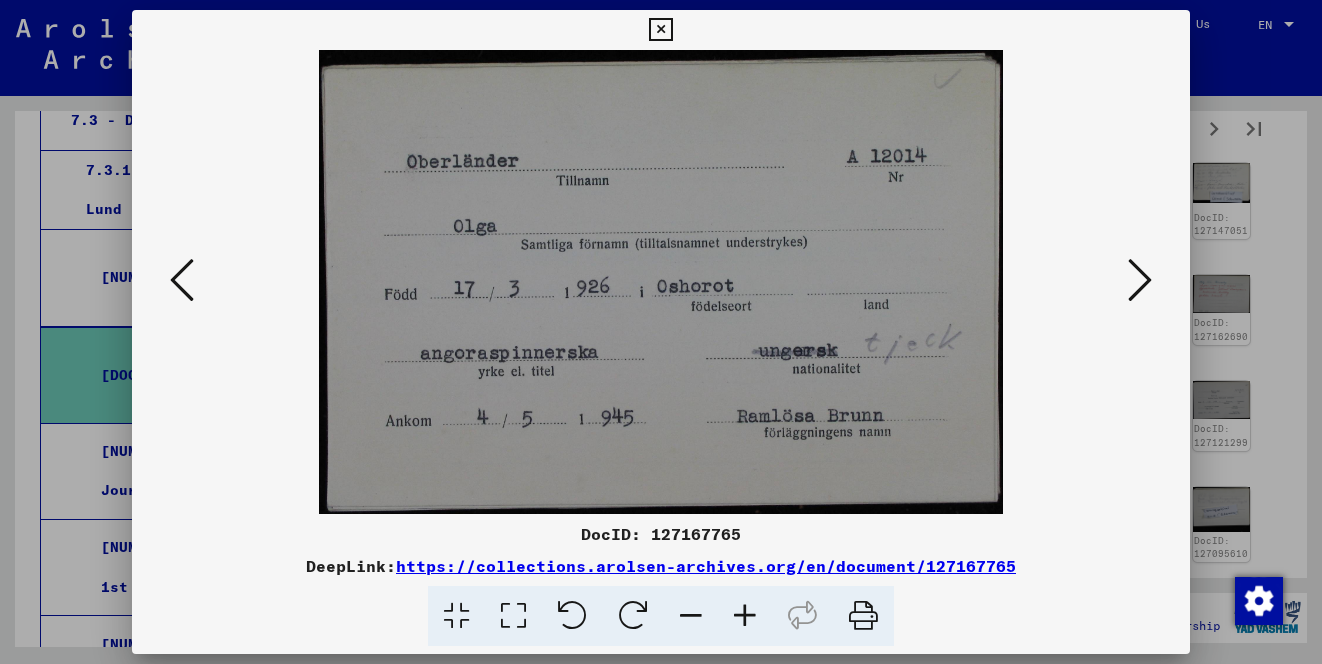click at bounding box center (1140, 280) 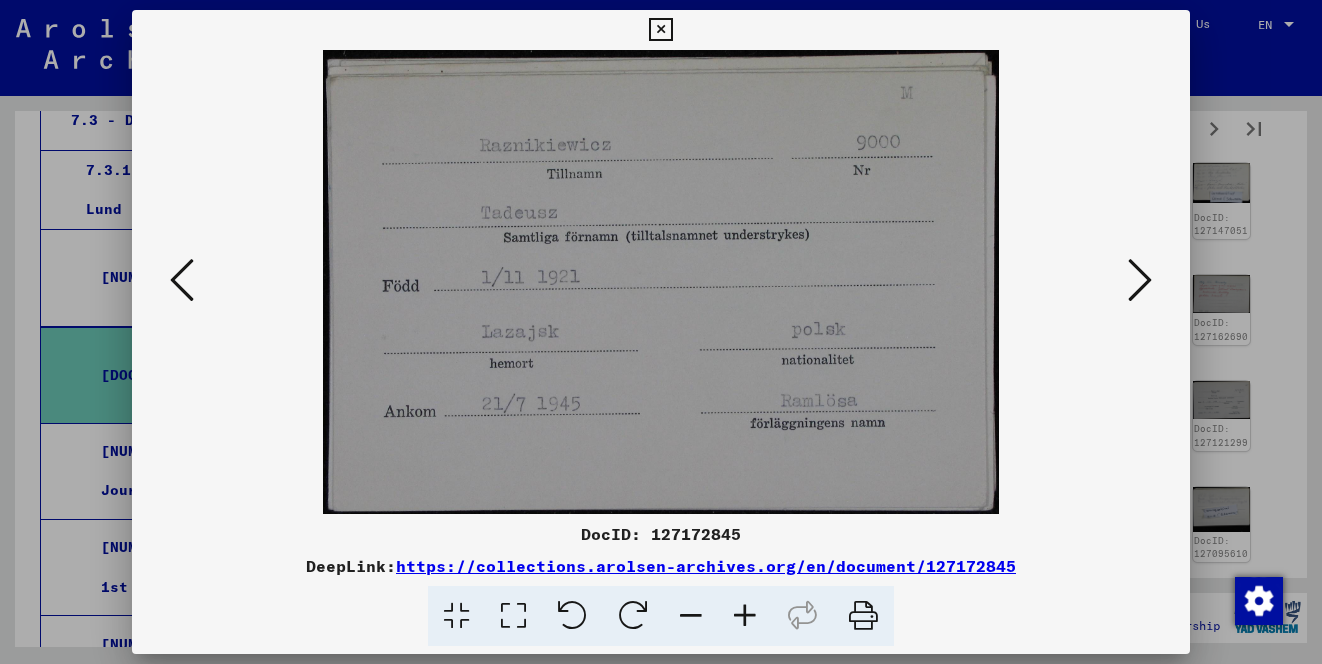 click at bounding box center [1140, 280] 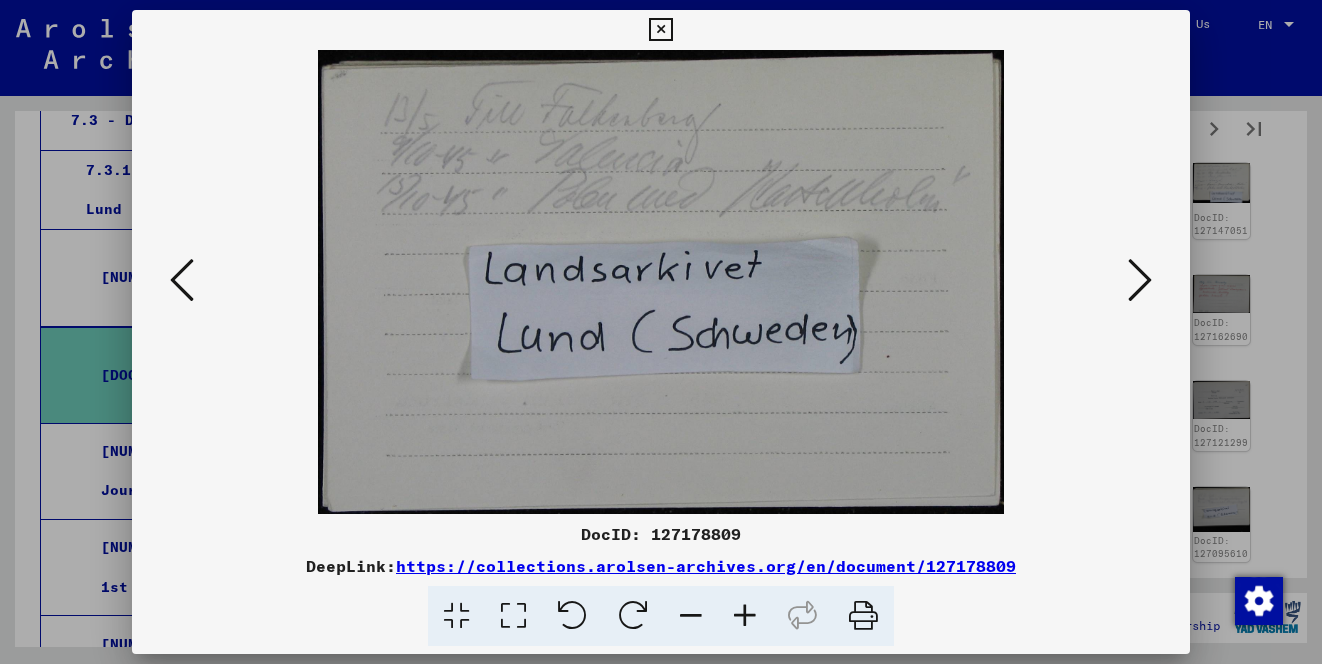 click at bounding box center (1140, 280) 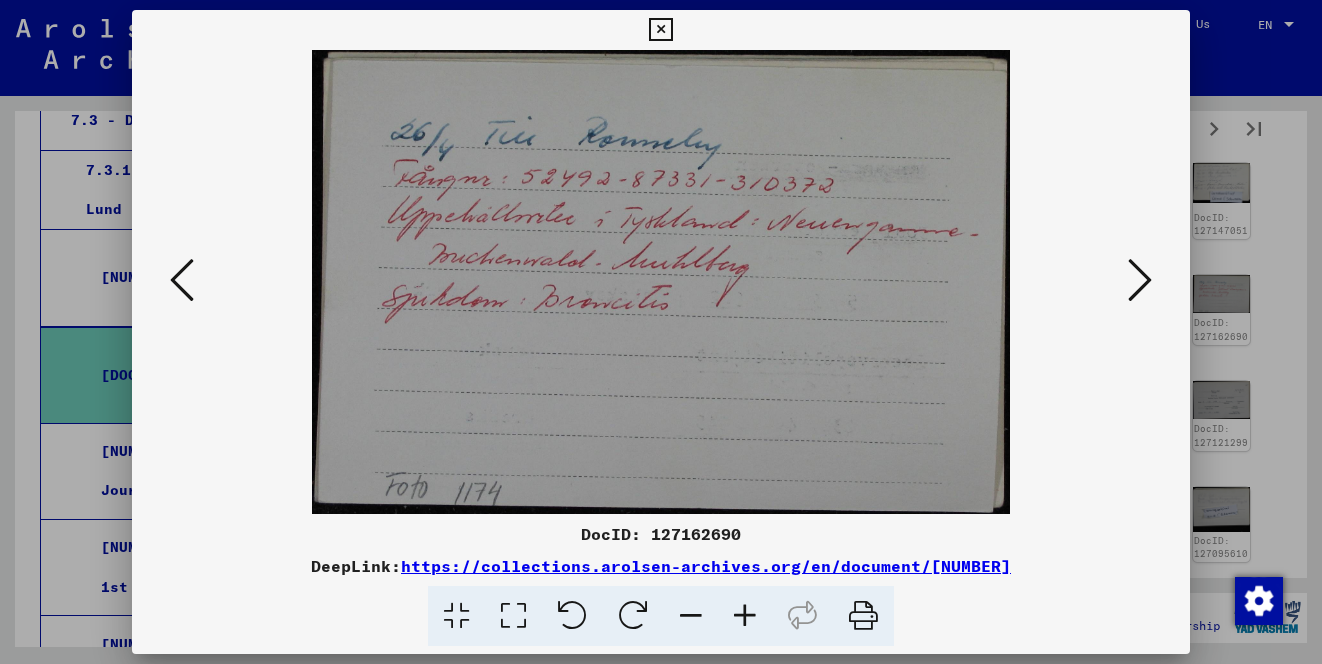 click at bounding box center (661, 332) 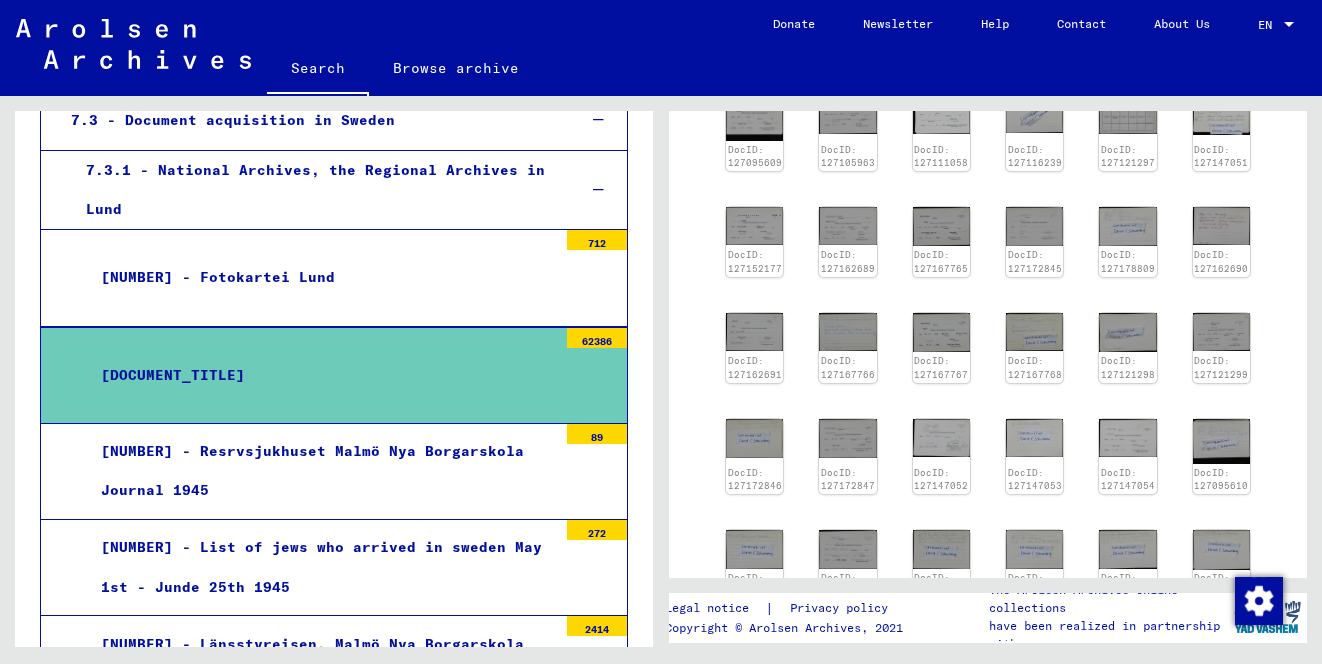 scroll, scrollTop: 248, scrollLeft: 0, axis: vertical 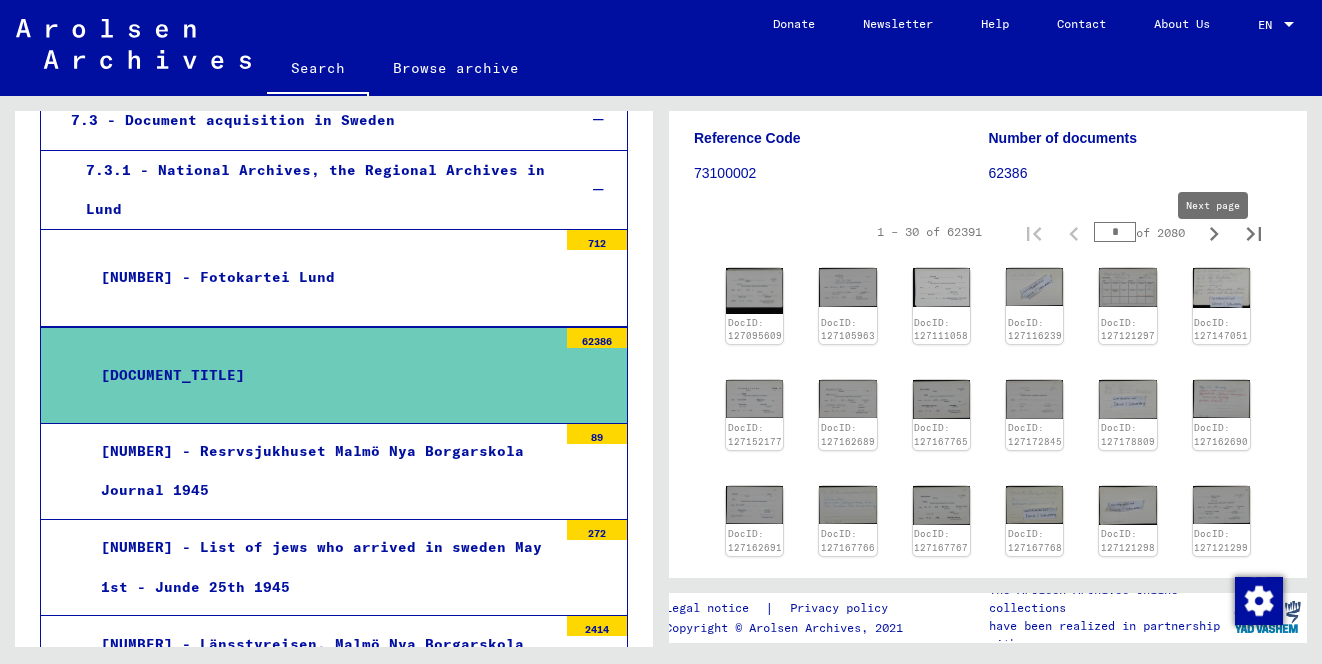 click 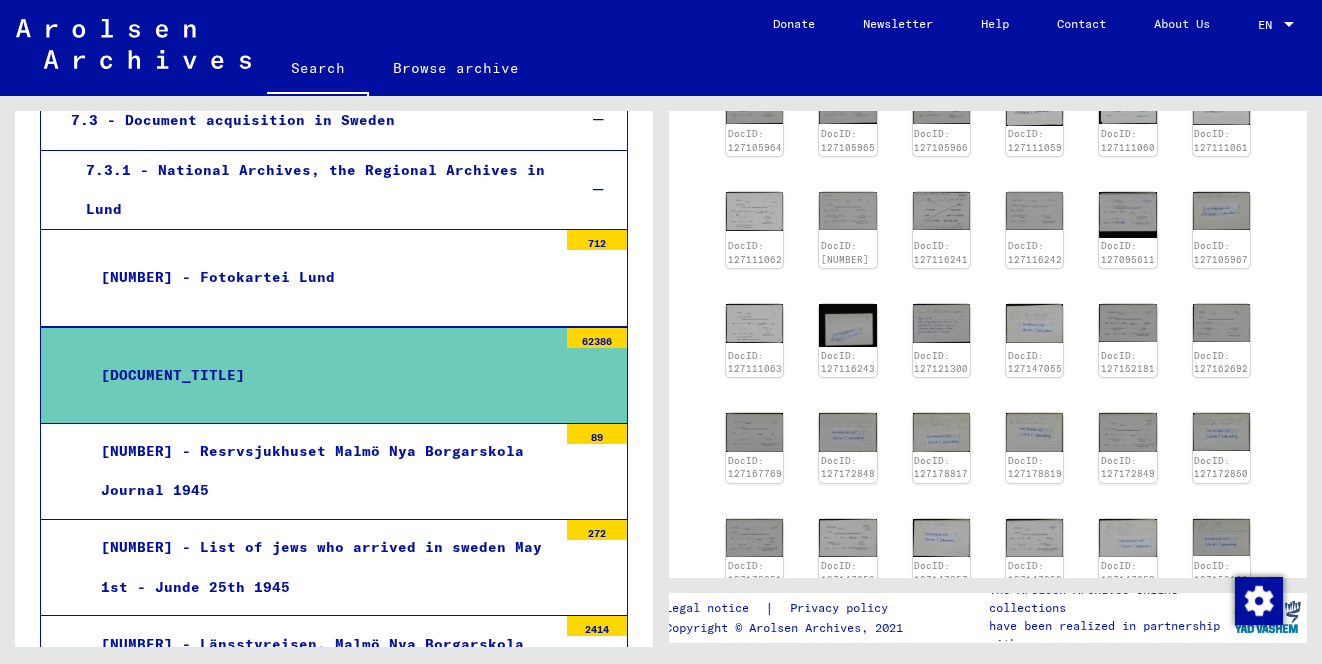 scroll, scrollTop: 645, scrollLeft: 0, axis: vertical 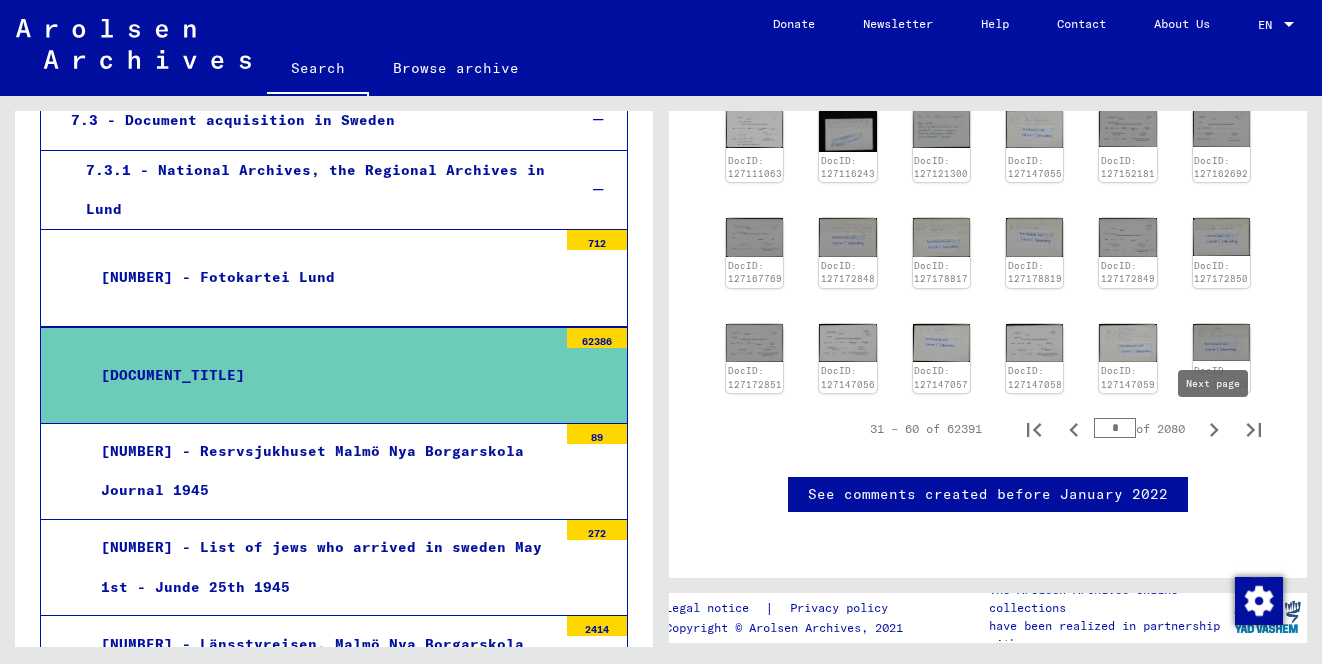 click 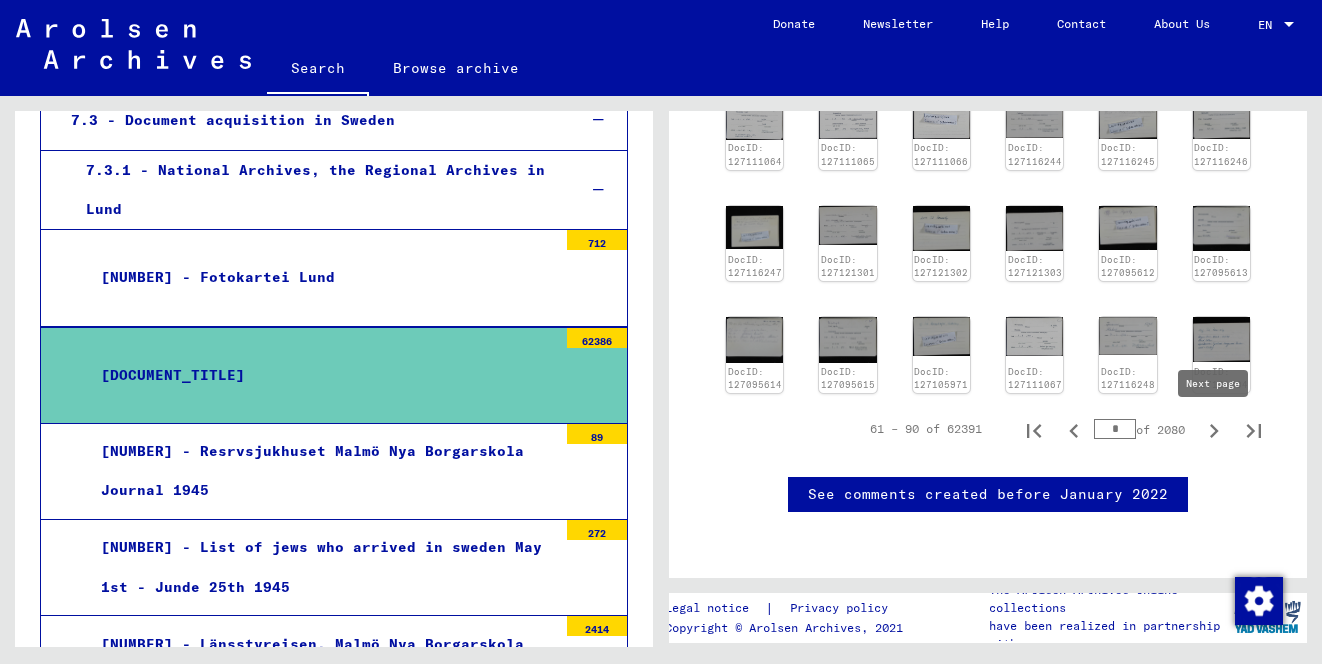 click 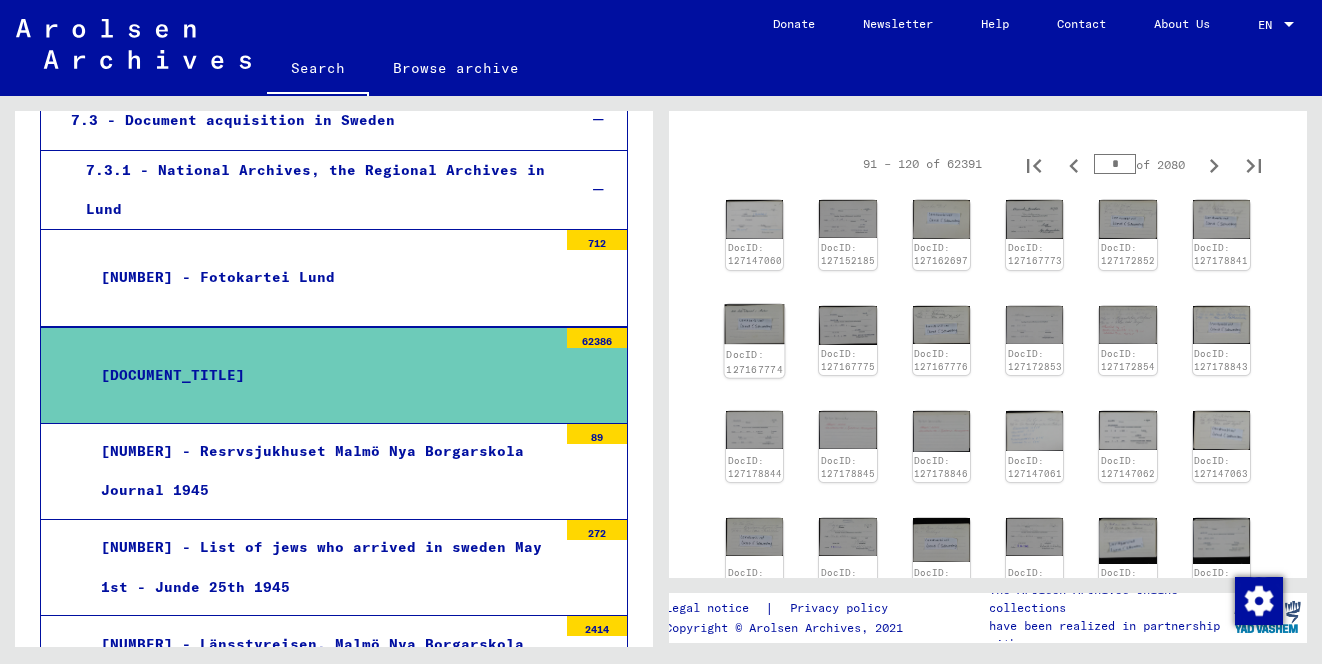 scroll, scrollTop: 332, scrollLeft: 0, axis: vertical 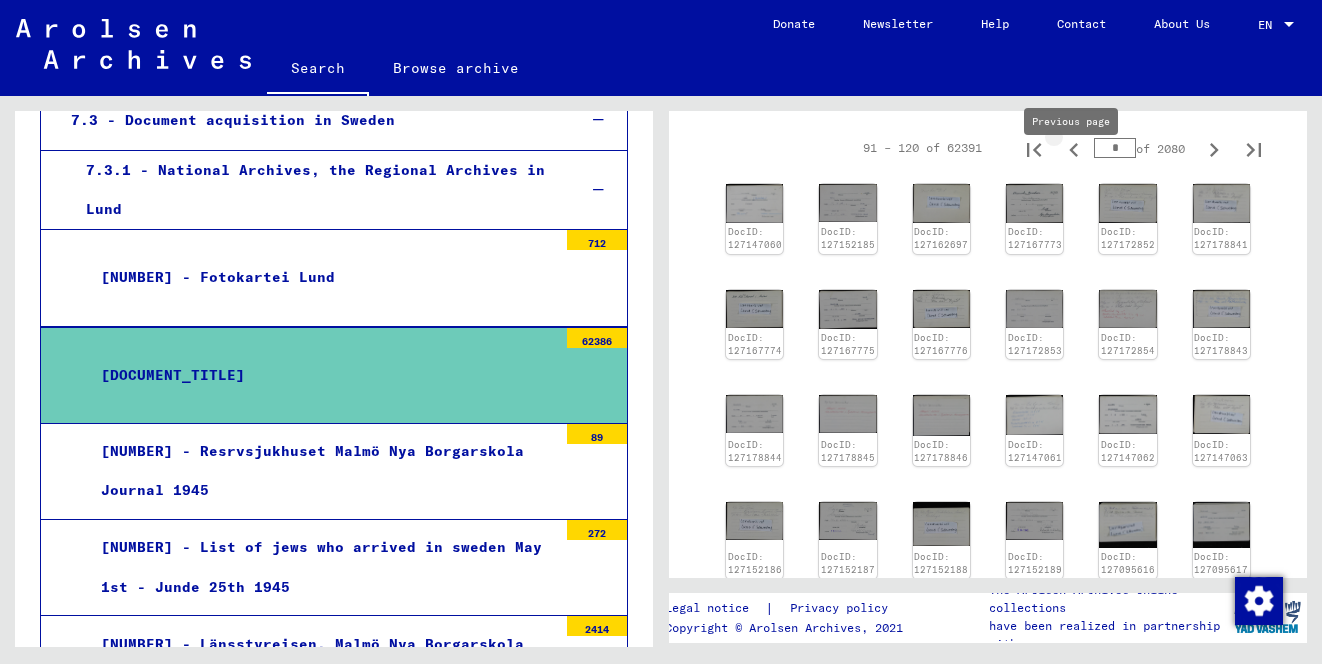 click 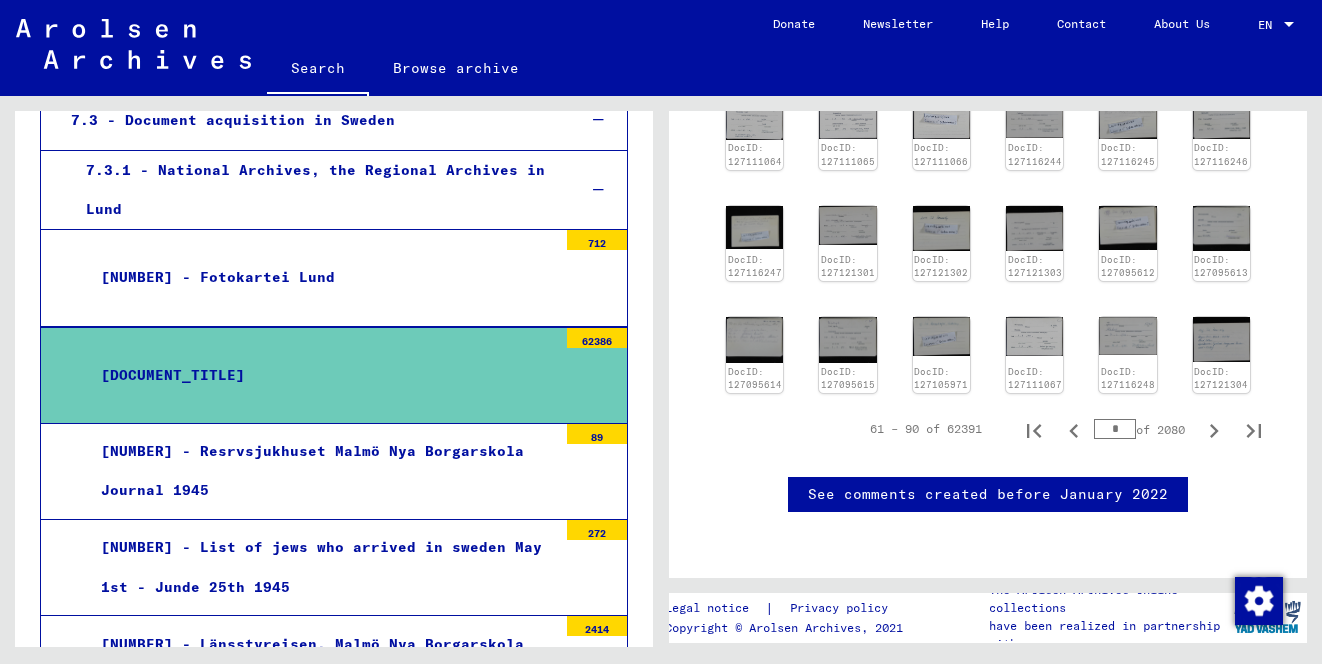 scroll, scrollTop: 670, scrollLeft: 0, axis: vertical 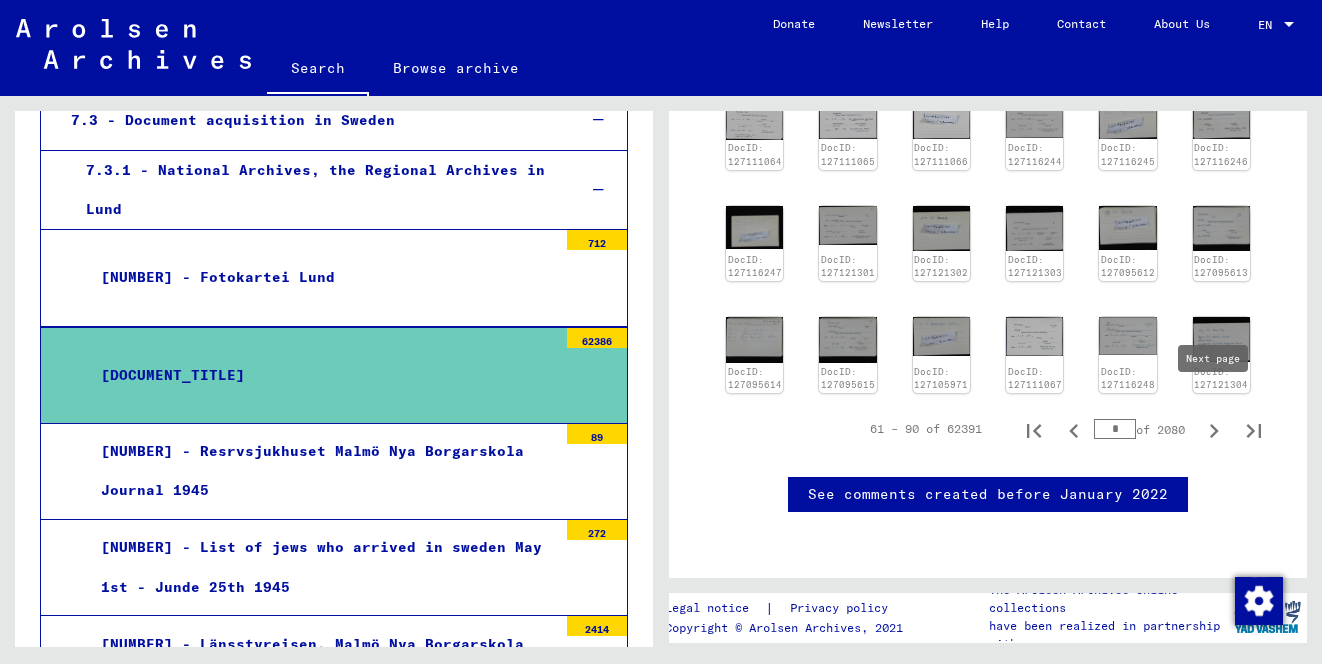 click 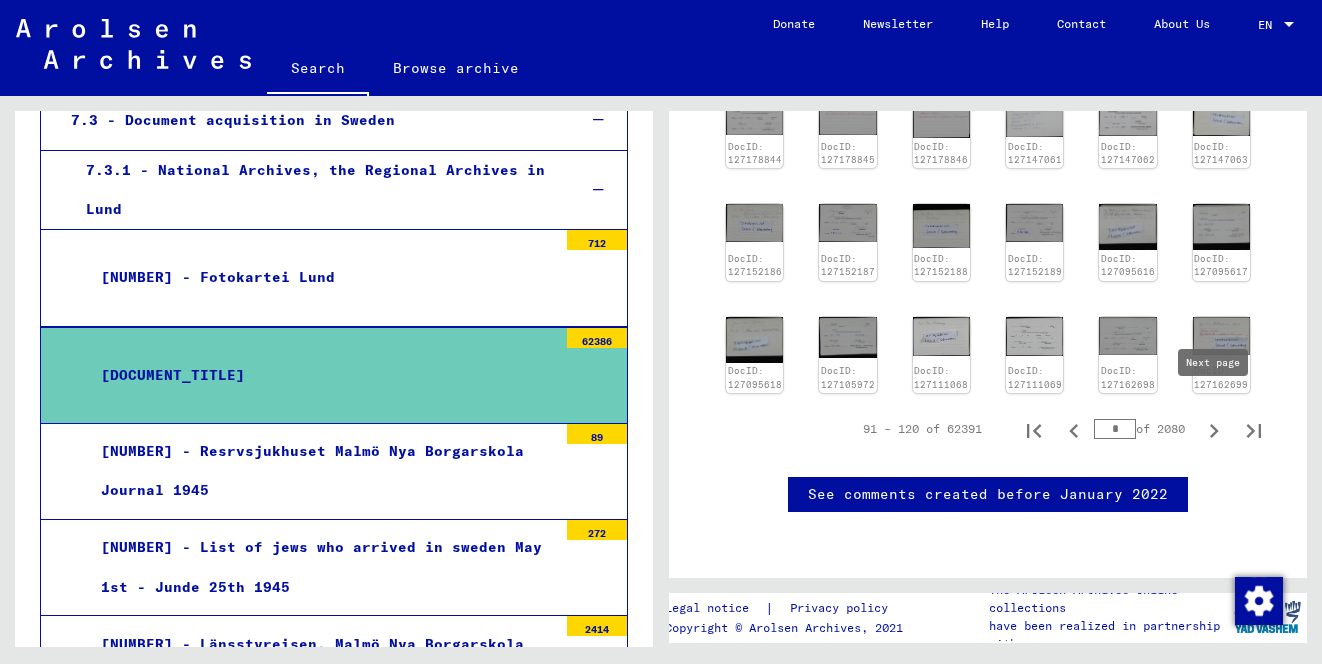 click 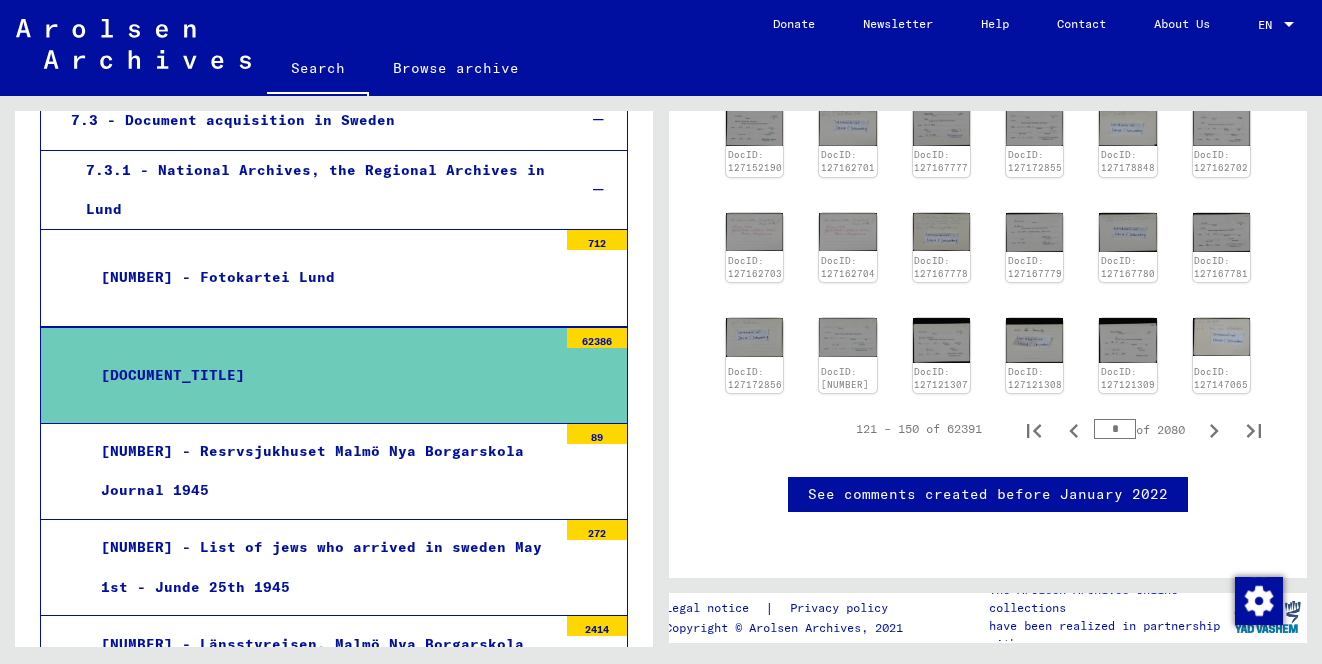 scroll, scrollTop: 709, scrollLeft: 0, axis: vertical 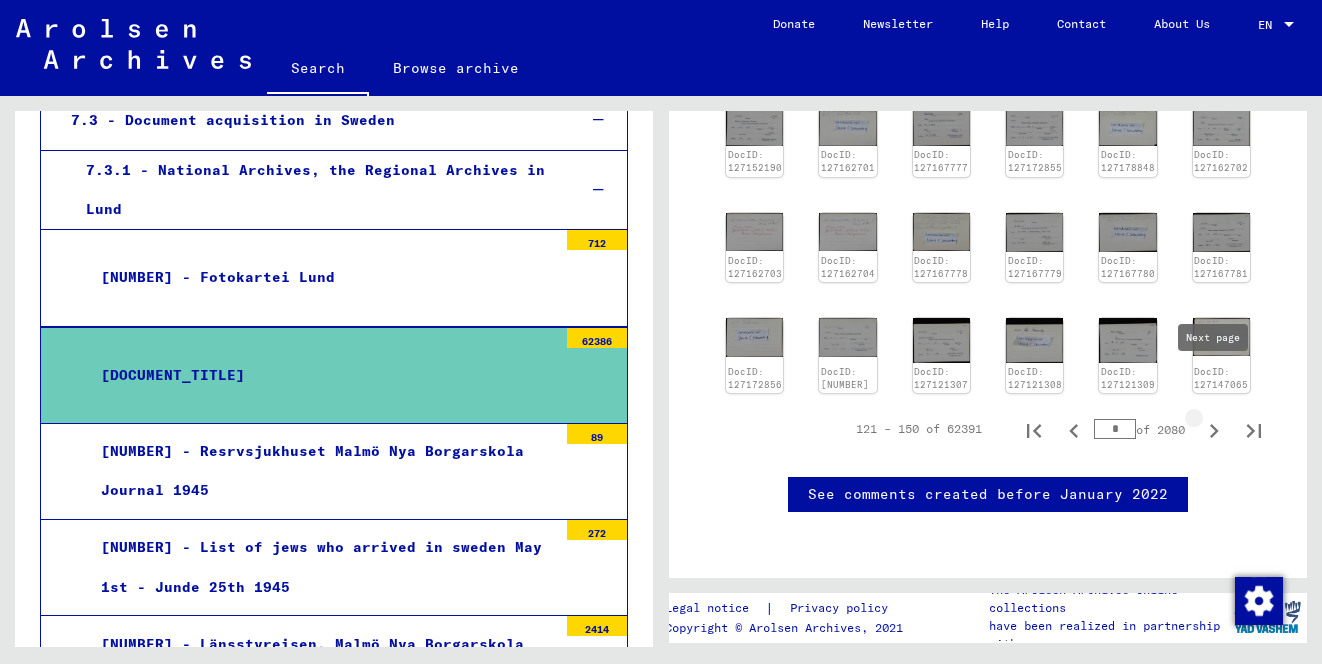 click 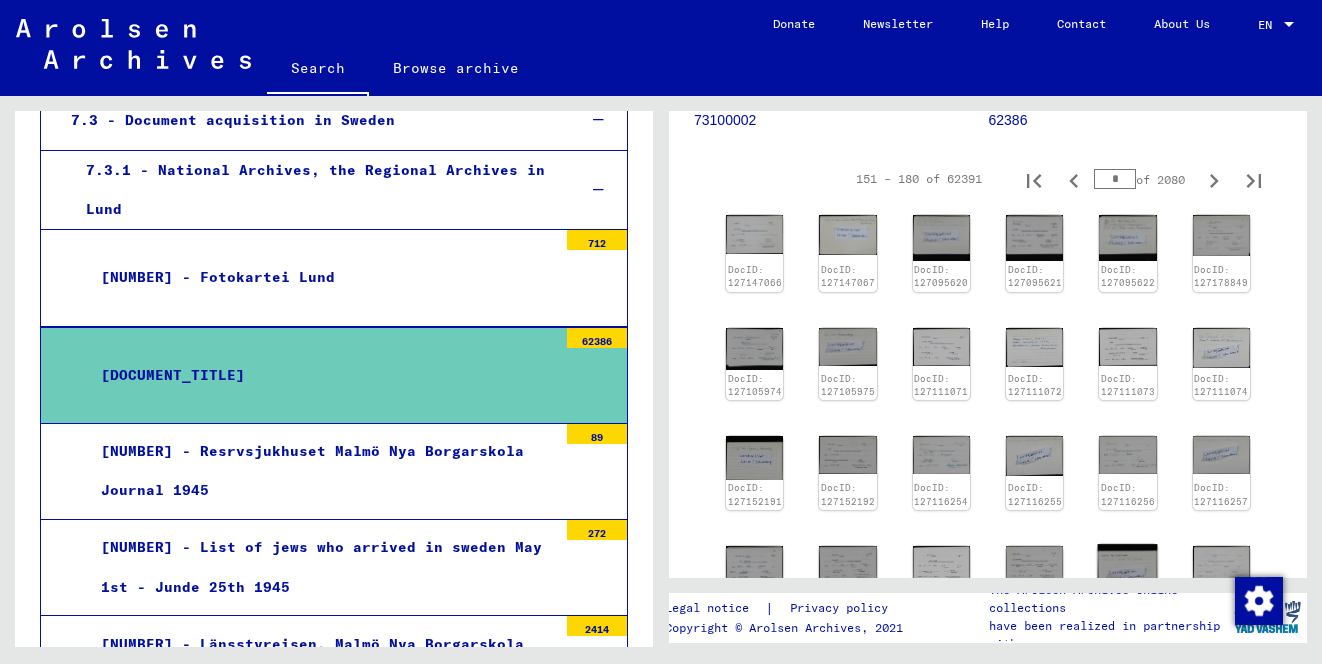 scroll, scrollTop: 298, scrollLeft: 0, axis: vertical 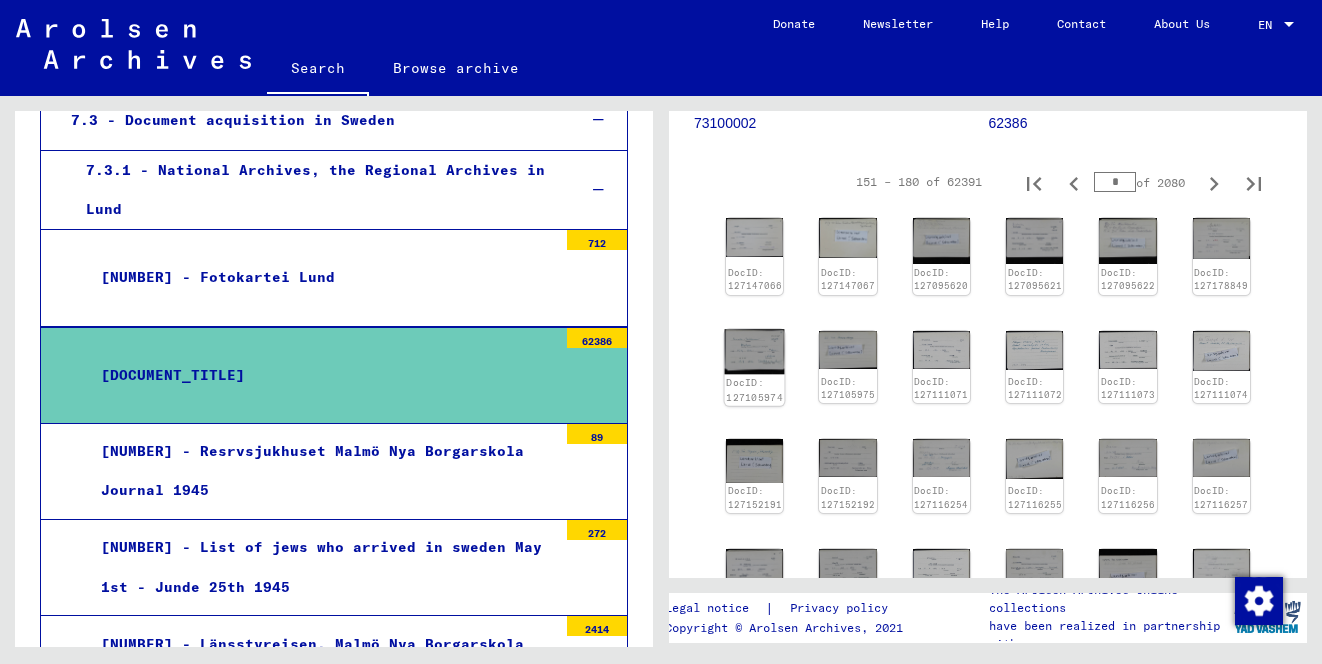 click 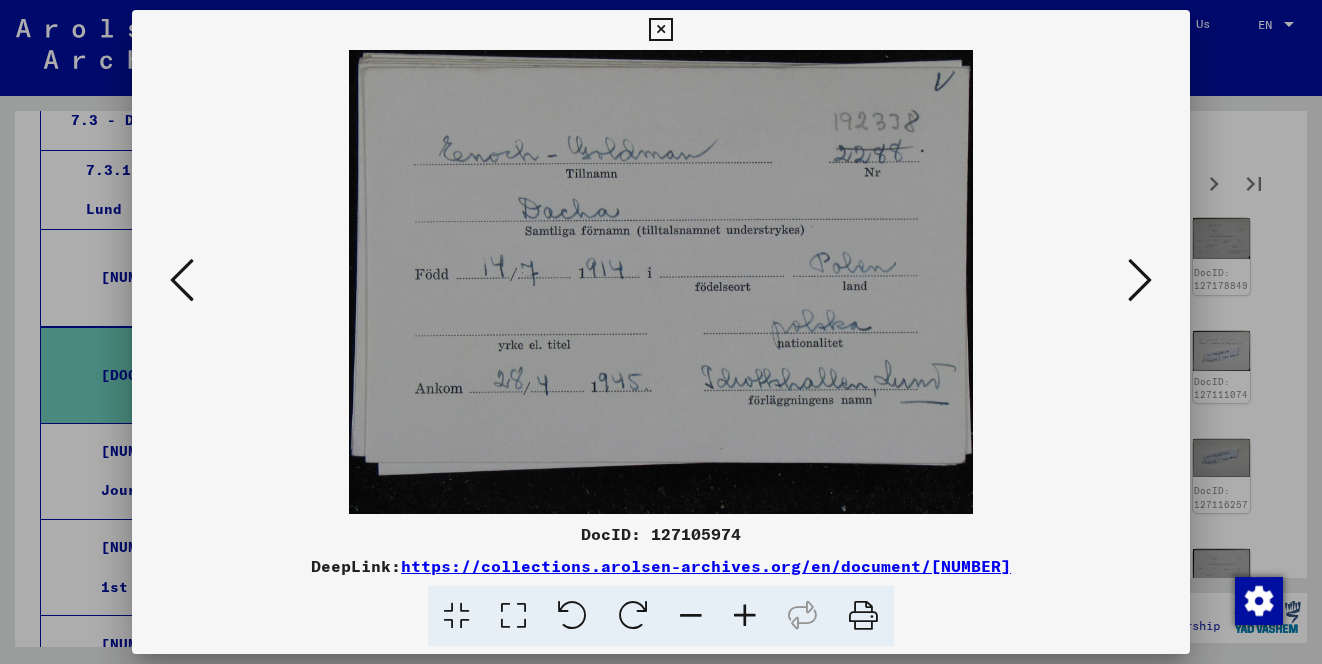 click at bounding box center (661, 282) 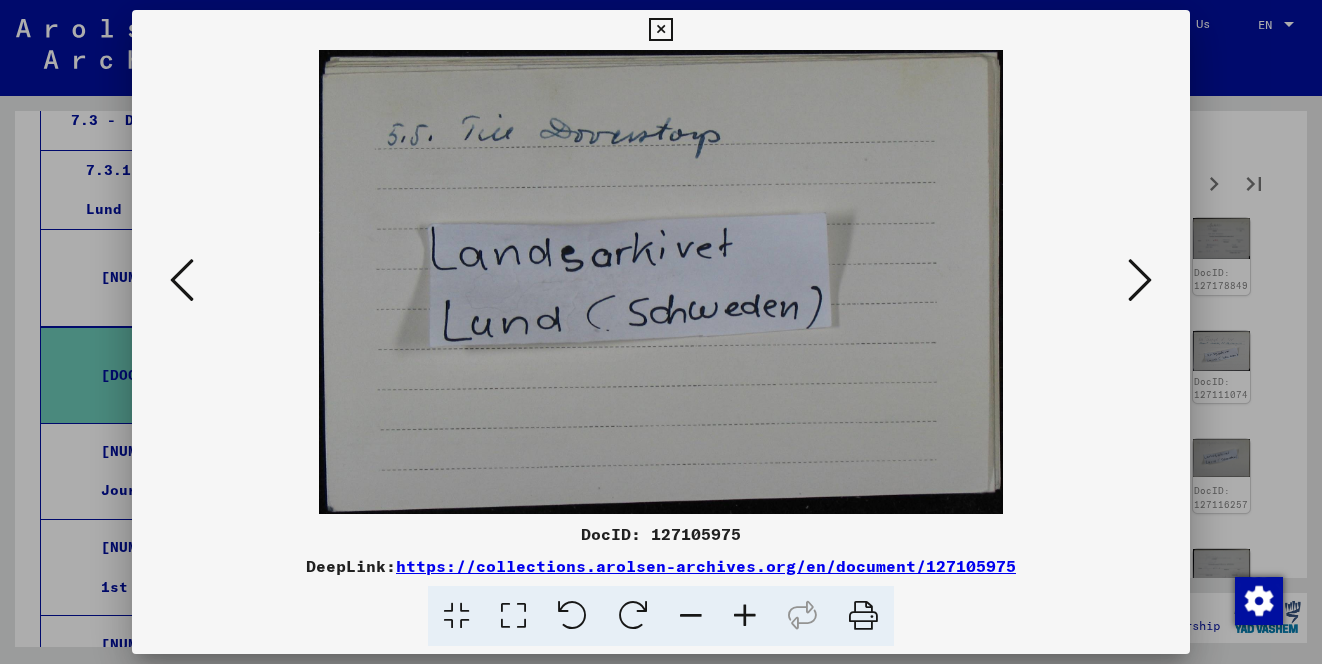 click at bounding box center (1140, 280) 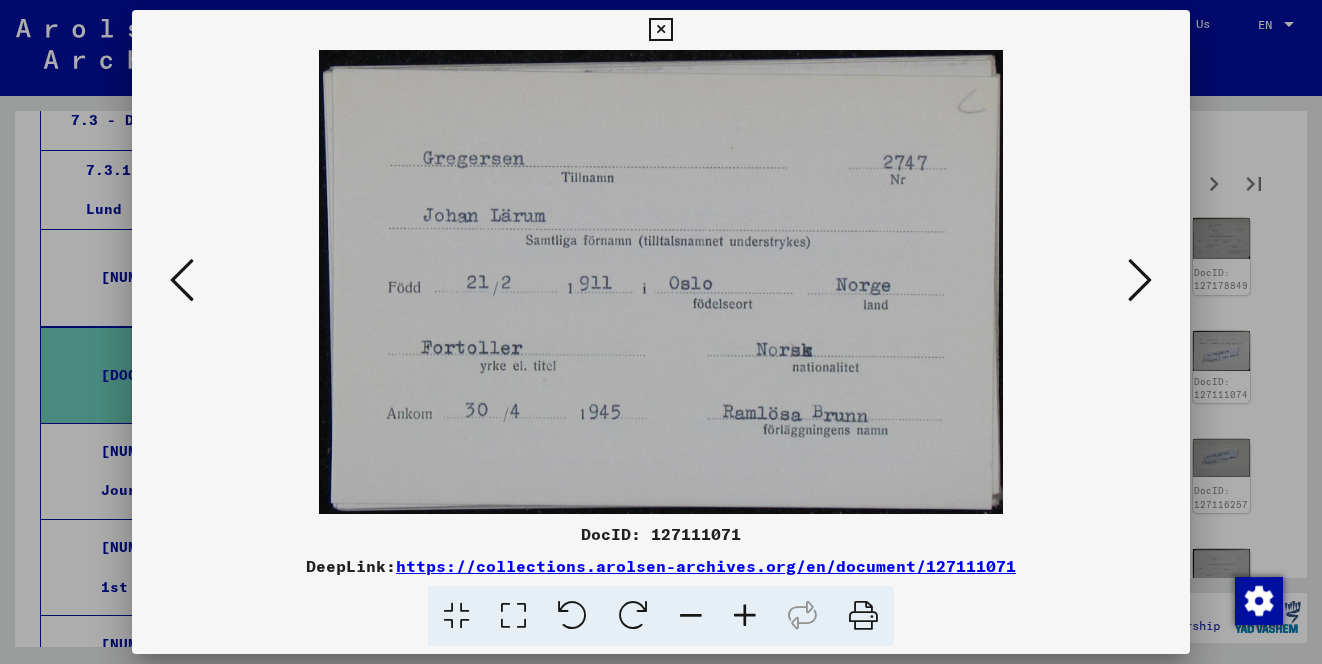 click at bounding box center [1140, 280] 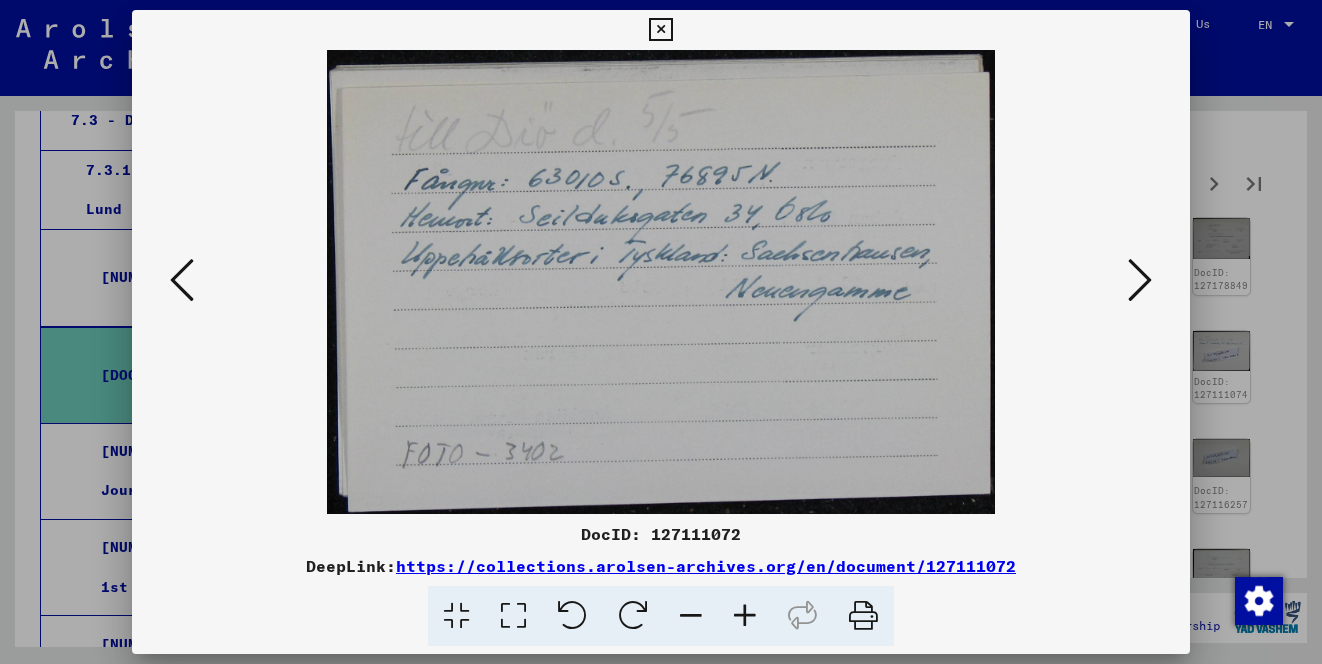 click at bounding box center [661, 332] 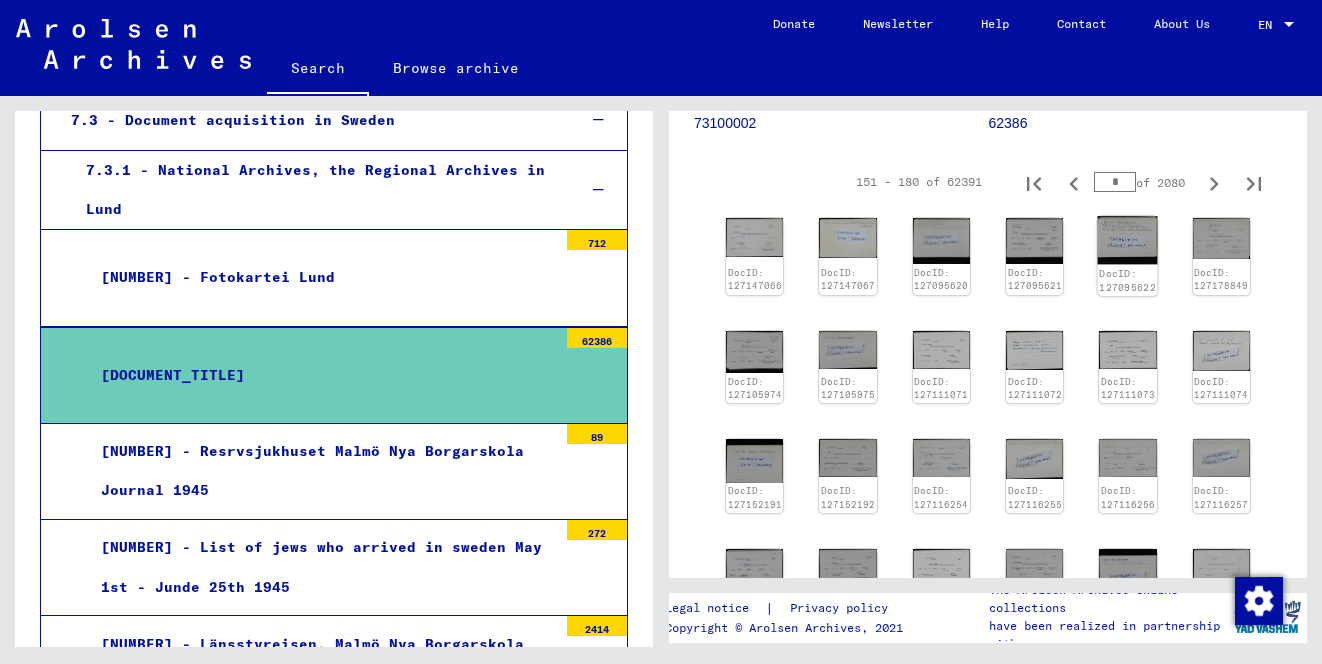 click 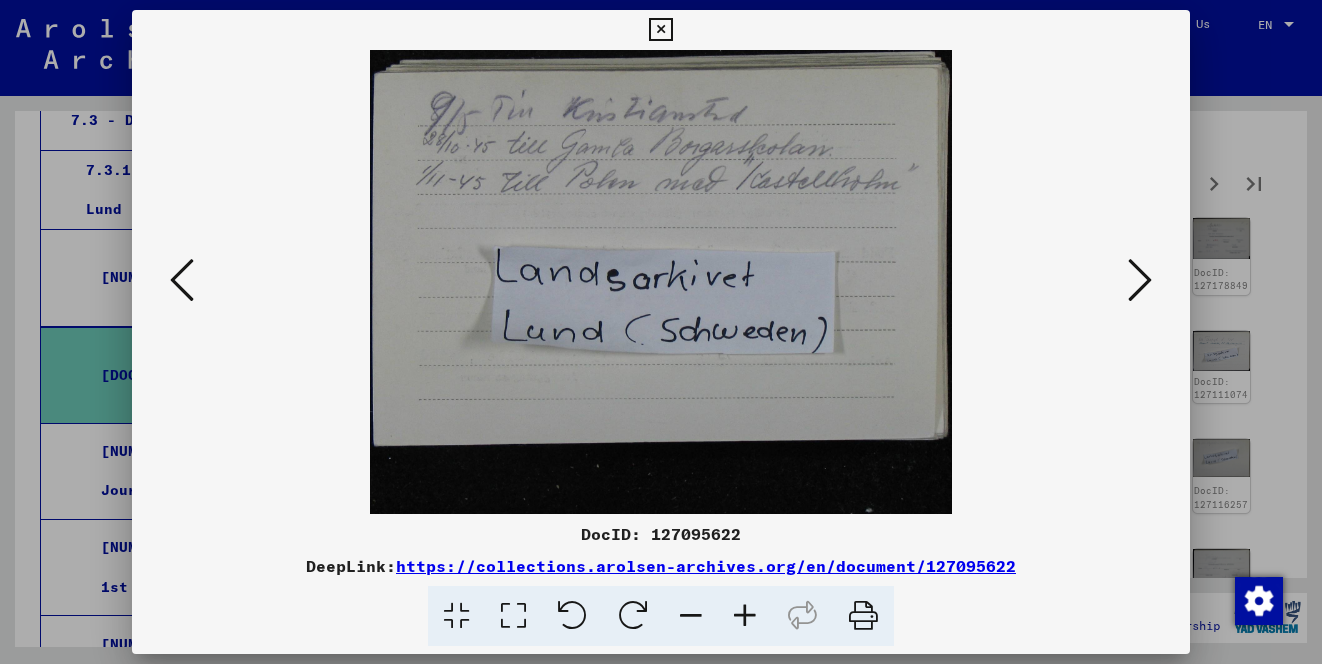 click at bounding box center [1140, 280] 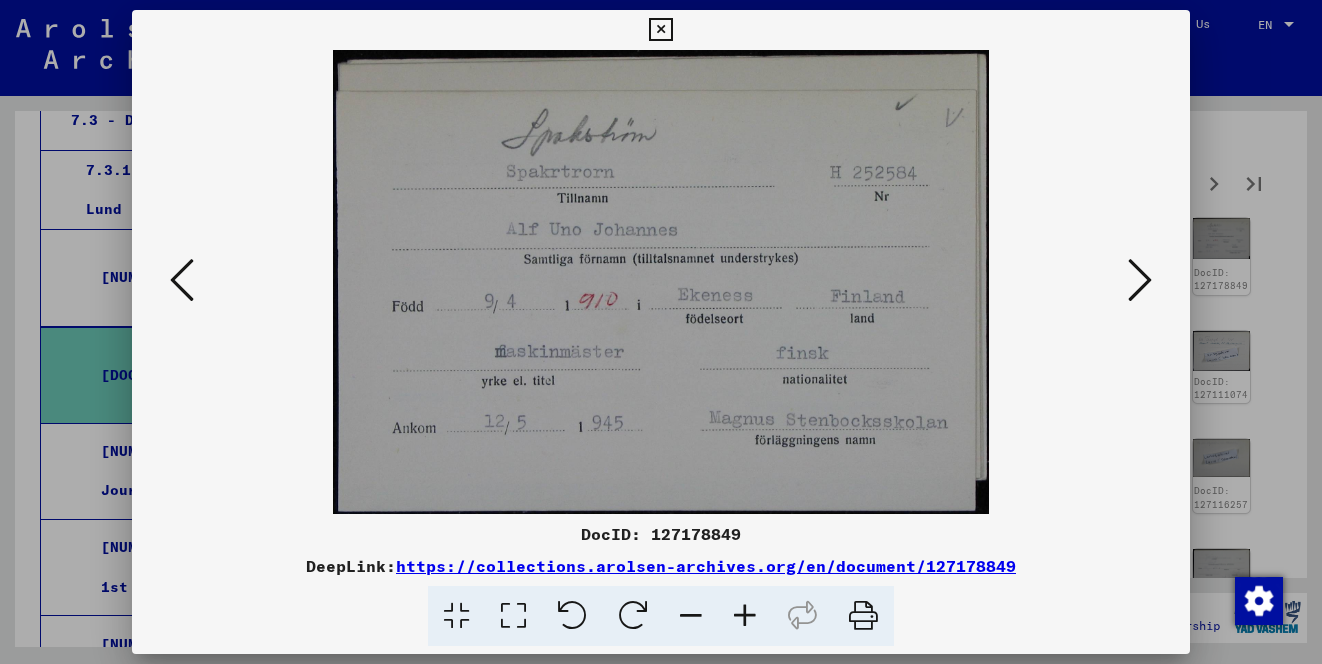 click at bounding box center [182, 280] 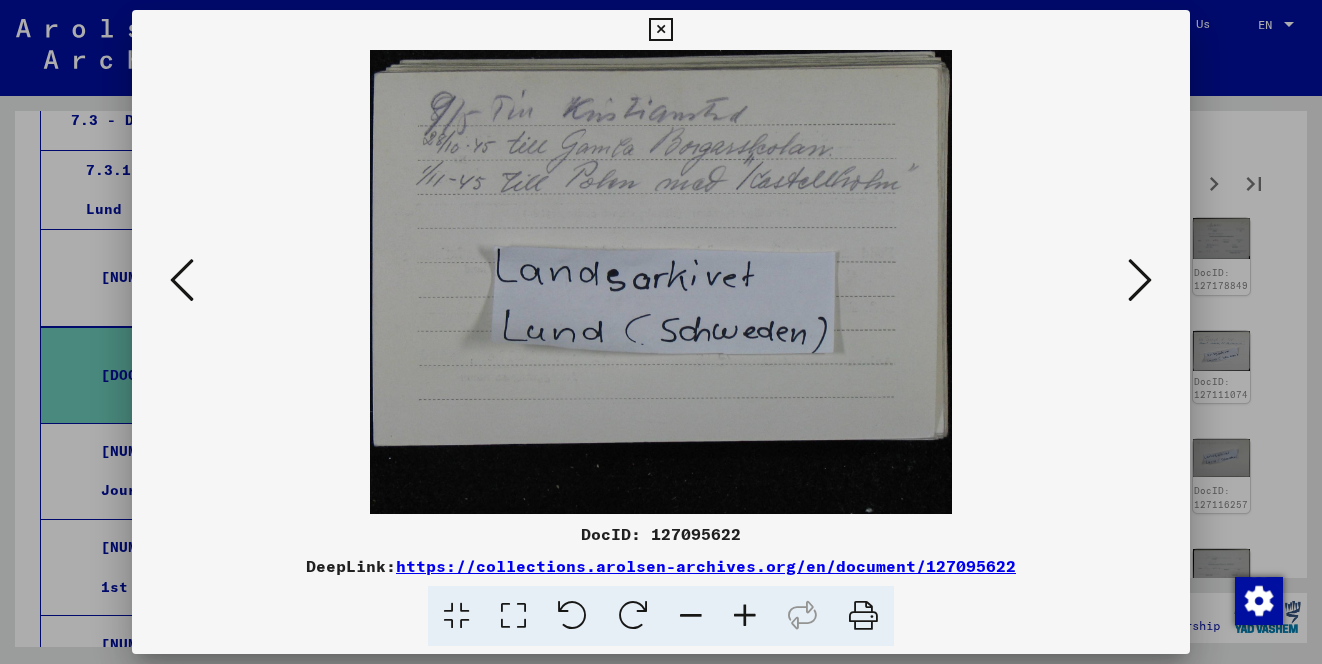 click at bounding box center [182, 280] 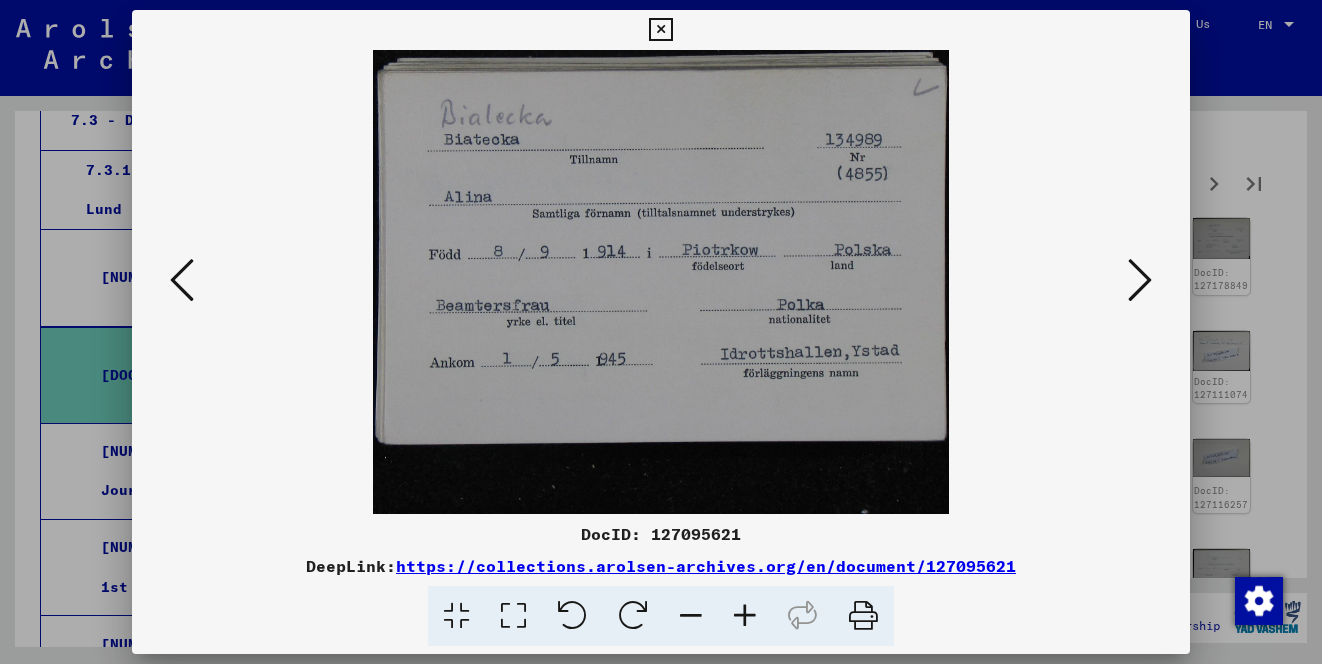 click at bounding box center (182, 280) 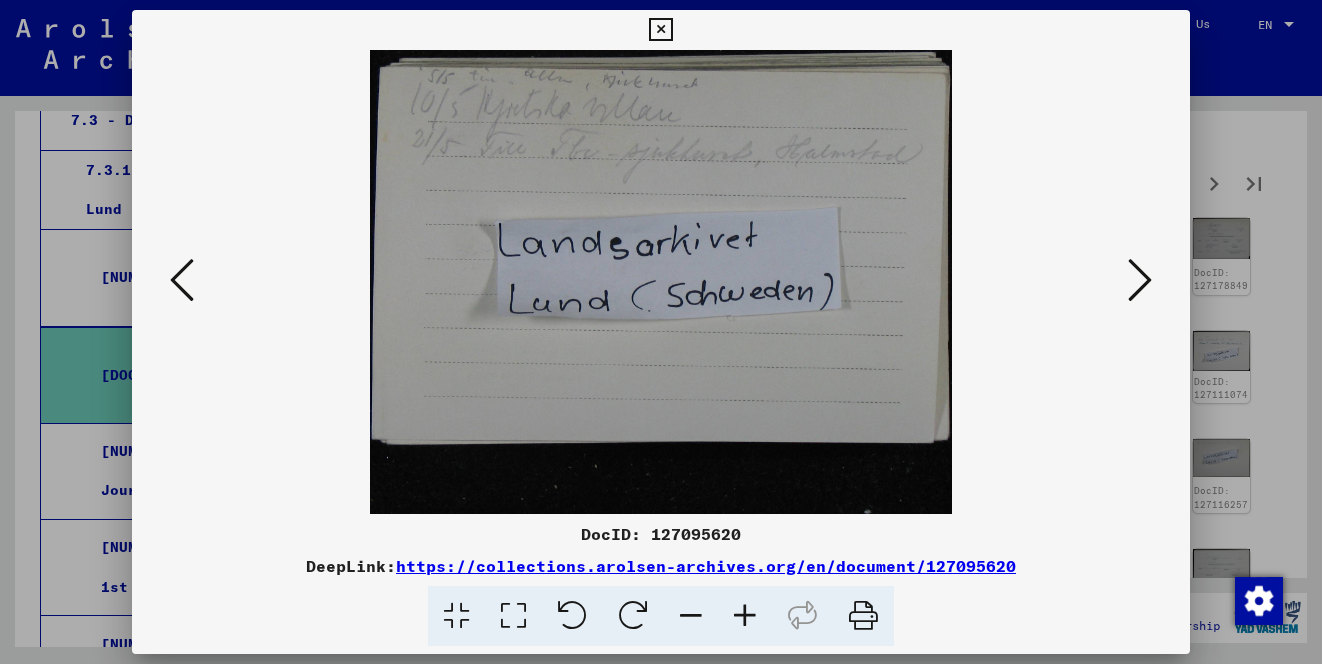 click at bounding box center (182, 280) 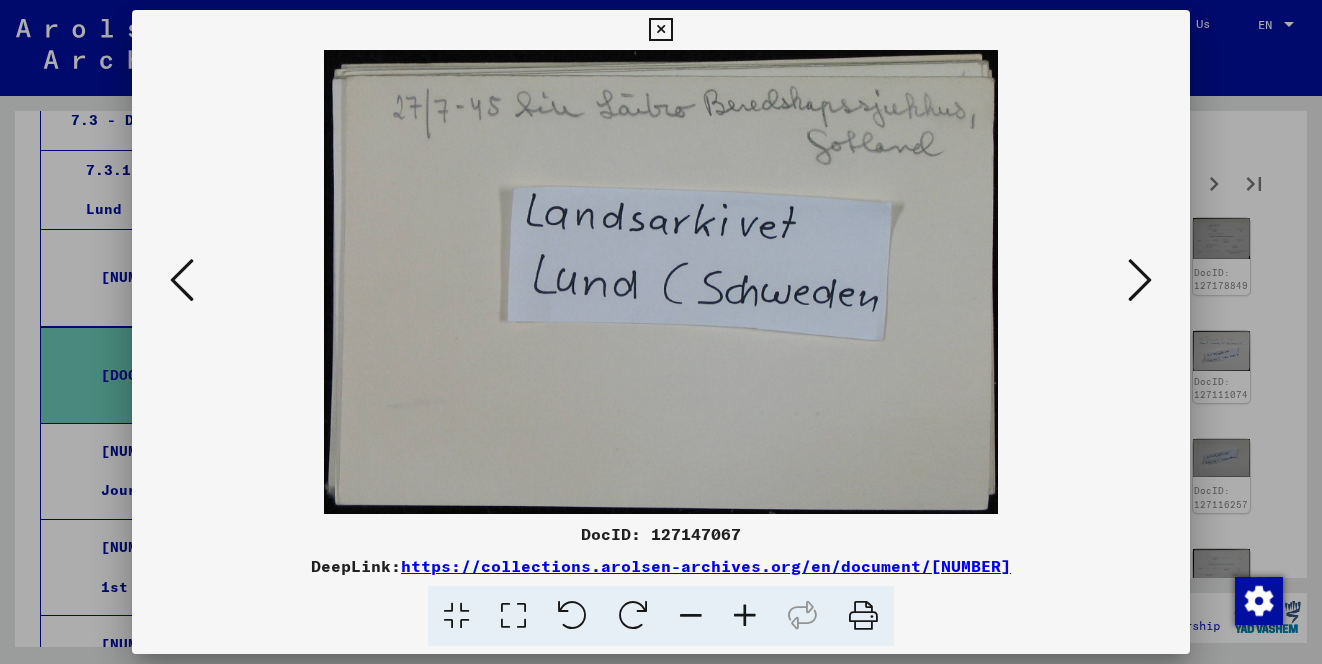 click at bounding box center (182, 280) 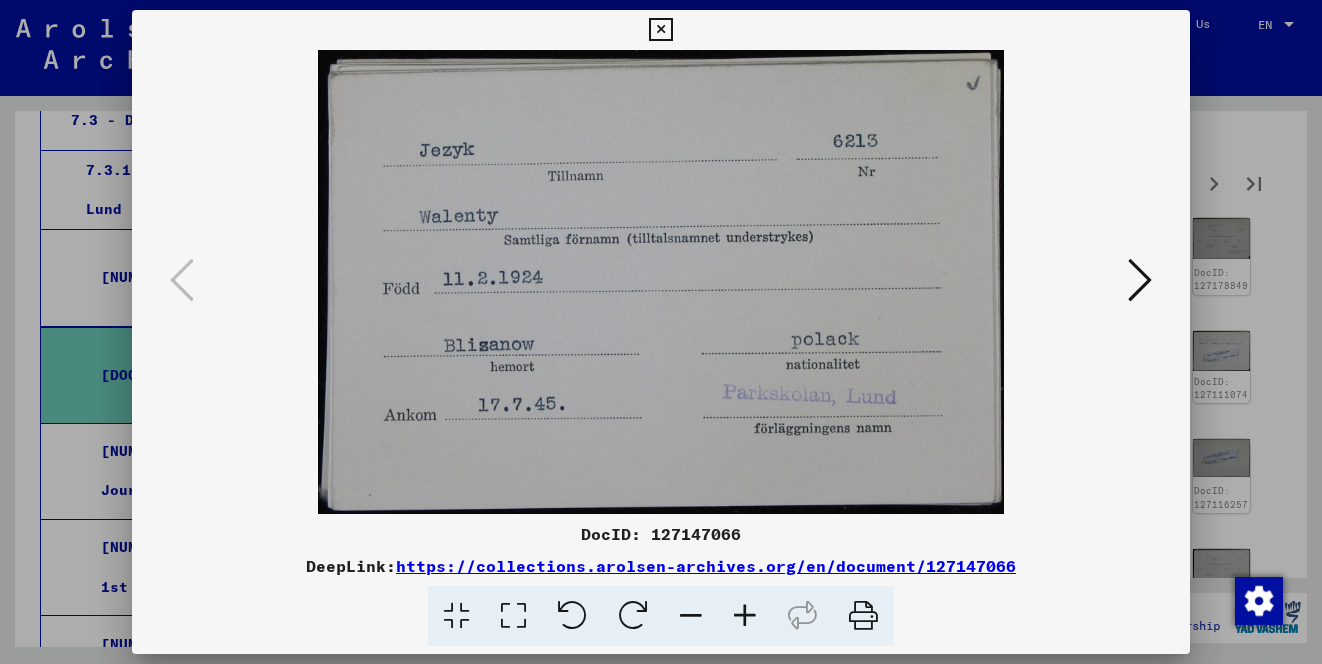 click at bounding box center [661, 332] 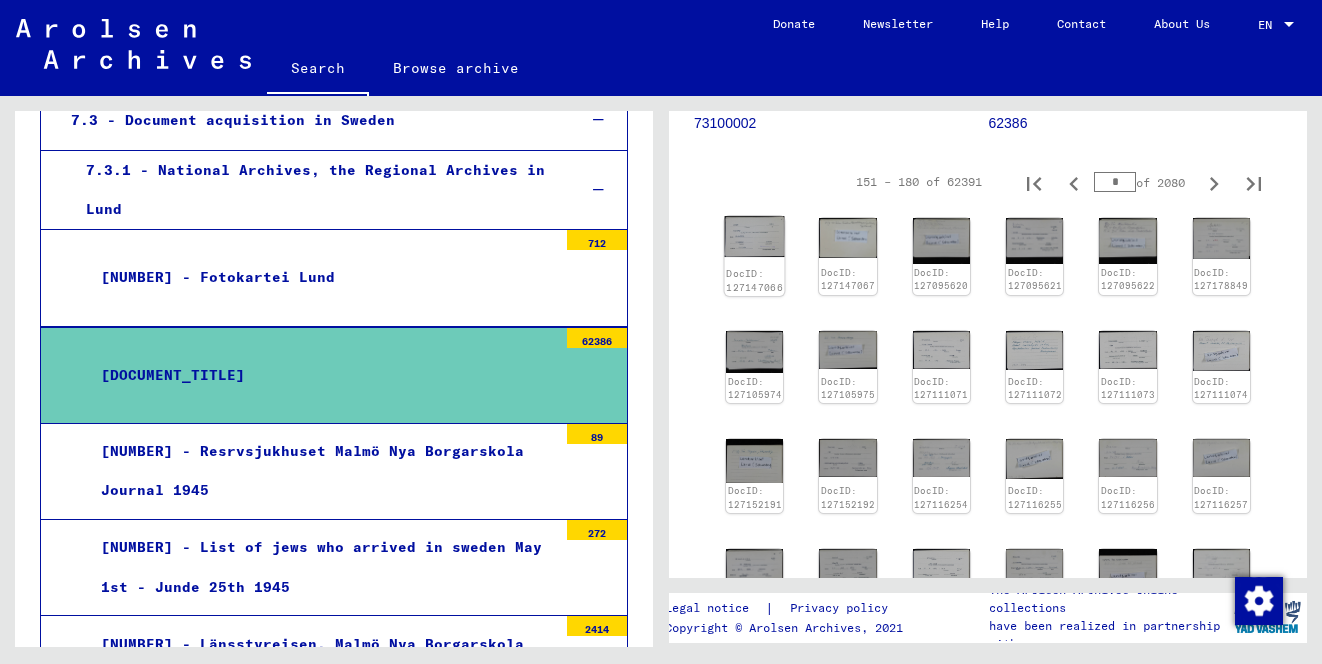click 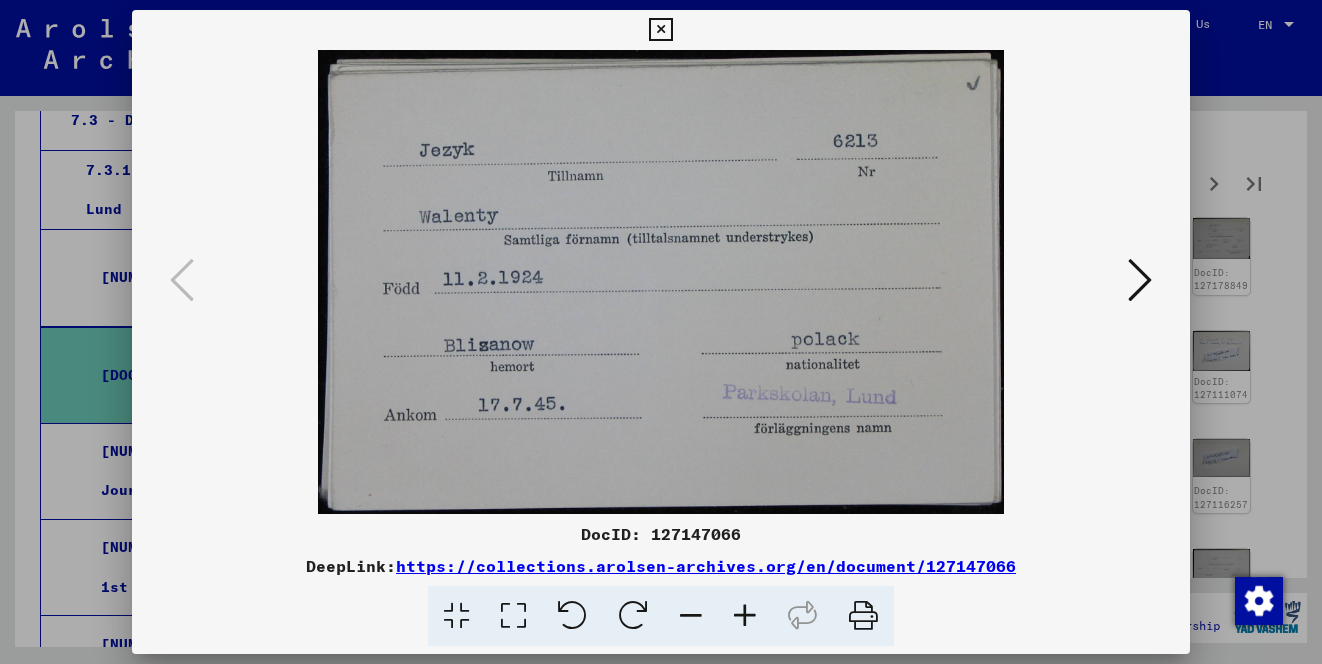 click at bounding box center [1140, 280] 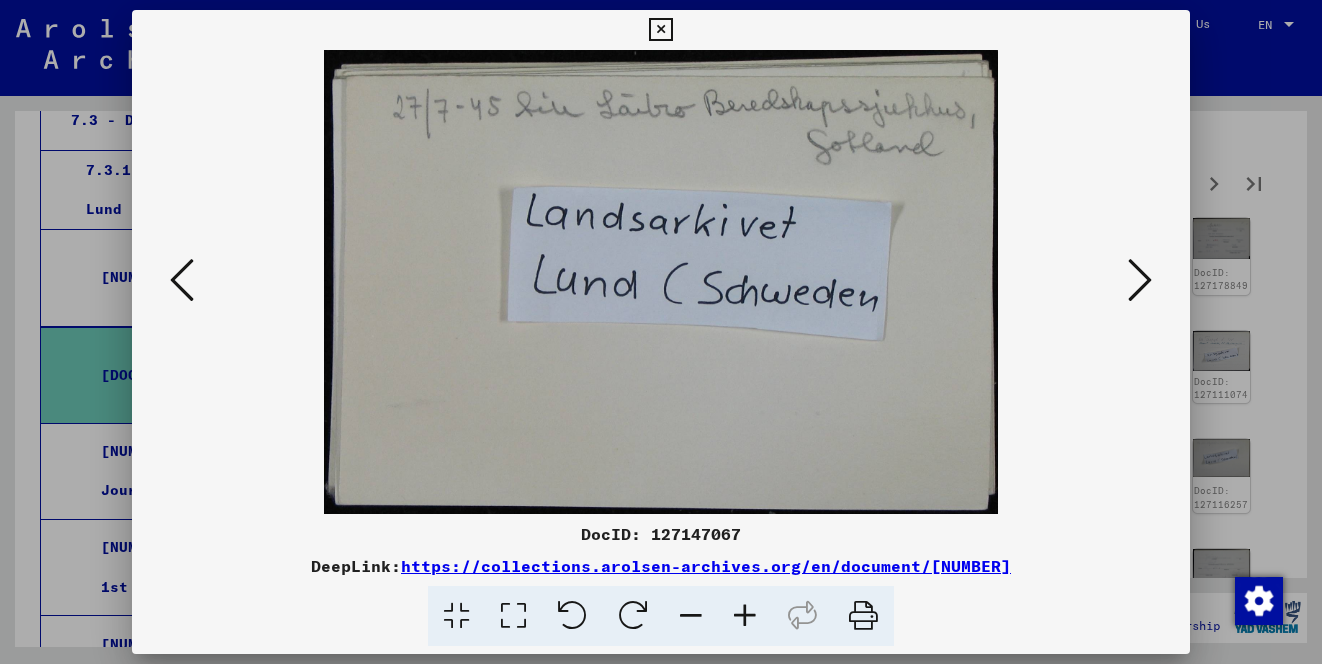 click at bounding box center [1140, 280] 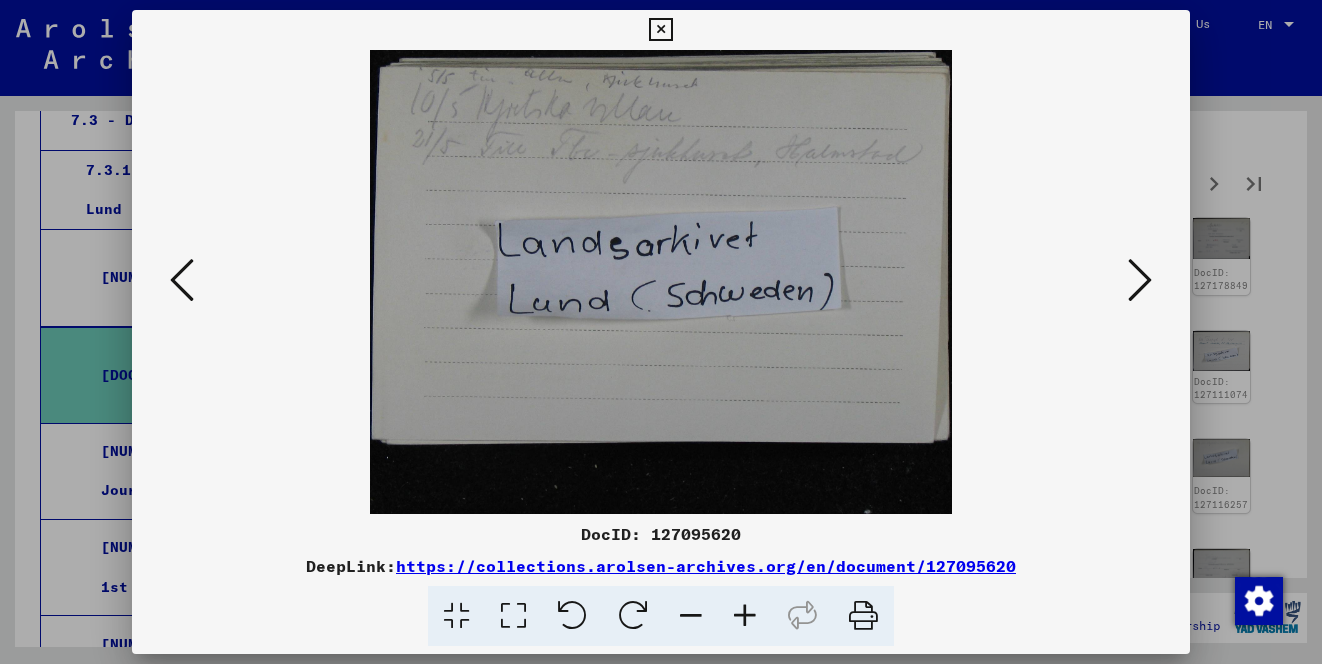 click at bounding box center (1140, 280) 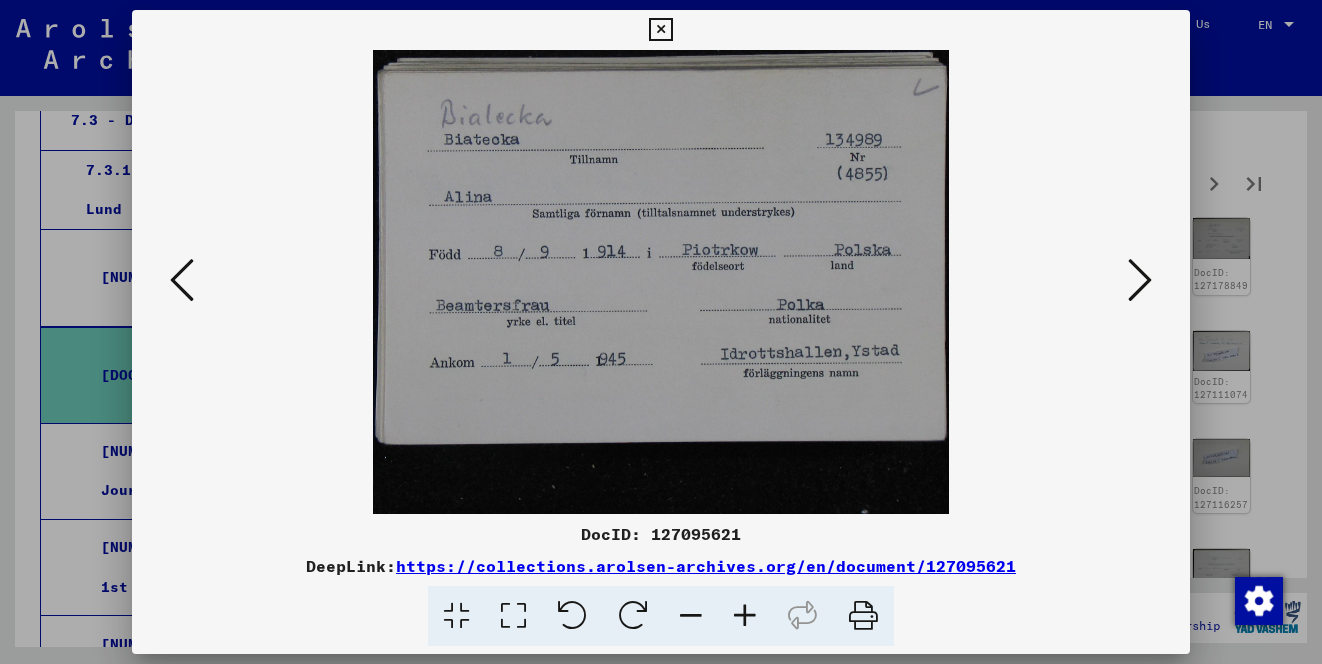 click at bounding box center (1140, 280) 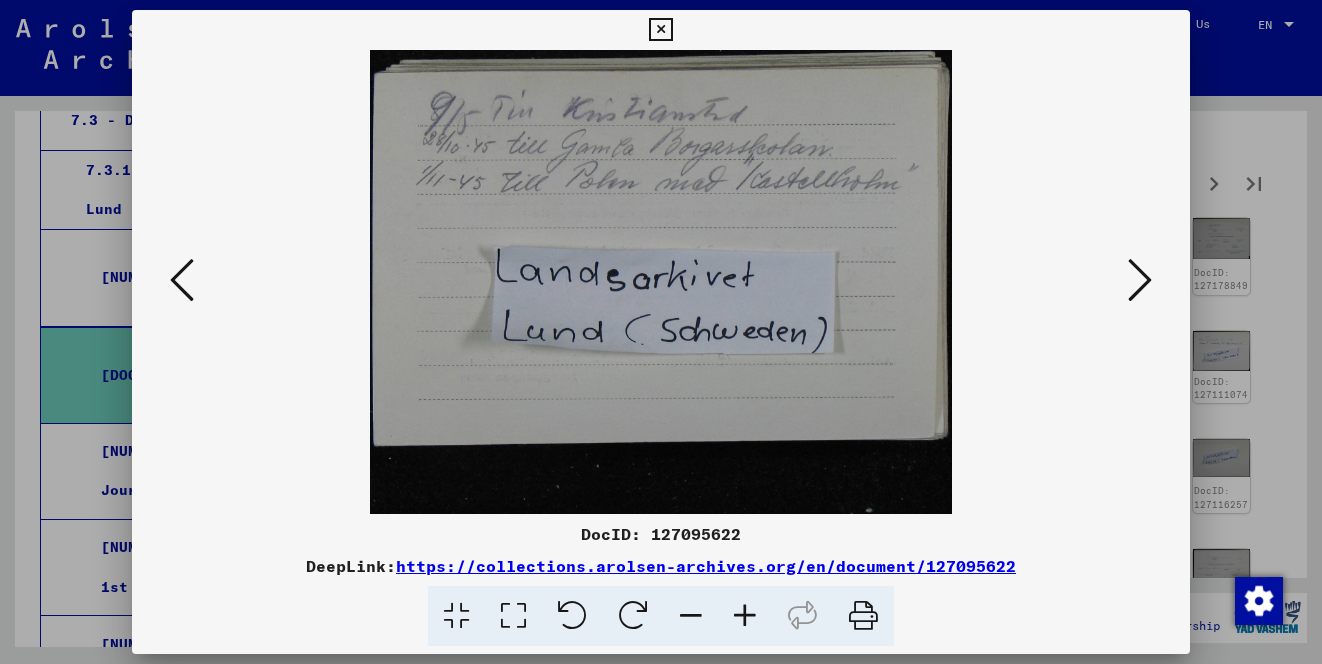 click at bounding box center [1140, 280] 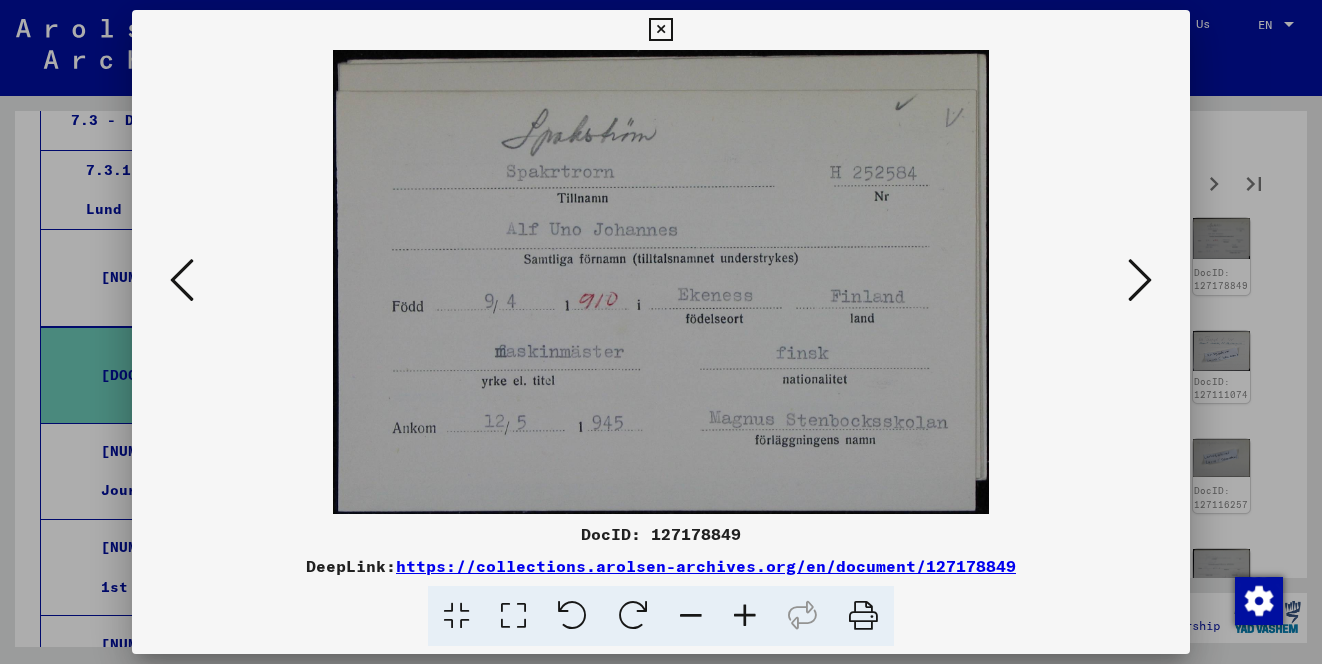 click at bounding box center (1140, 280) 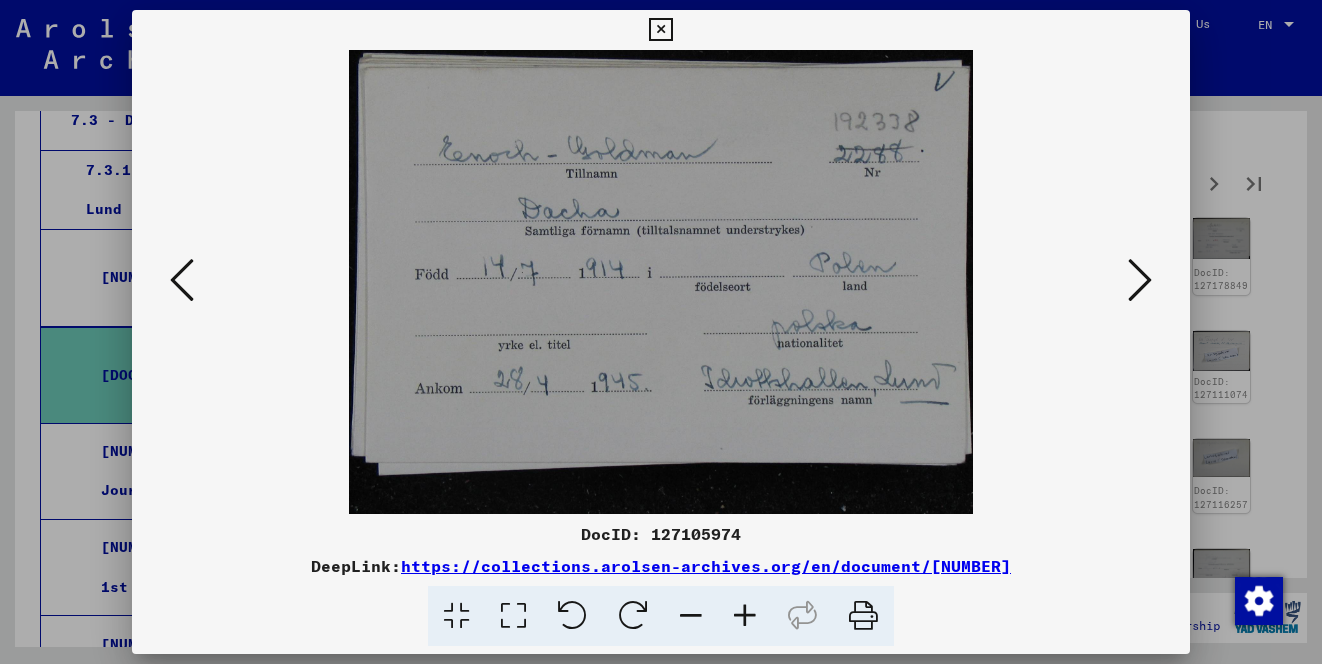 click at bounding box center (1140, 280) 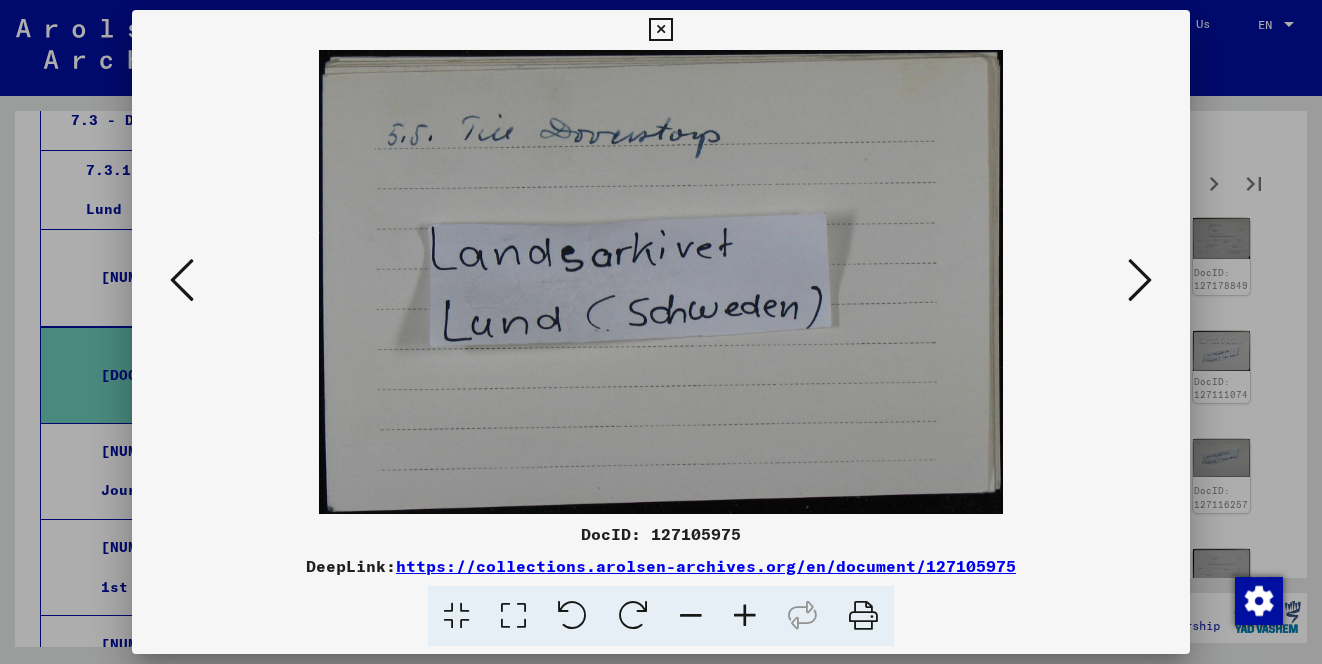 click at bounding box center [1140, 280] 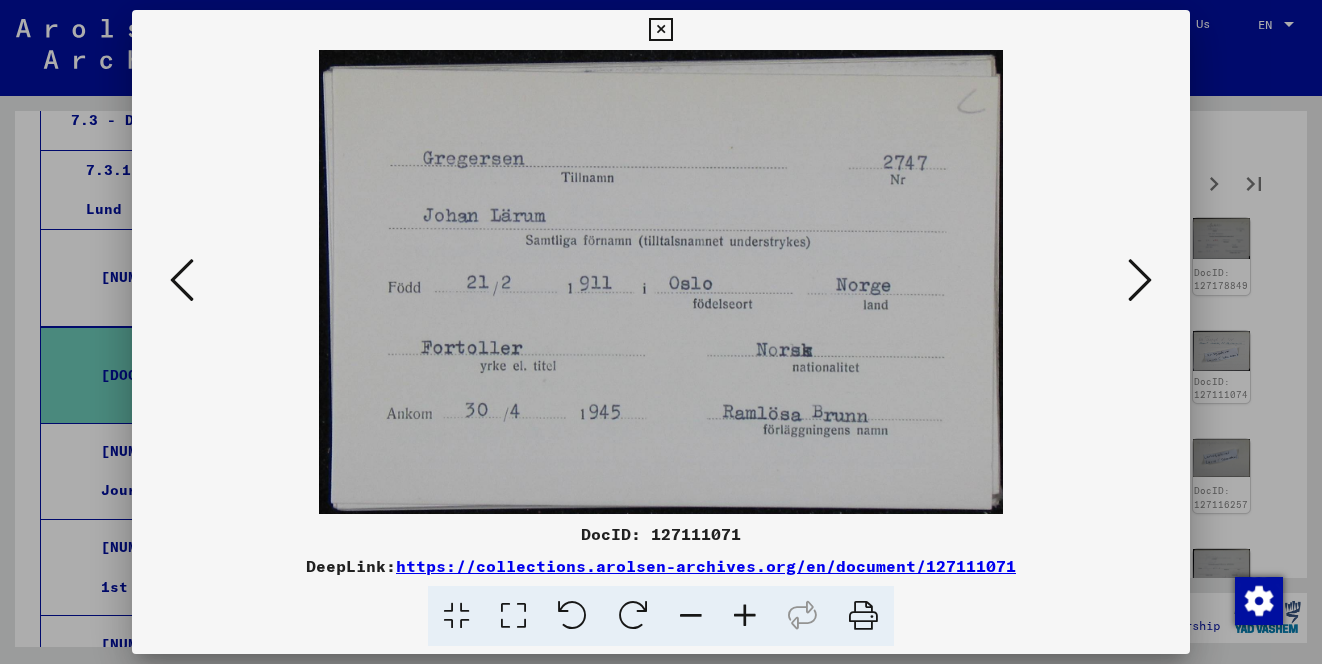 click at bounding box center [1140, 280] 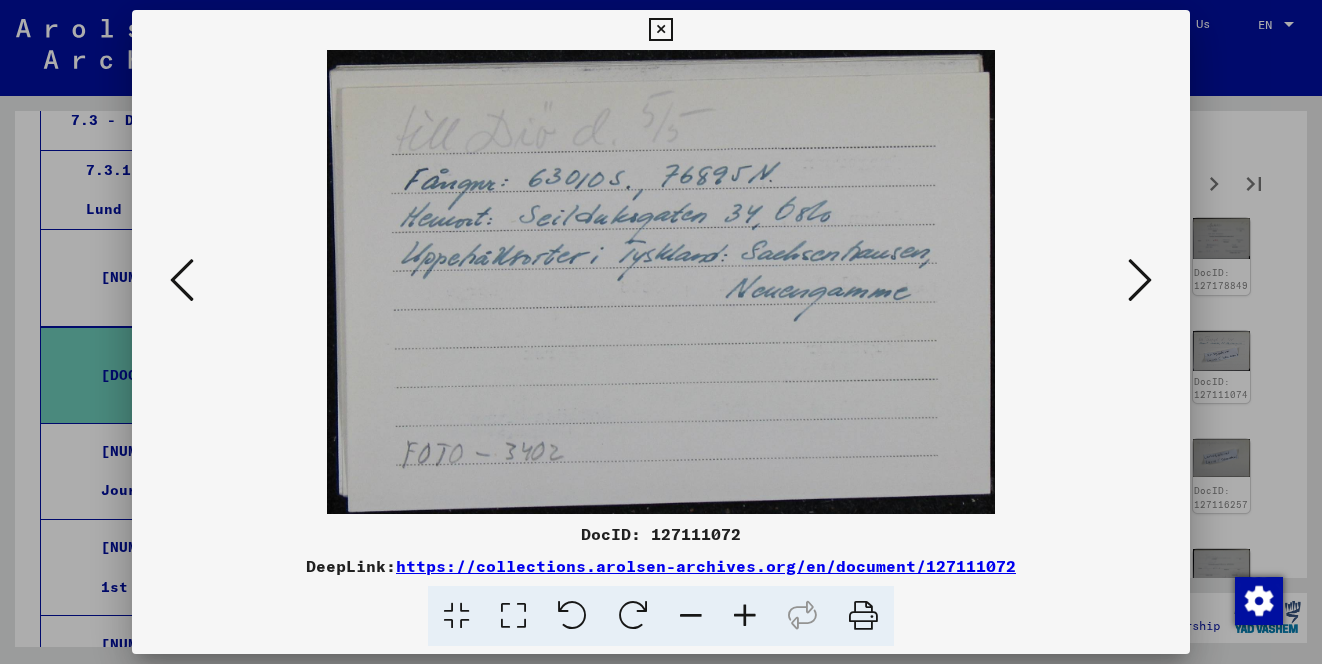 click at bounding box center [182, 281] 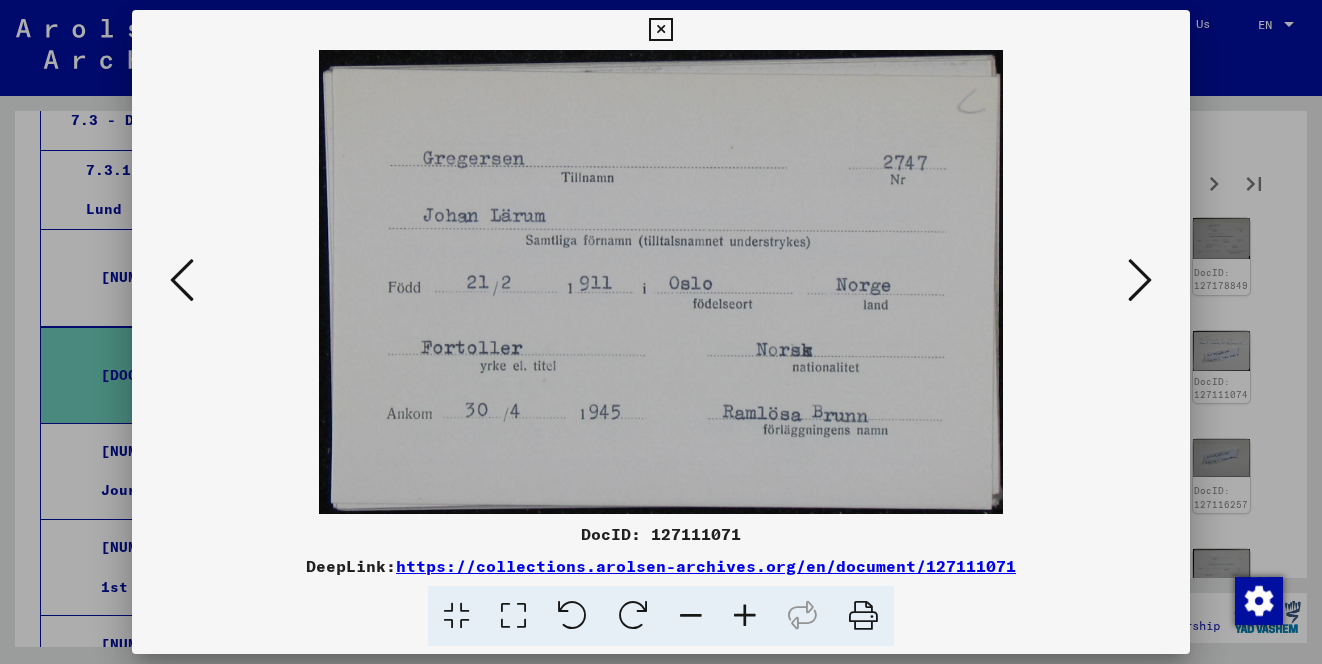 click at bounding box center [182, 281] 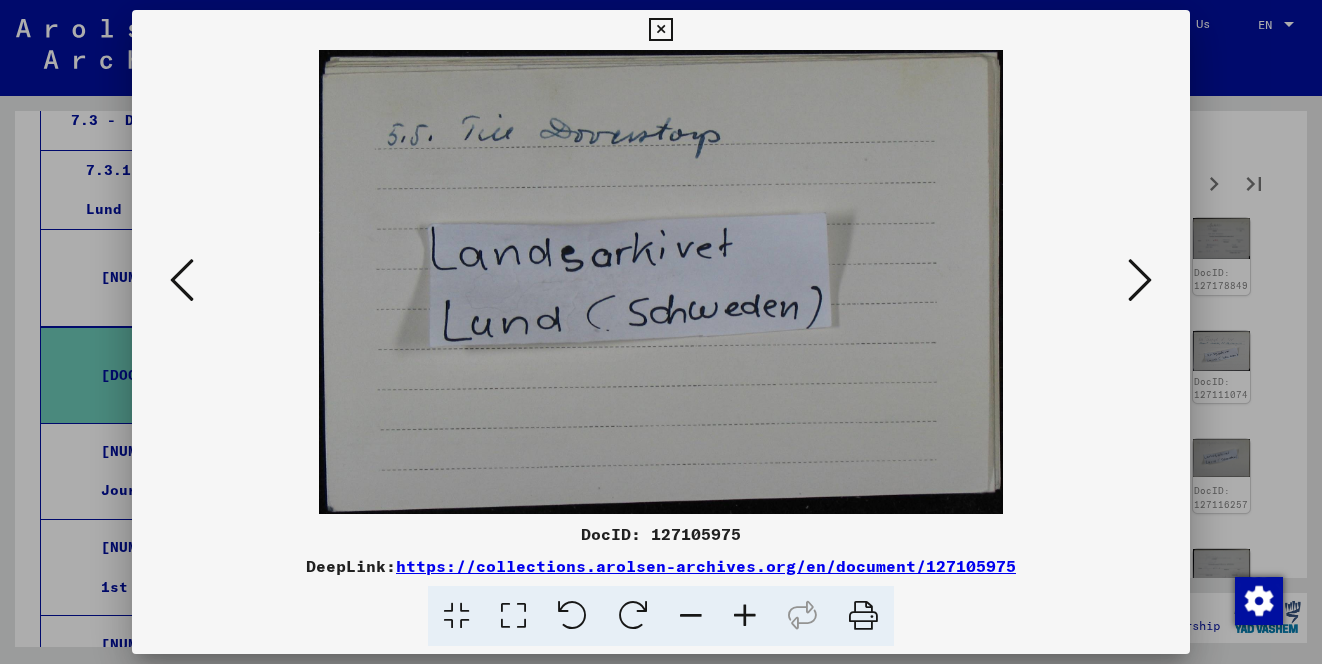 click at bounding box center [1140, 280] 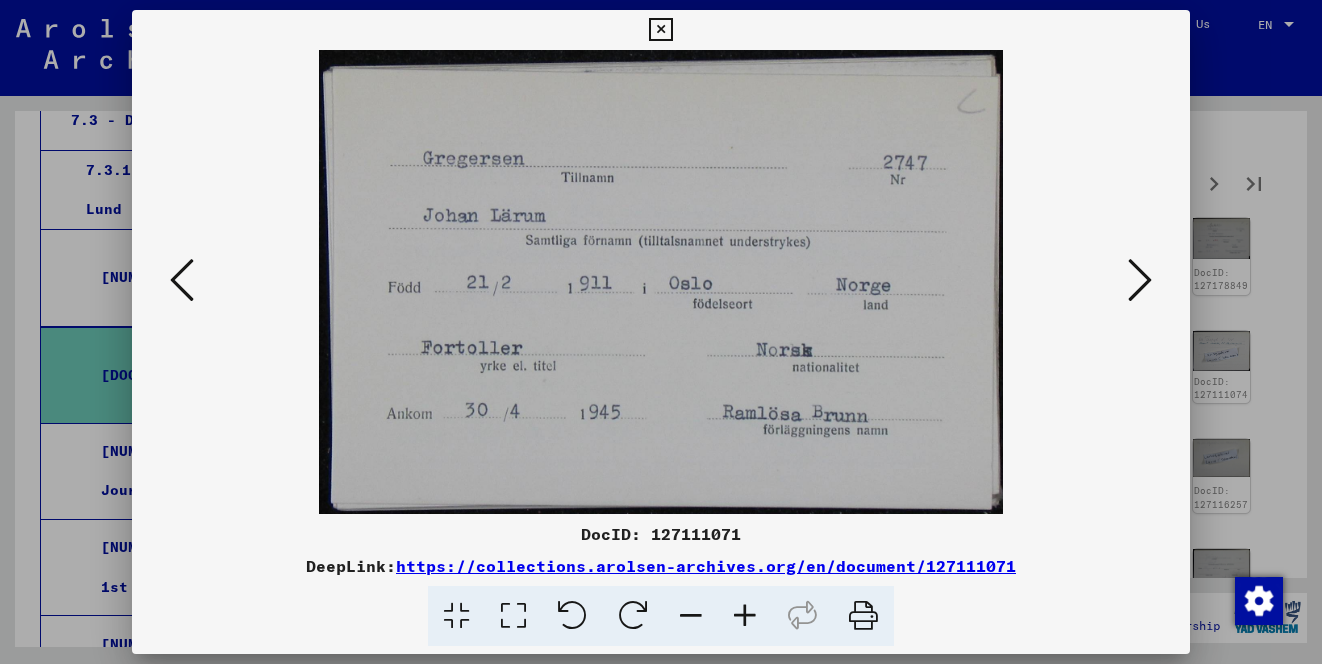 click at bounding box center (1140, 280) 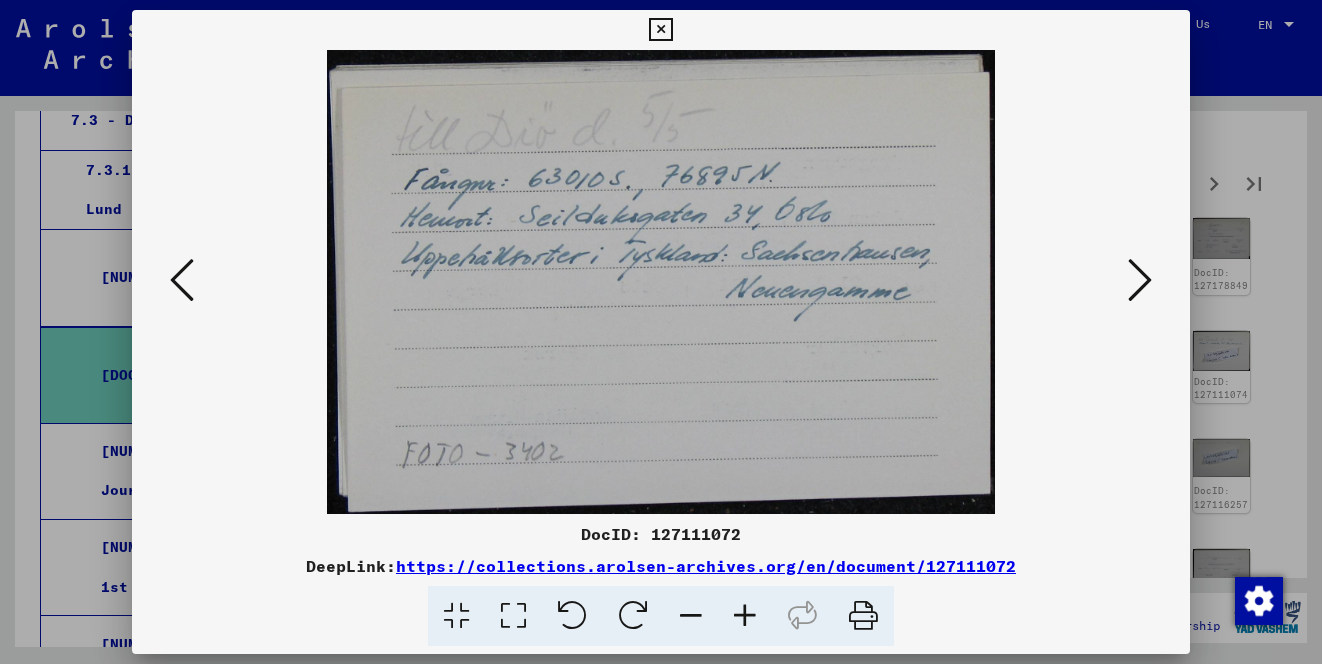 click at bounding box center [661, 332] 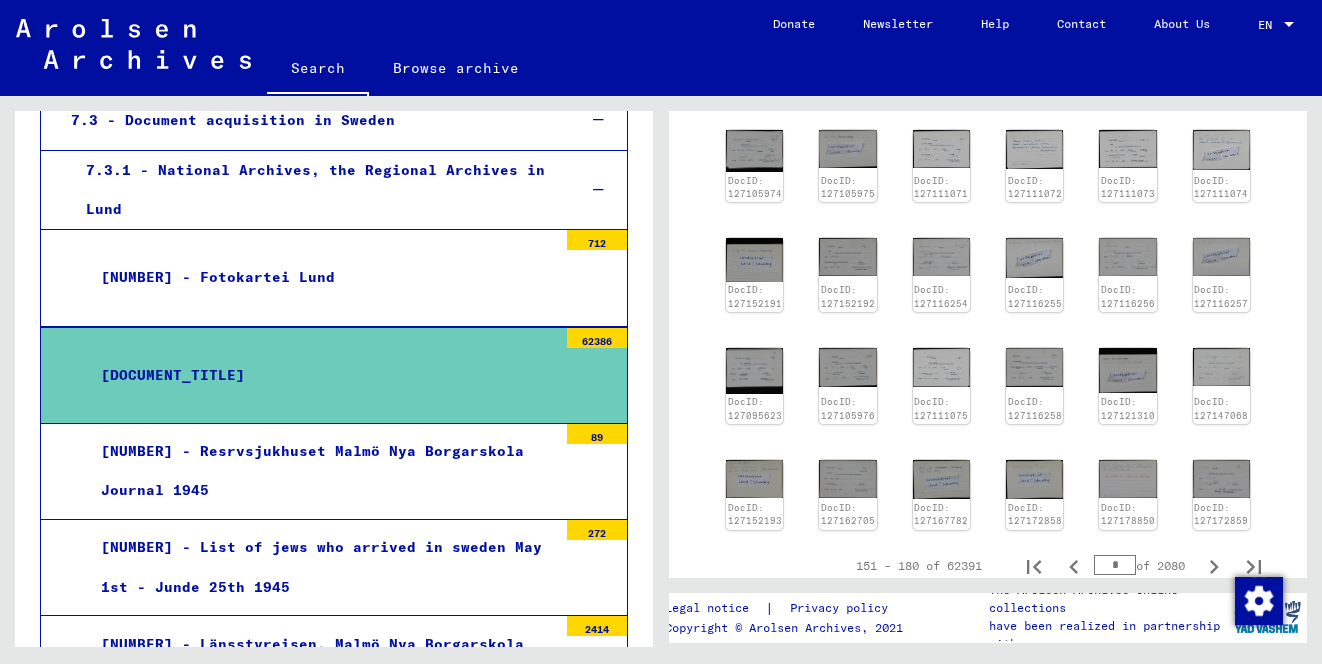 scroll, scrollTop: 570, scrollLeft: 0, axis: vertical 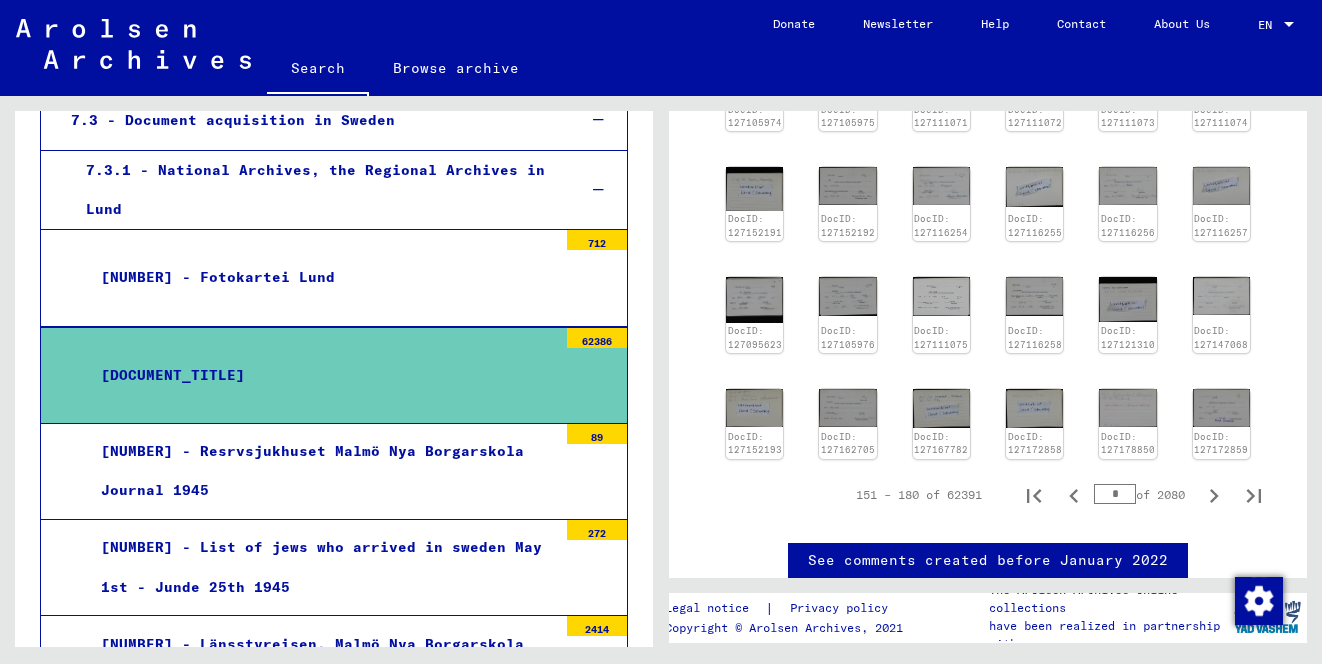 click on "DocID: [NUMBER] DocID: [NUMBER] DocID: [NUMBER] DocID: [NUMBER] DocID: [NUMBER] DocID: [NUMBER] DocID: [NUMBER] DocID: [NUMBER] DocID: [NUMBER] DocID: [NUMBER] DocID: [NUMBER] DocID: [NUMBER] DocID: [NUMBER] DocID: [NUMBER] DocID: [NUMBER] DocID: [NUMBER] DocID: [NUMBER] DocID: [NUMBER] DocID: [NUMBER] DocID: [NUMBER] DocID: [NUMBER] DocID: [NUMBER] DocID: [NUMBER] DocID: [NUMBER] DocID: [NUMBER] DocID: [NUMBER] DocID: [NUMBER] DocID: [NUMBER] DocID: [NUMBER] DocID: [NUMBER]" 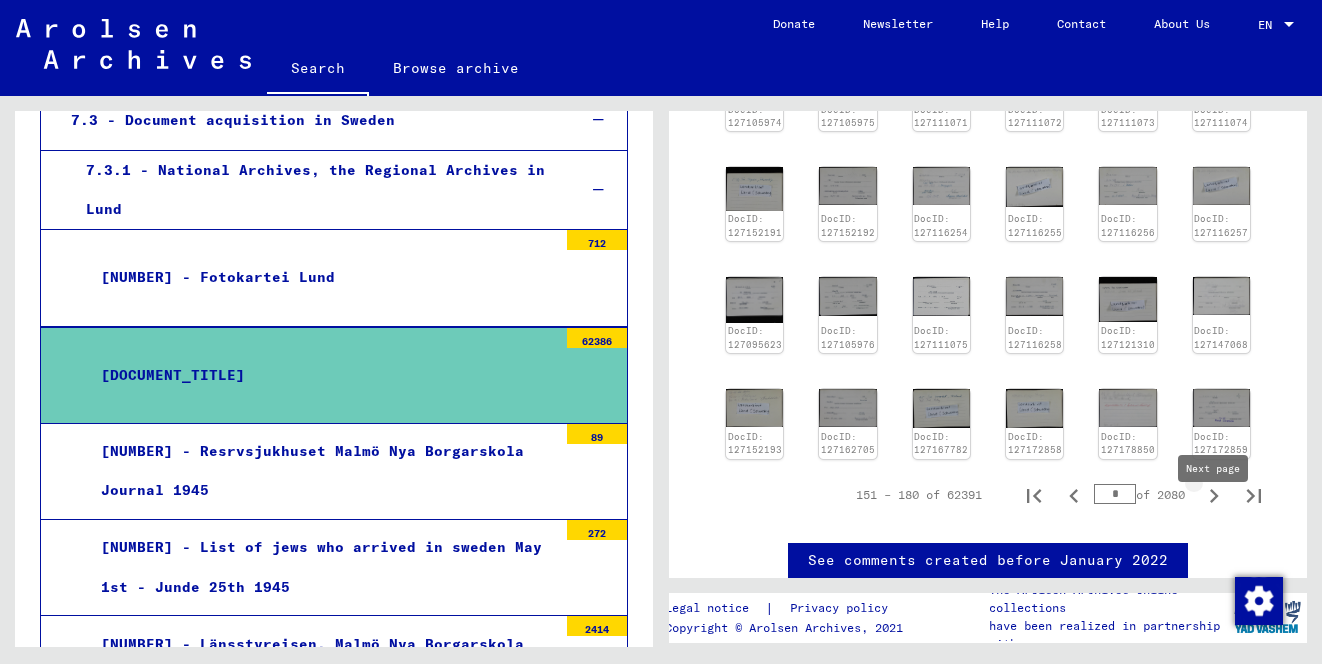 click 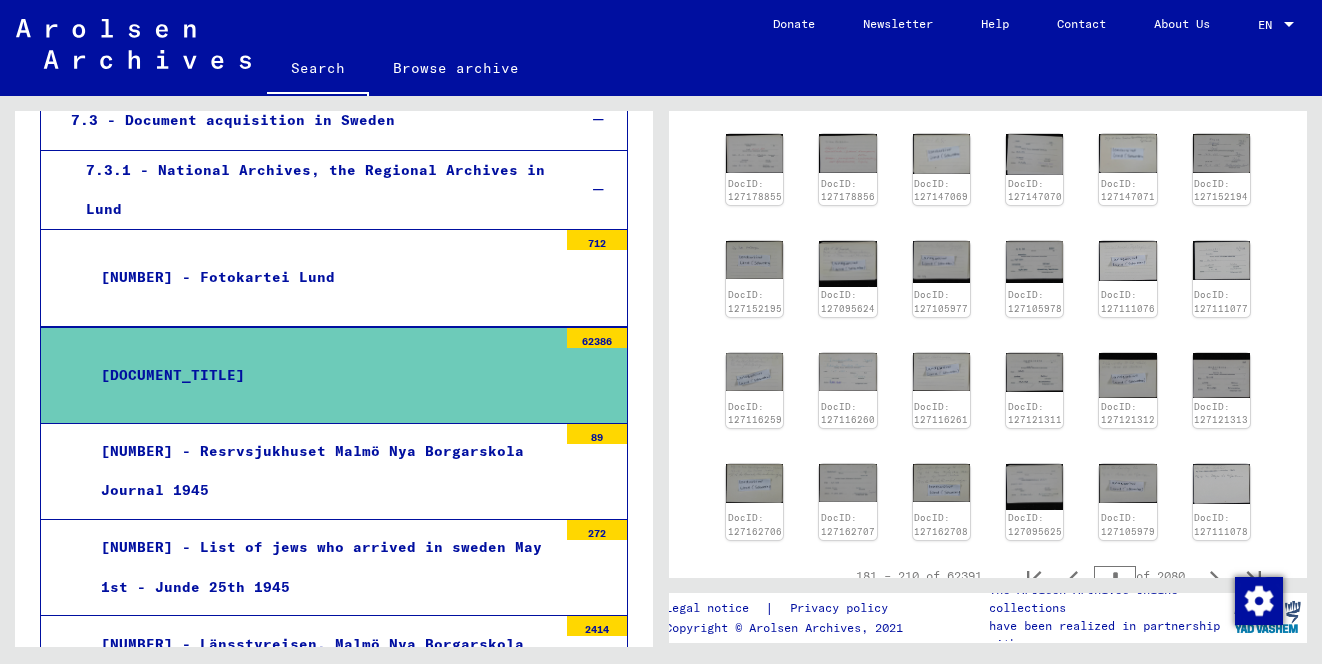 scroll, scrollTop: 527, scrollLeft: 0, axis: vertical 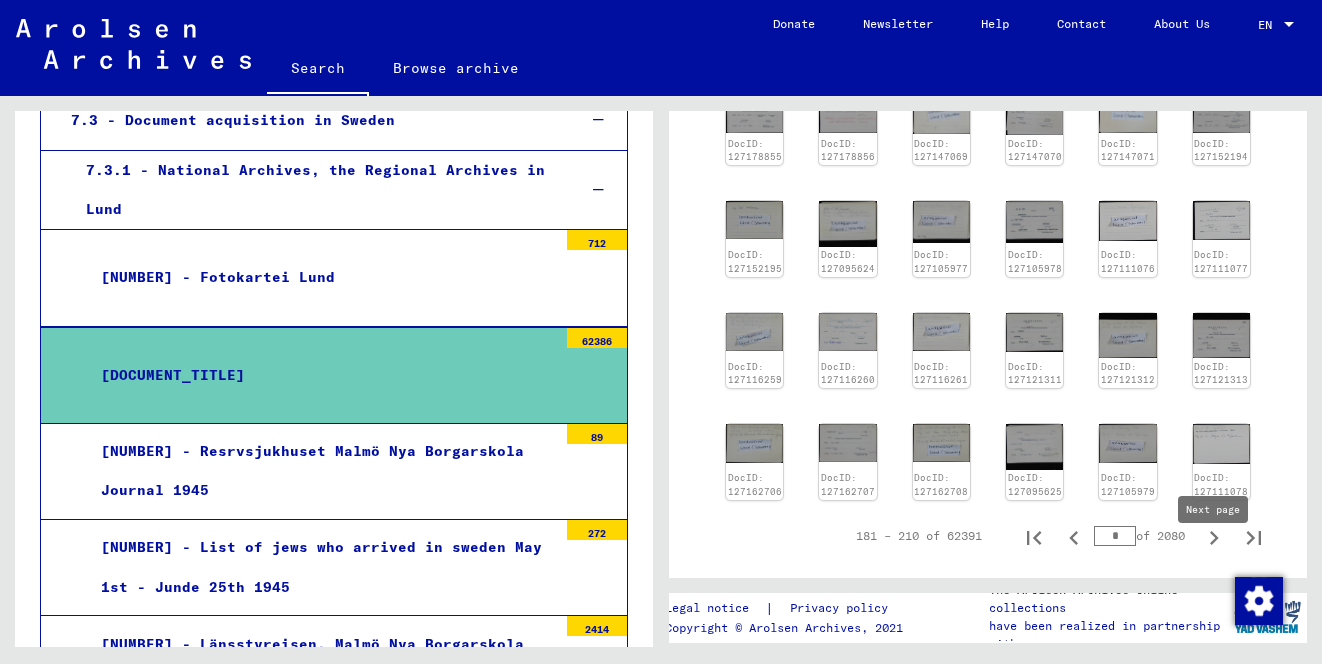 click 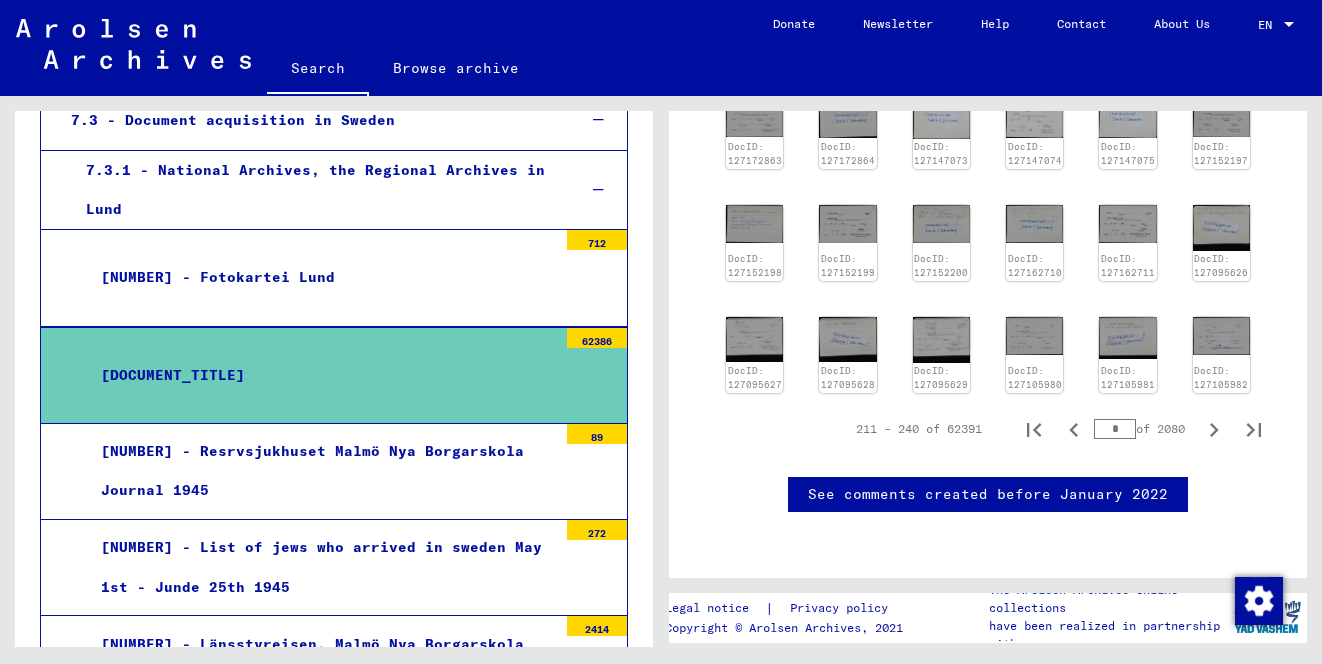 scroll, scrollTop: 926, scrollLeft: 0, axis: vertical 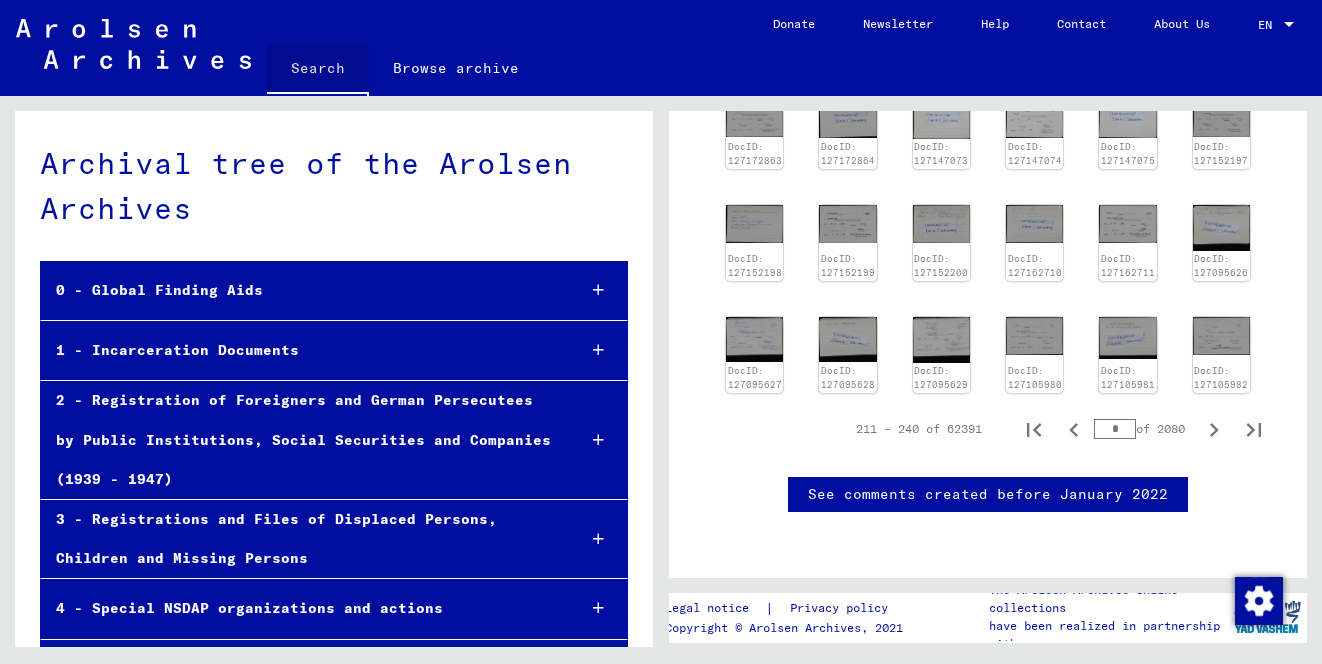 click on "Search" 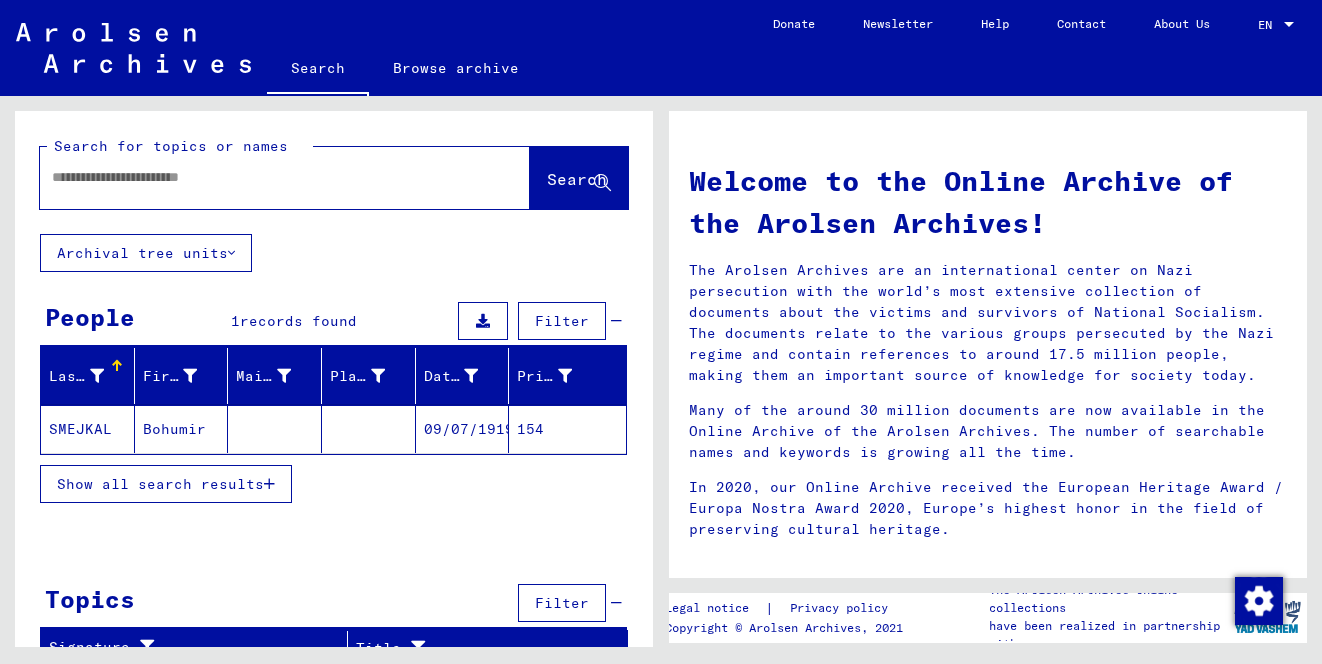 click 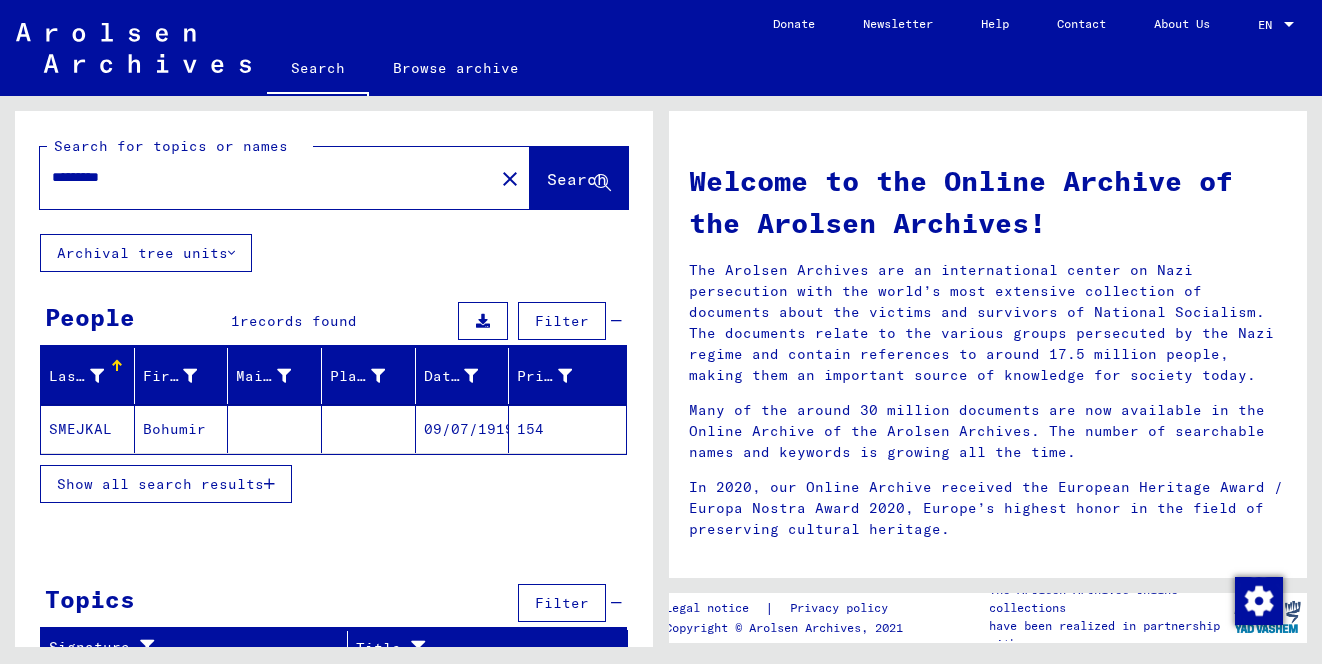 type on "*********" 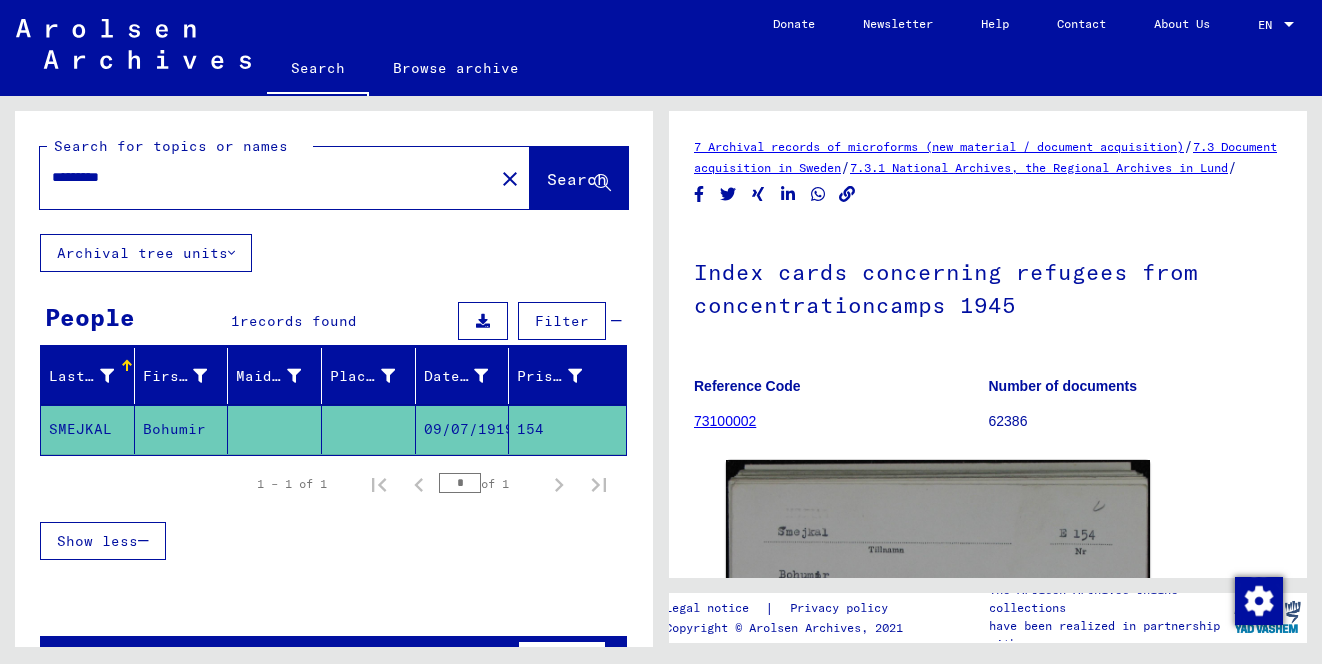 scroll, scrollTop: 0, scrollLeft: 0, axis: both 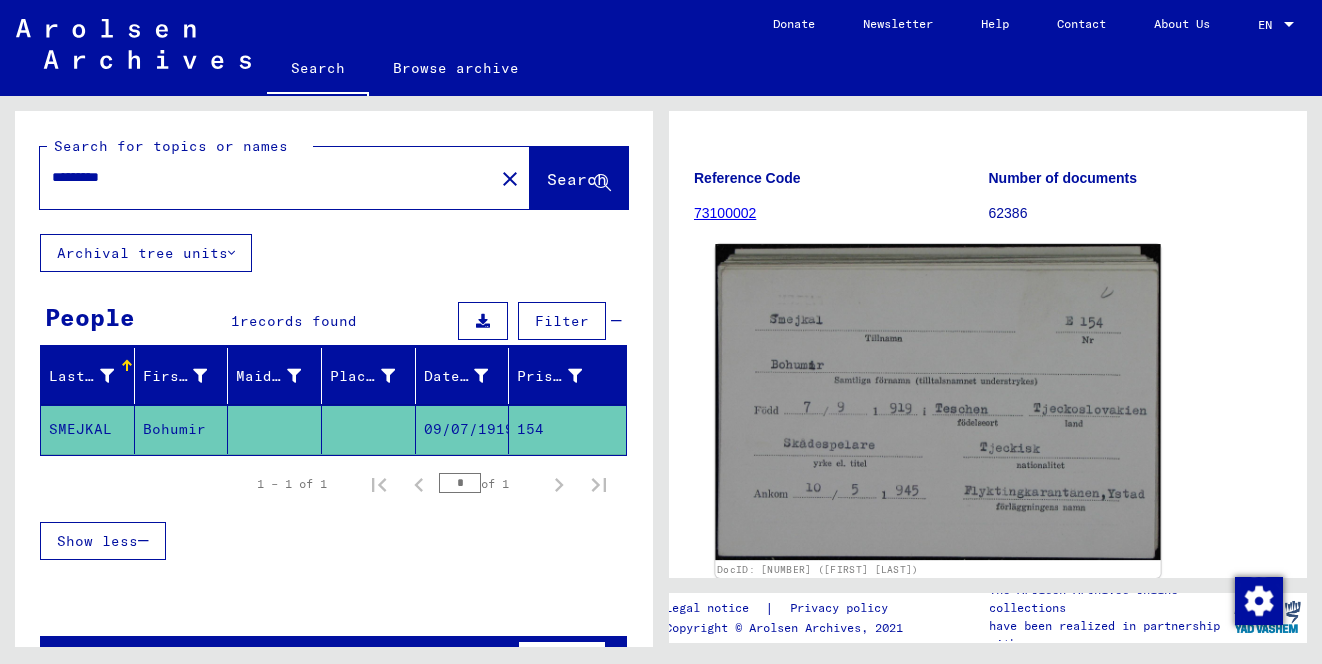 click 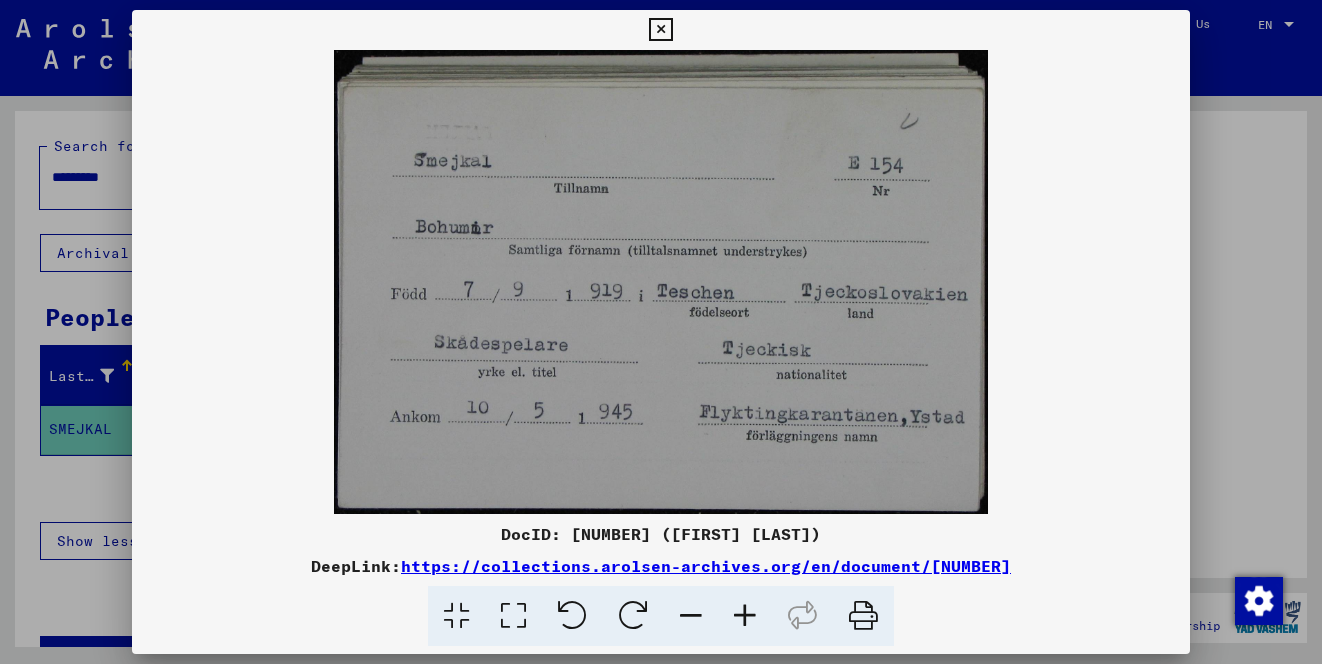 click on "https://collections.arolsen-archives.org/en/document/[NUMBER]" at bounding box center (706, 566) 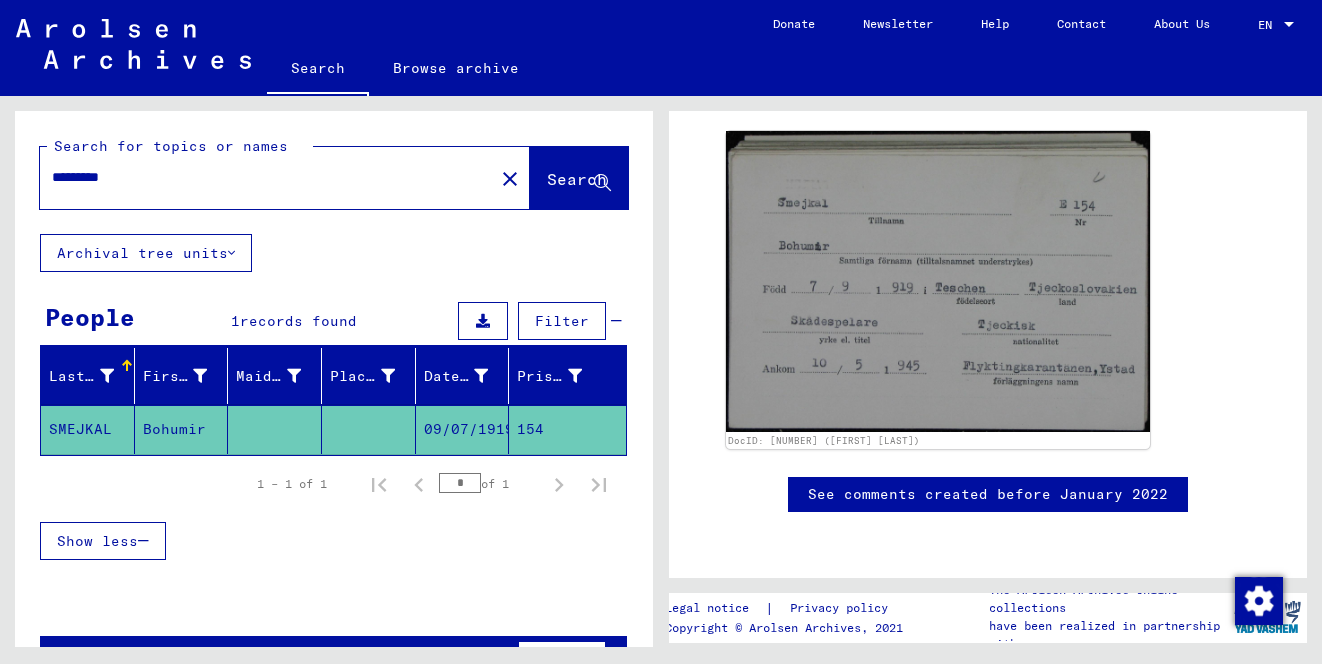 scroll, scrollTop: 488, scrollLeft: 0, axis: vertical 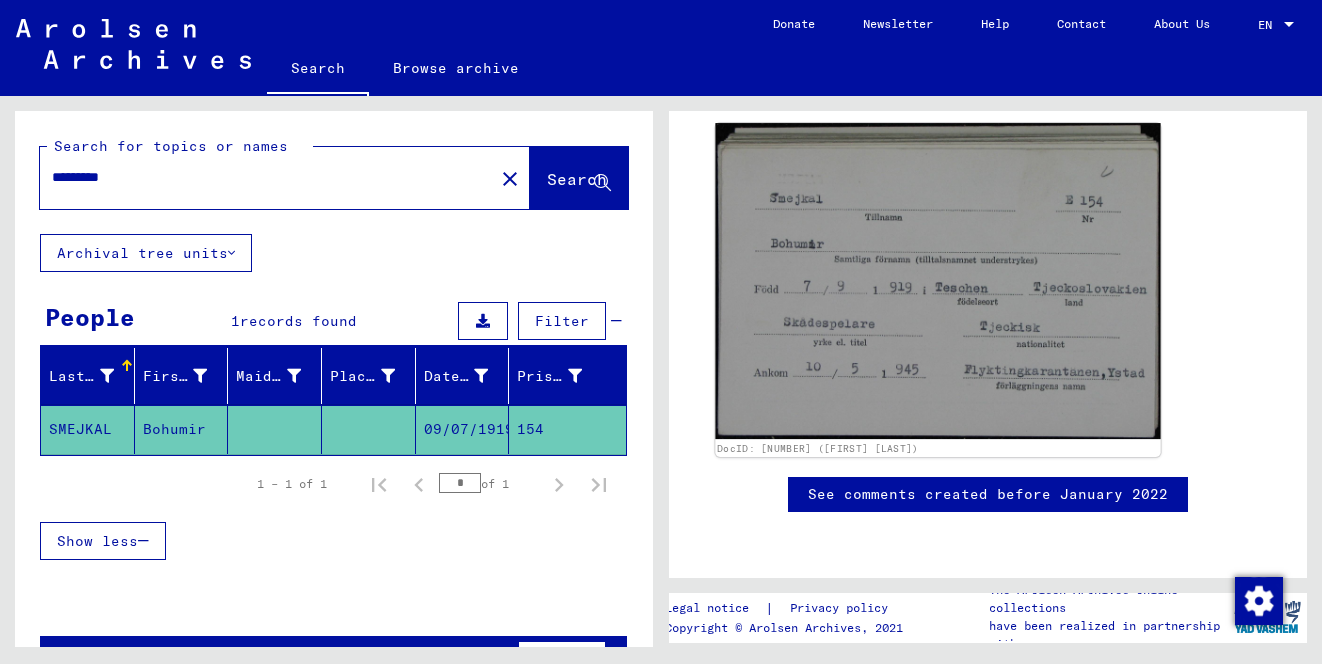 click 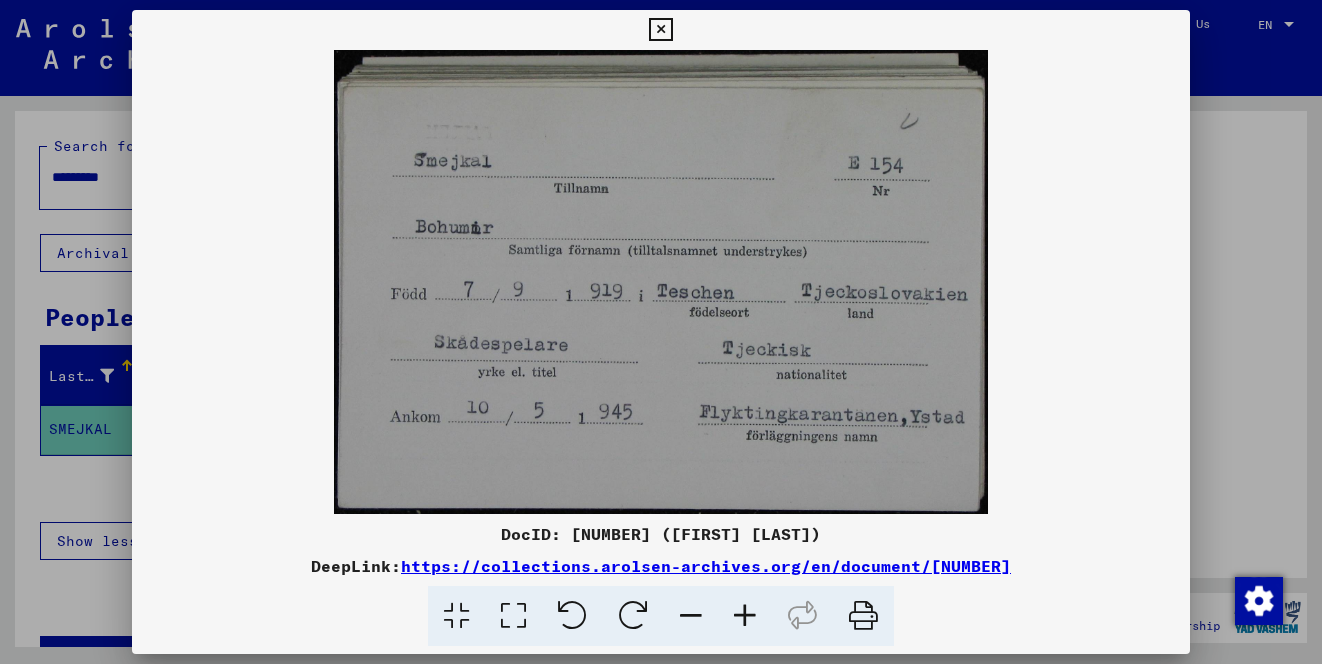 click at bounding box center [661, 332] 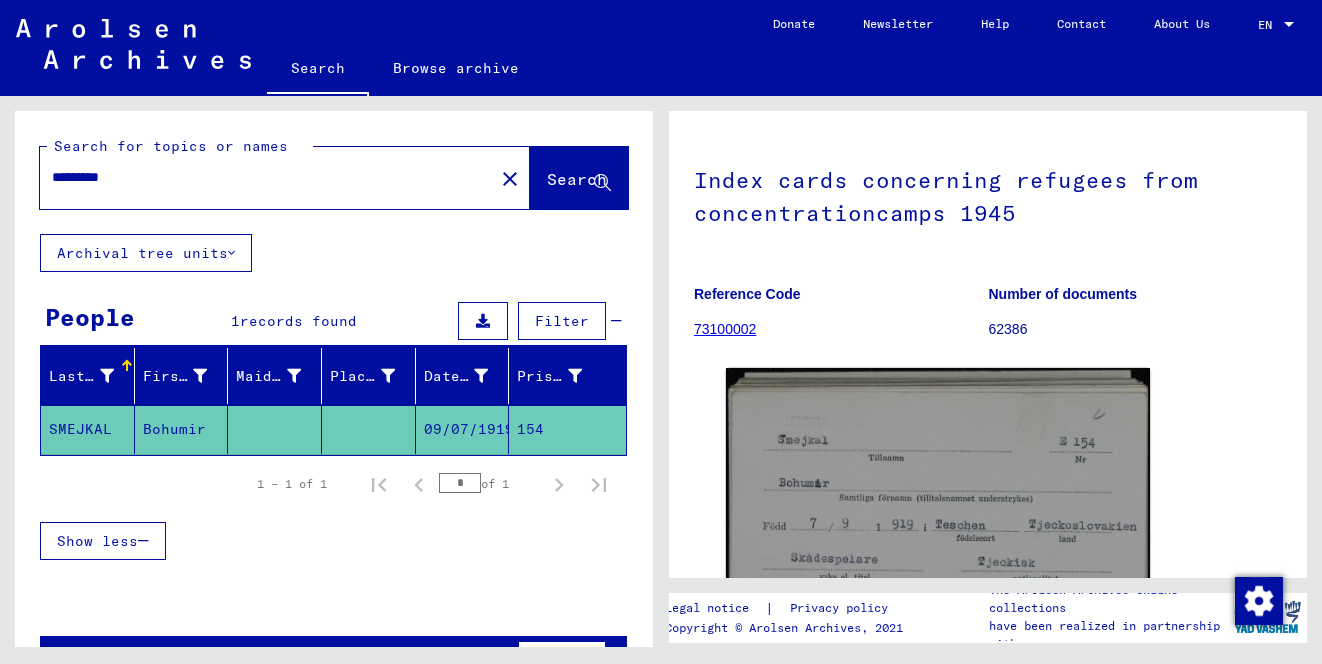 scroll, scrollTop: 23, scrollLeft: 0, axis: vertical 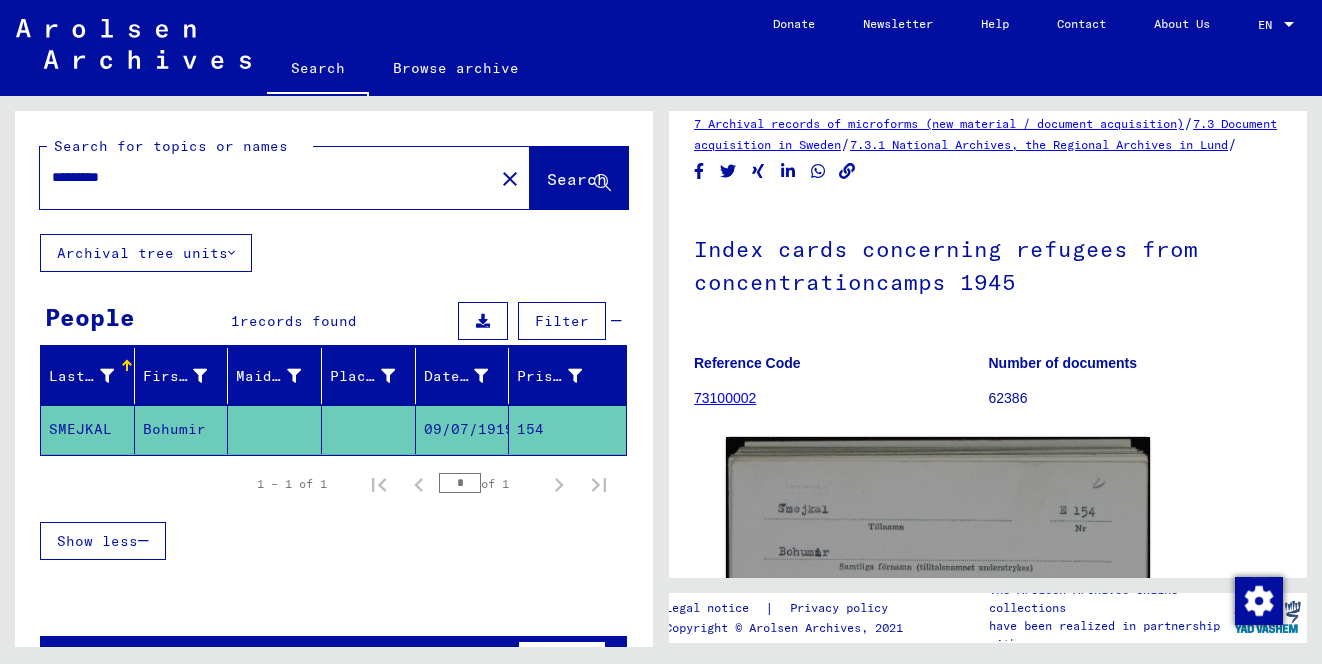 click on "62386" 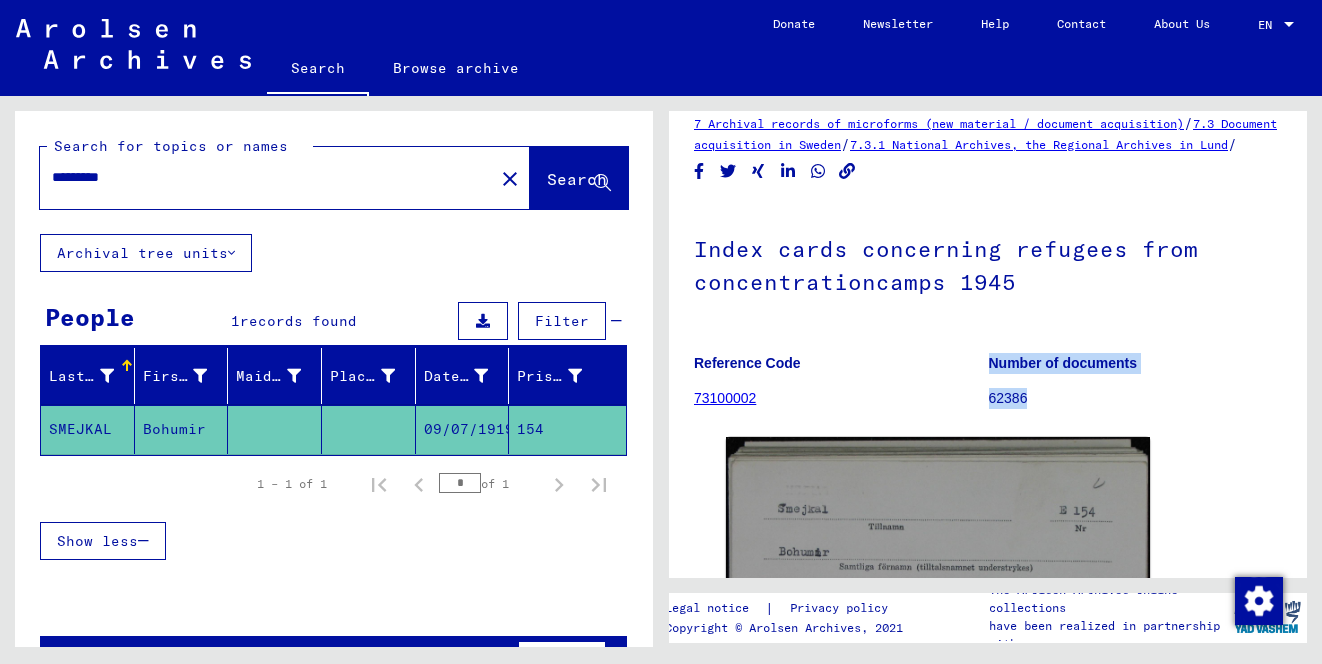 drag, startPoint x: 1026, startPoint y: 417, endPoint x: 964, endPoint y: 417, distance: 62 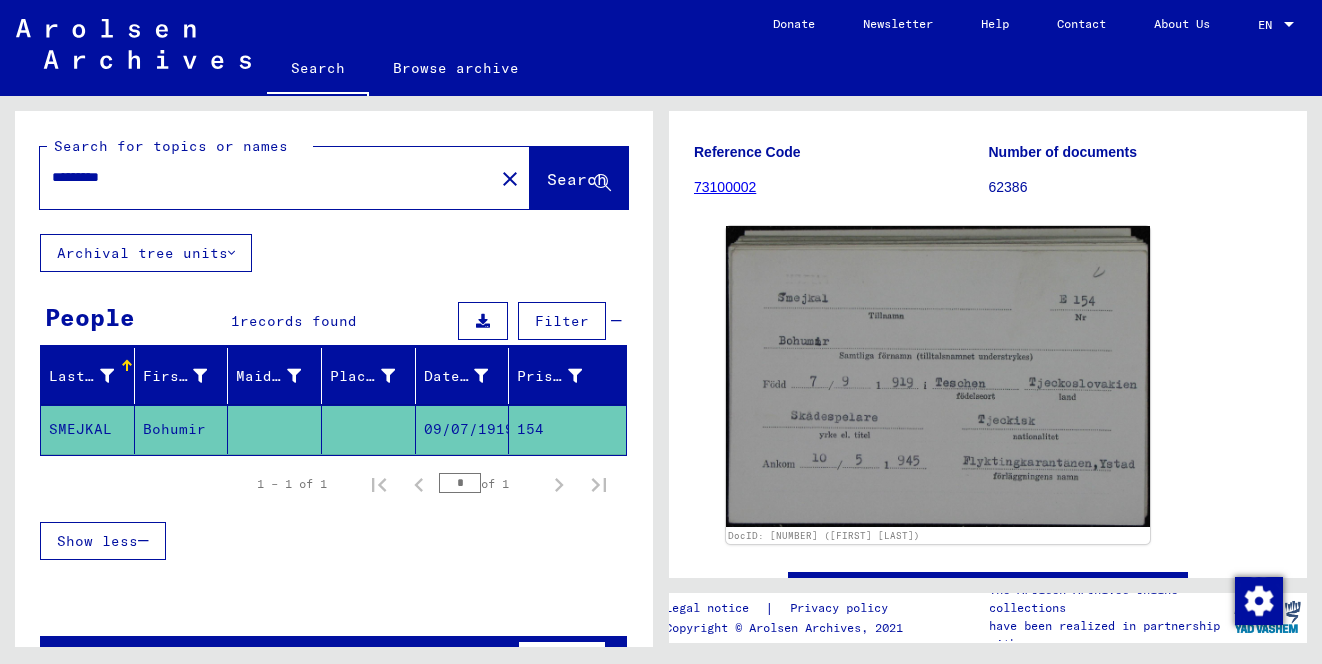 scroll, scrollTop: 0, scrollLeft: 0, axis: both 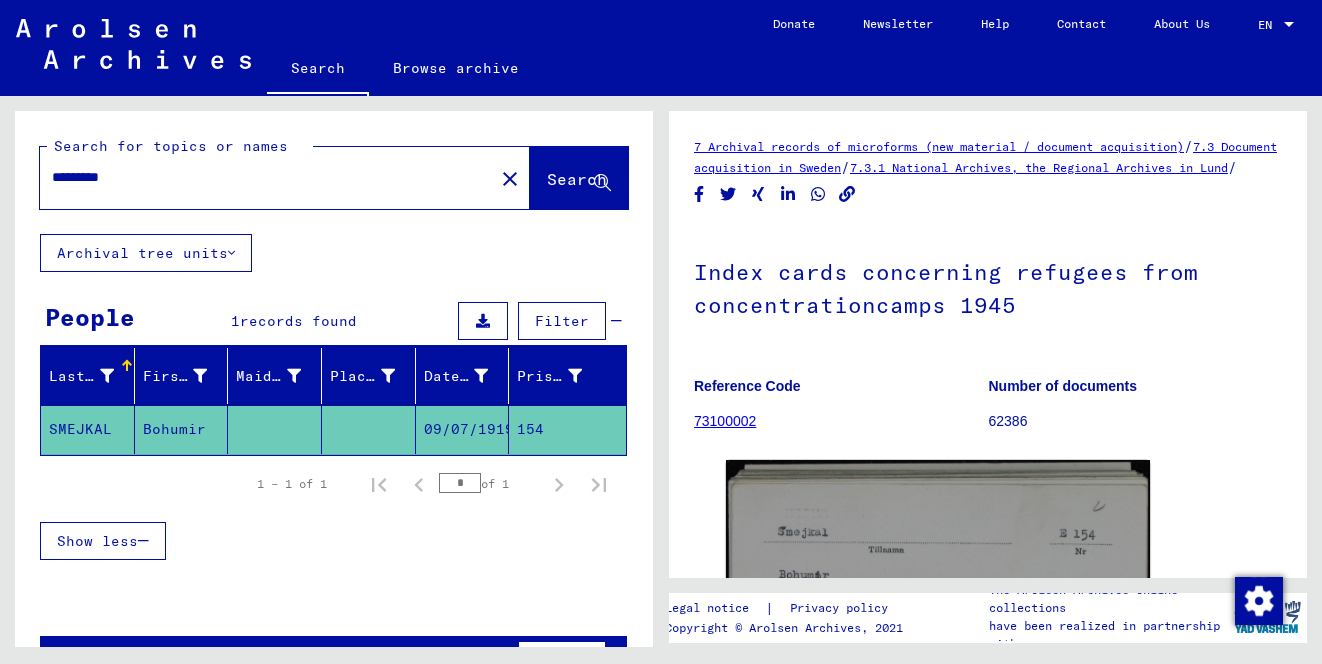click on "7.3 Document acquisition in Sweden" 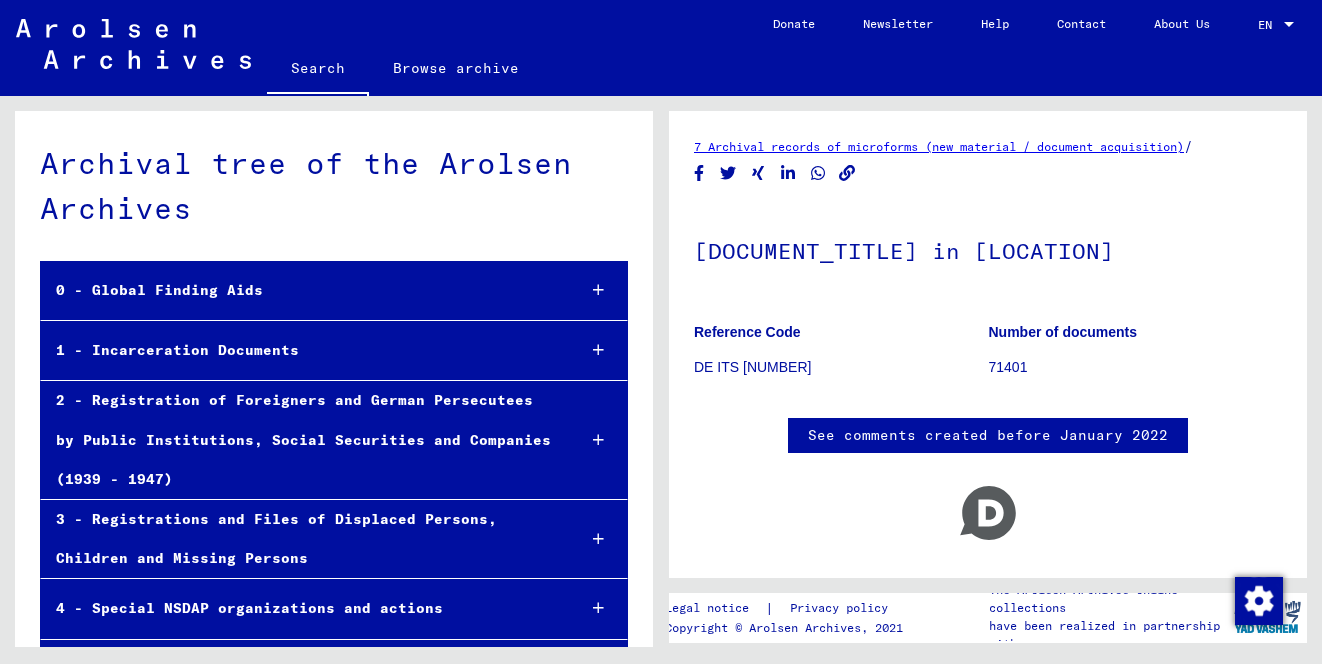 scroll, scrollTop: 653, scrollLeft: 0, axis: vertical 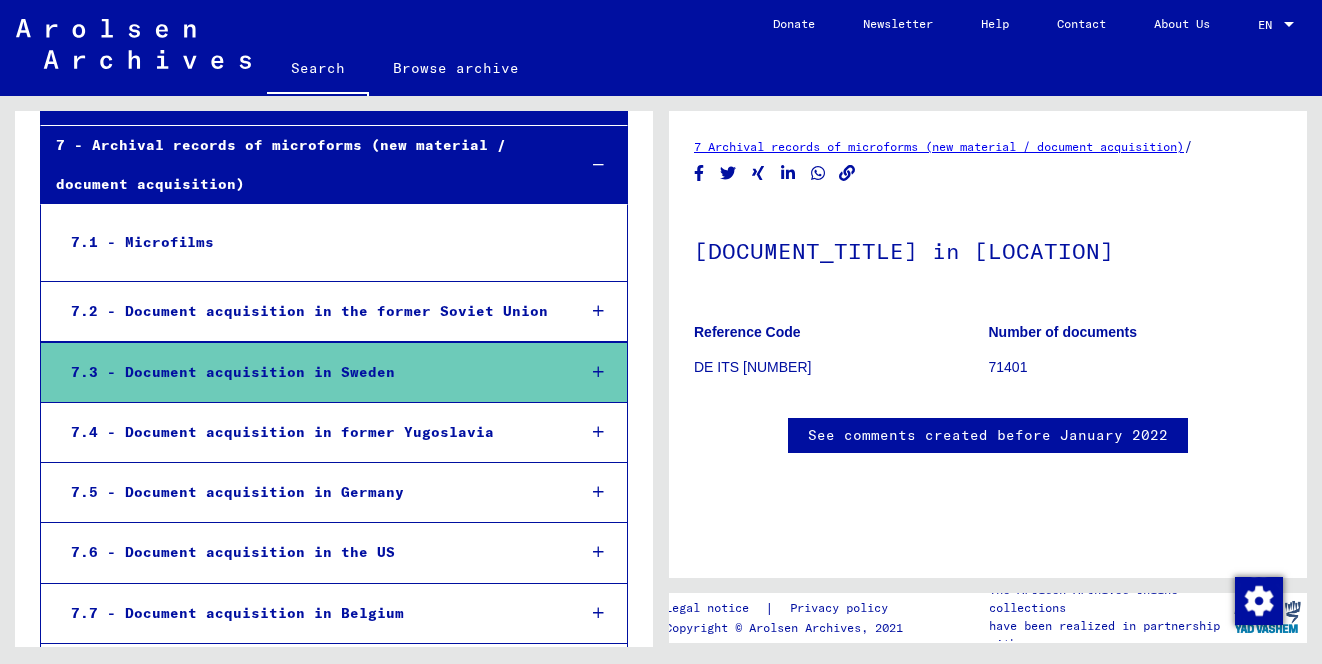 click on "7.3 - Document acquisition in Sweden" at bounding box center (308, 372) 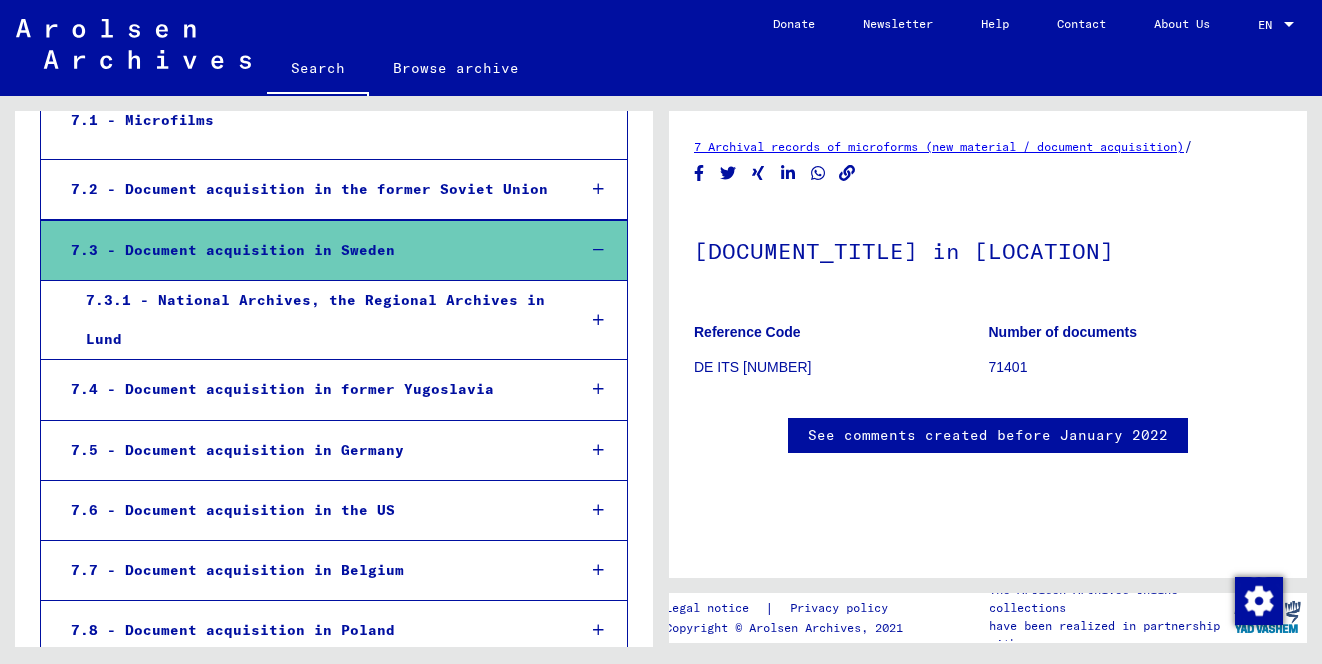 scroll, scrollTop: 786, scrollLeft: 0, axis: vertical 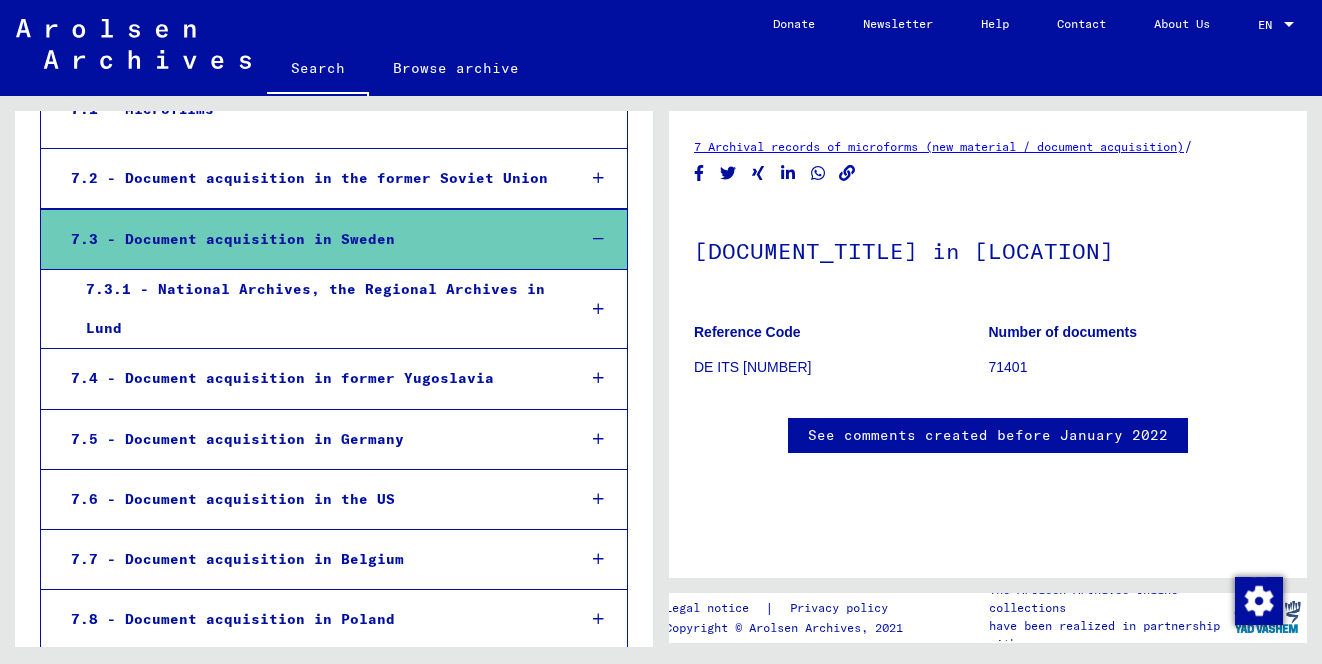 click on "7.3.1 - National Archives, the Regional Archives in Lund" at bounding box center [315, 309] 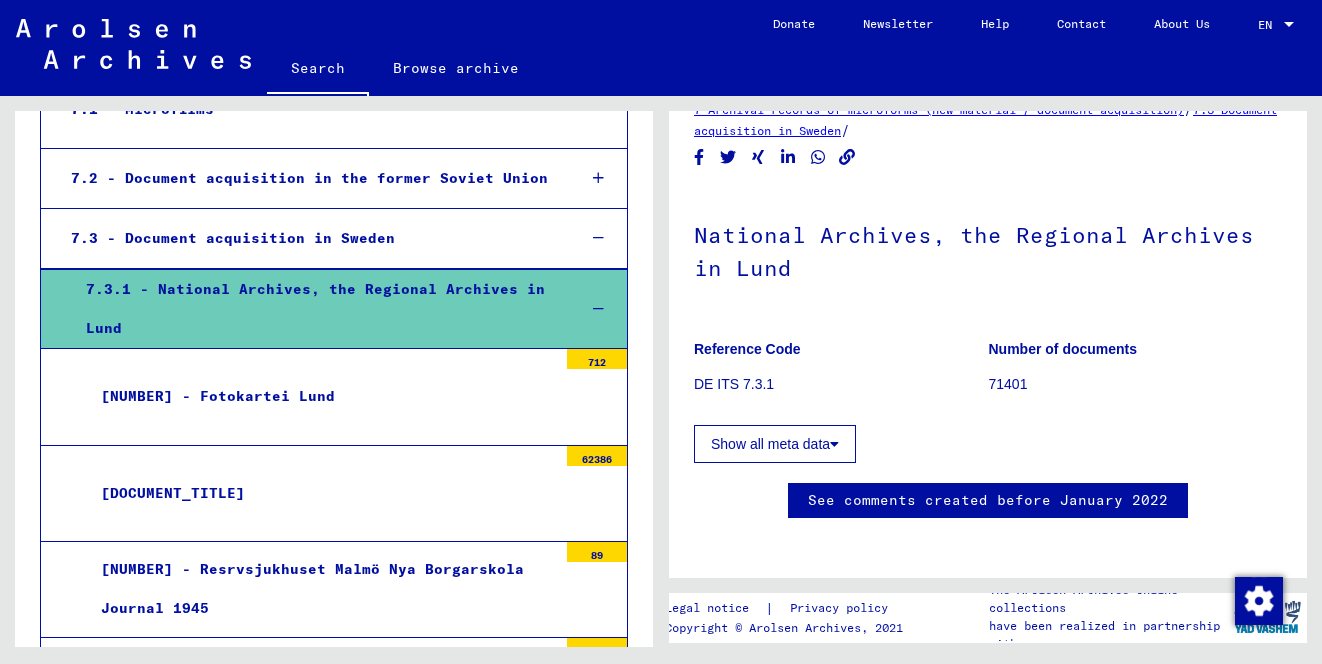 scroll, scrollTop: 0, scrollLeft: 0, axis: both 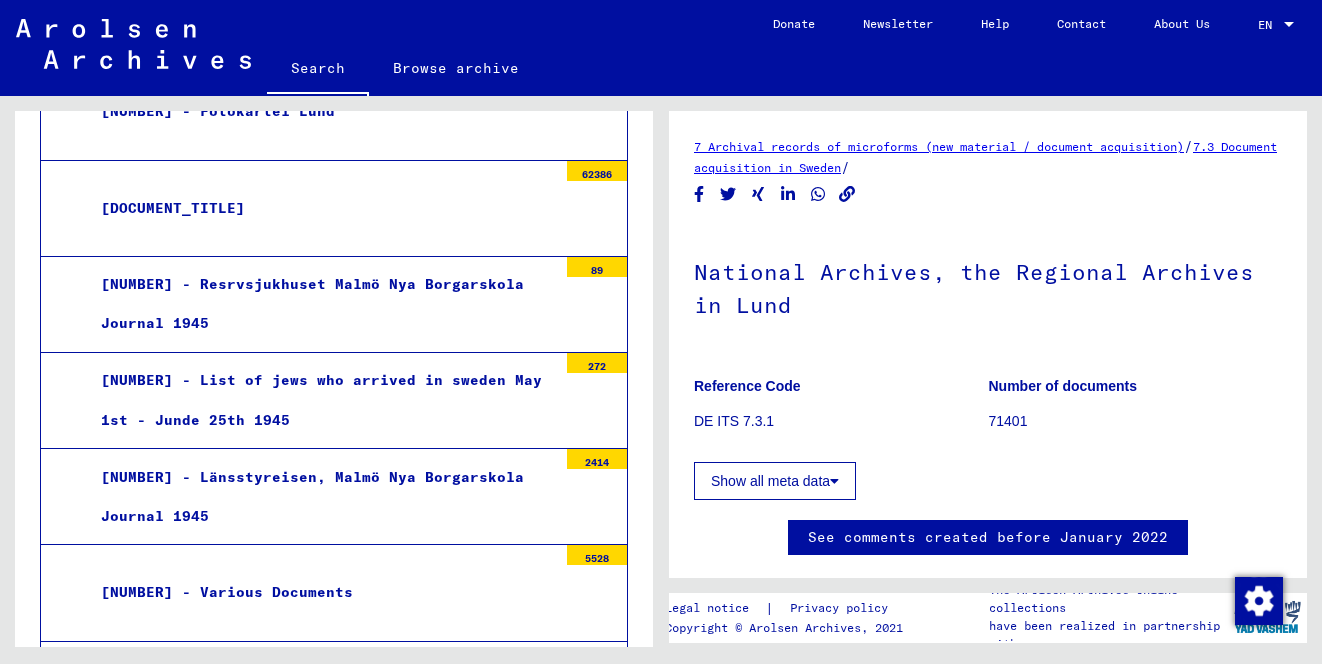 click on "[DOCUMENT_TITLE]" at bounding box center [321, 208] 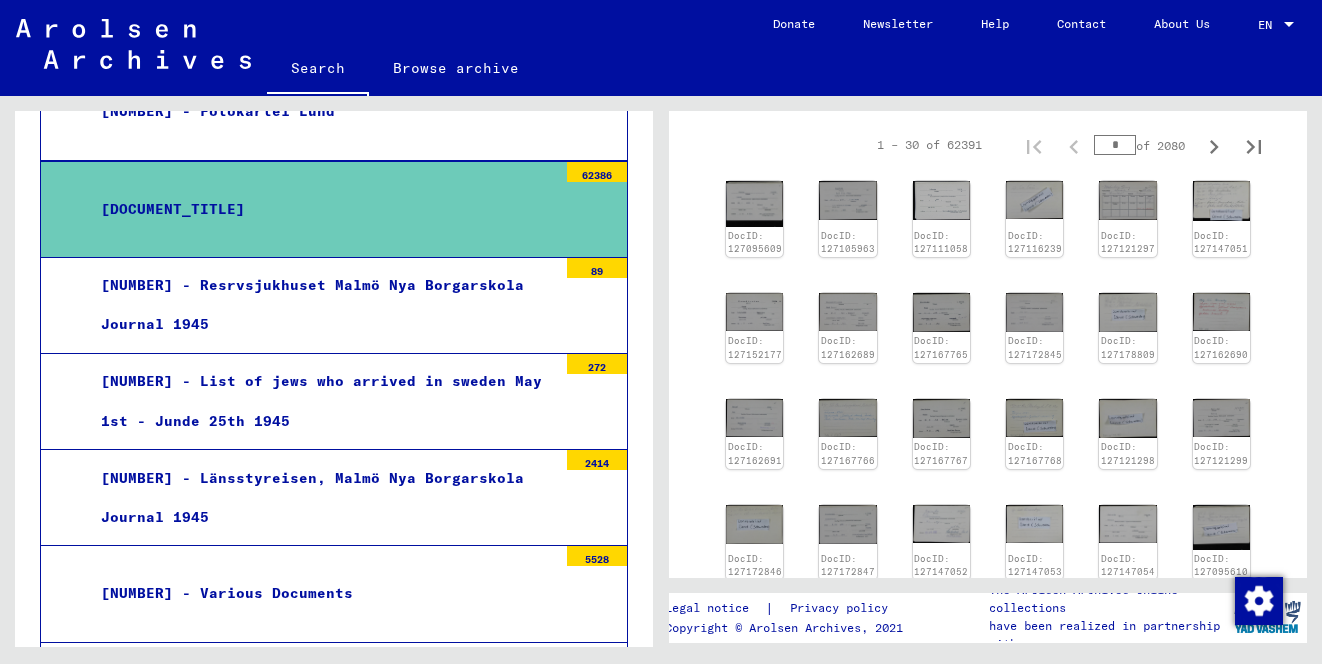 scroll, scrollTop: 336, scrollLeft: 0, axis: vertical 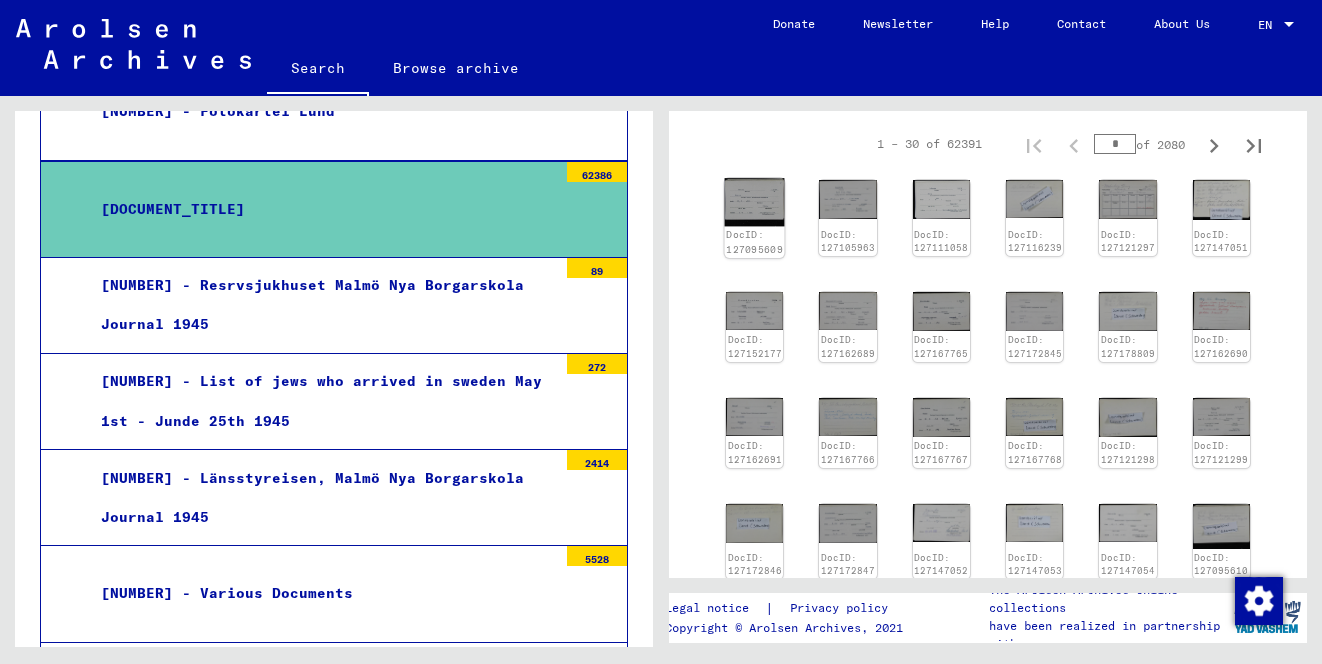 click 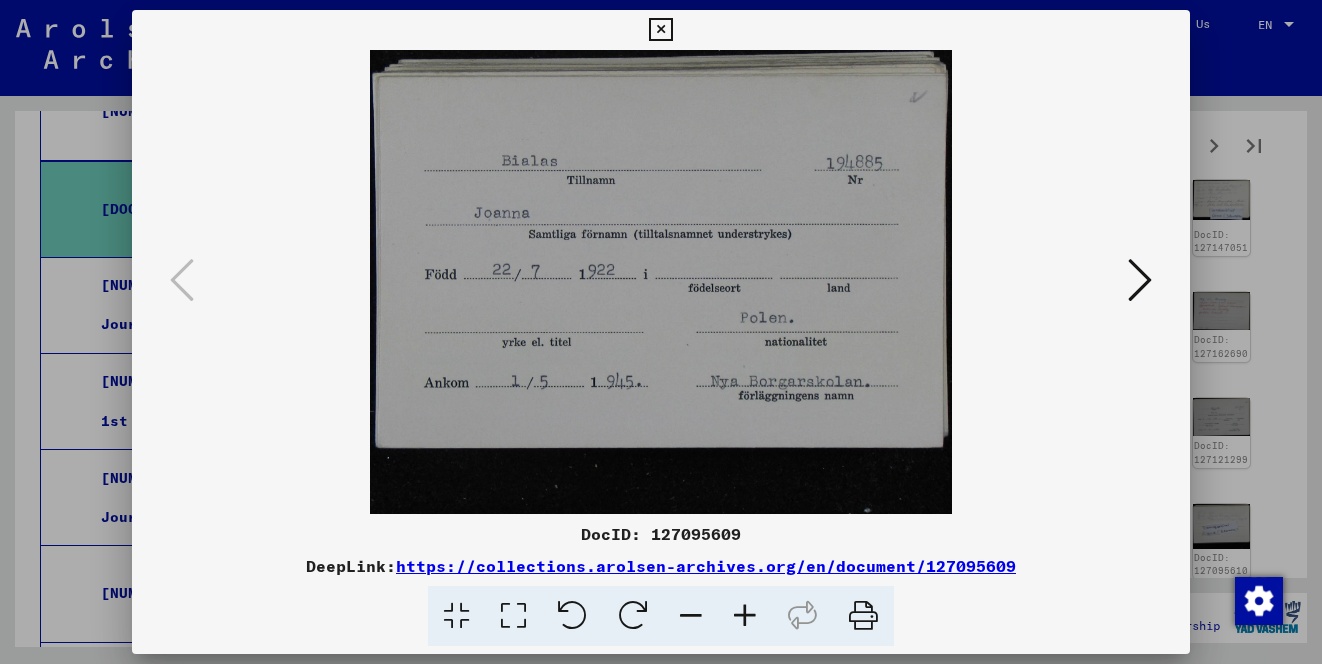 click at bounding box center [1140, 280] 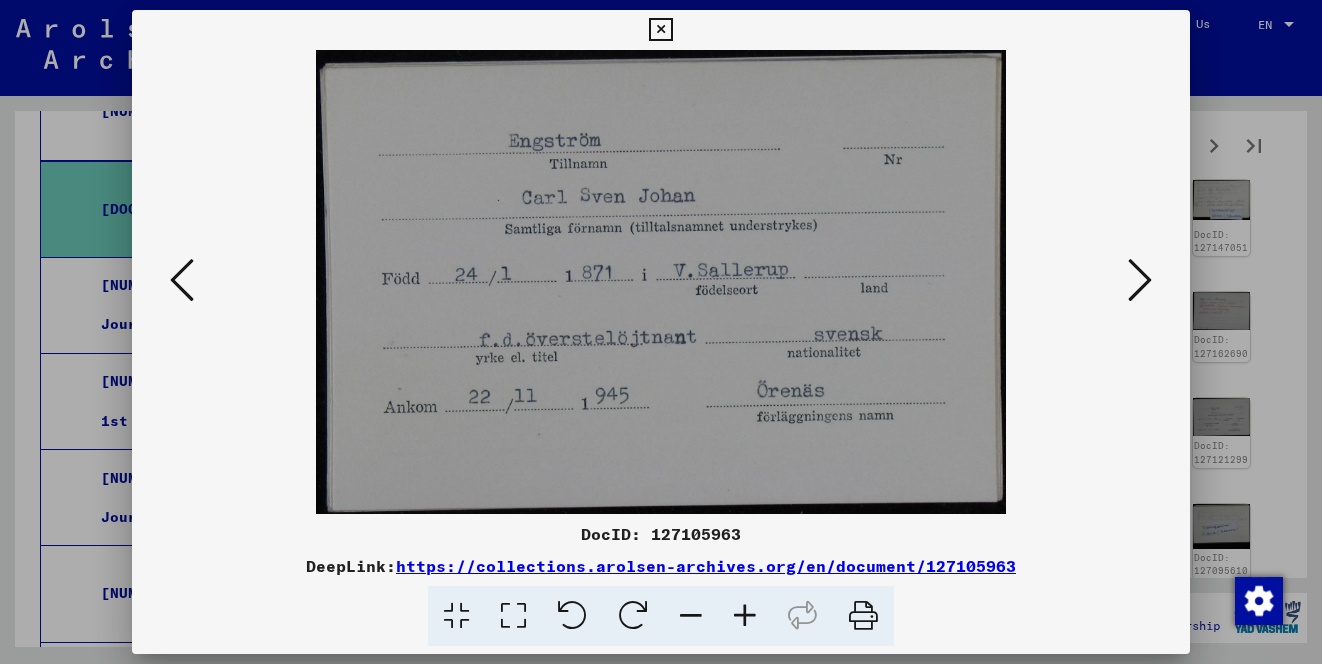 click at bounding box center [1140, 280] 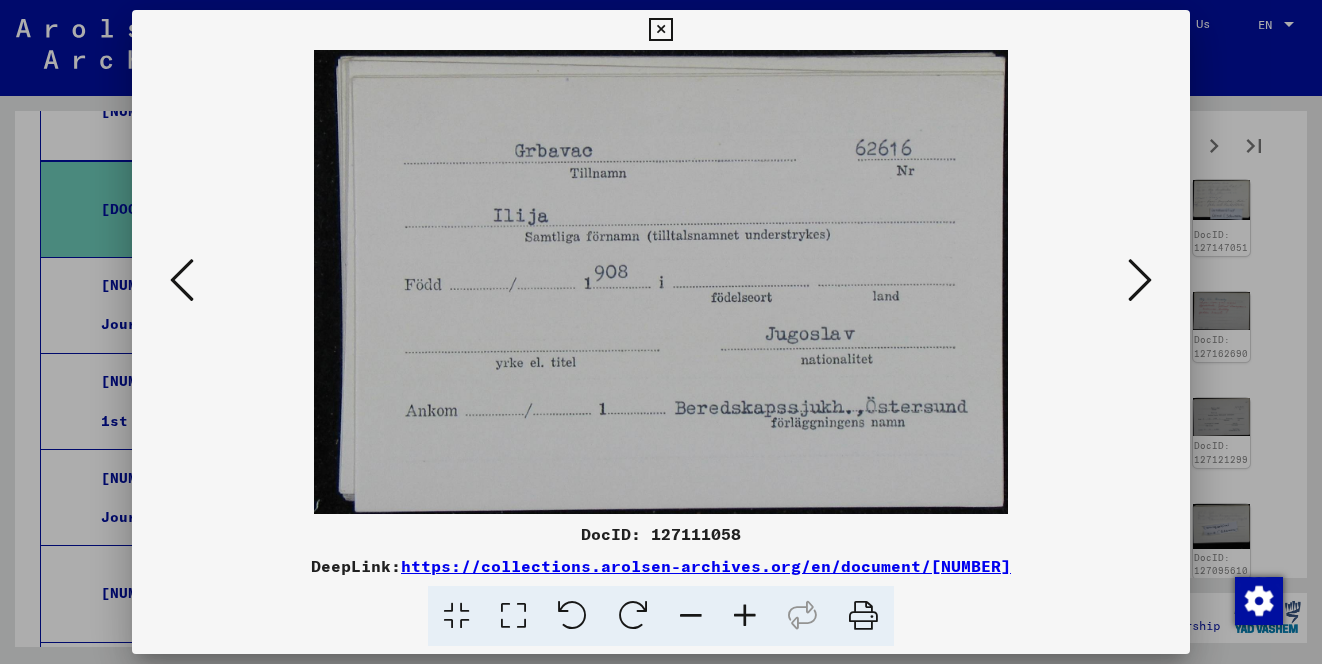 click at bounding box center [1140, 280] 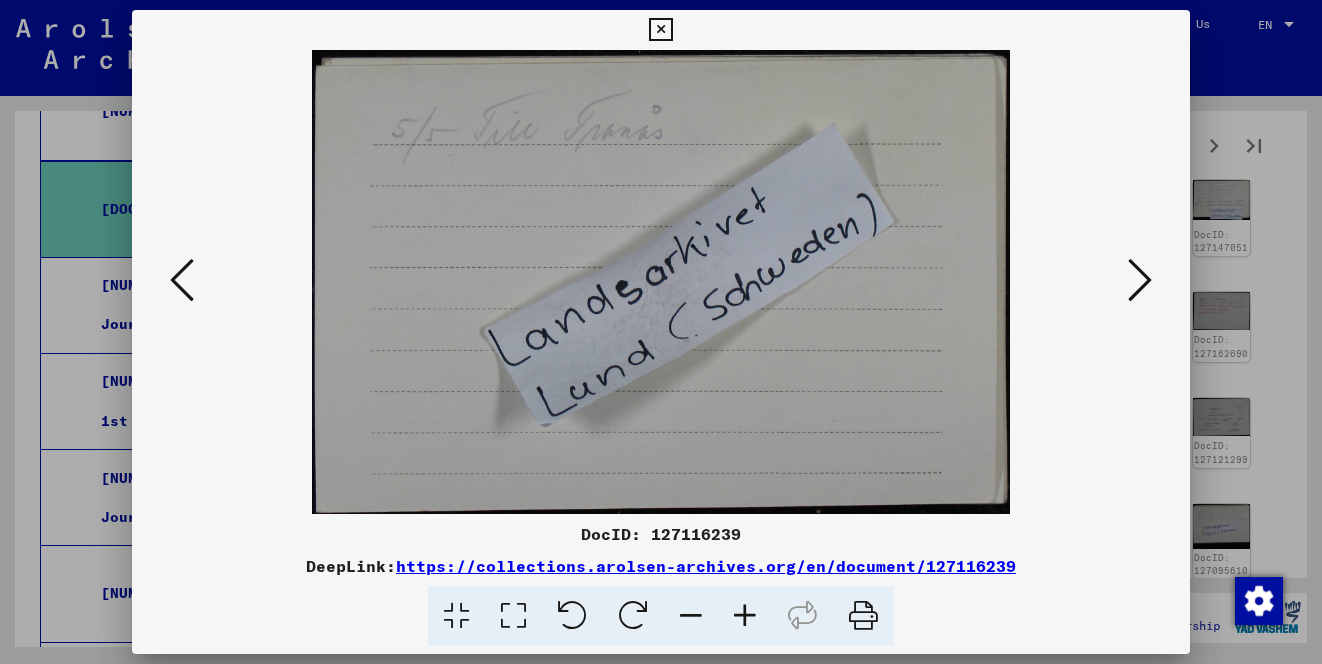 click at bounding box center (1140, 280) 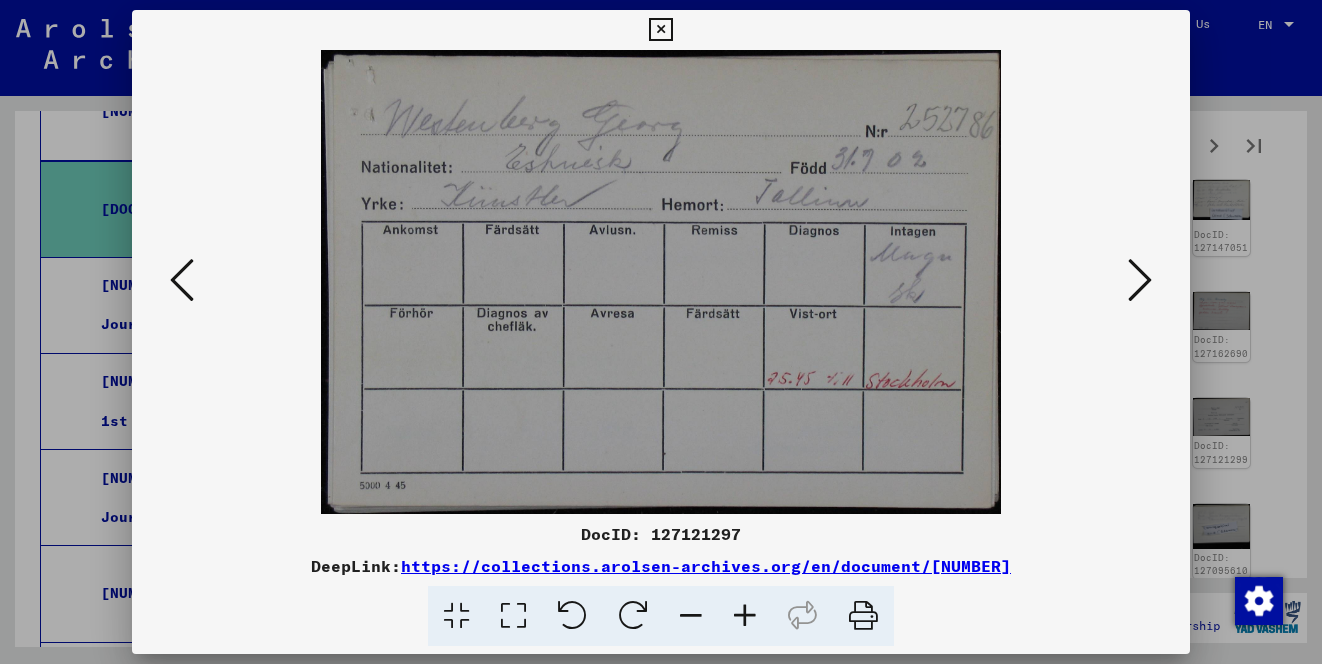 click at bounding box center (1140, 280) 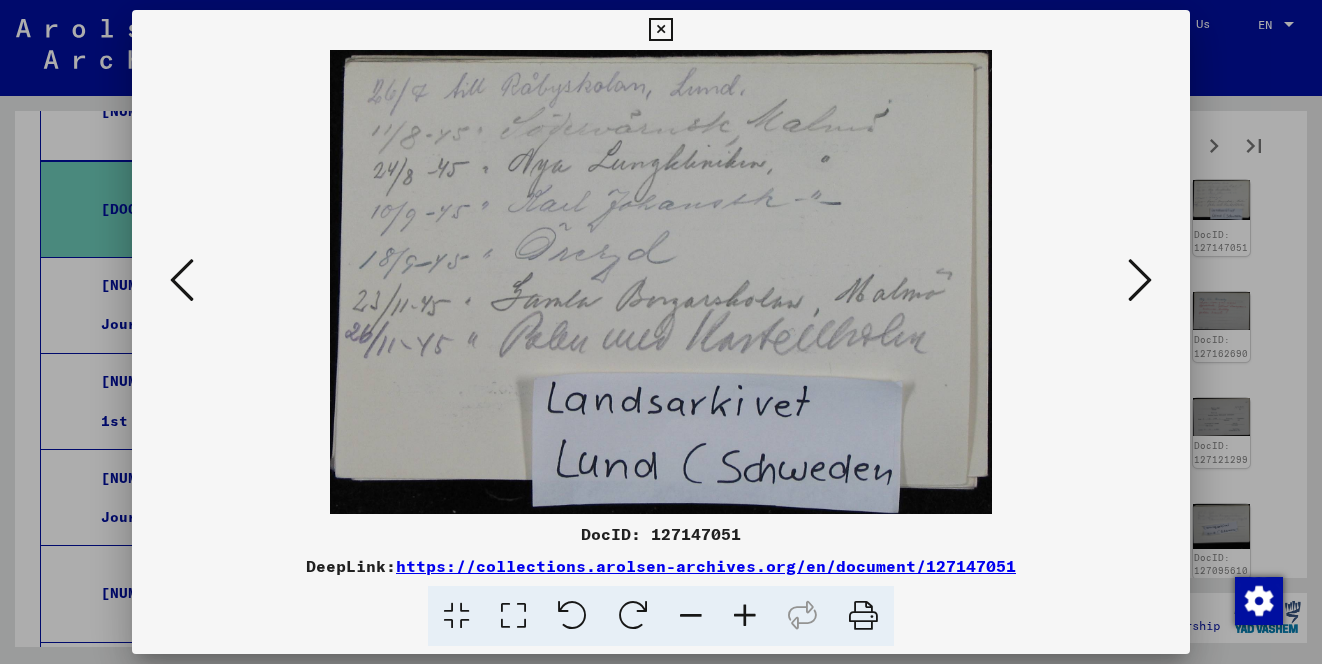 click at bounding box center (1140, 280) 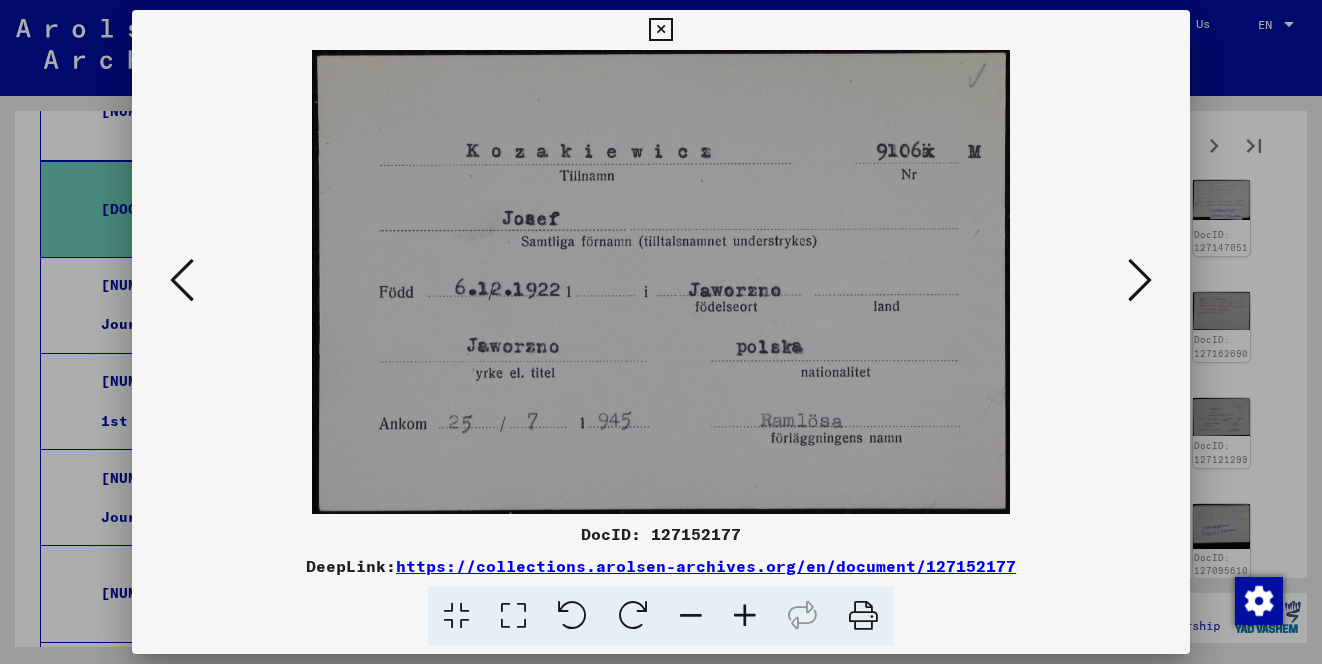 click at bounding box center (1140, 280) 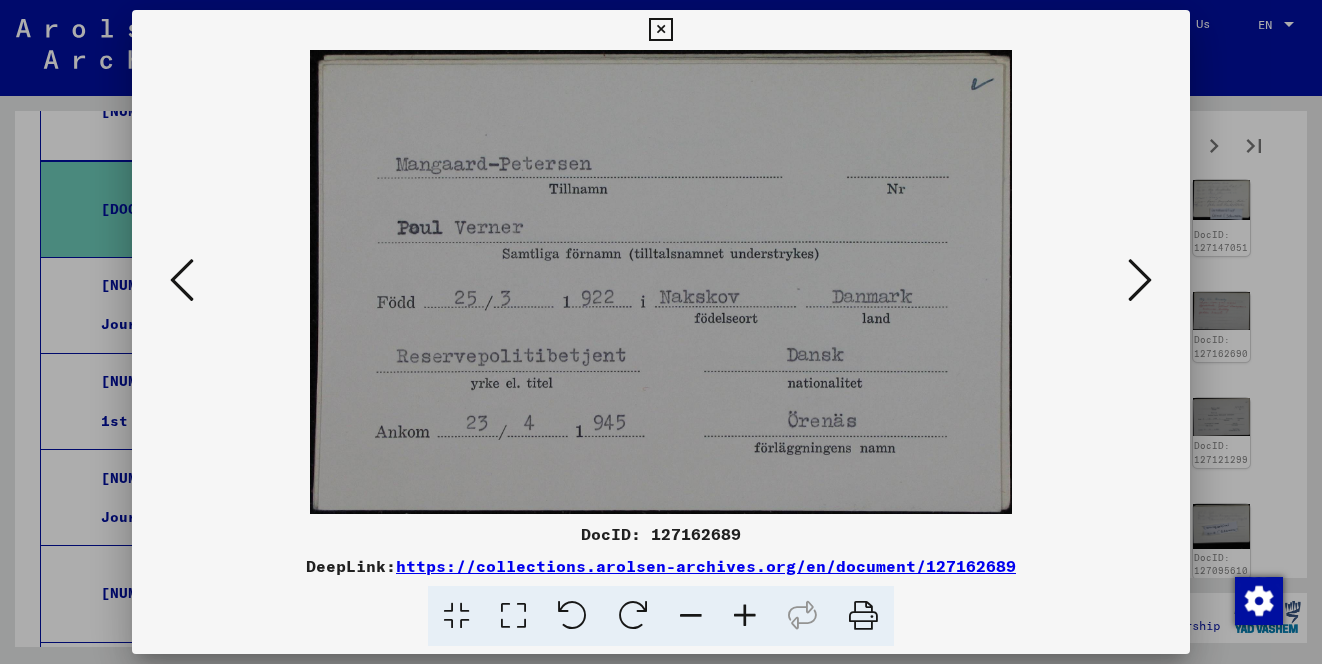 click at bounding box center (1140, 280) 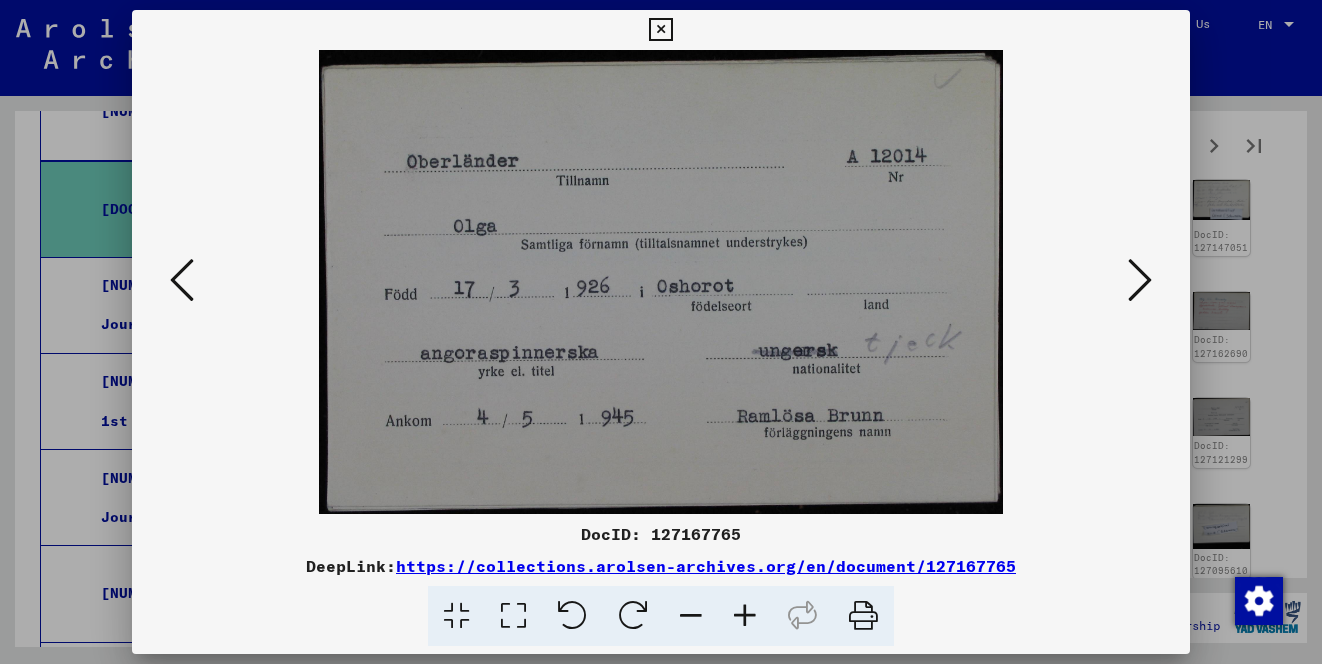 click at bounding box center [1140, 280] 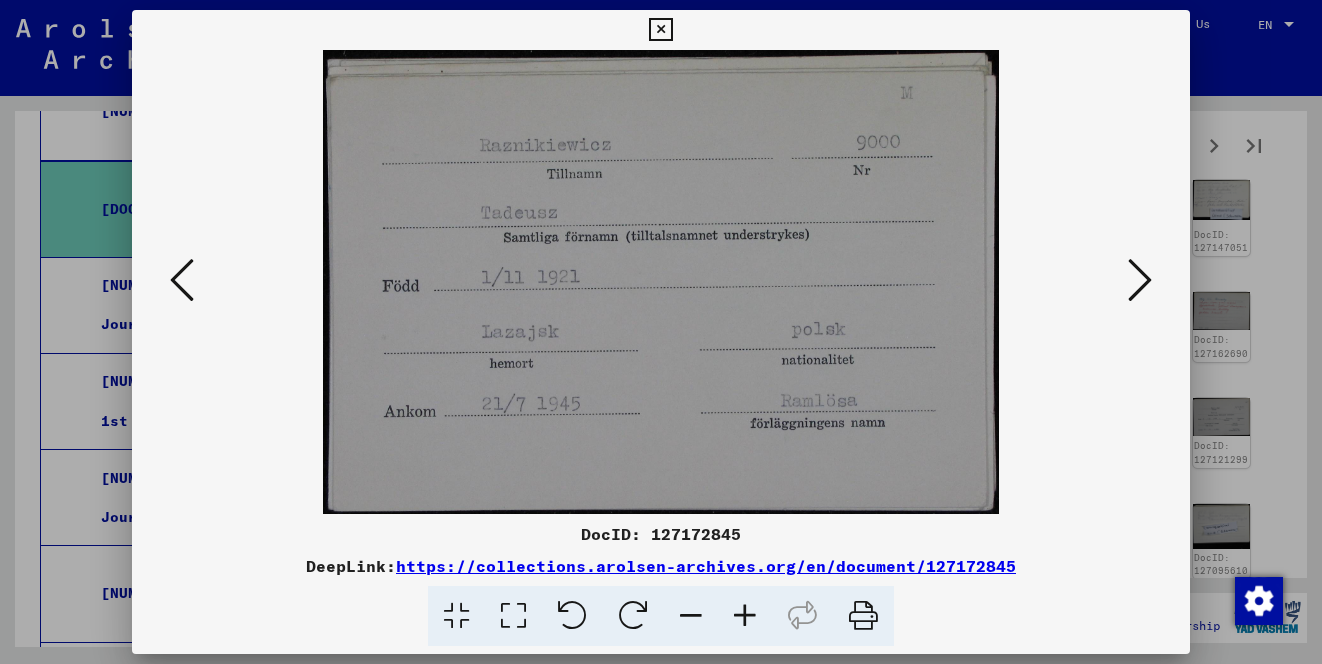 click at bounding box center [1140, 280] 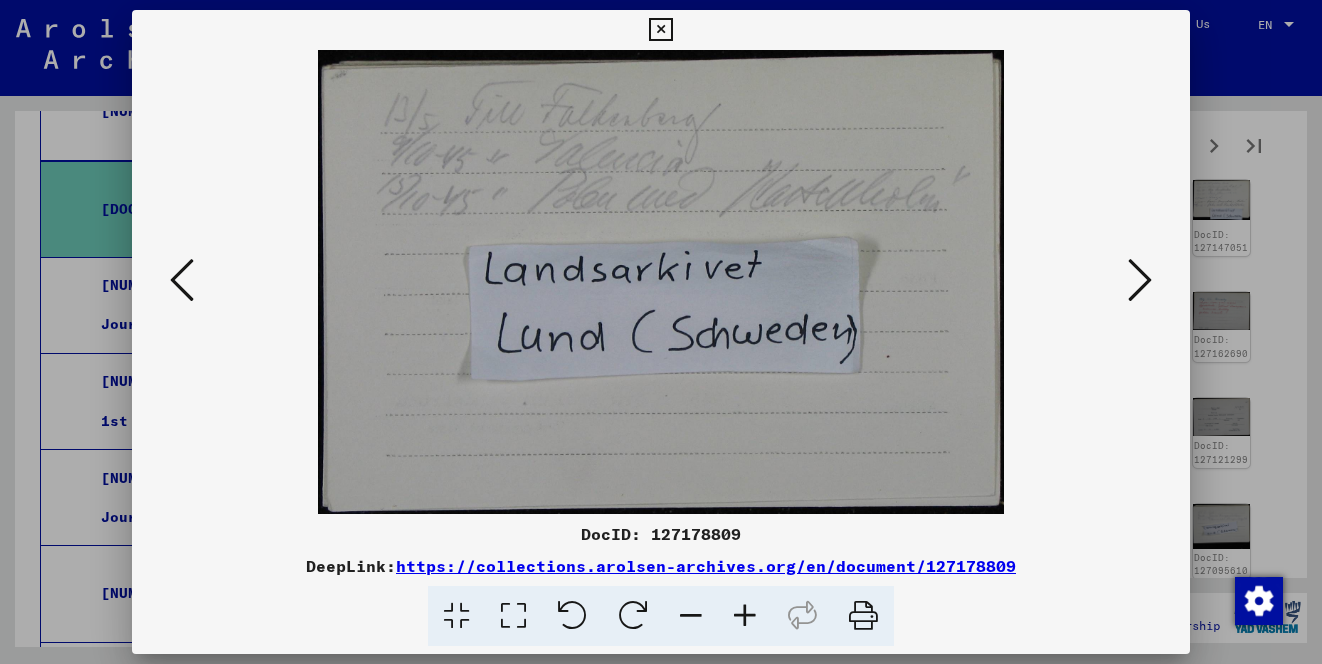 click at bounding box center [1140, 280] 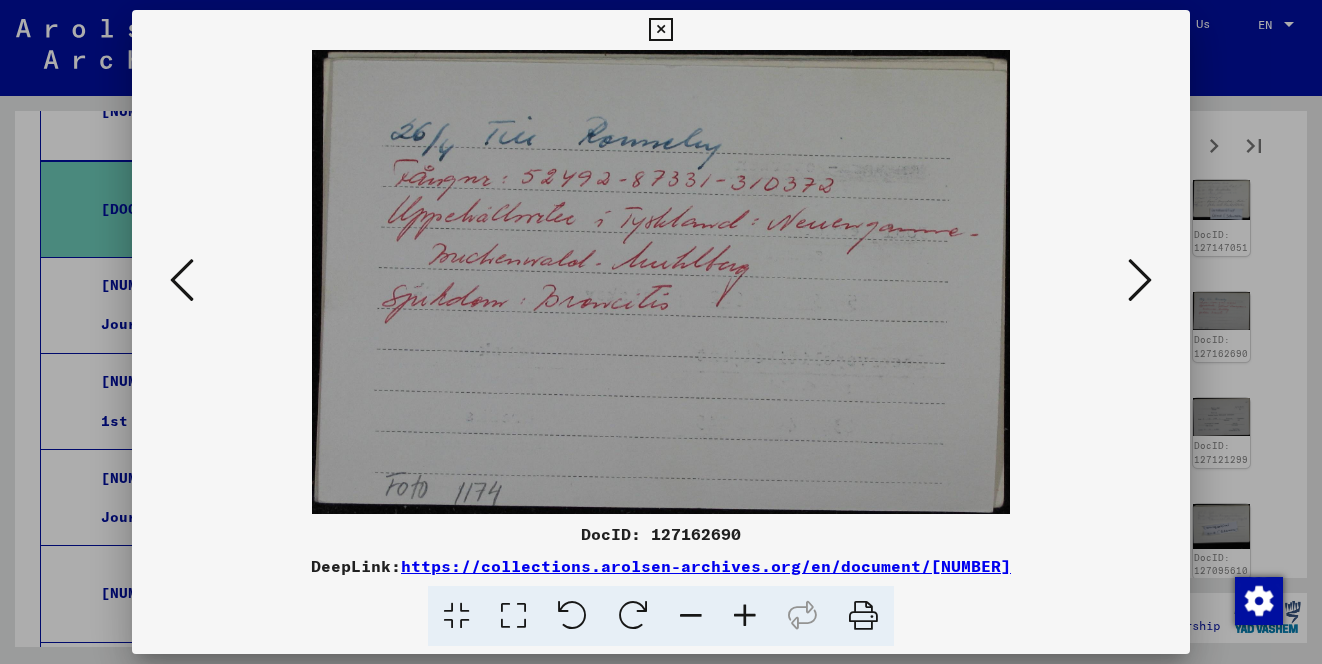 click at bounding box center [1140, 280] 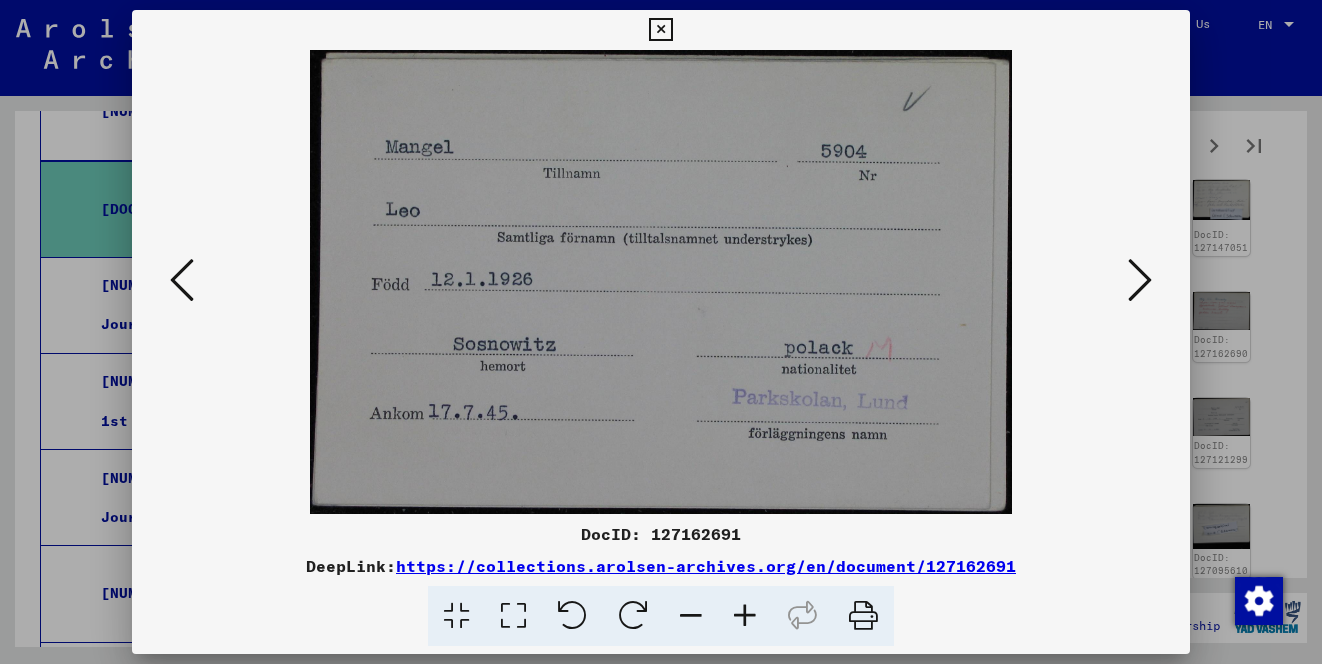 click at bounding box center (1140, 280) 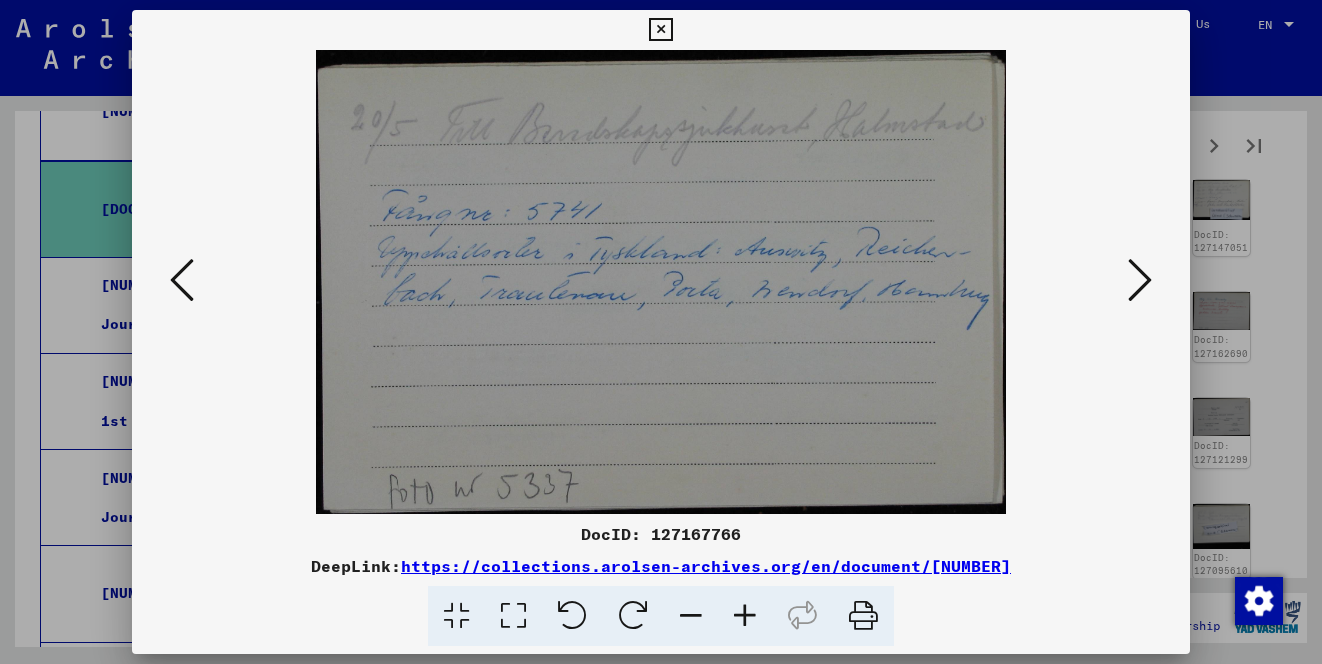 click at bounding box center [1140, 280] 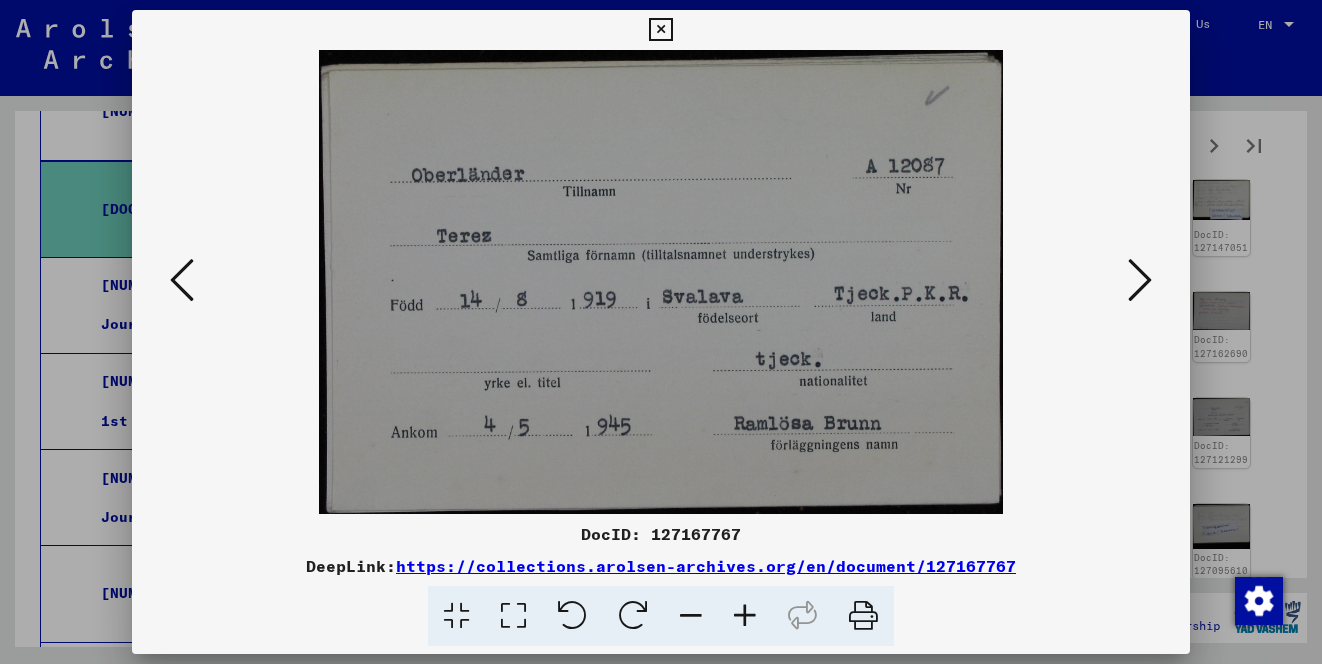 click at bounding box center (1140, 280) 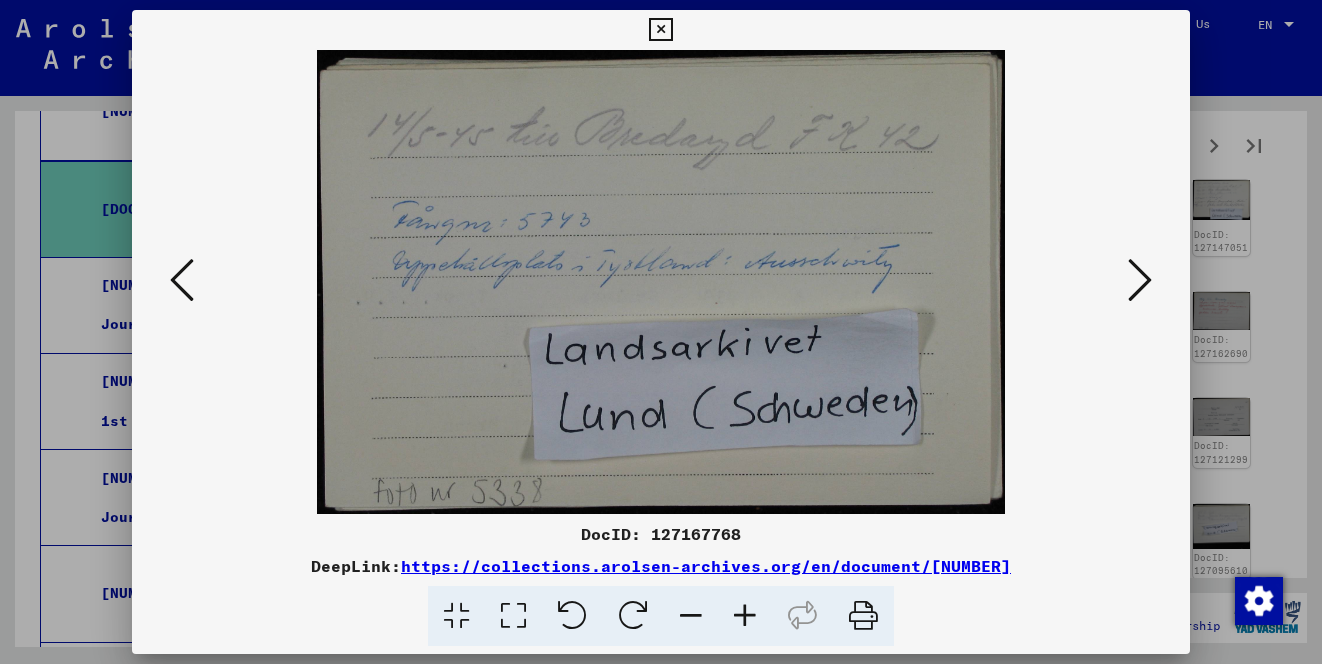 click at bounding box center [182, 281] 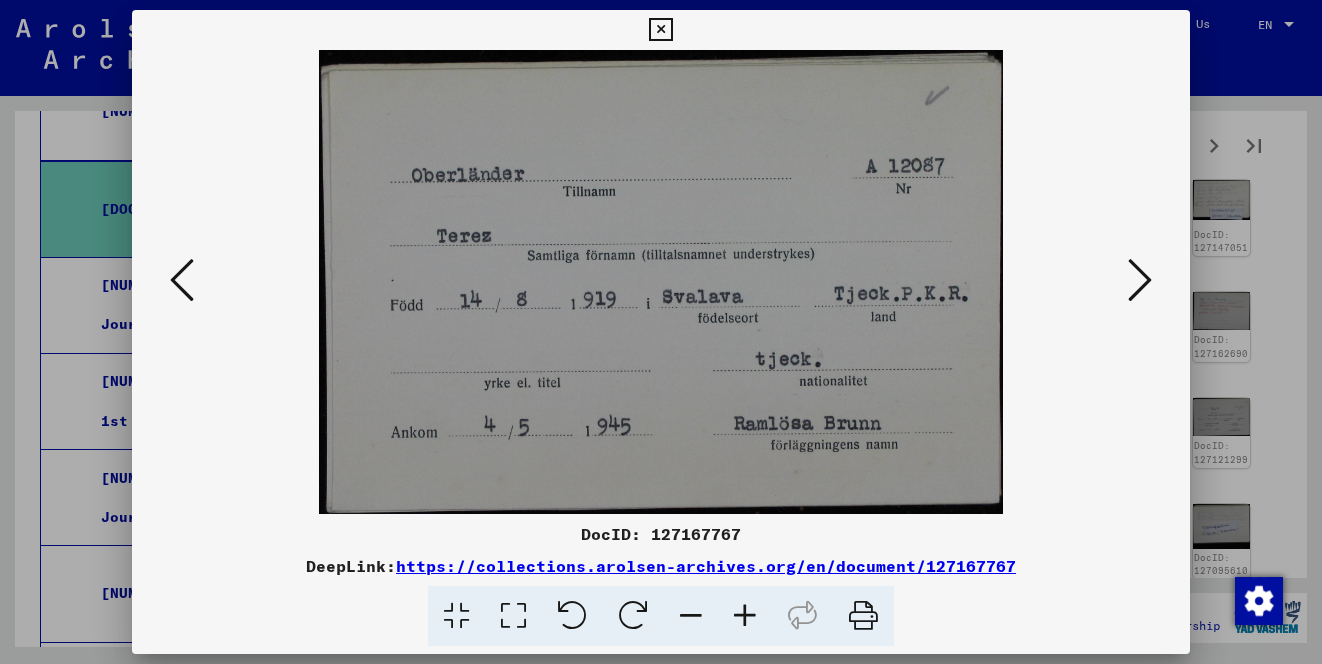 click at bounding box center (661, 282) 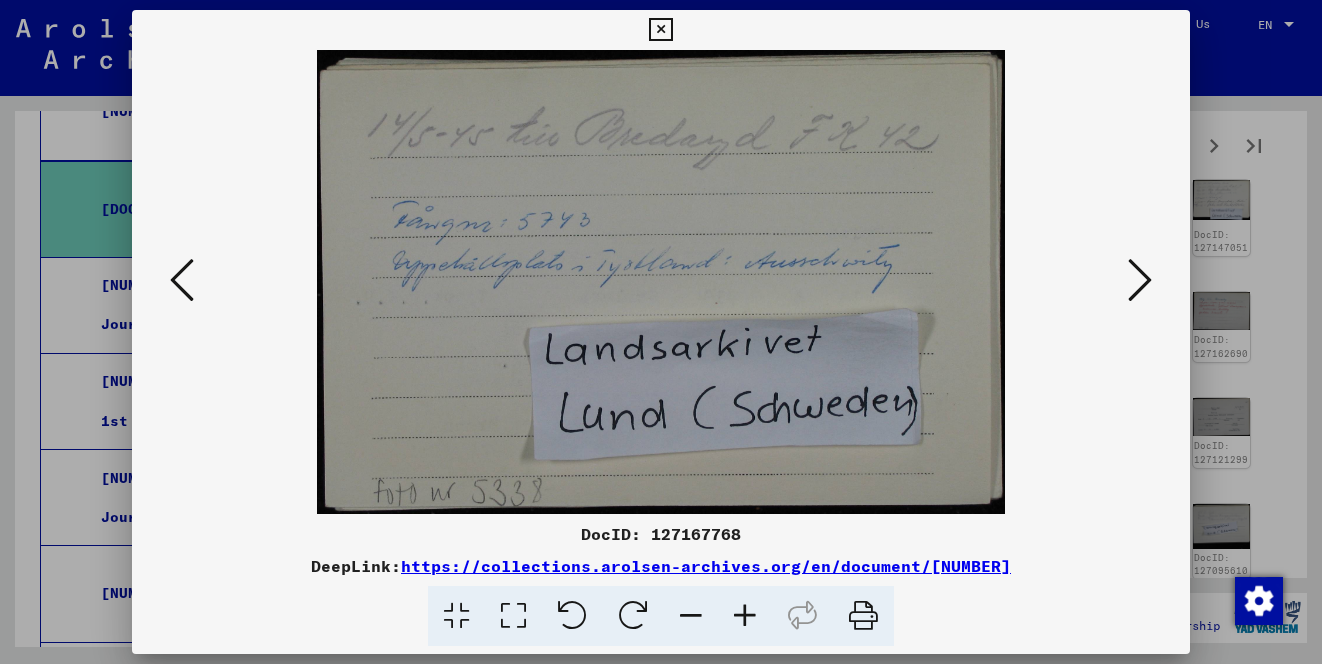 click at bounding box center [1140, 281] 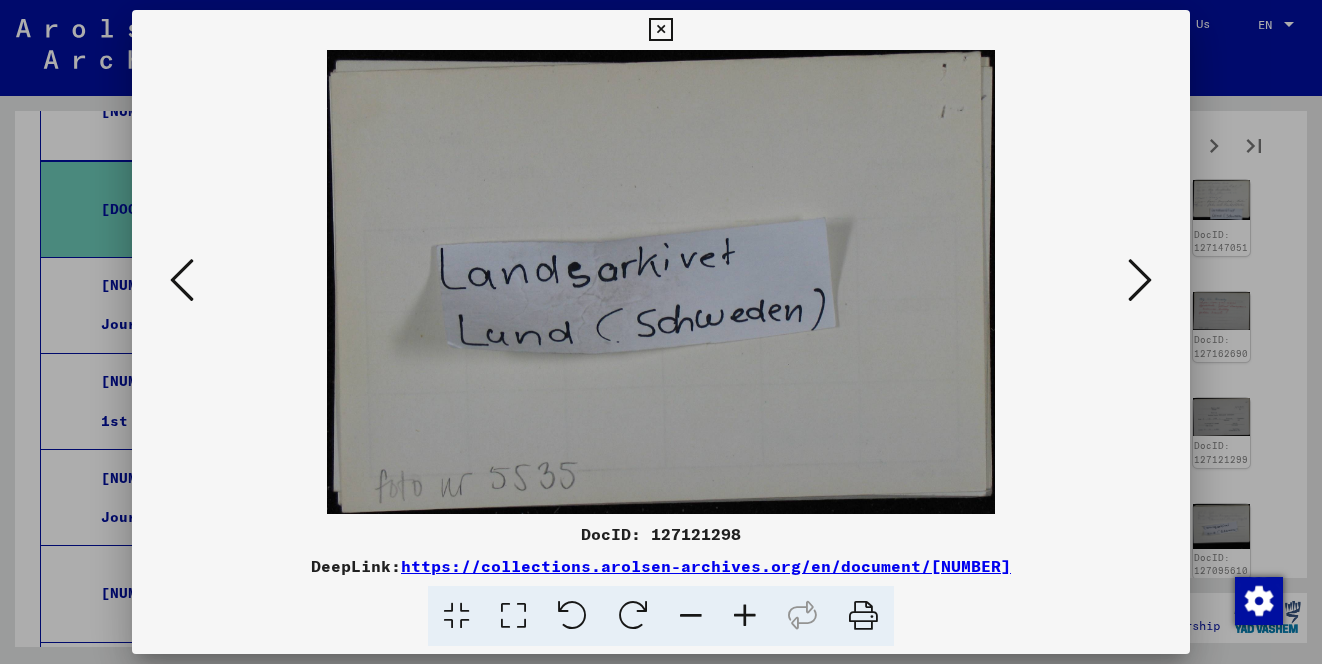 click at bounding box center (1140, 281) 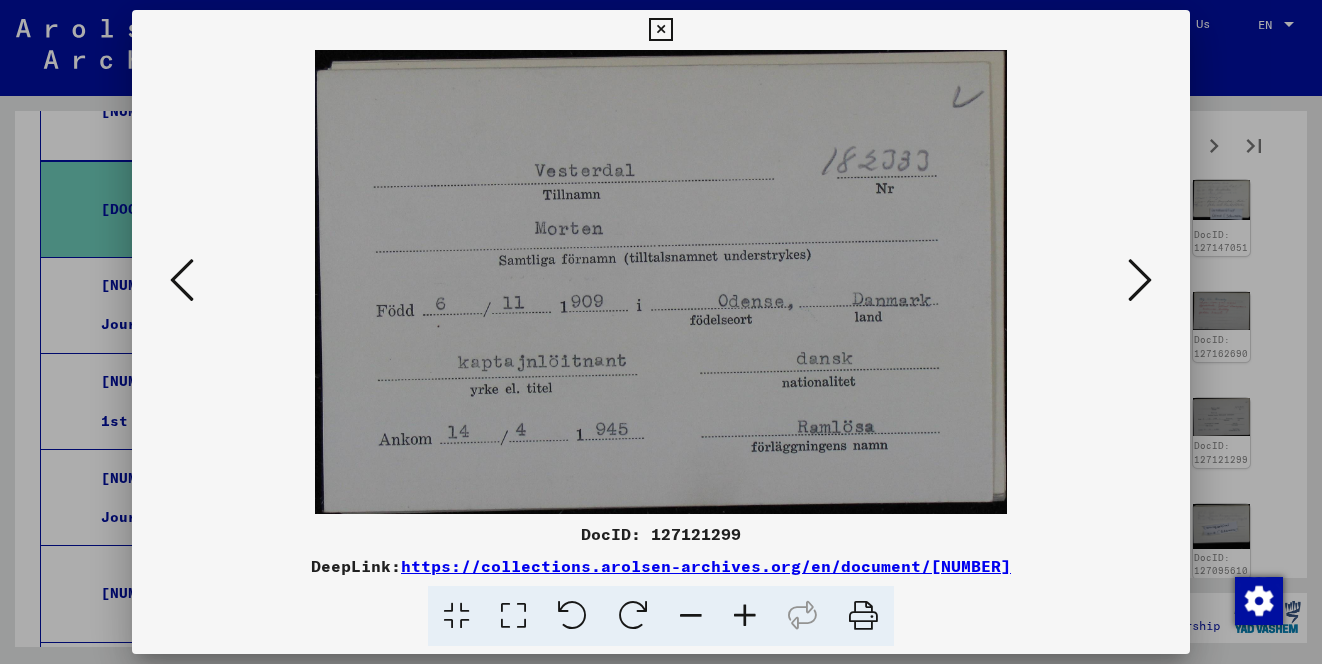 click at bounding box center [1140, 281] 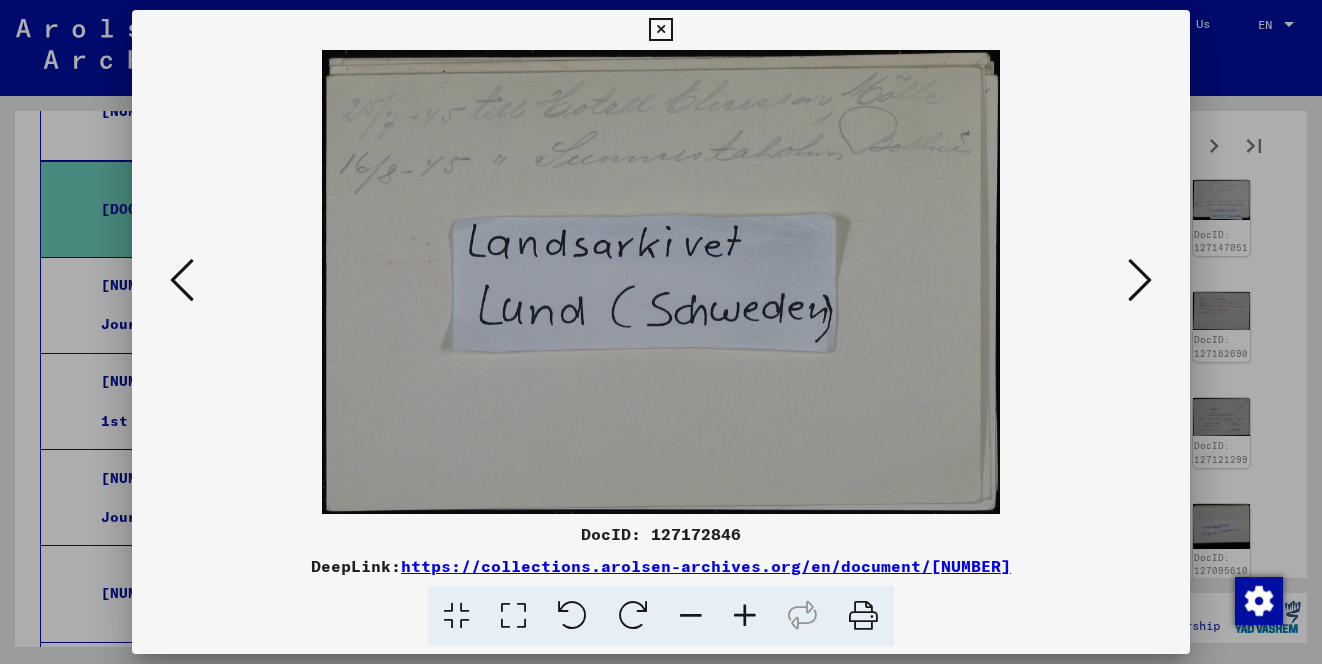 click at bounding box center [1140, 281] 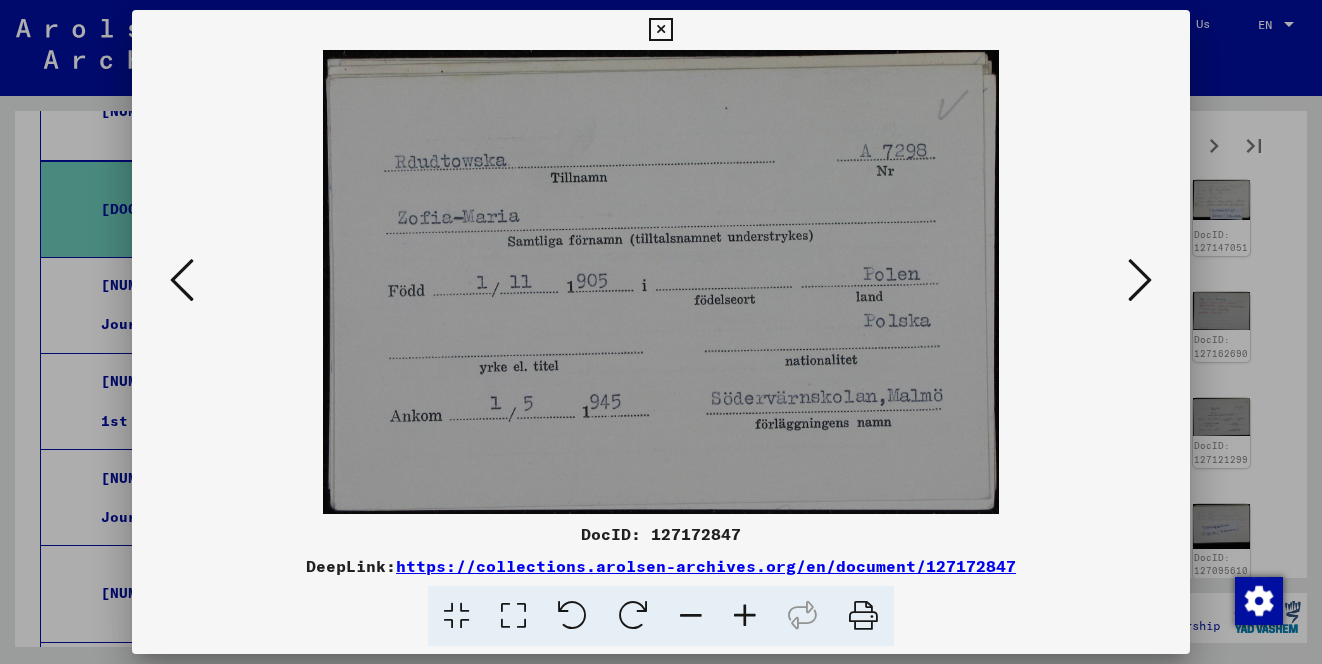 click at bounding box center (1140, 281) 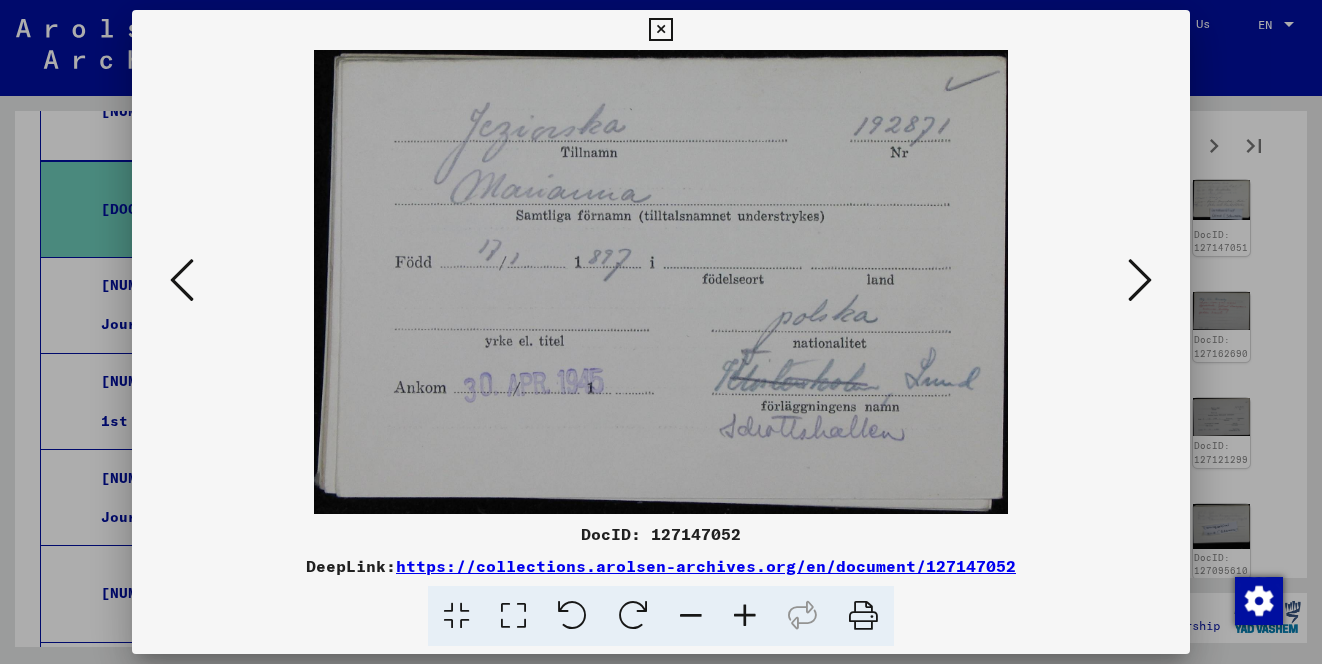 click at bounding box center [1140, 281] 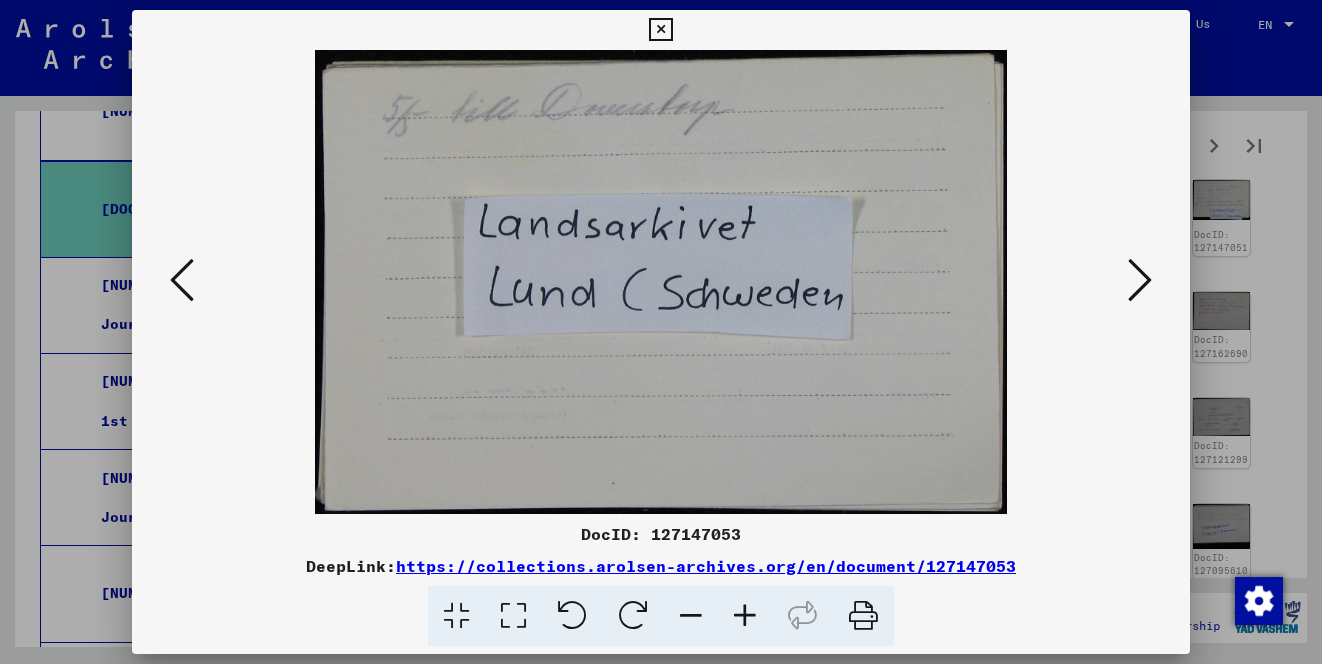 click at bounding box center (1140, 281) 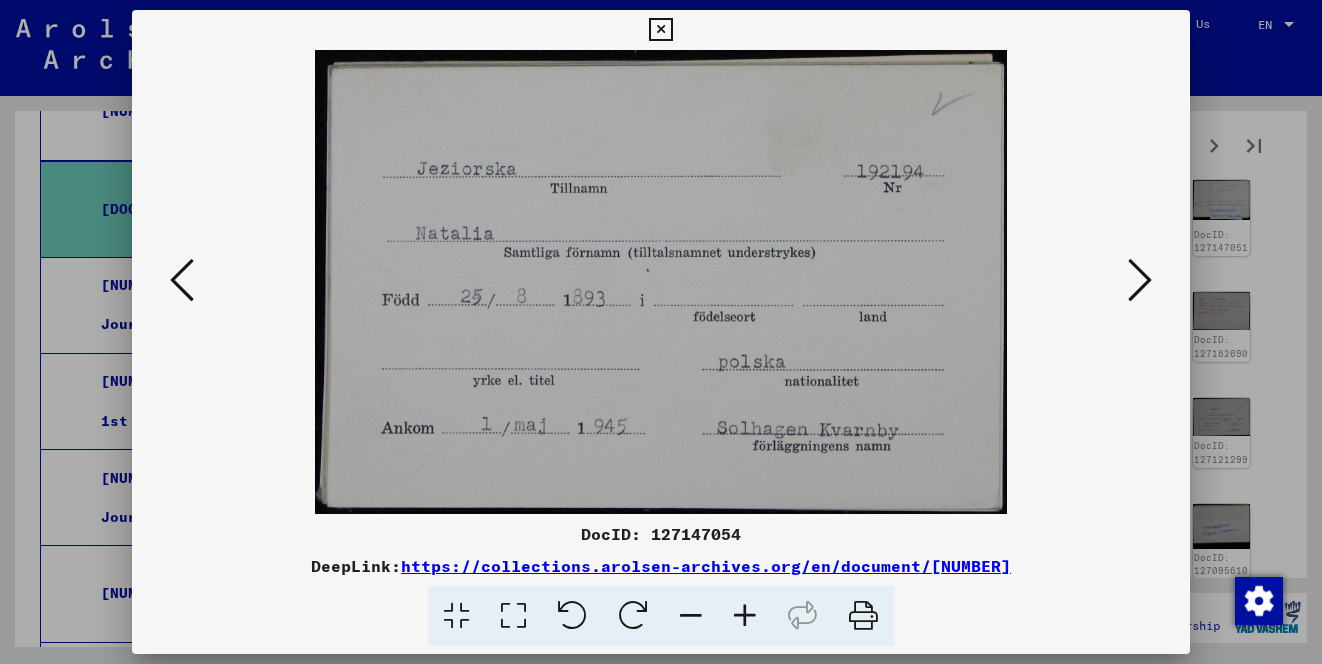 click at bounding box center [1140, 281] 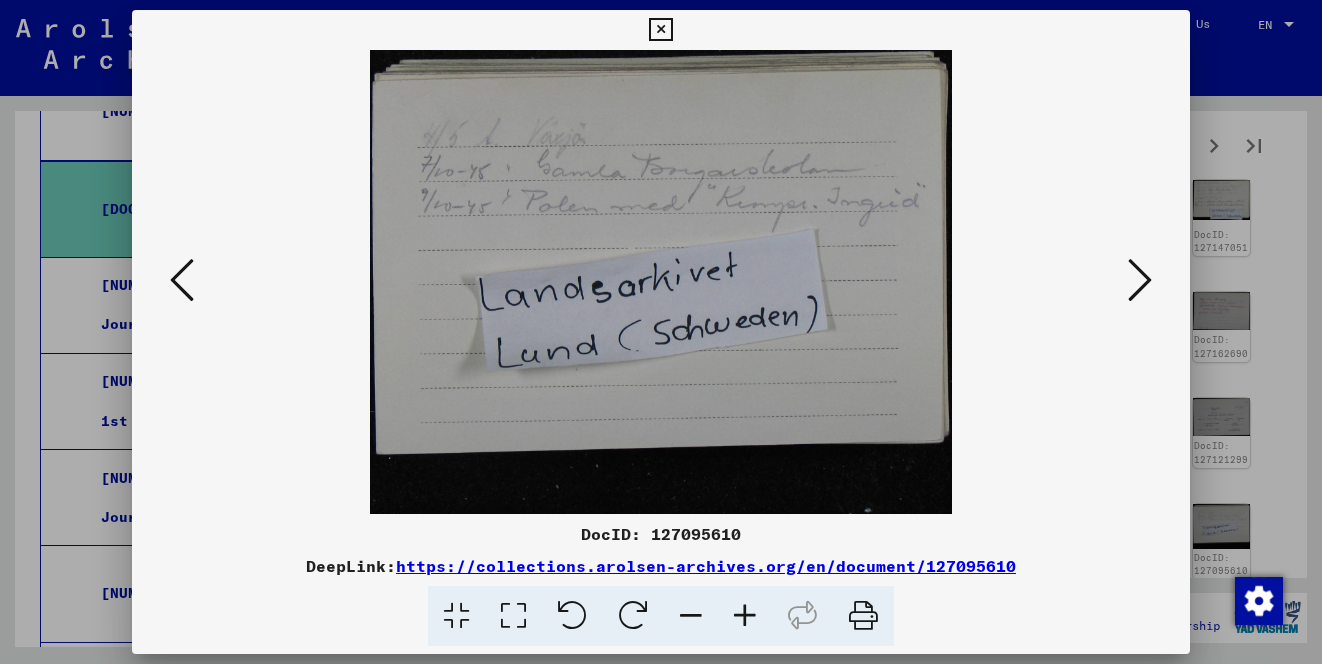 click at bounding box center [1140, 281] 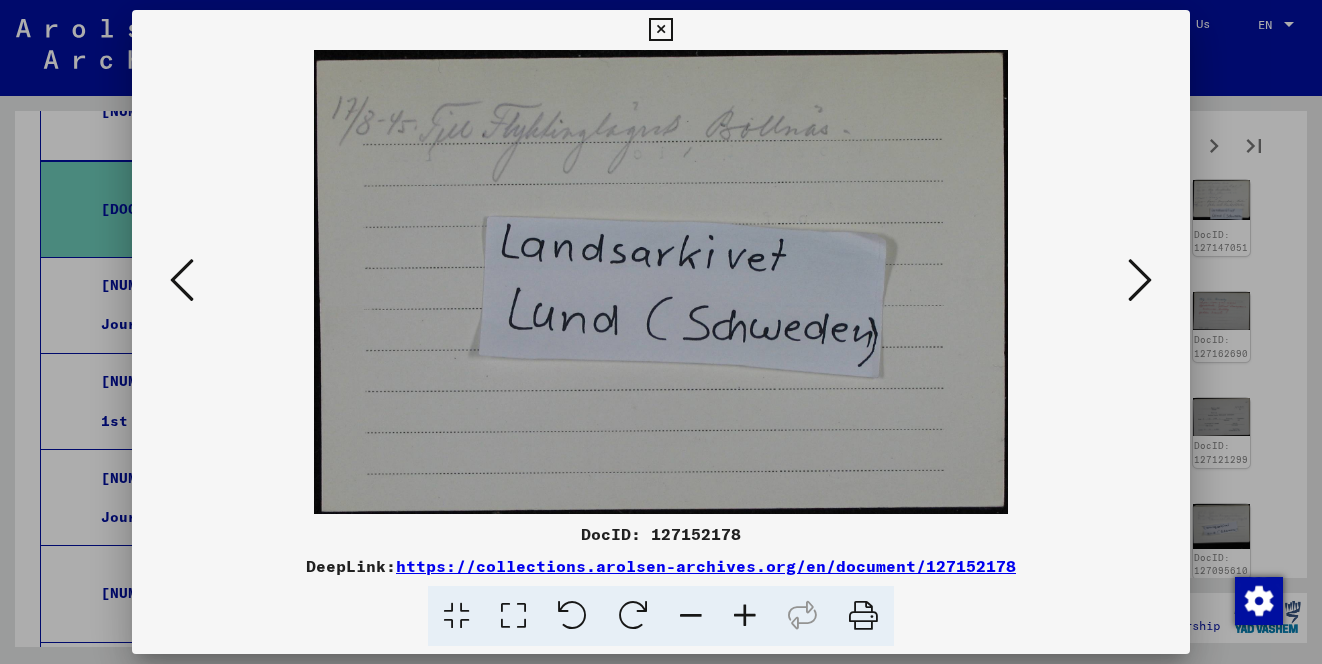 click at bounding box center (1140, 281) 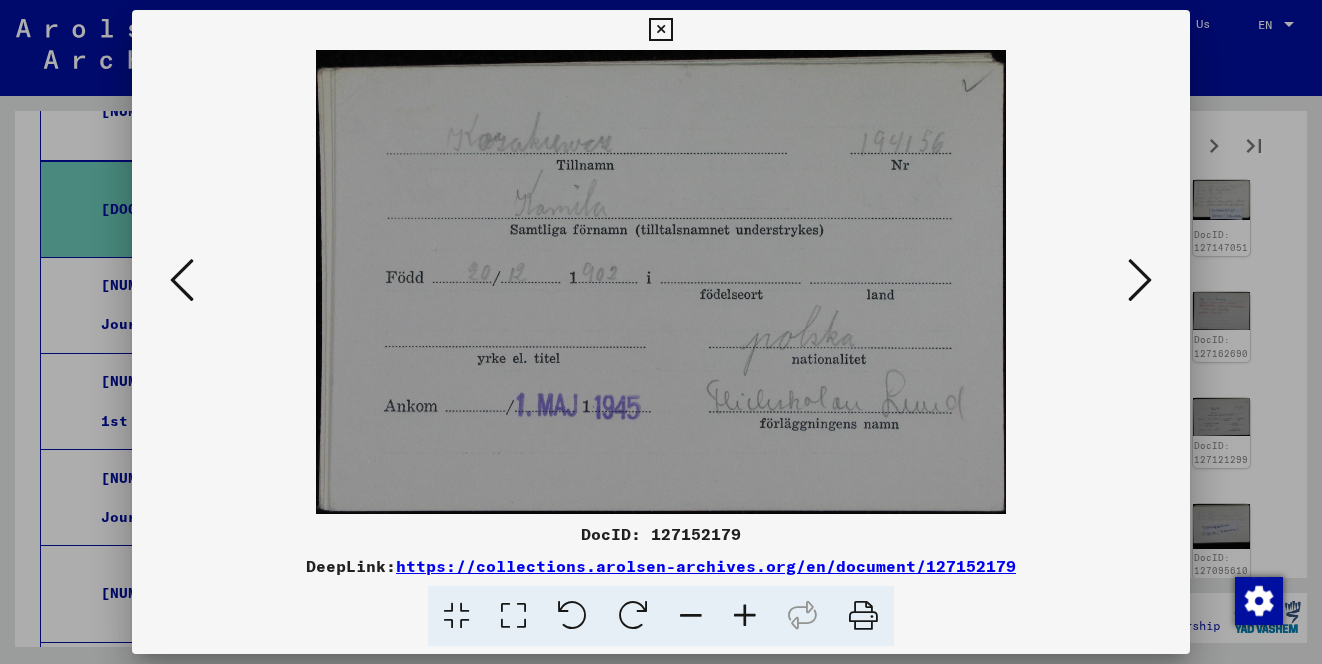 click at bounding box center [1140, 281] 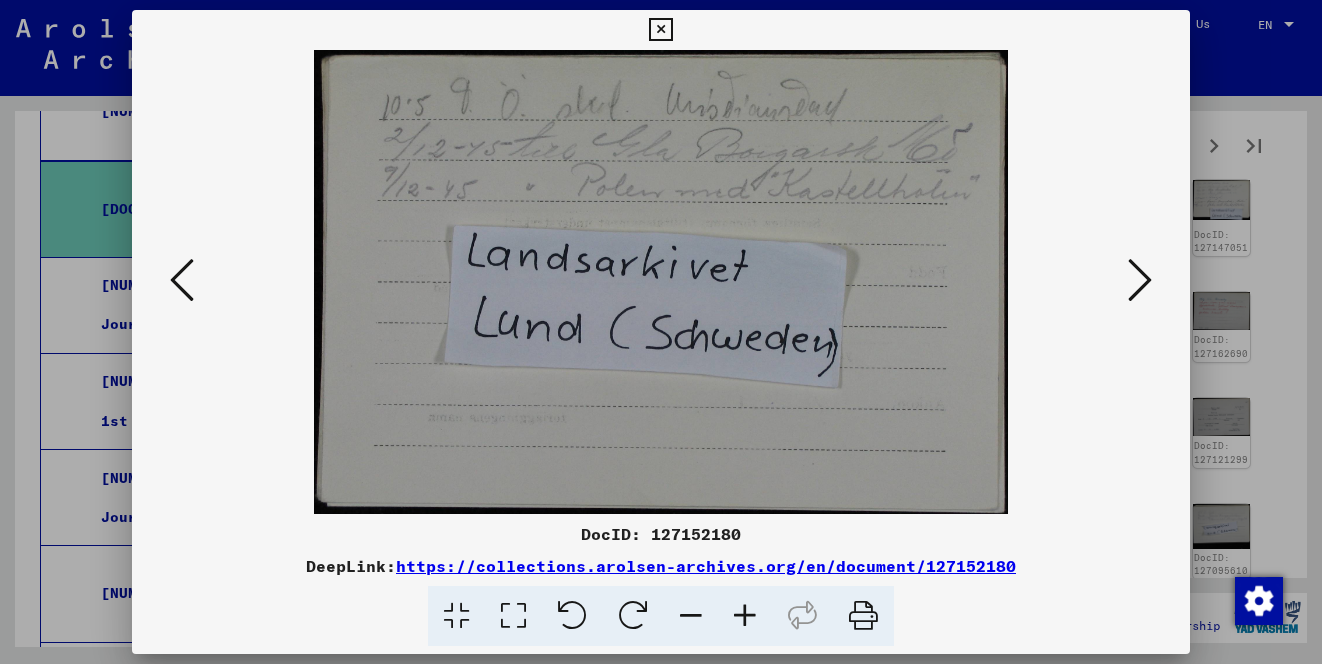 click at bounding box center (1140, 281) 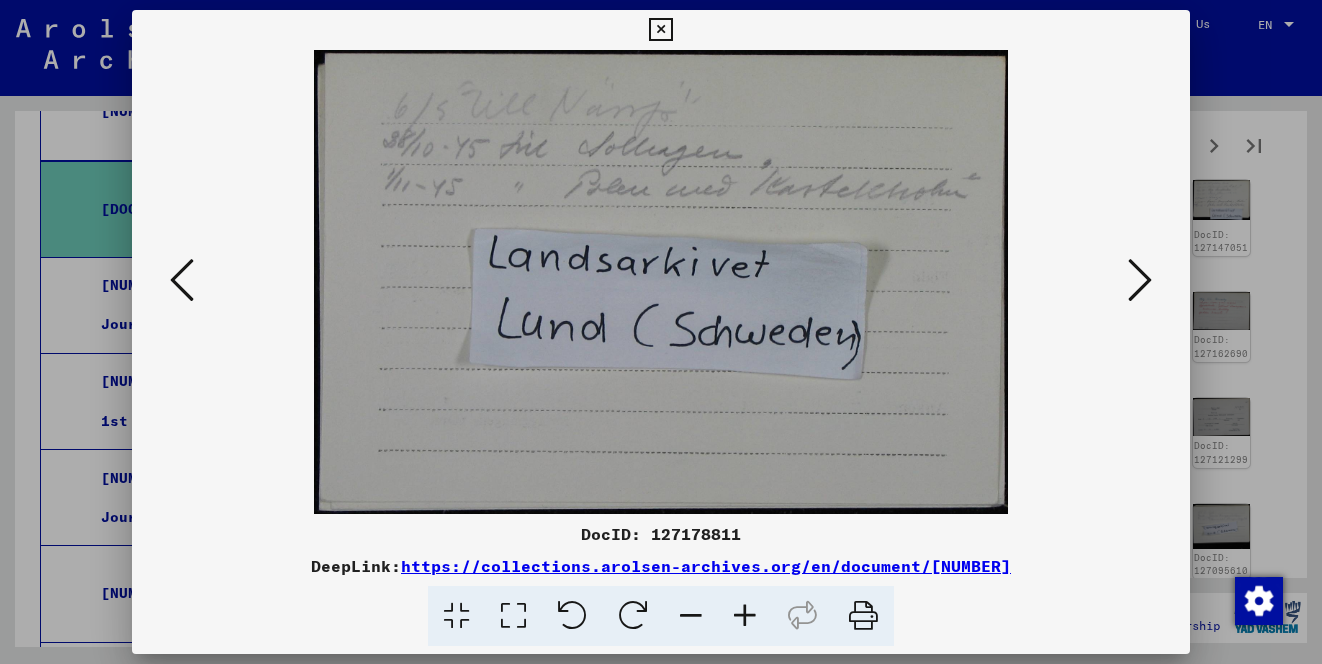 click at bounding box center [1140, 281] 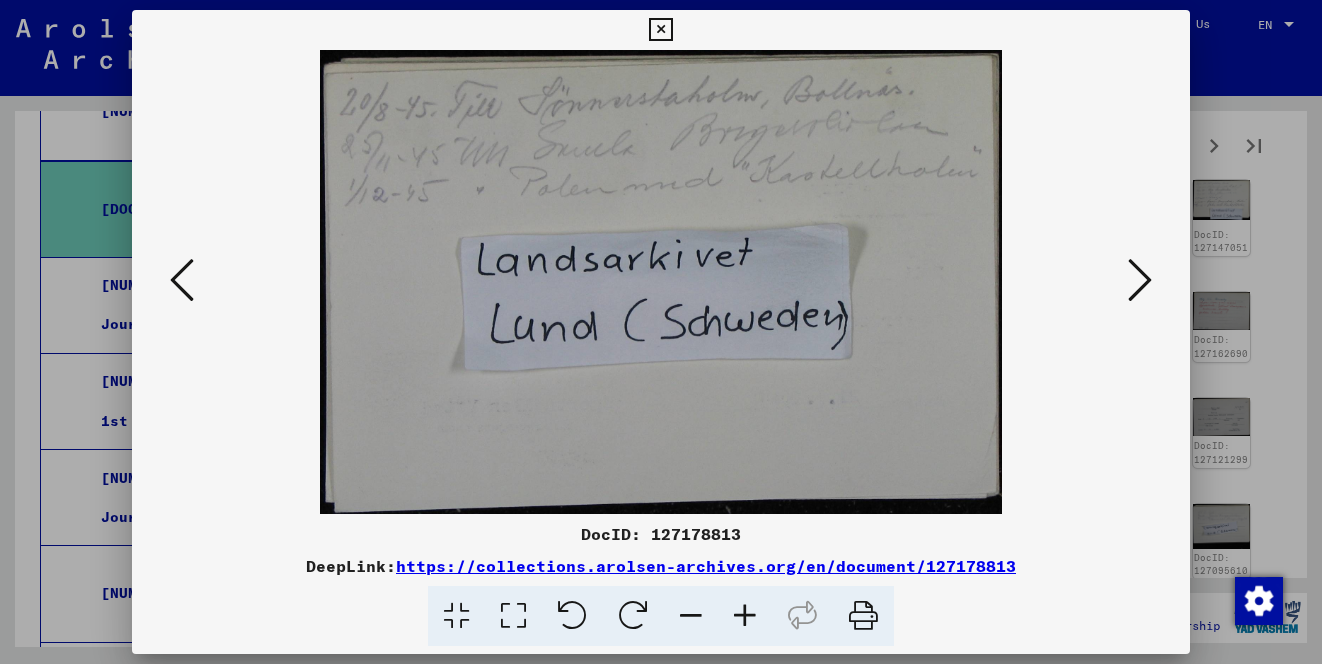 click at bounding box center [1140, 281] 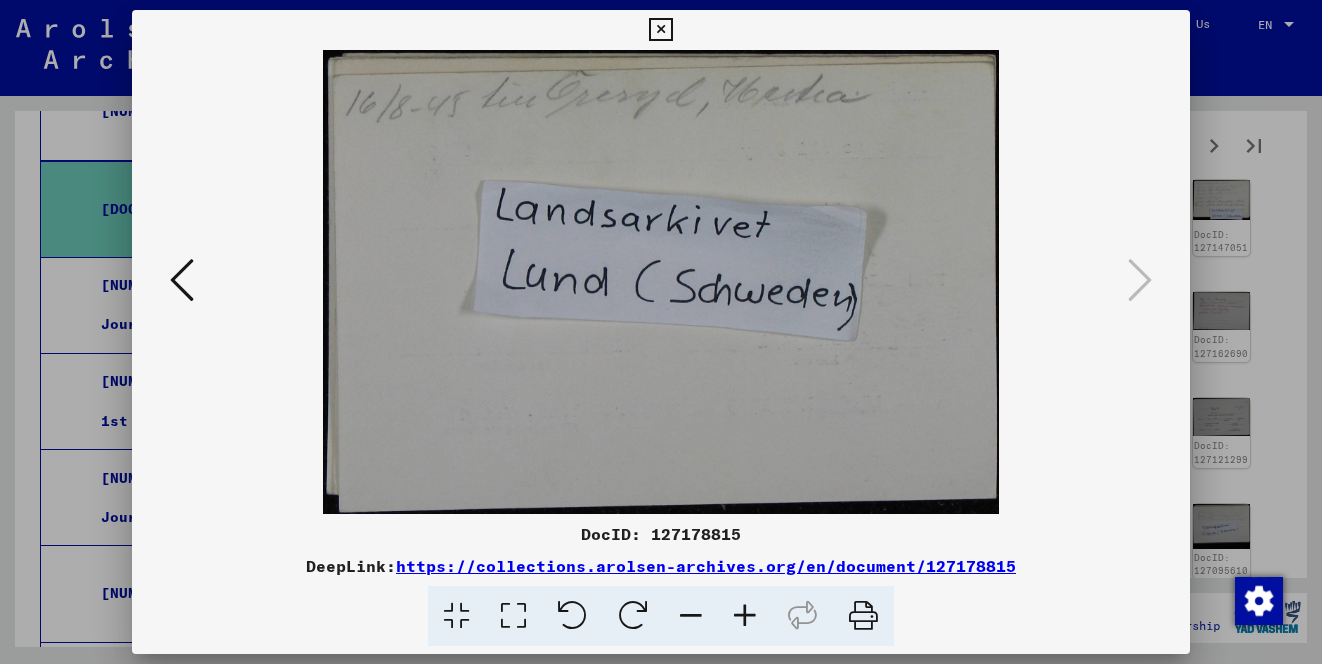 click at bounding box center [660, 30] 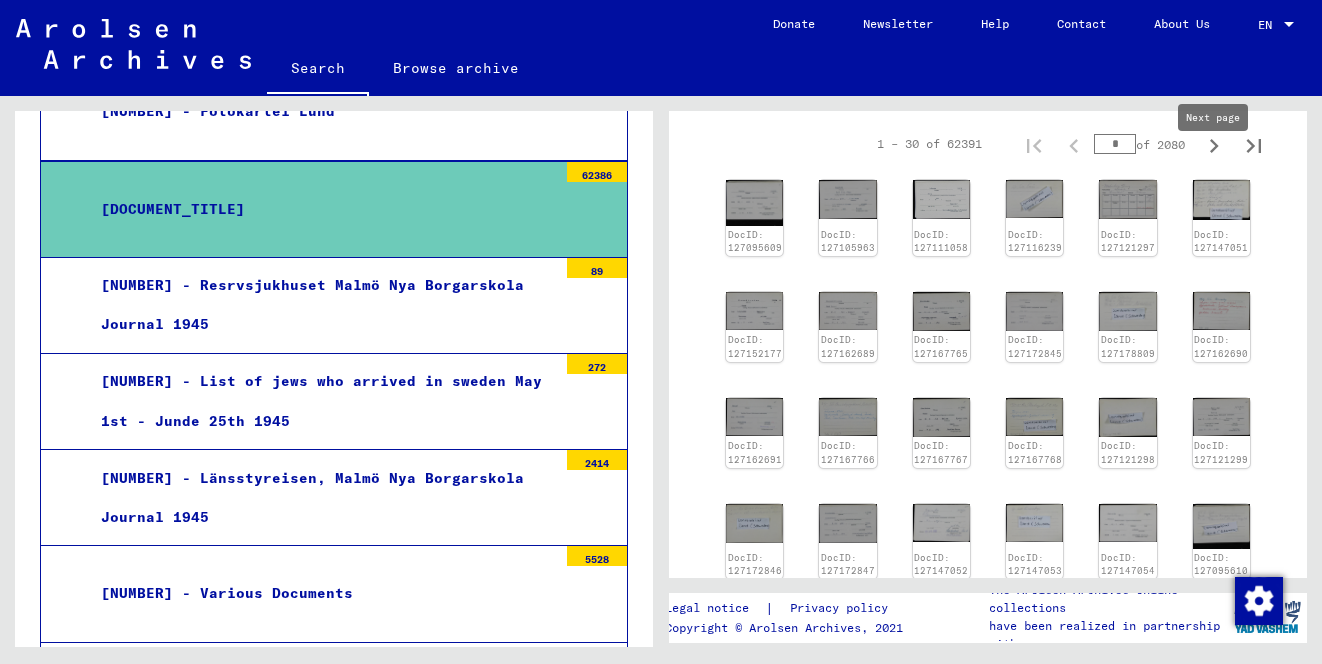 click 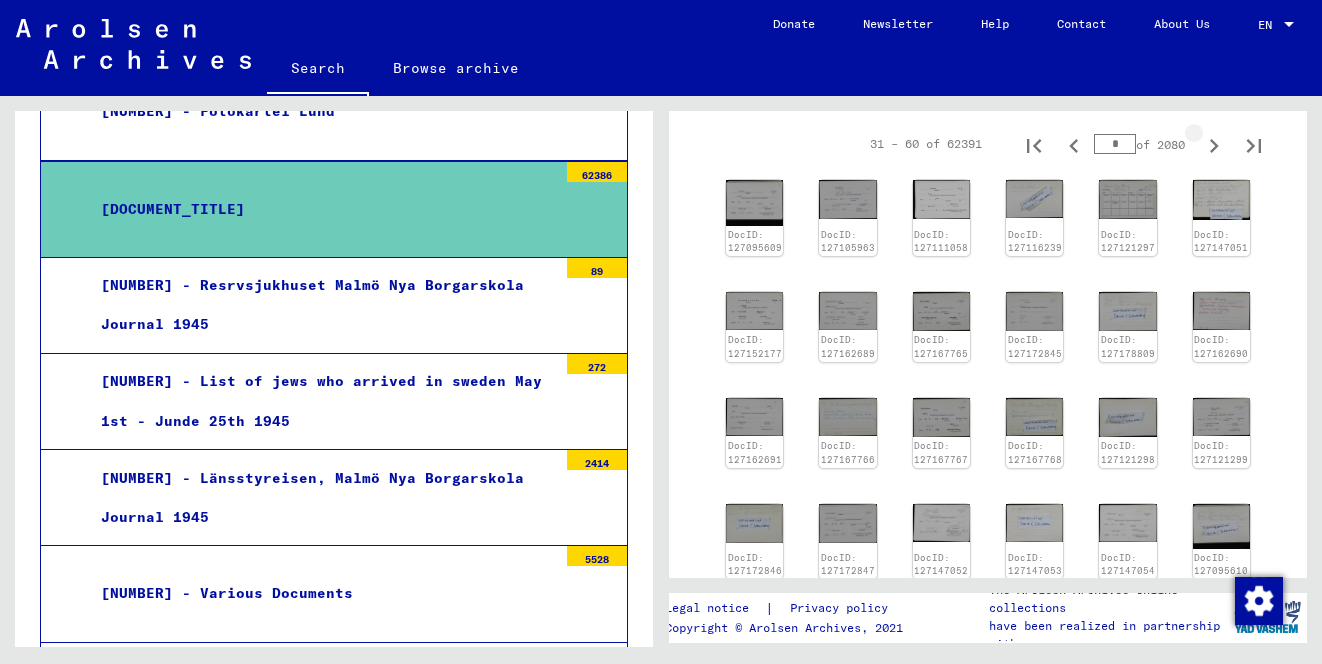 click 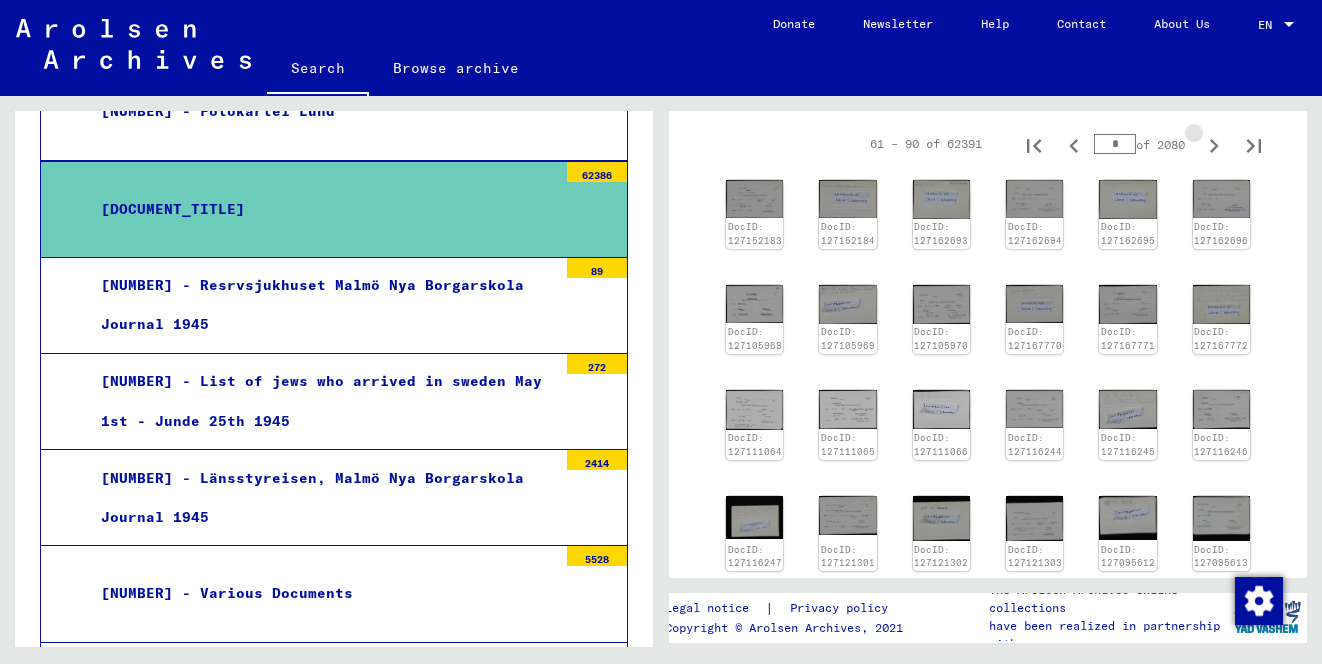 click 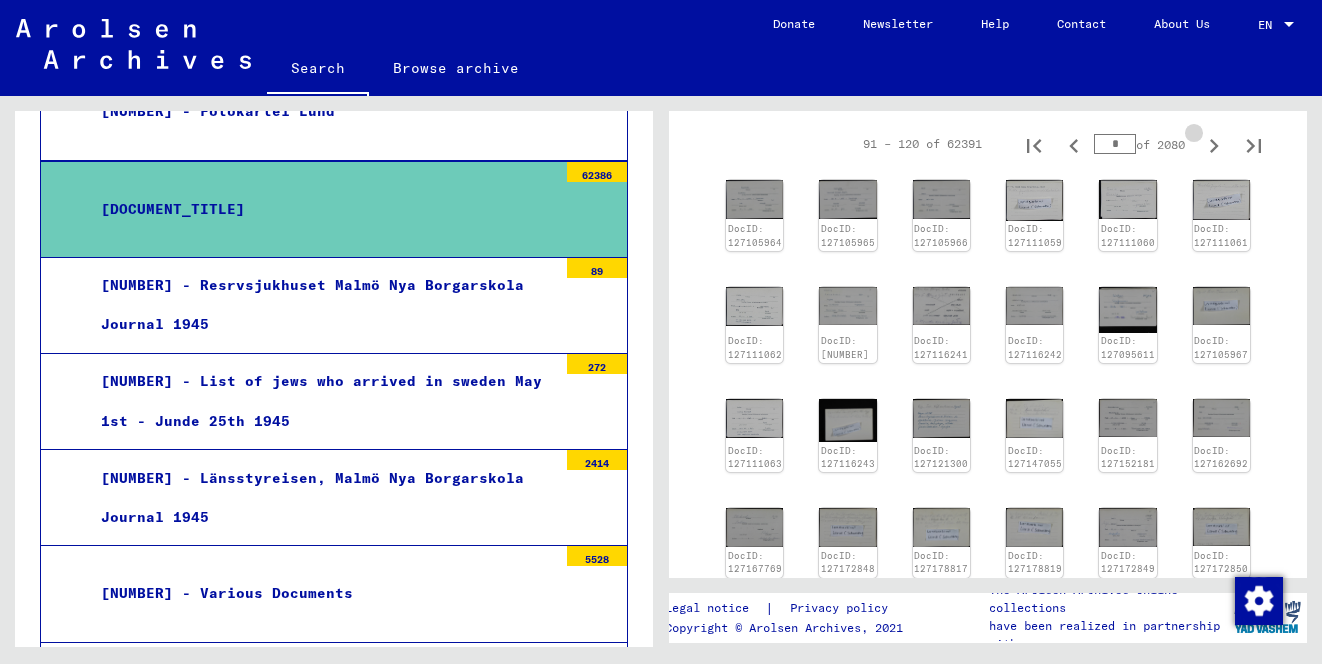 click 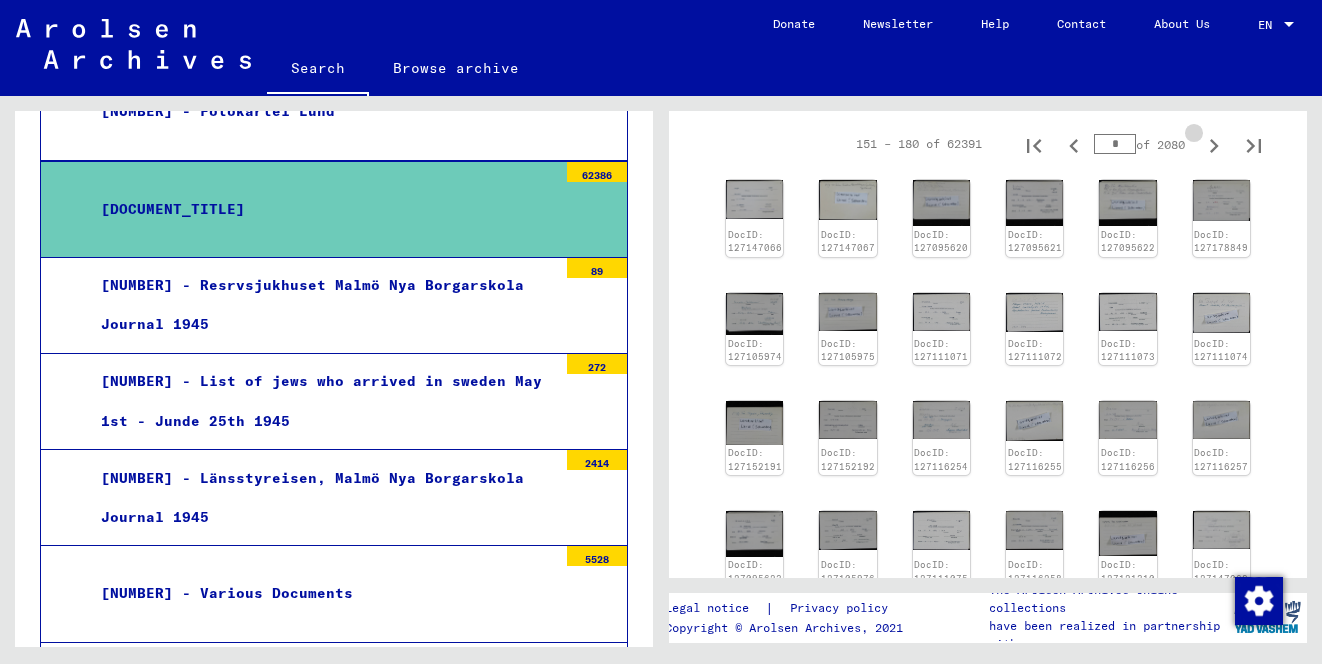click 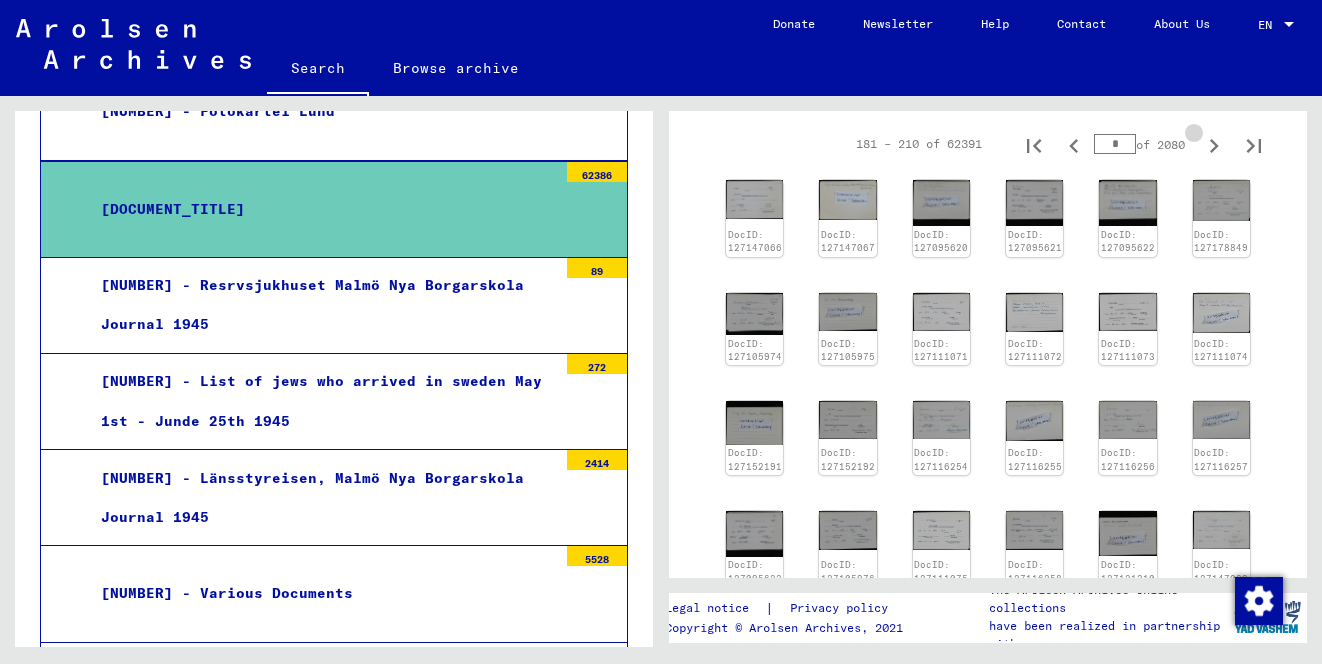 click 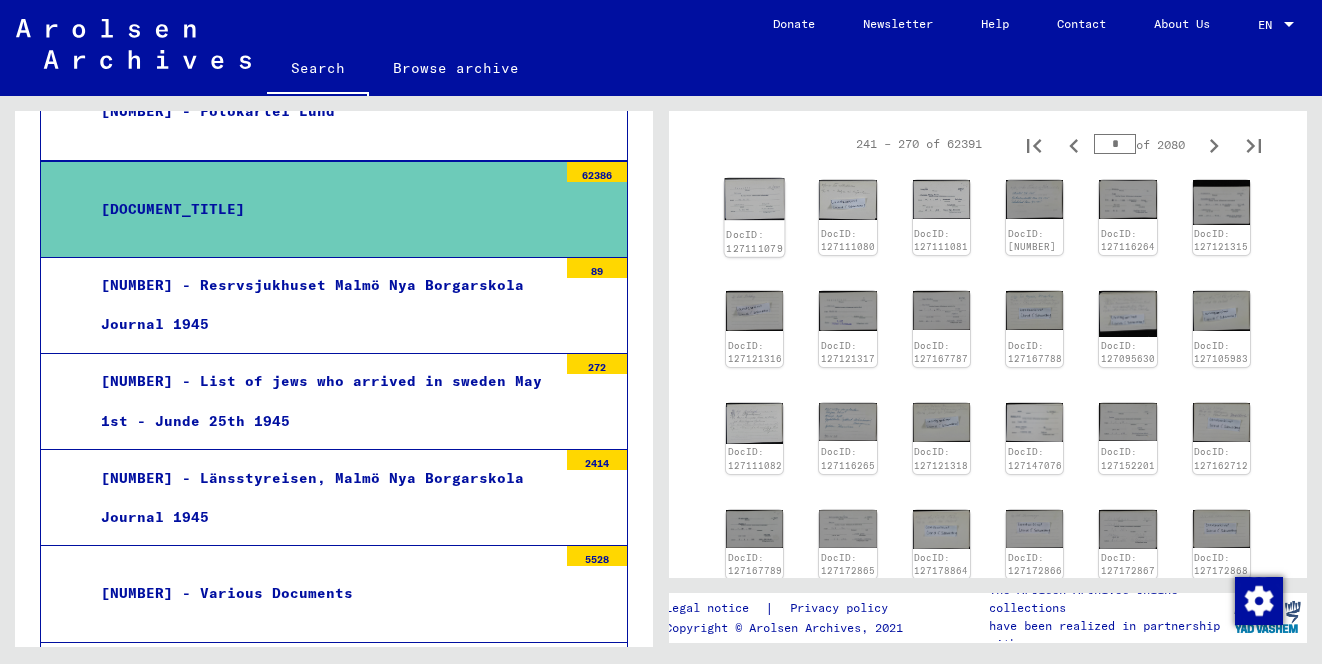 click 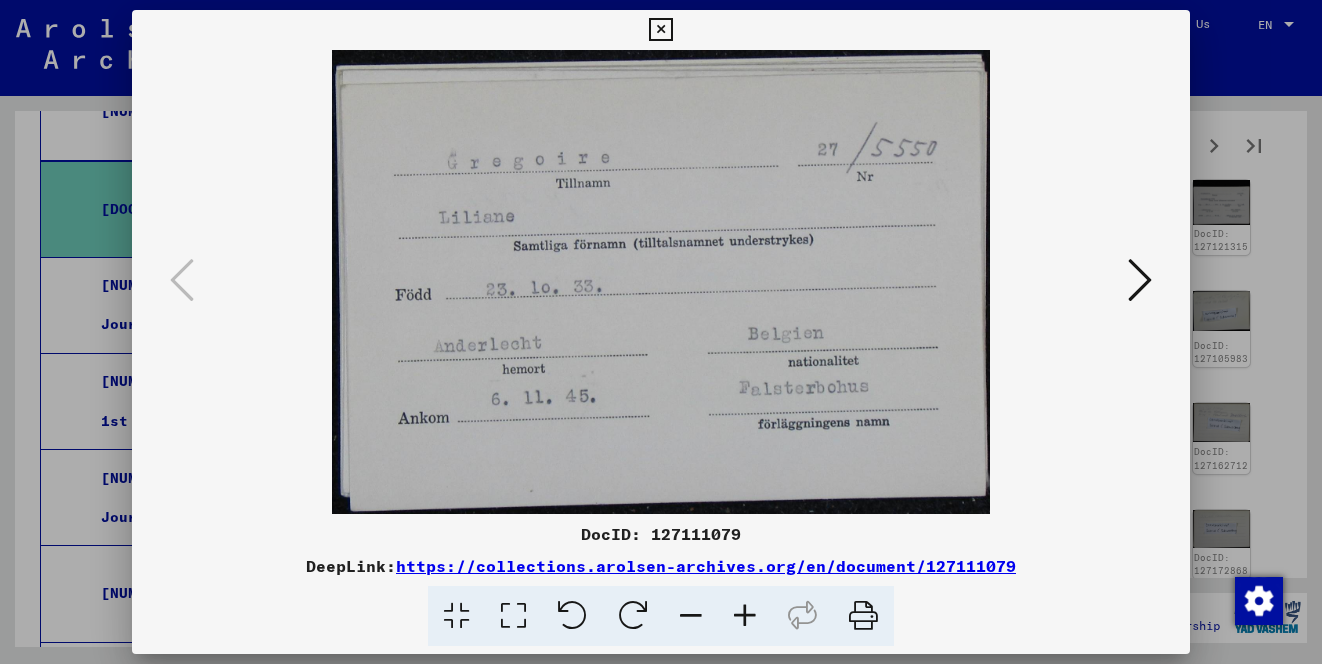 click at bounding box center (1140, 280) 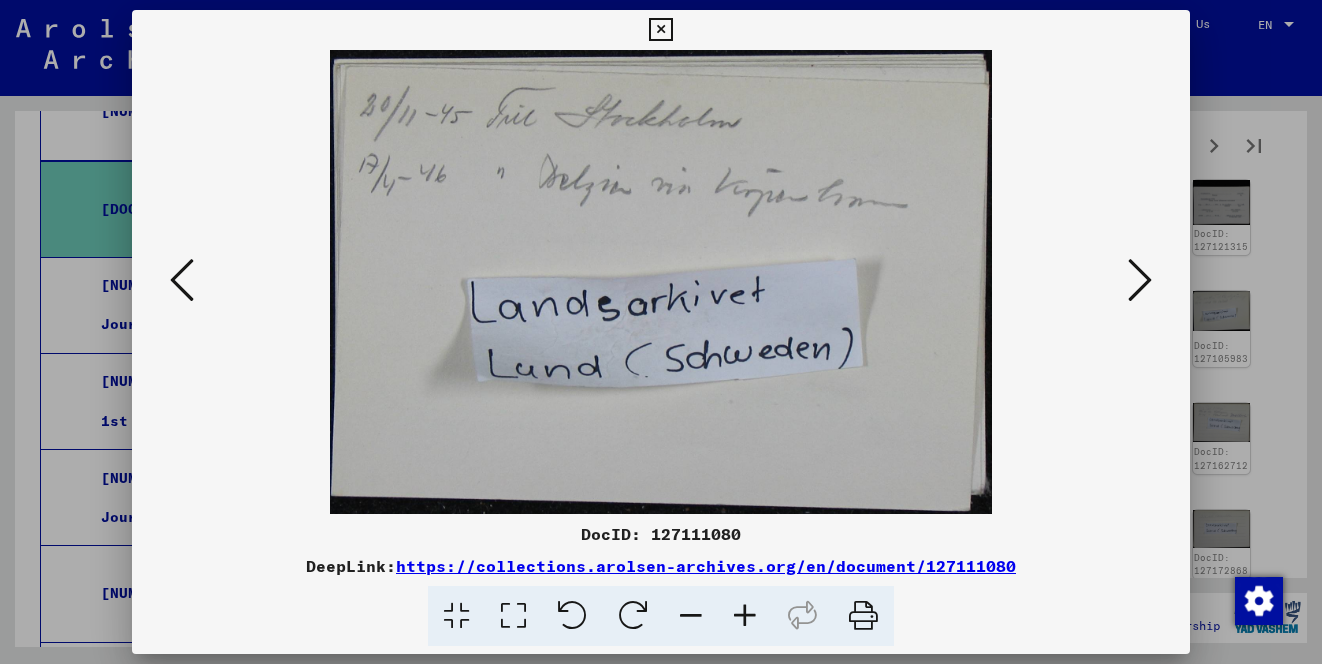 click at bounding box center [1140, 280] 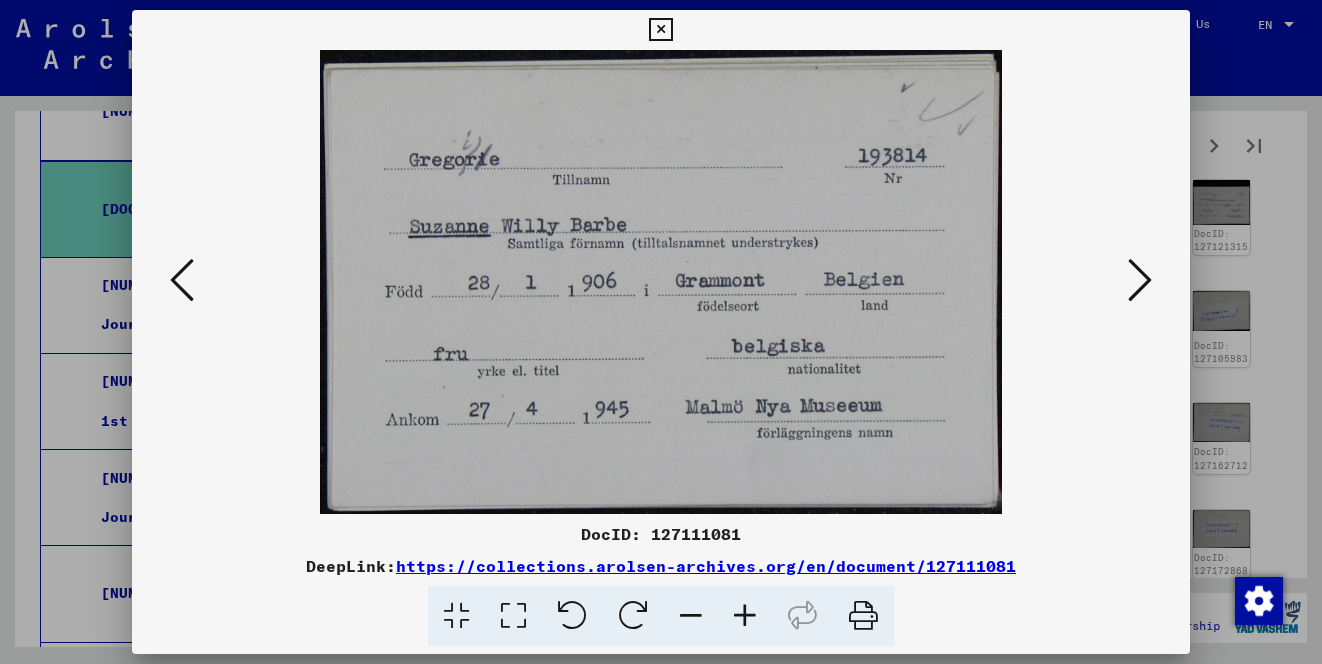 click at bounding box center [1140, 280] 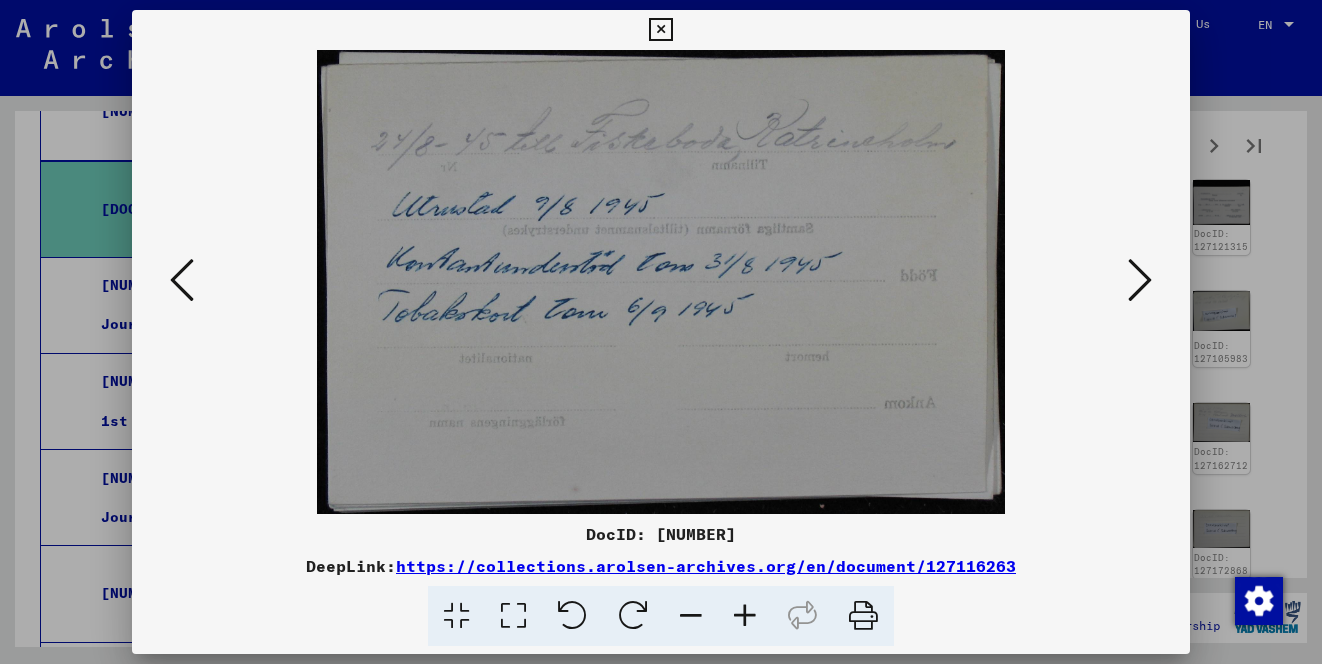 click at bounding box center (1140, 280) 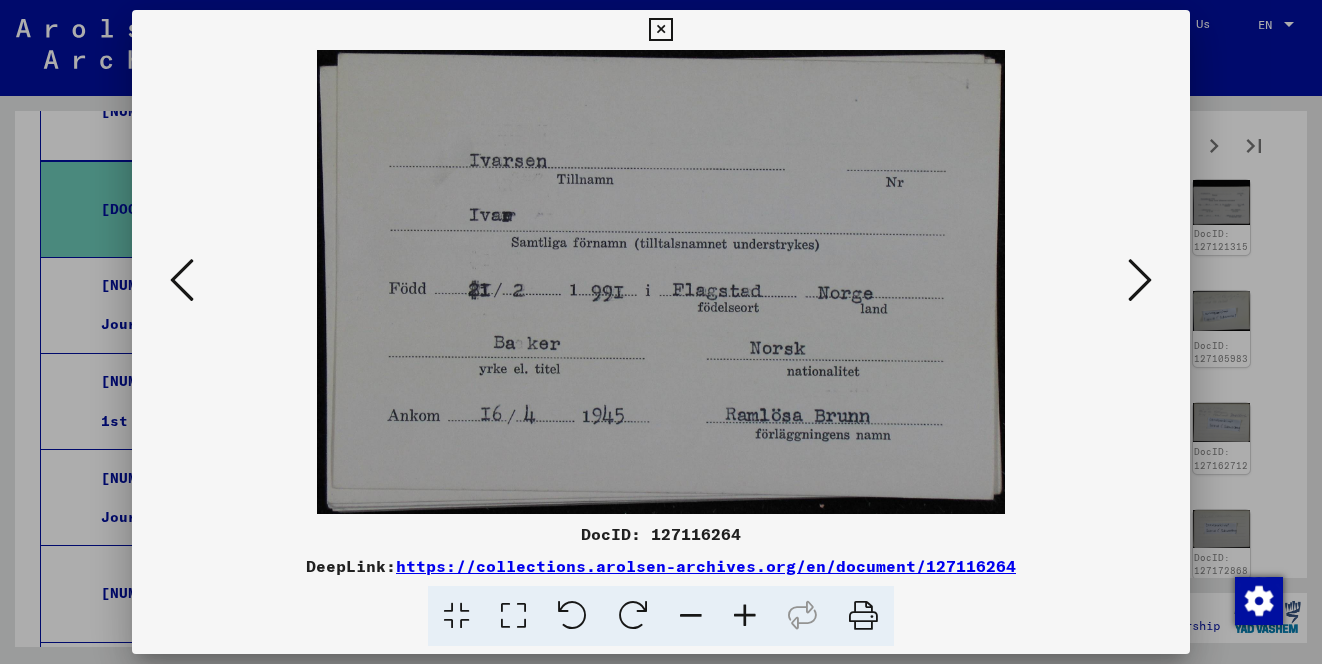 click at bounding box center (1140, 280) 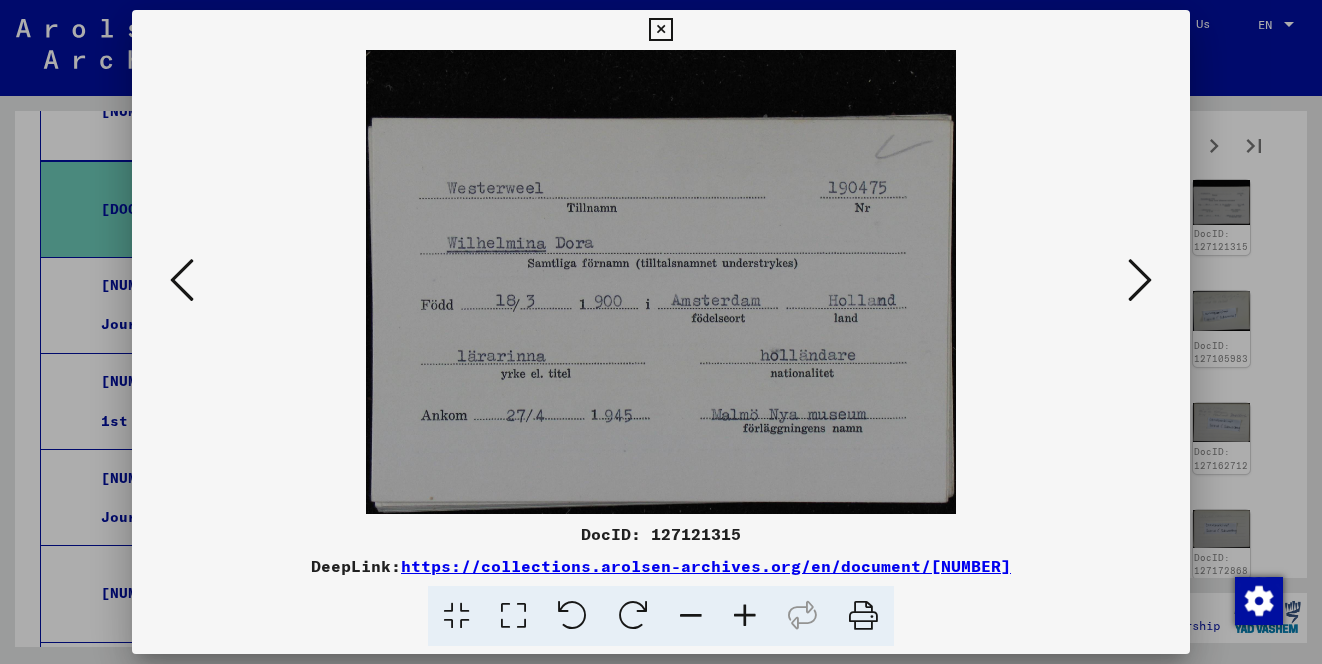 click at bounding box center [1140, 280] 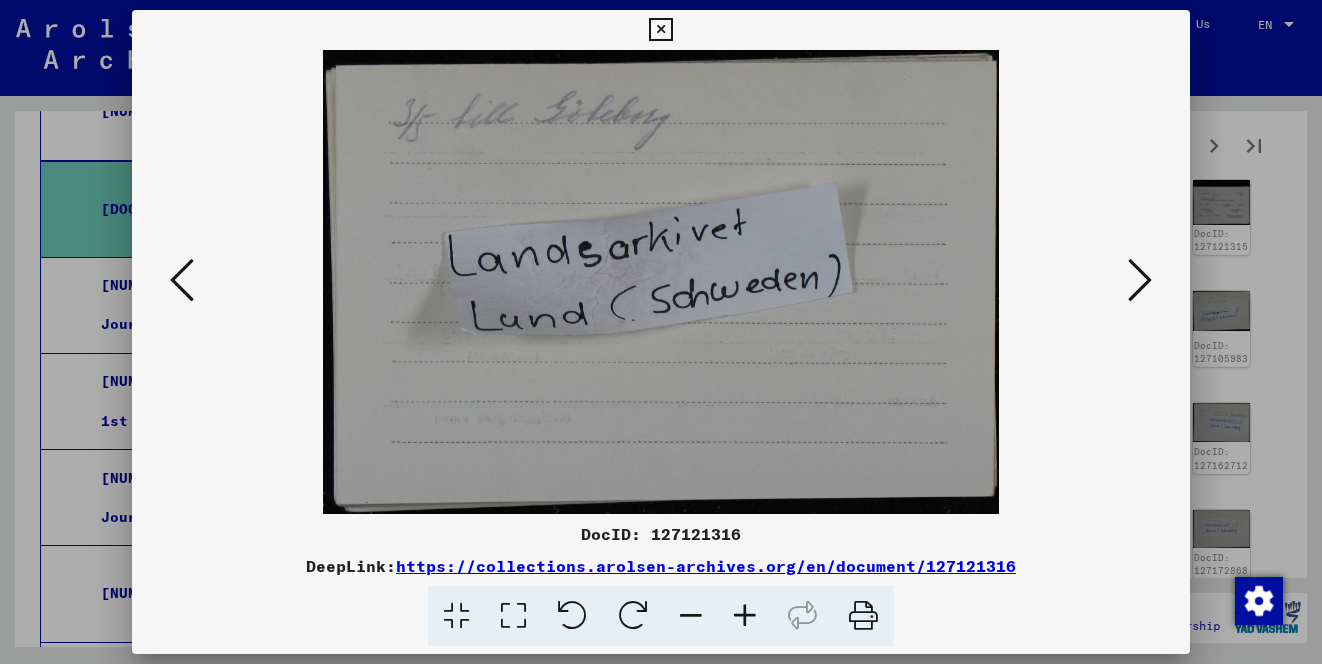 click at bounding box center [1140, 280] 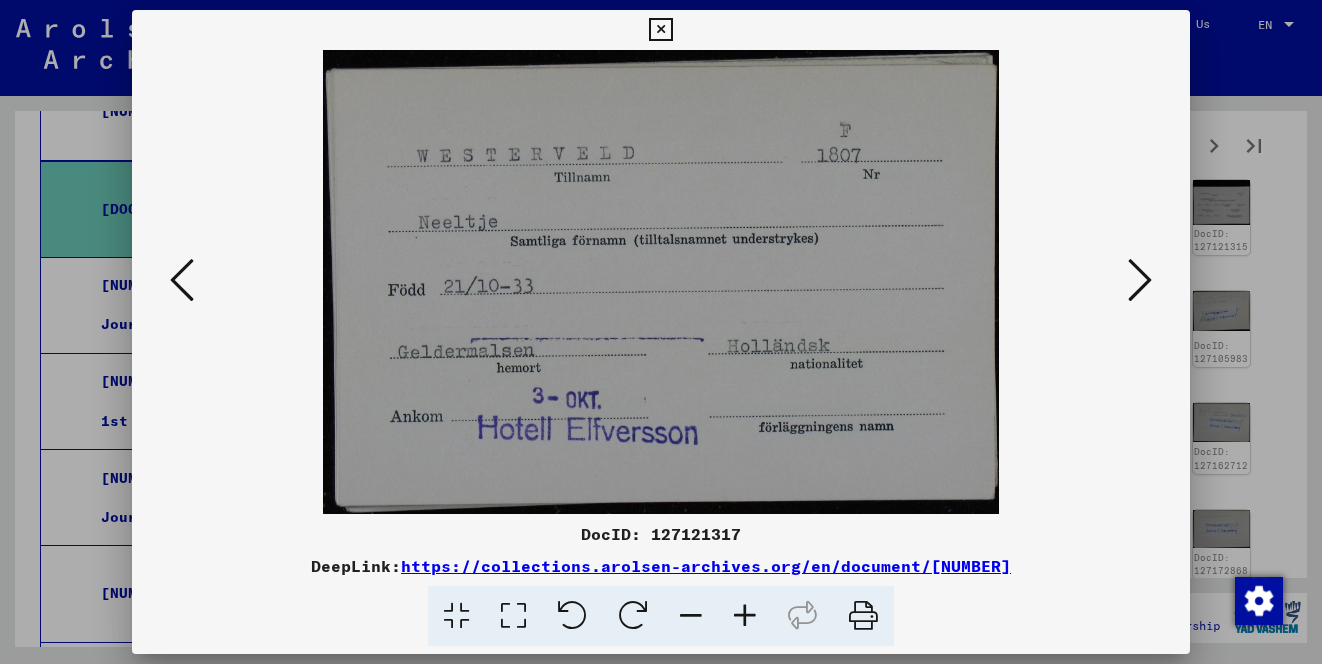 click at bounding box center [1140, 280] 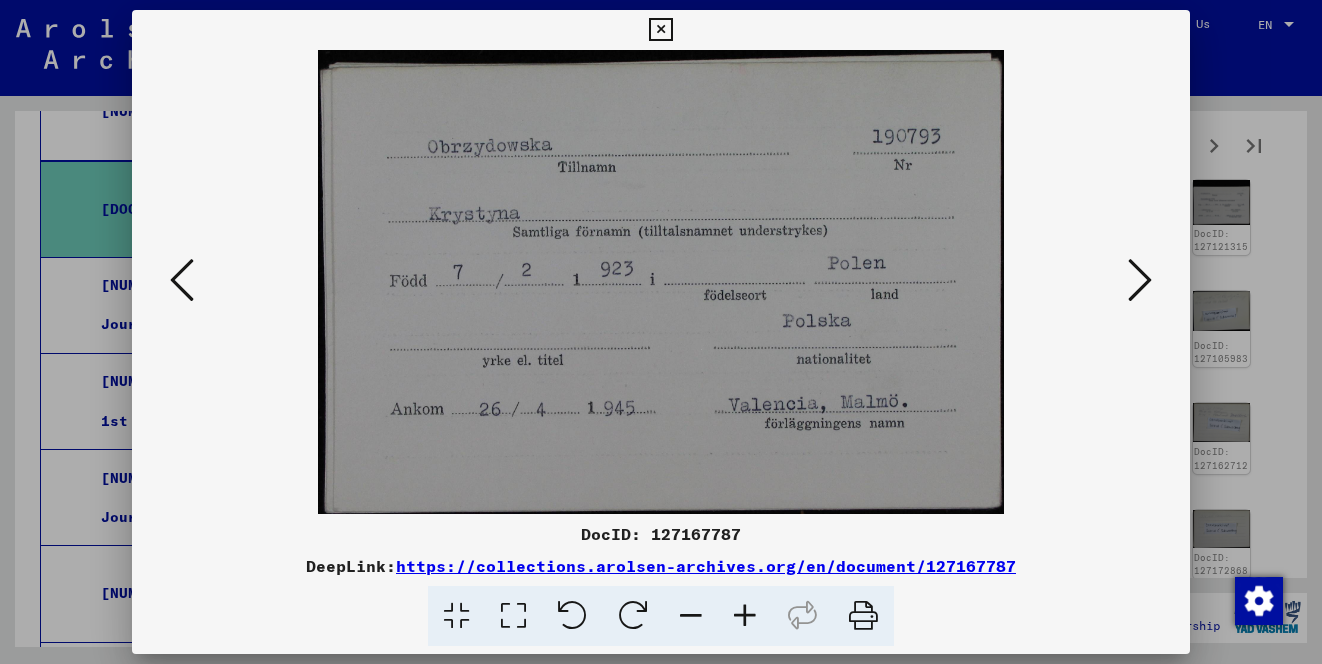 click at bounding box center [1140, 280] 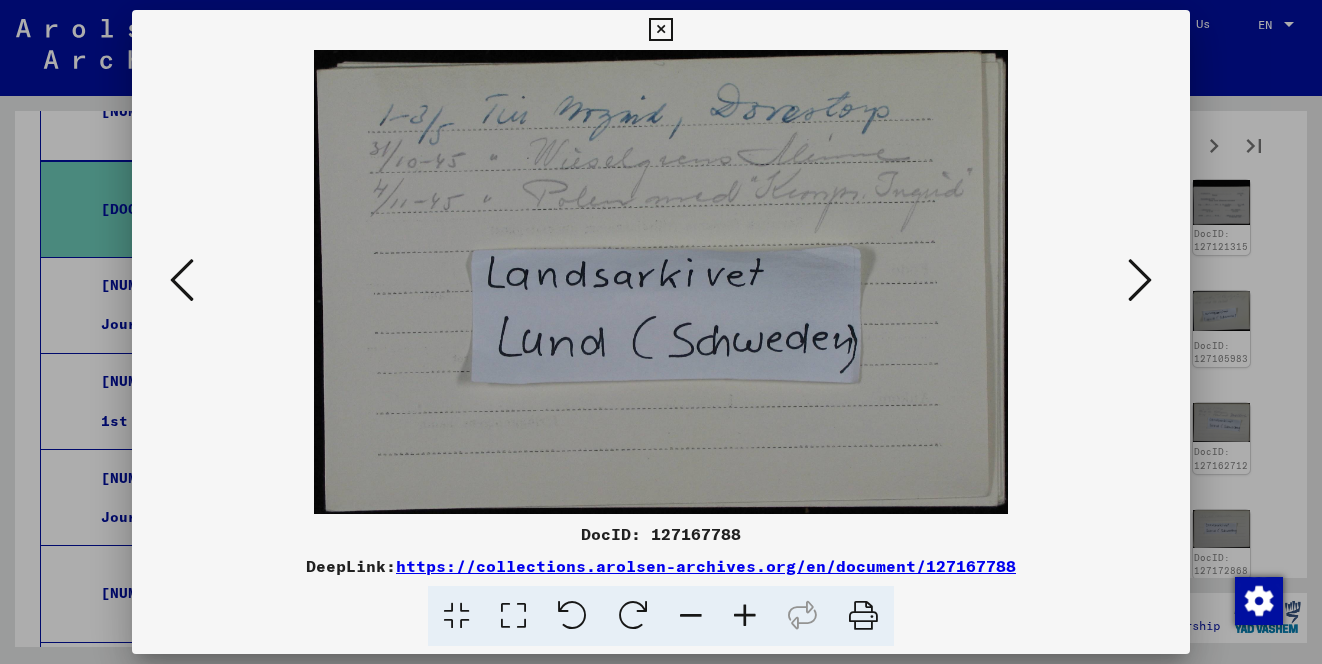 click at bounding box center [1140, 280] 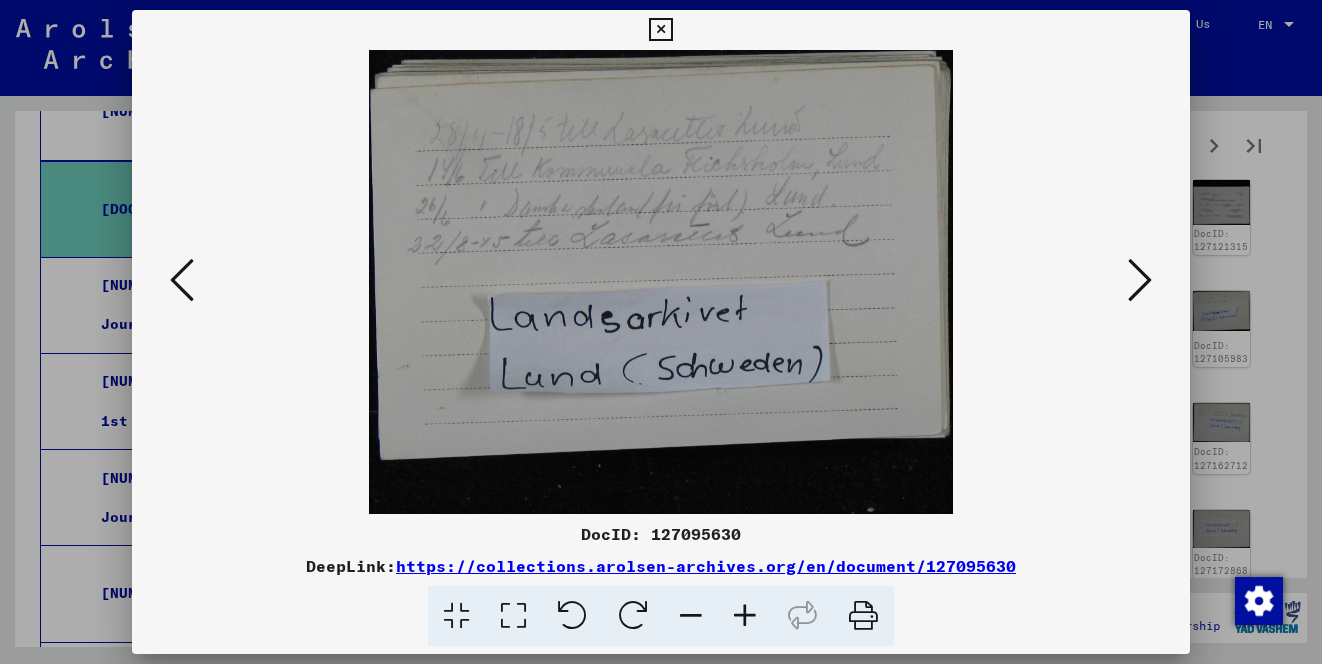 click at bounding box center [1140, 280] 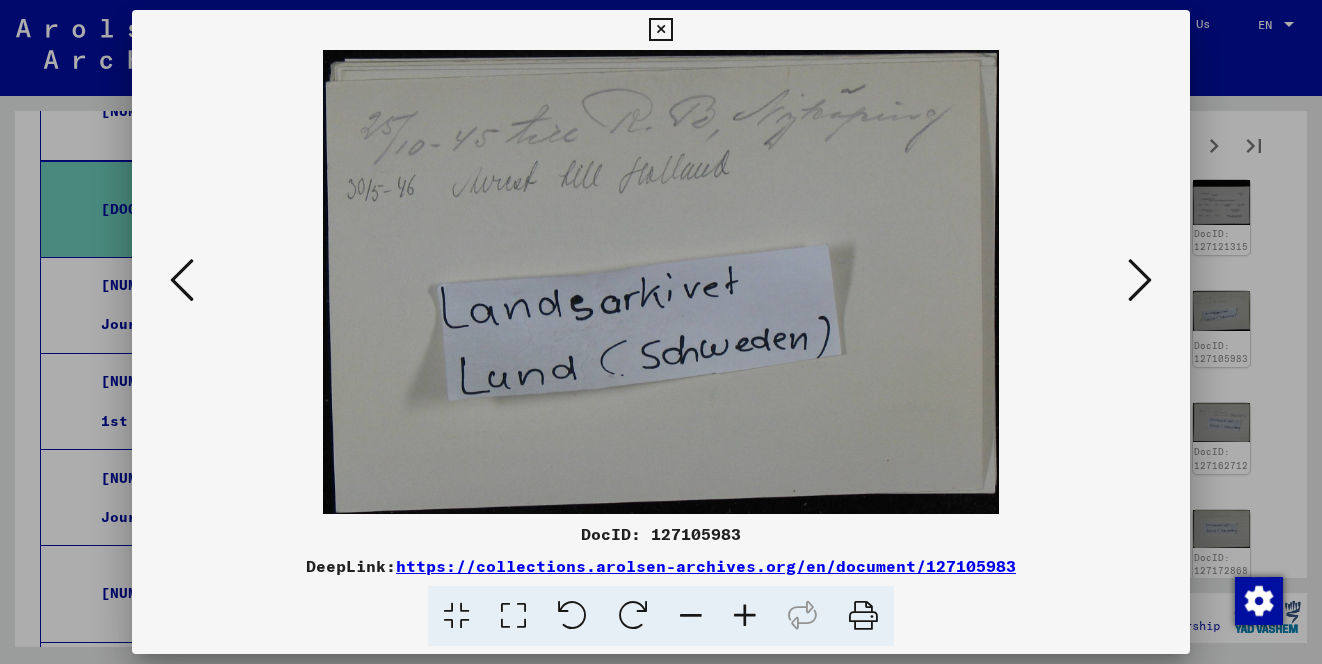 click at bounding box center [661, 332] 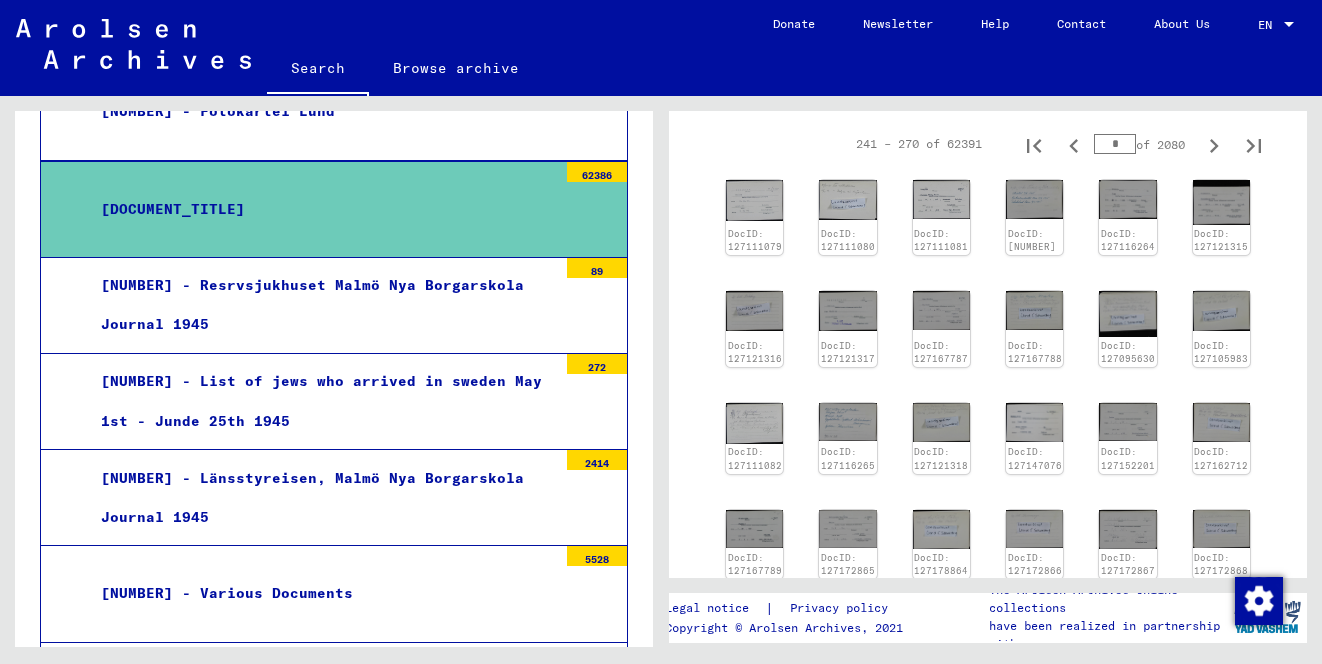 scroll, scrollTop: 301, scrollLeft: 0, axis: vertical 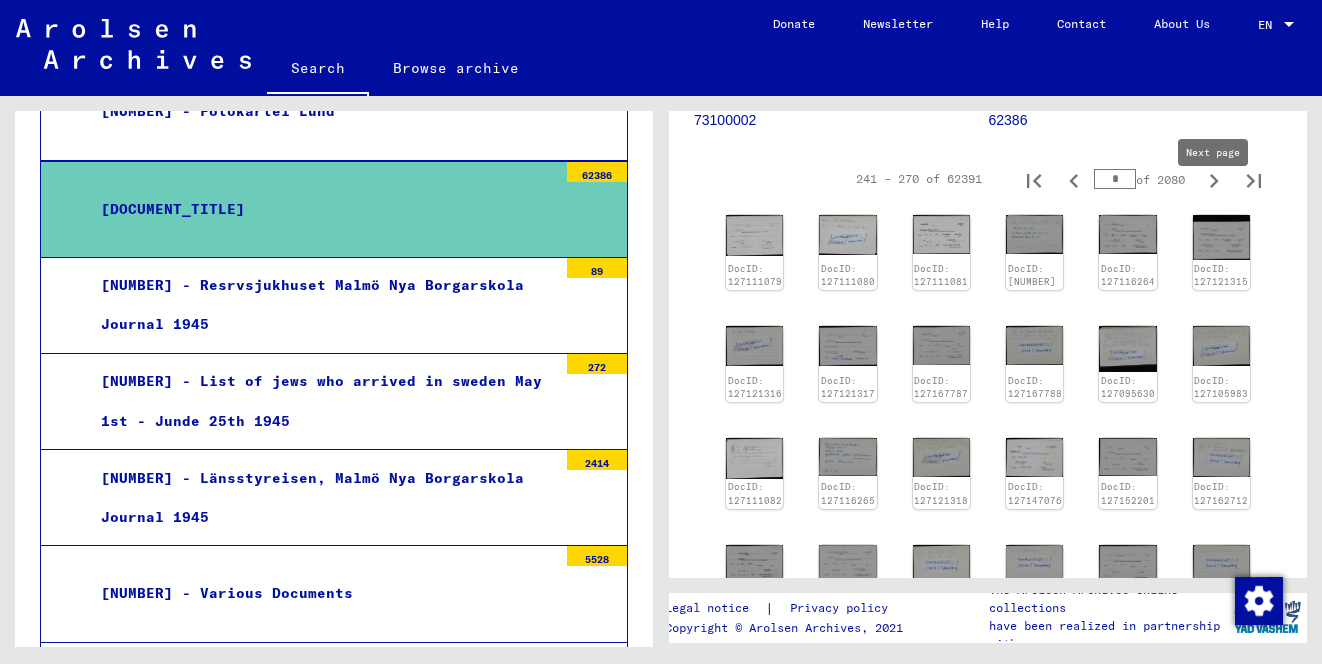 click 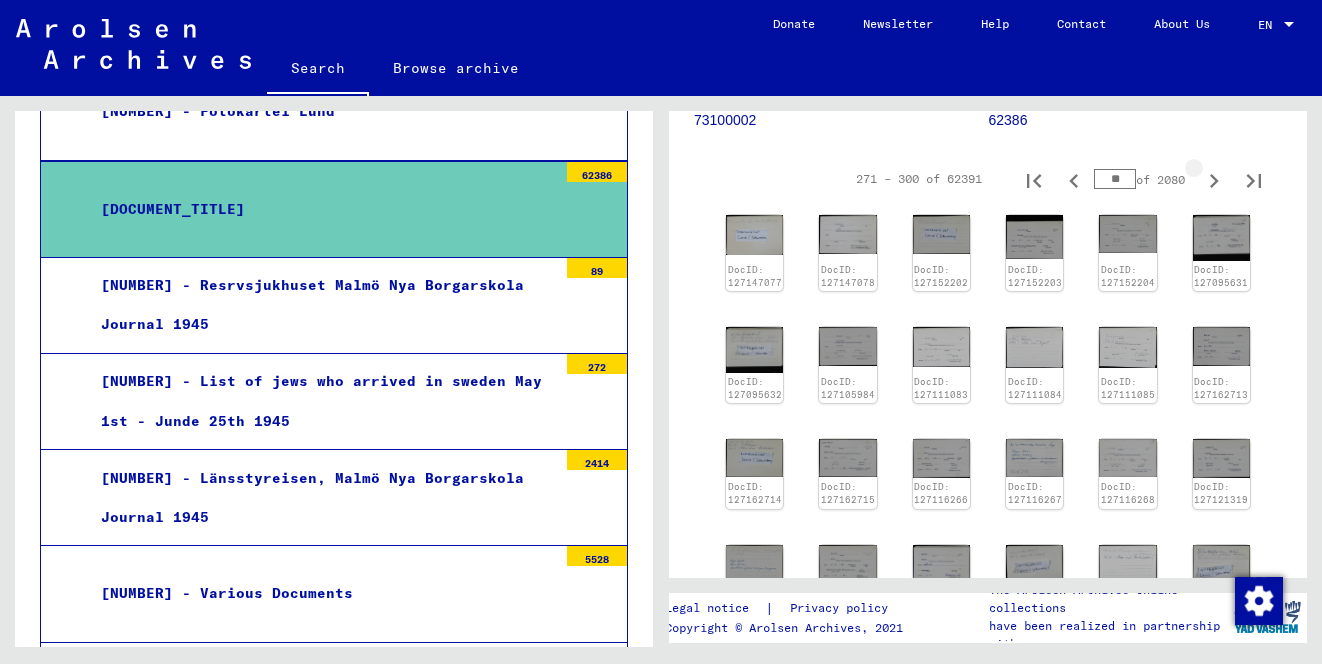 click 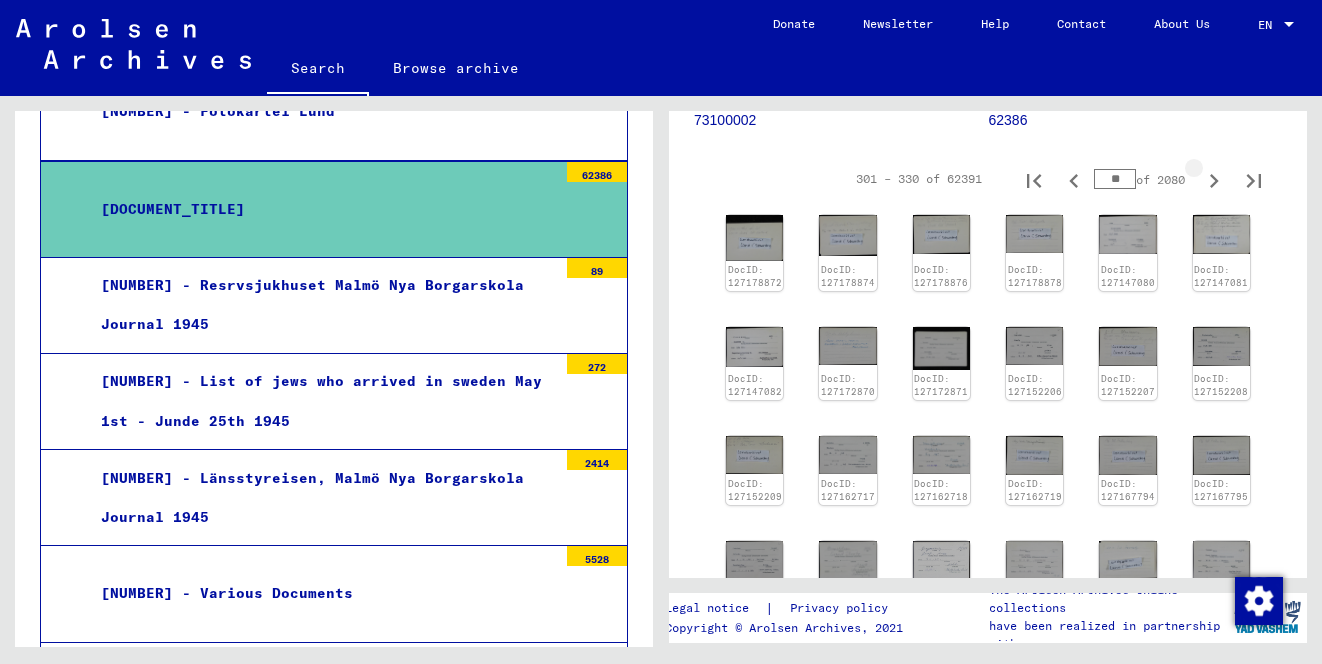 click 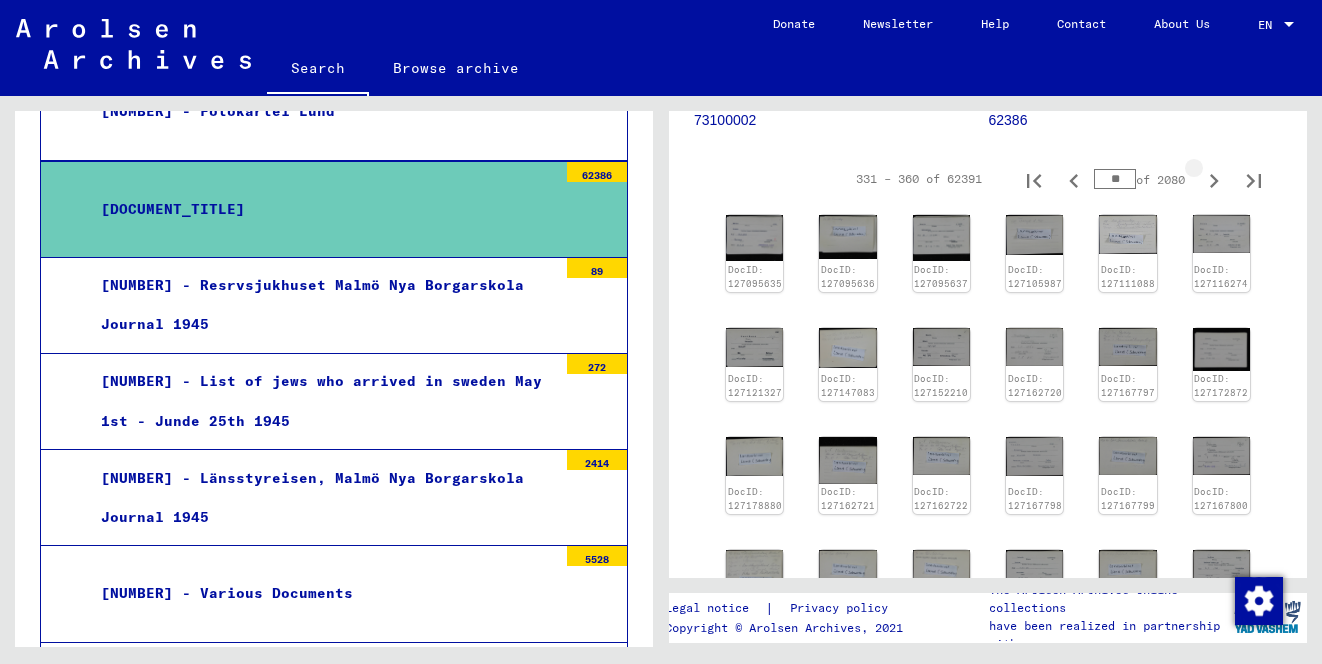 click 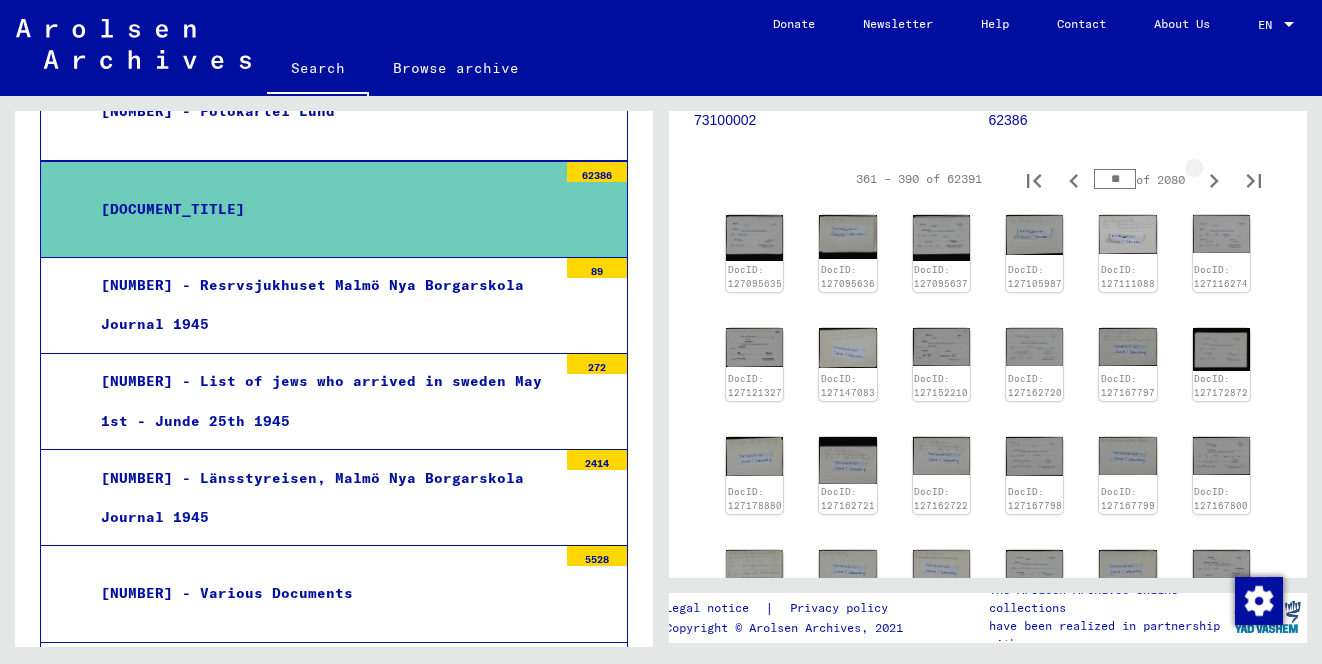 click 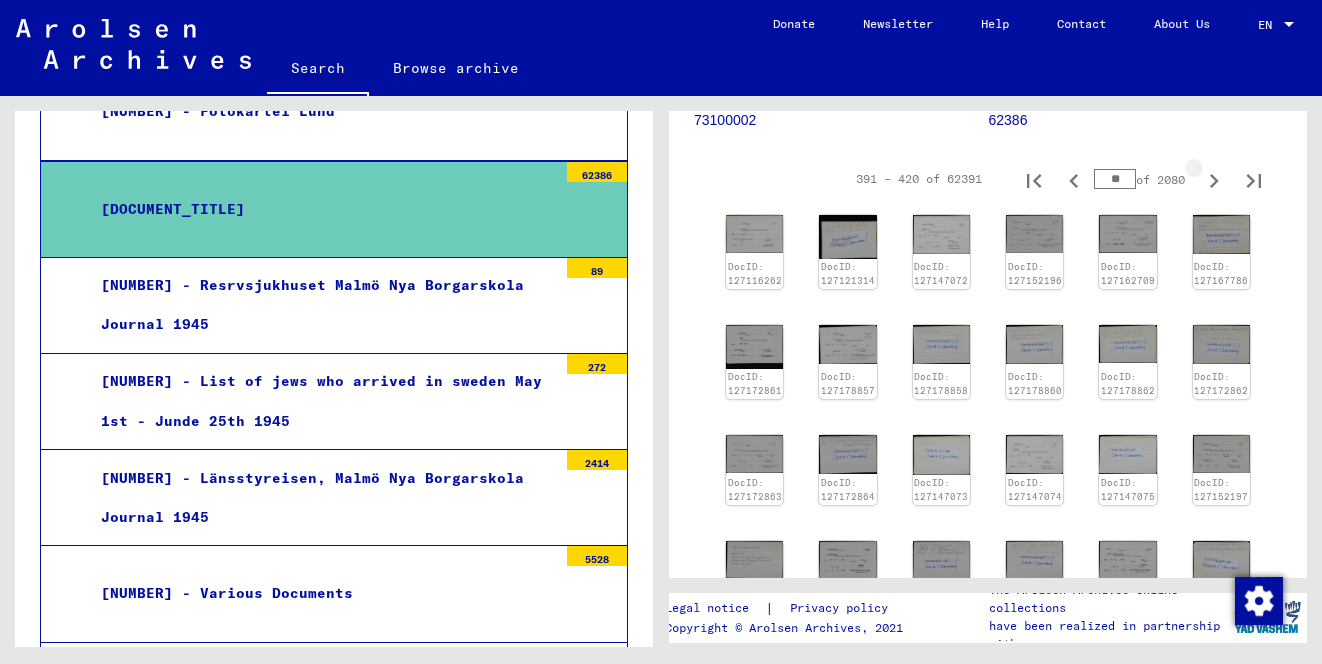 click 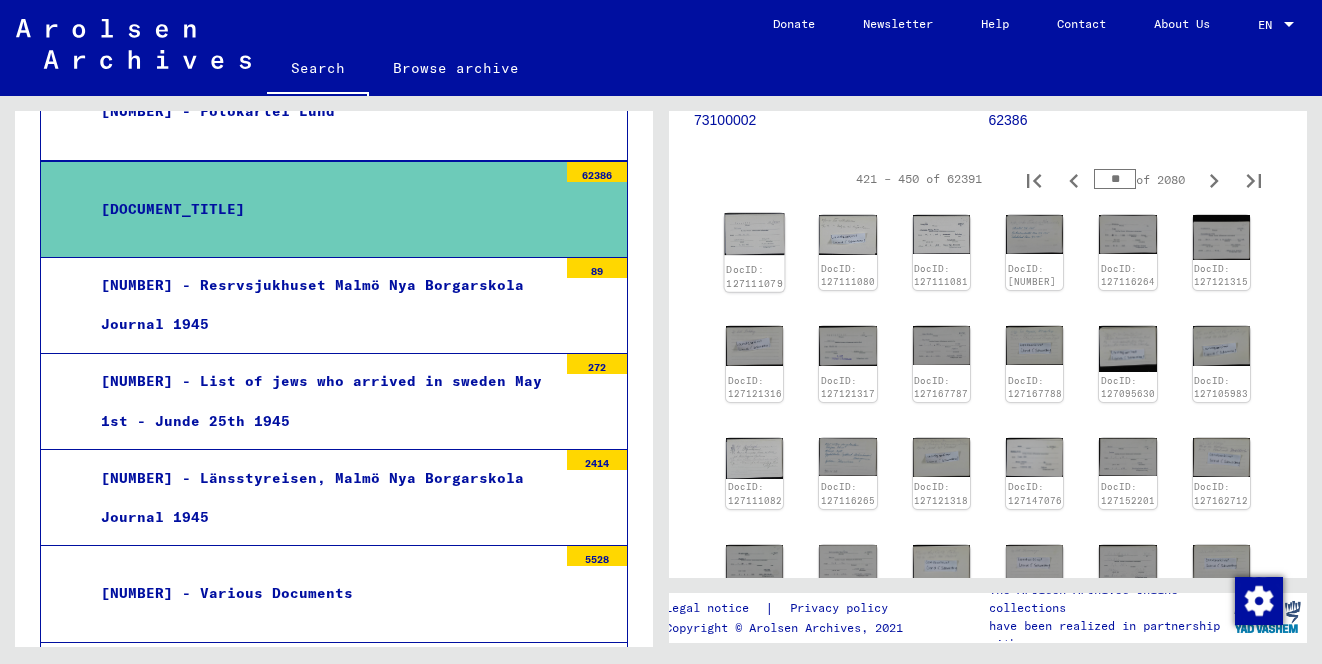 click 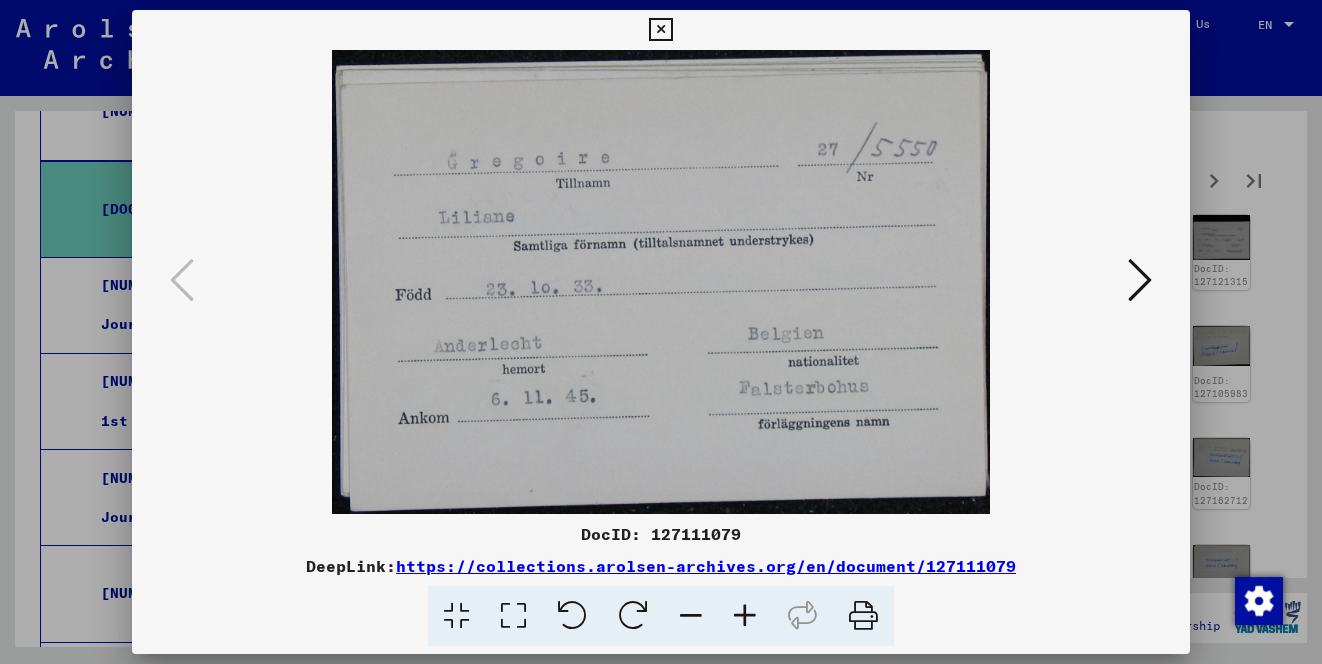 click at bounding box center [661, 332] 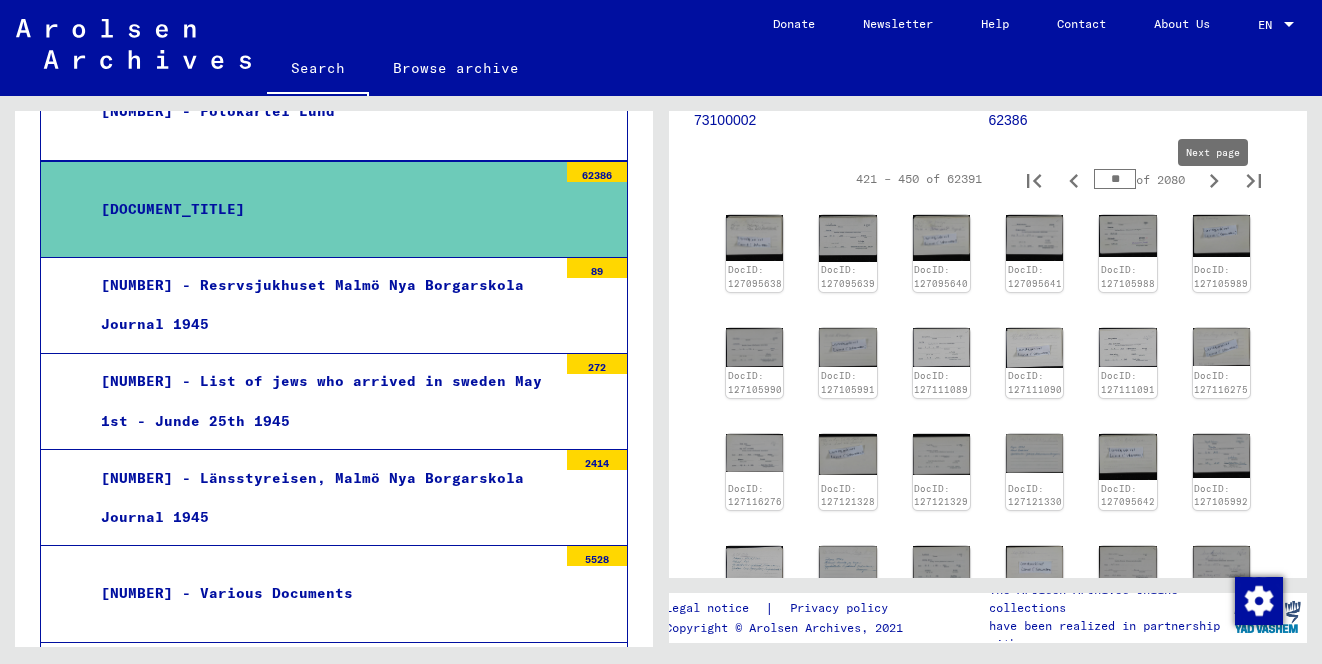 click 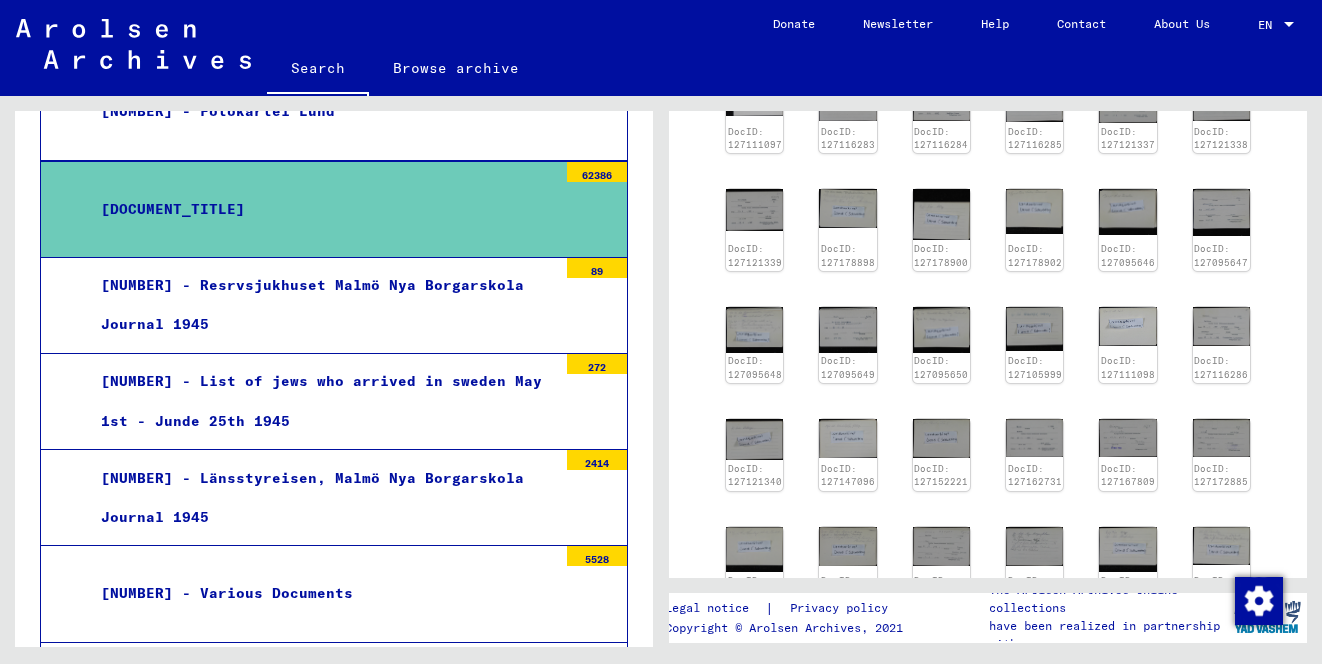 scroll, scrollTop: 439, scrollLeft: 0, axis: vertical 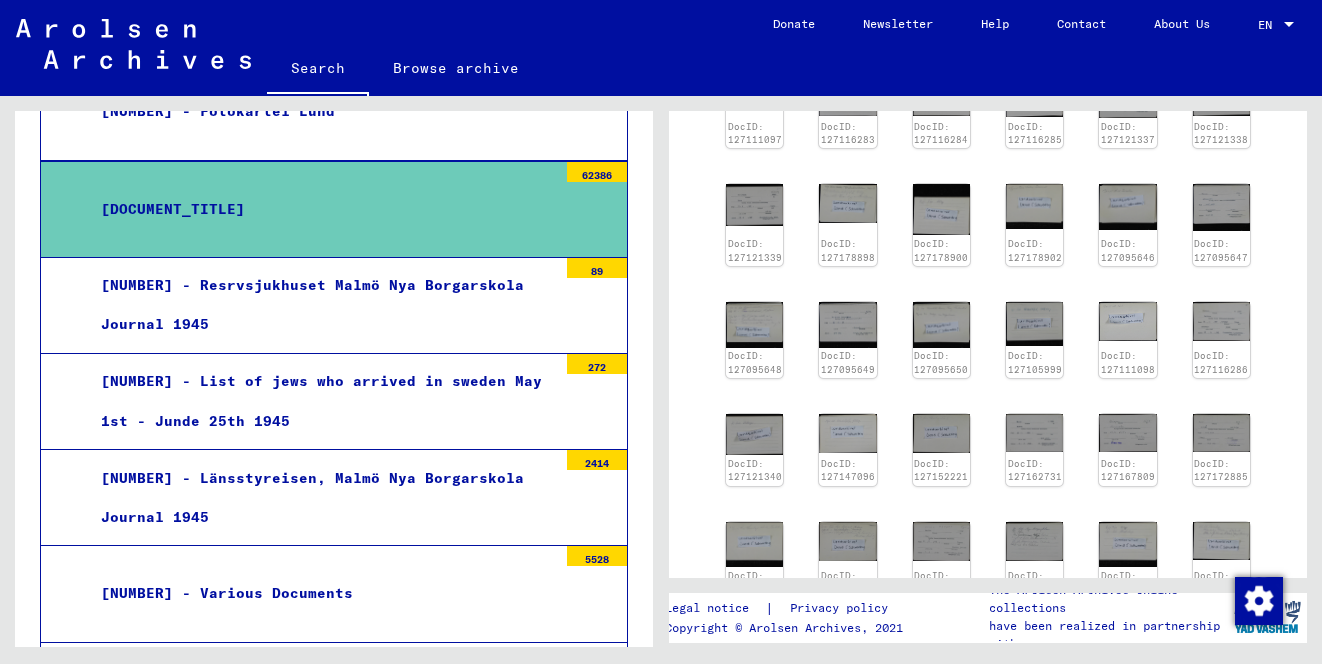 type 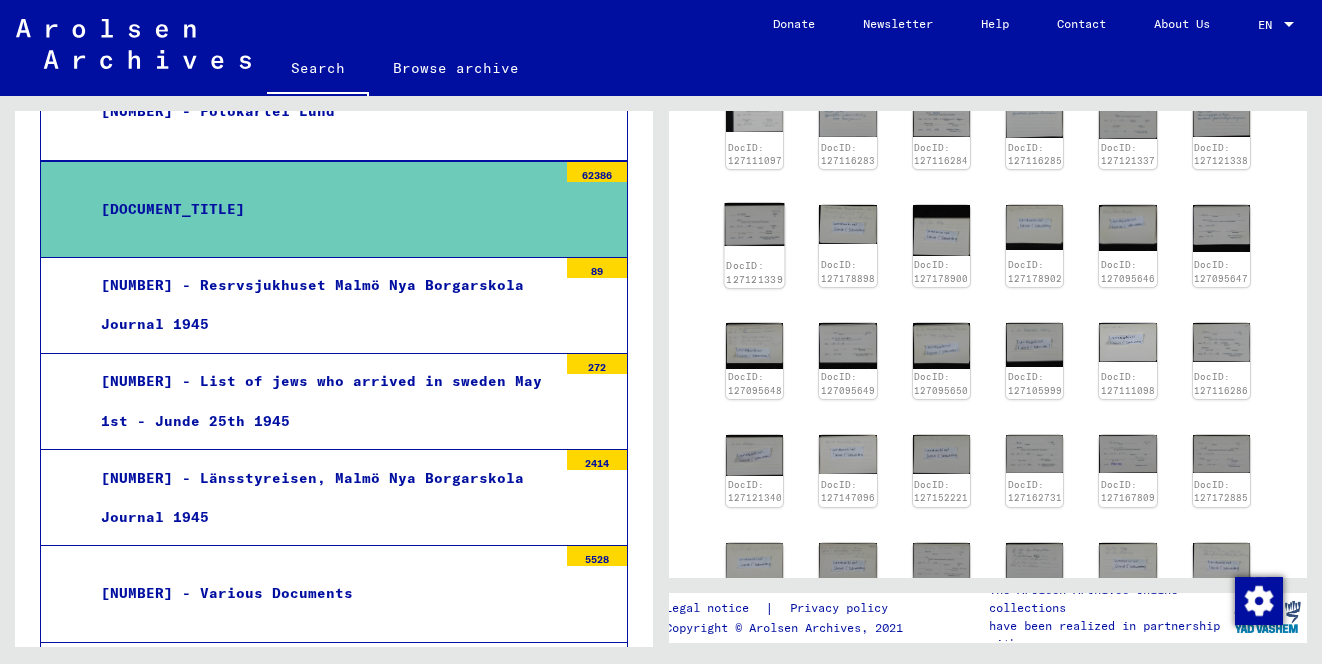 scroll, scrollTop: 359, scrollLeft: 0, axis: vertical 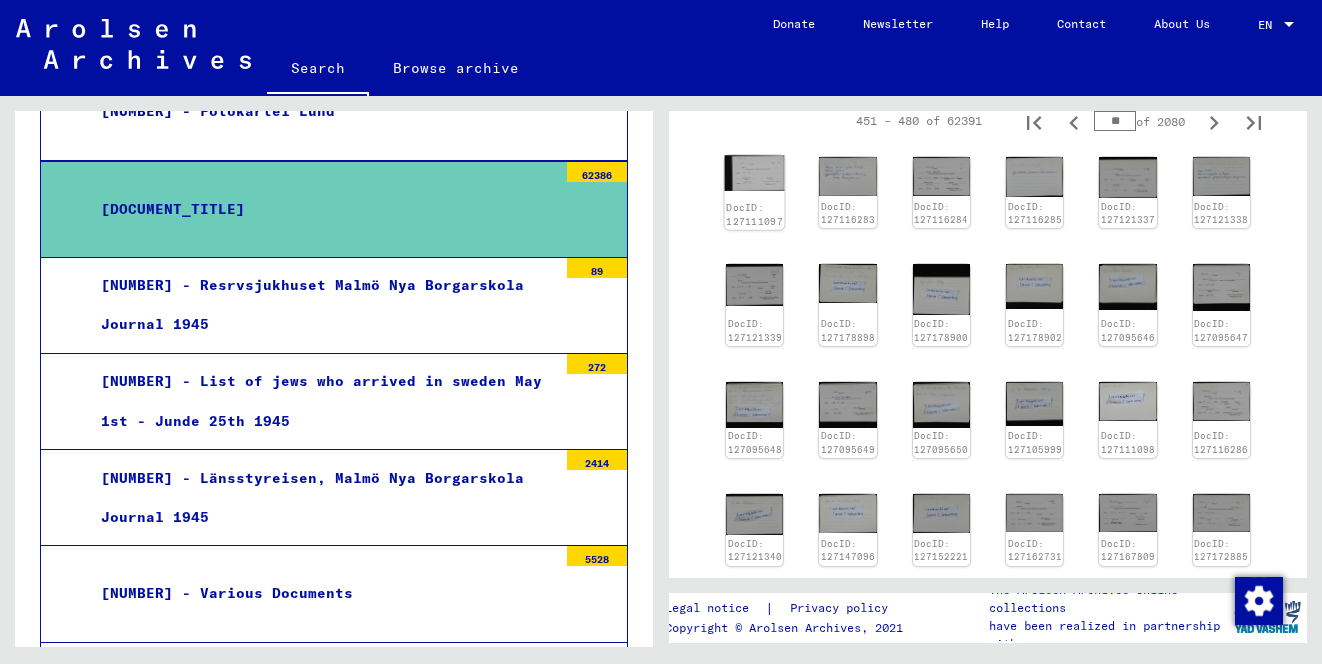 click 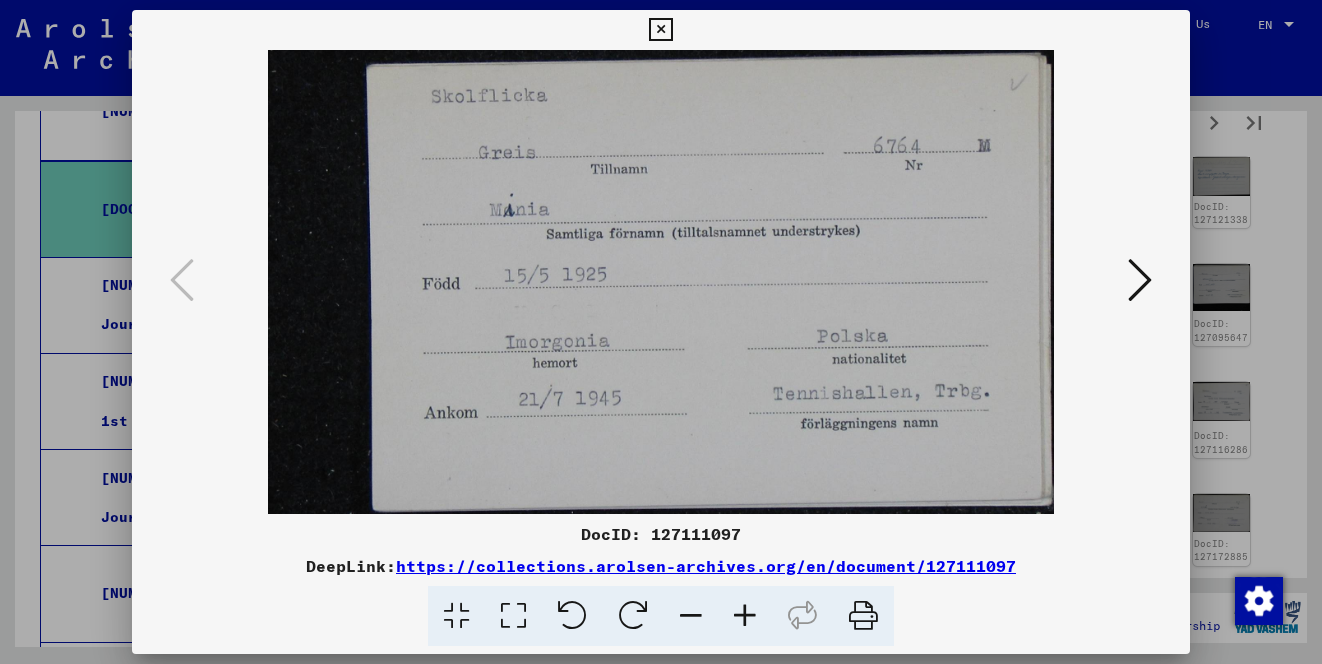 type 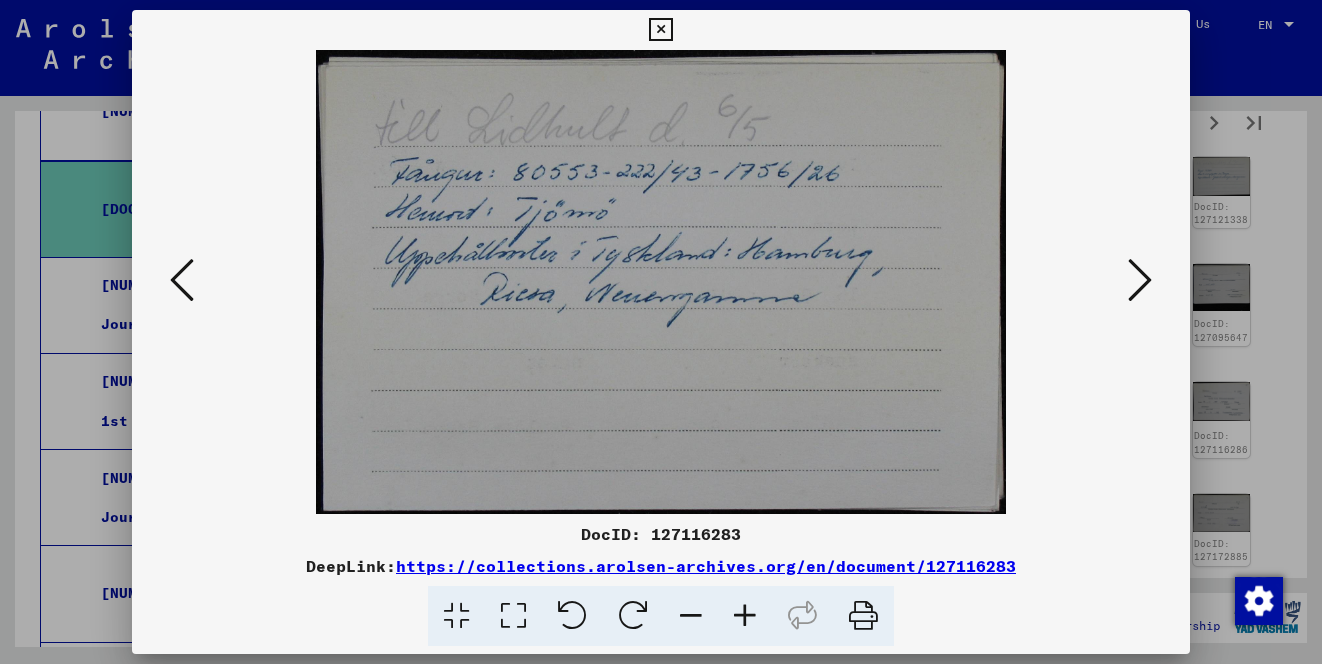 click at bounding box center (1140, 280) 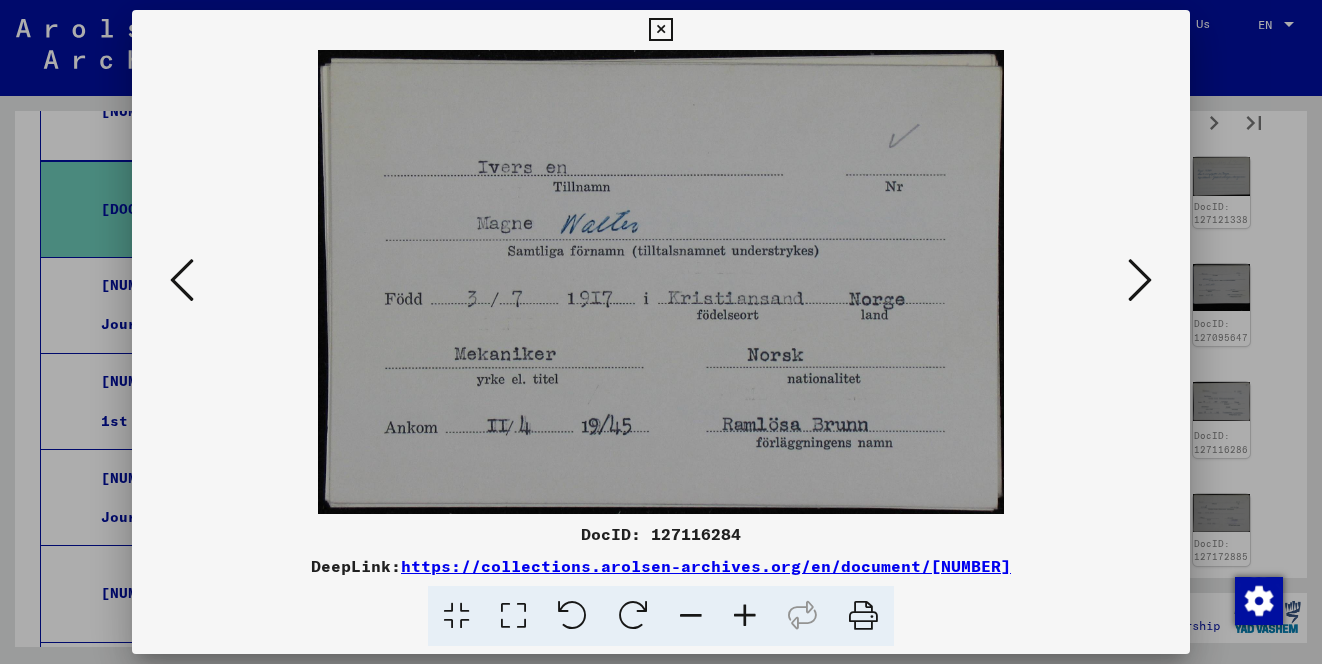 click at bounding box center (1140, 280) 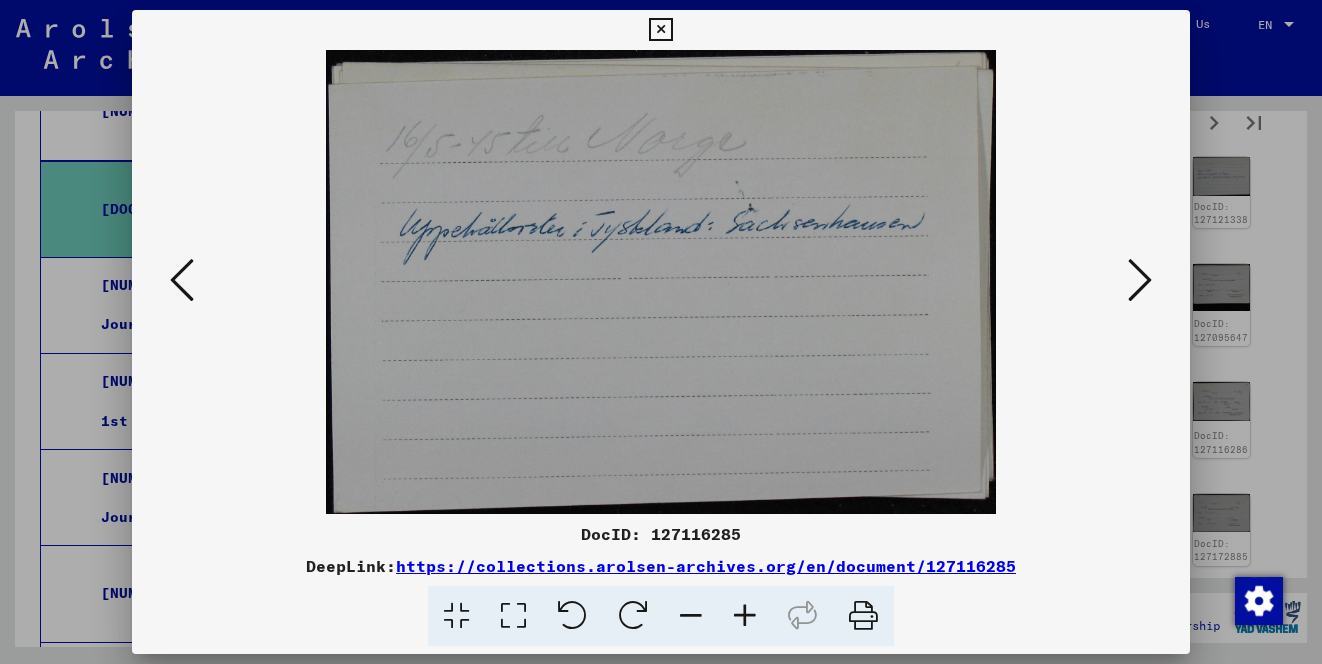 click at bounding box center [1140, 280] 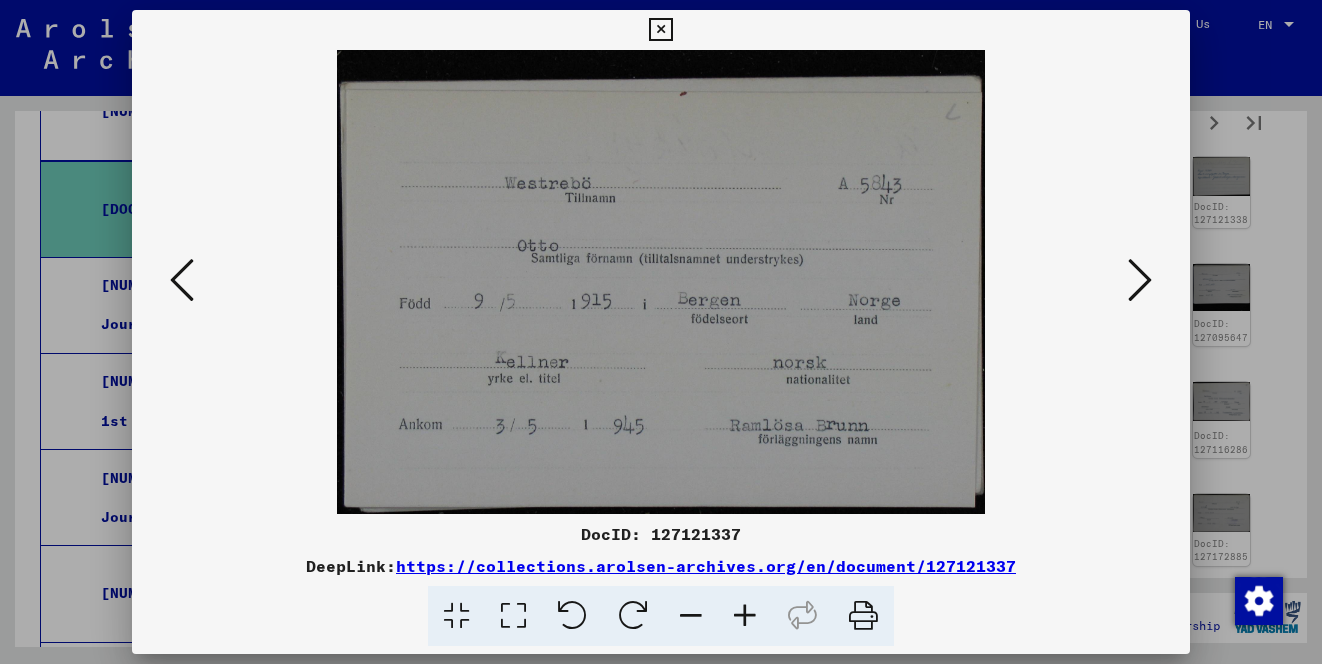 click at bounding box center (661, 282) 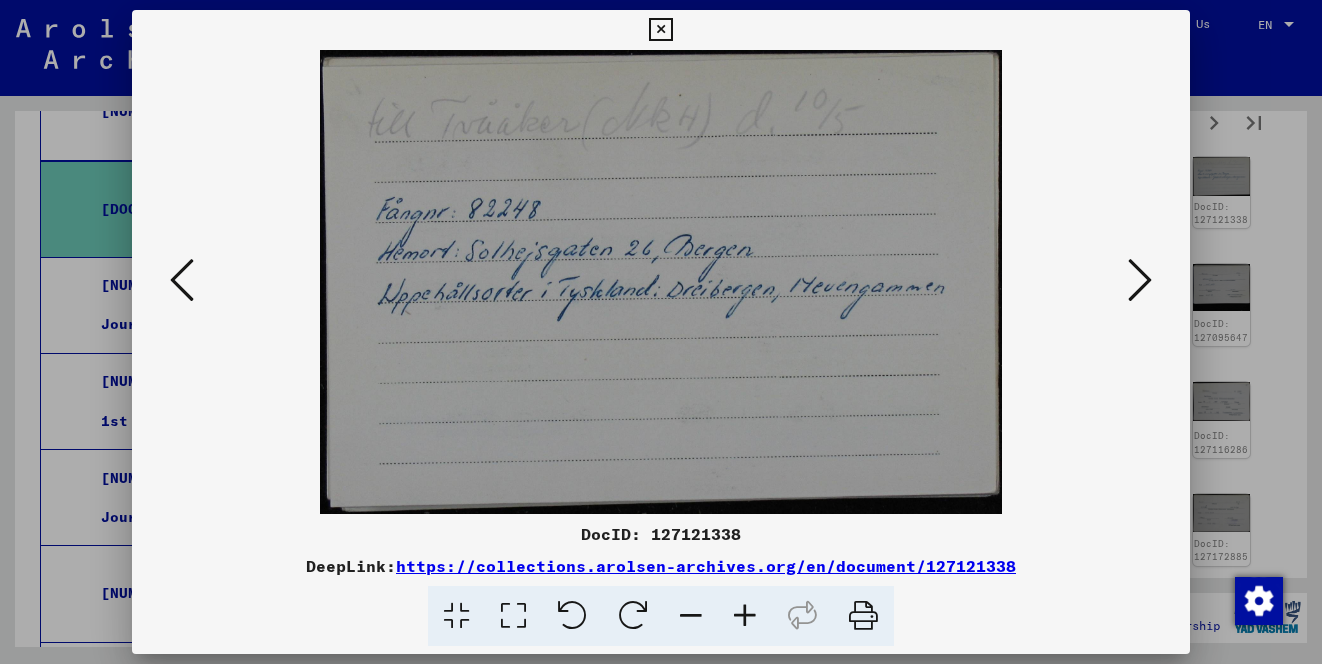 click at bounding box center [1140, 280] 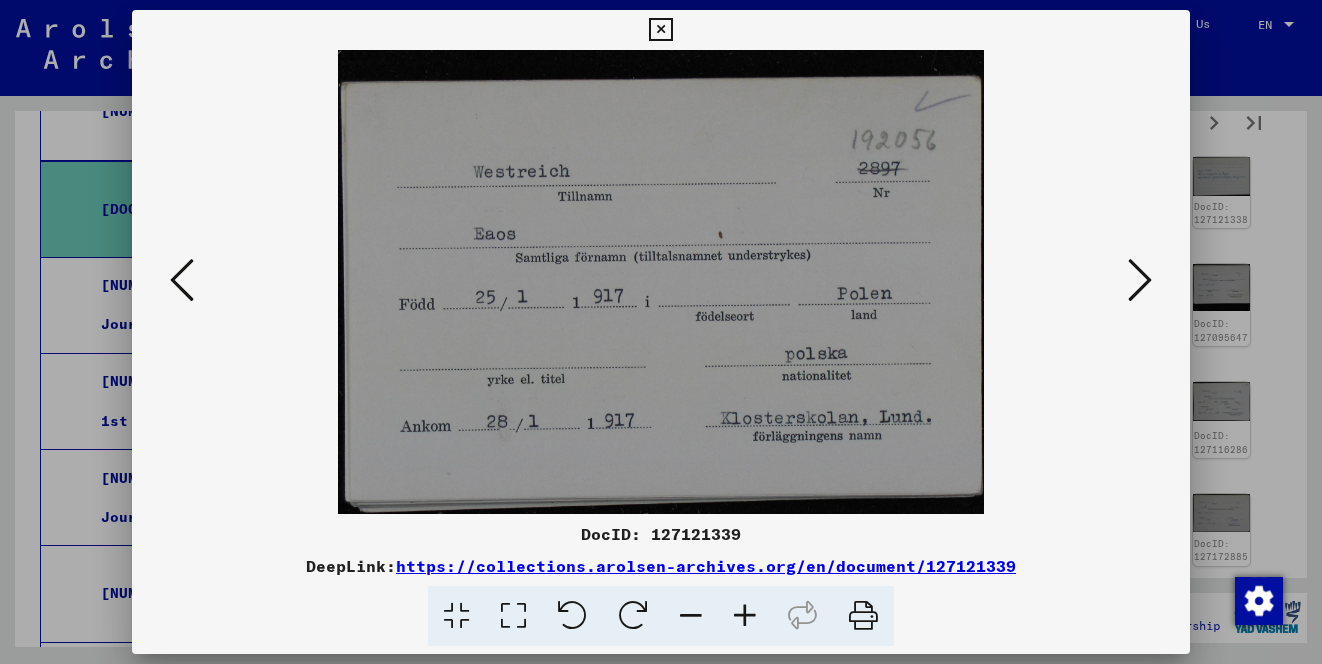 click at bounding box center [1140, 280] 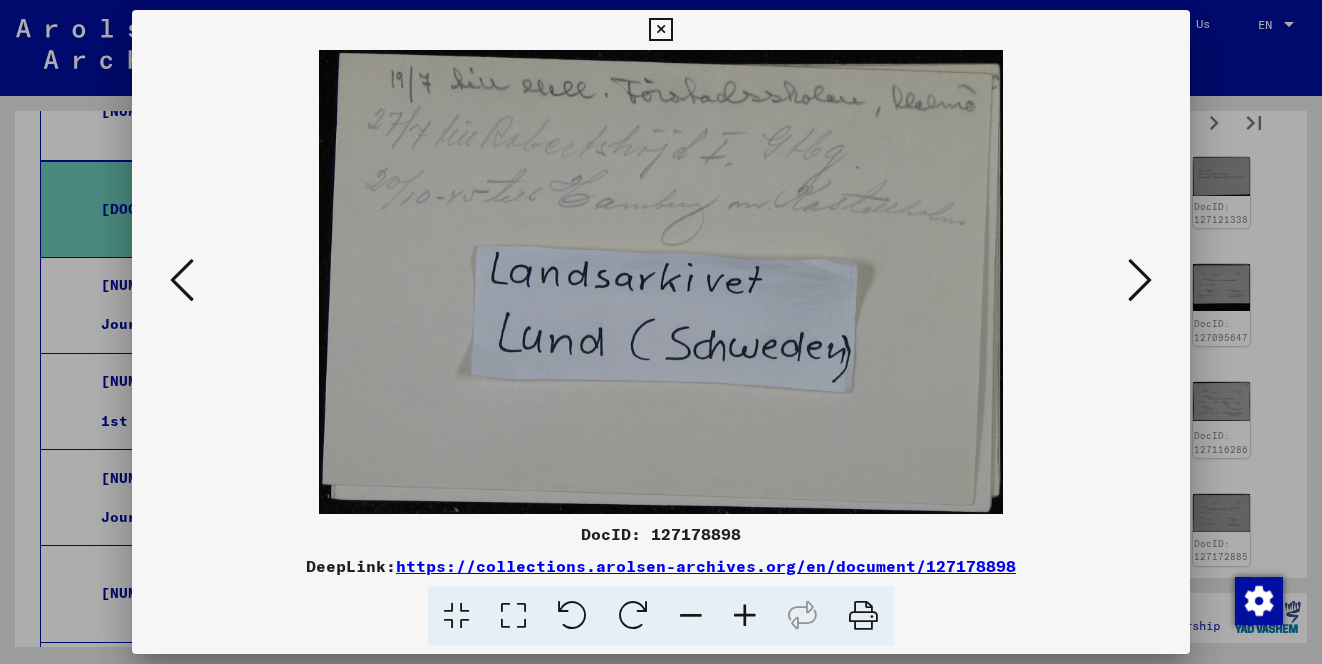 click at bounding box center [1140, 280] 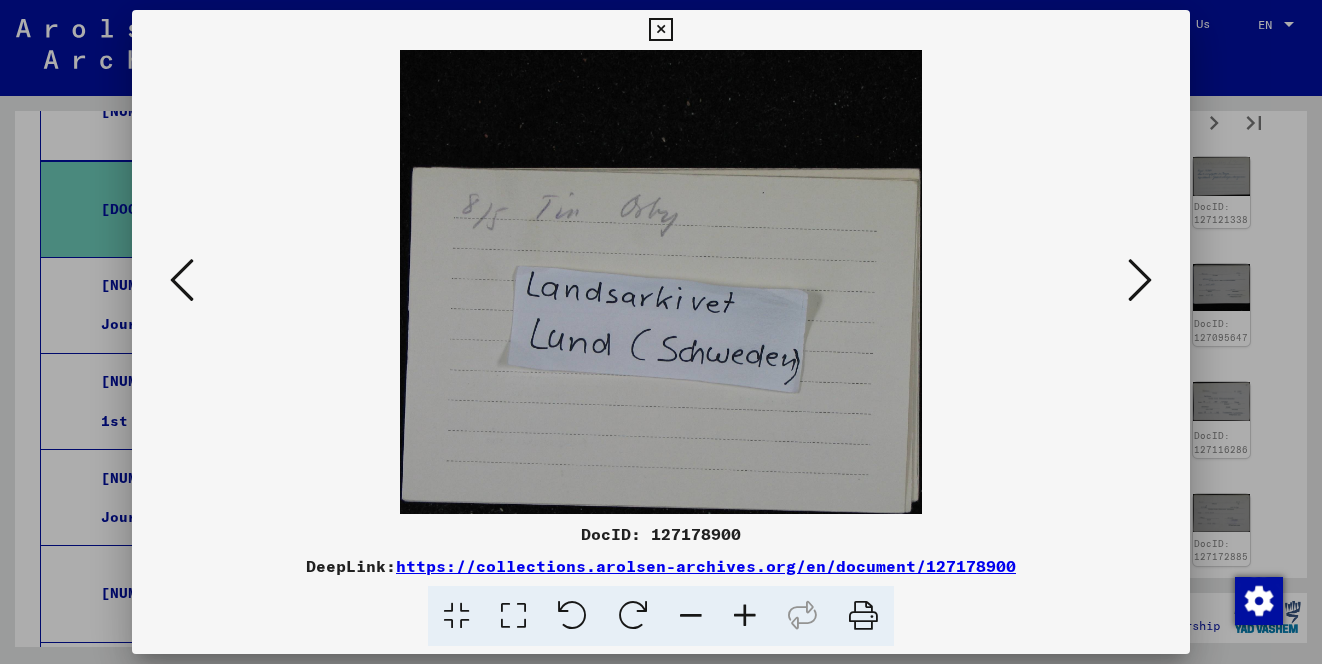 click at bounding box center [1140, 280] 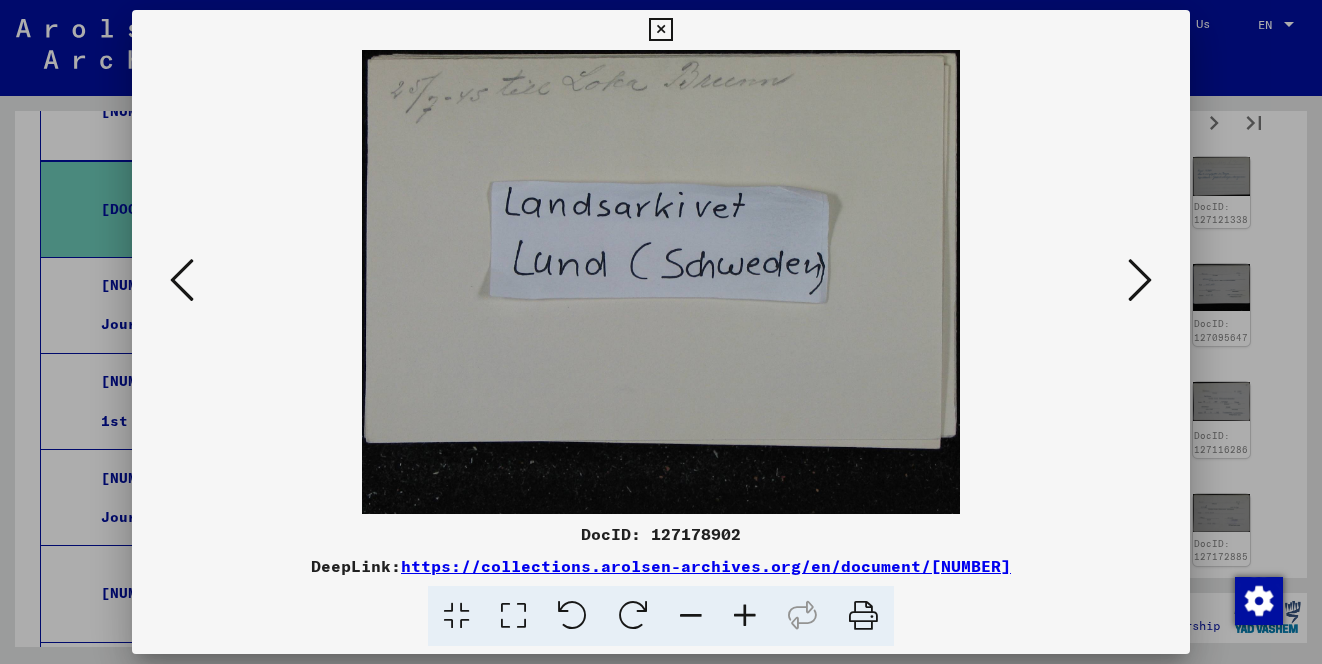 click at bounding box center (1140, 280) 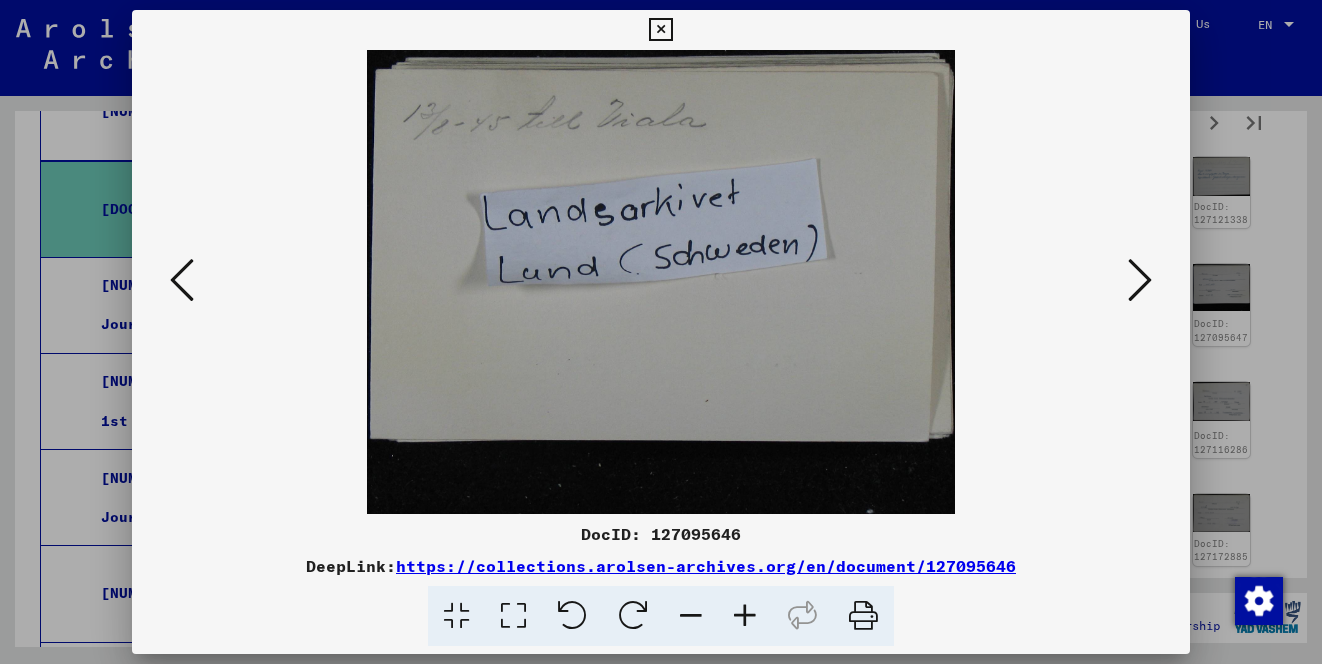 click at bounding box center (1140, 280) 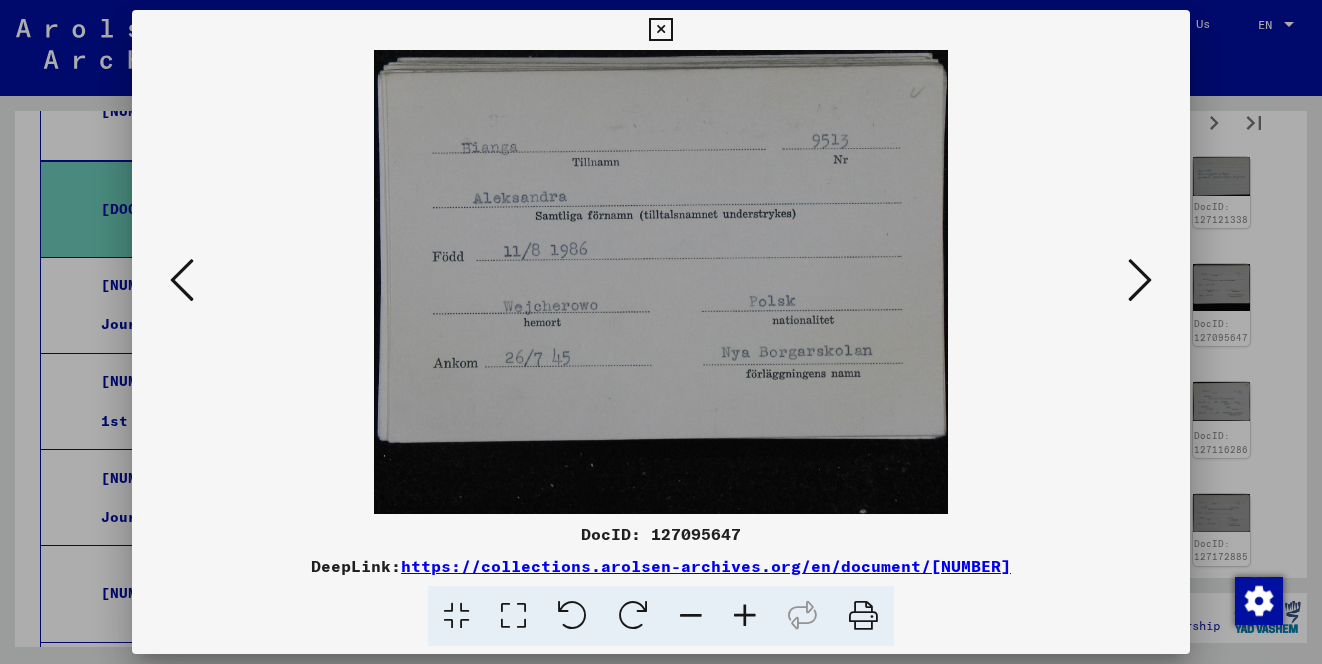 click at bounding box center (1140, 280) 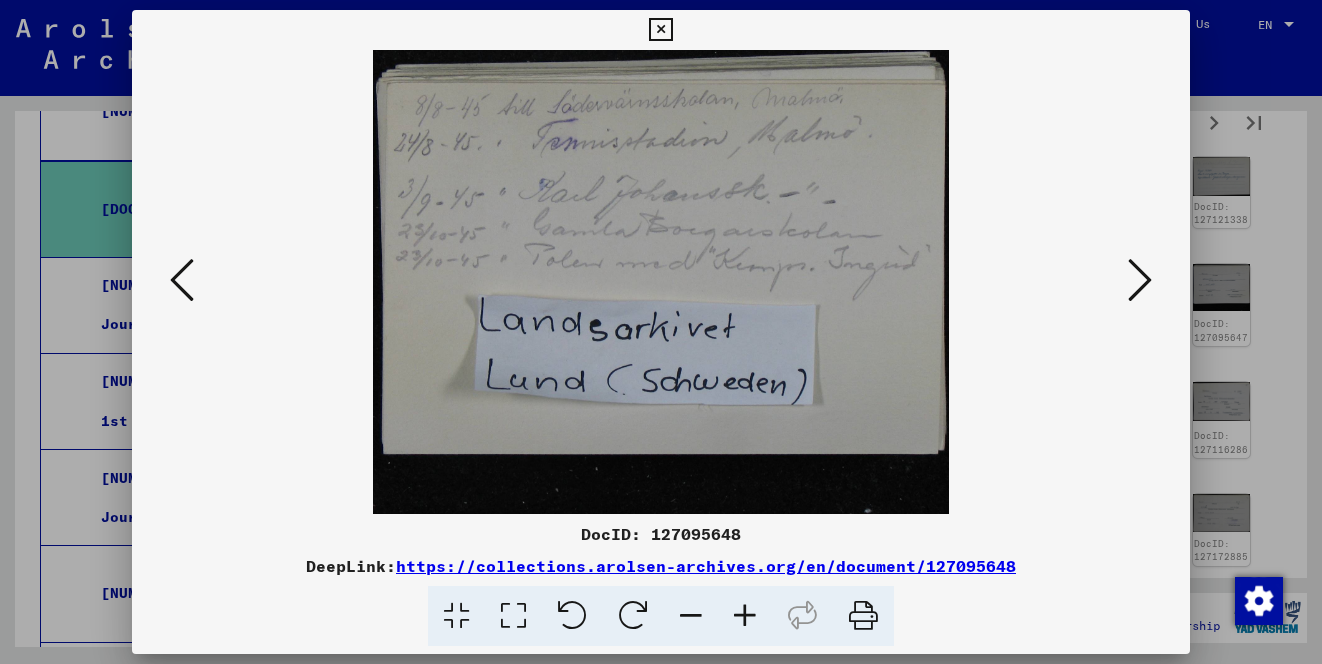 click at bounding box center (1140, 280) 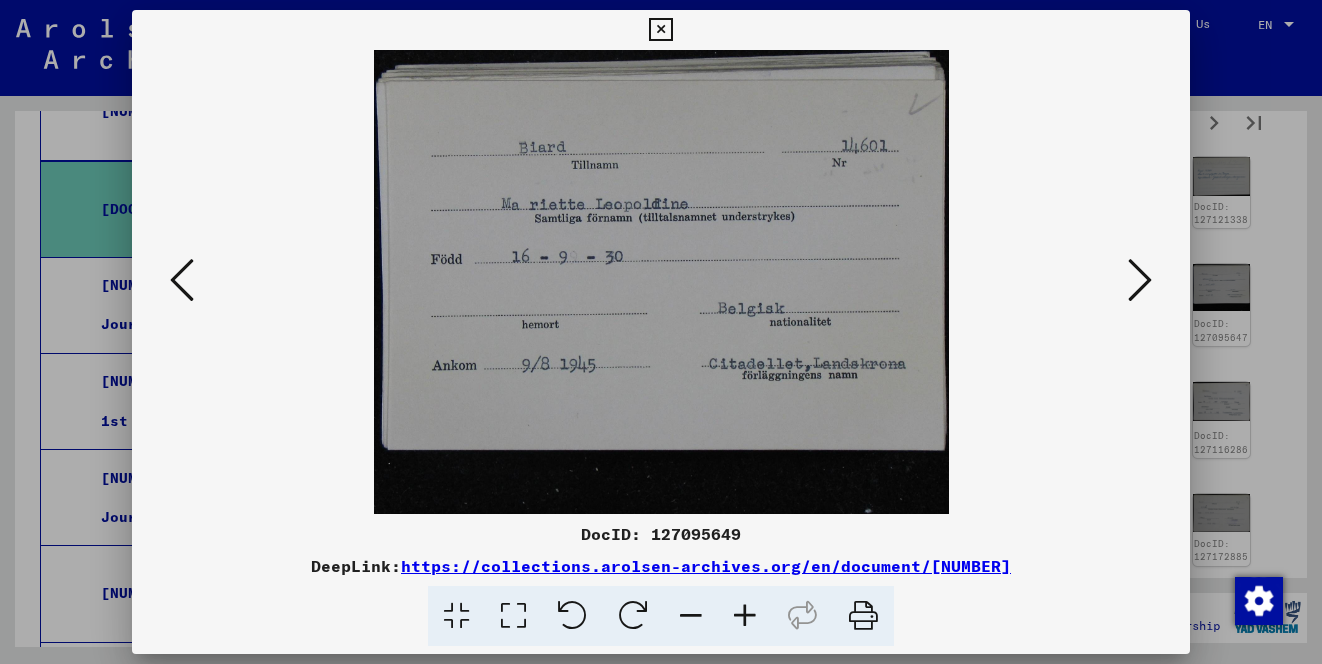 click at bounding box center [1140, 280] 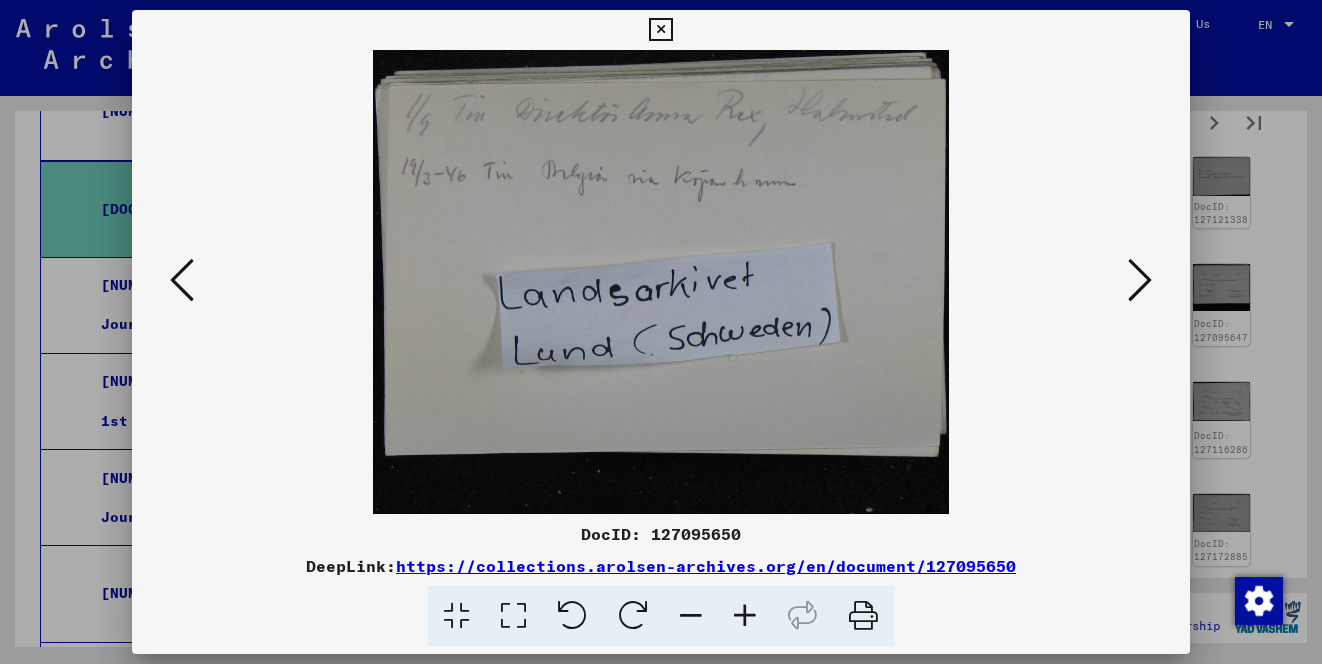 click at bounding box center (1140, 280) 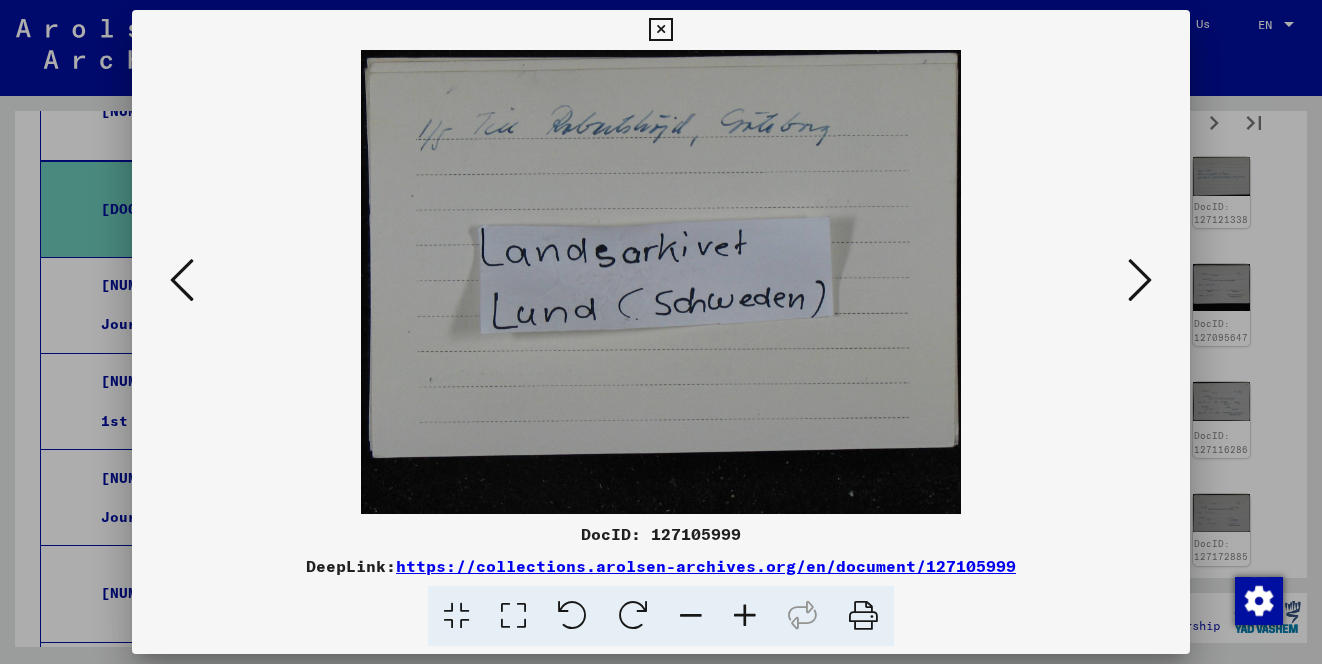 click at bounding box center [1140, 280] 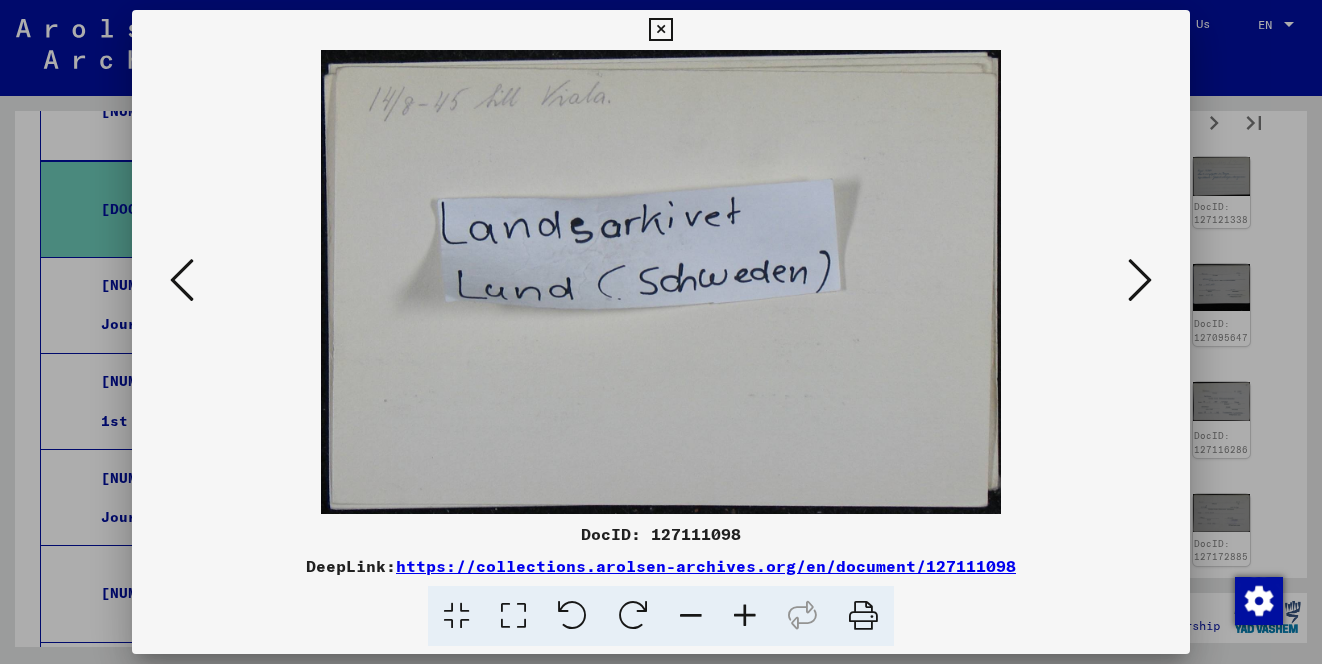 click at bounding box center [1140, 280] 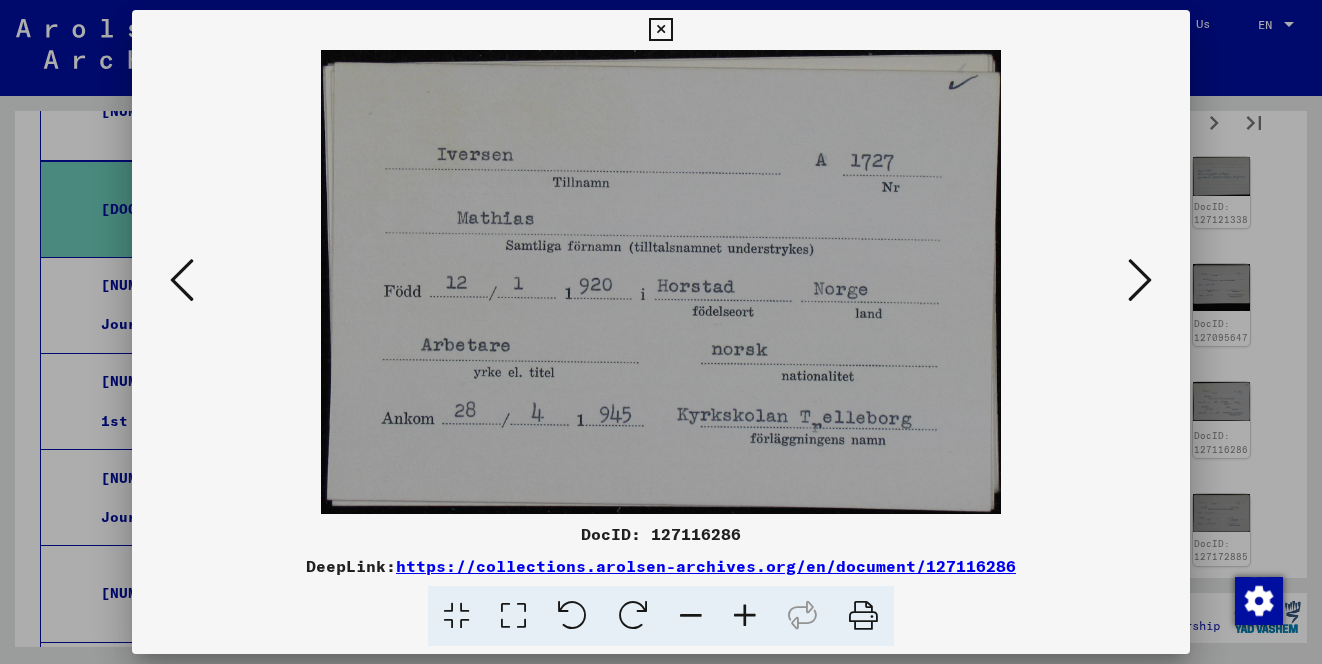 click at bounding box center [1140, 280] 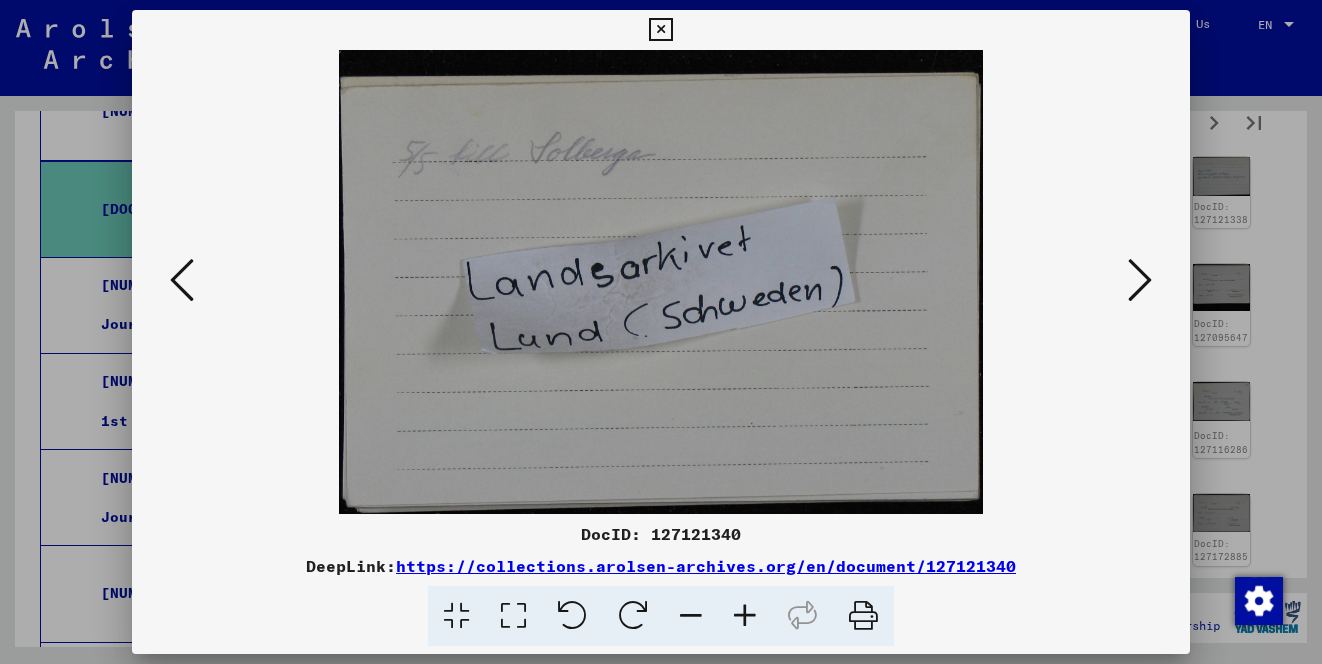 click at bounding box center [1140, 280] 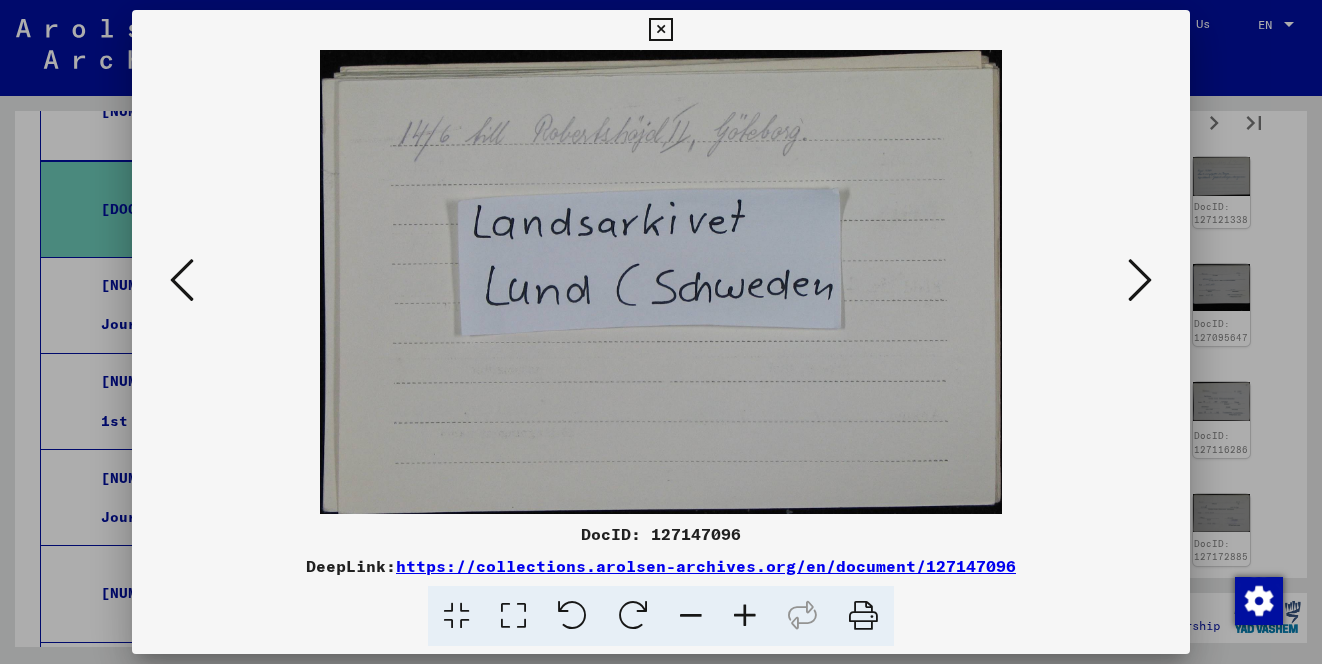 click at bounding box center [1140, 280] 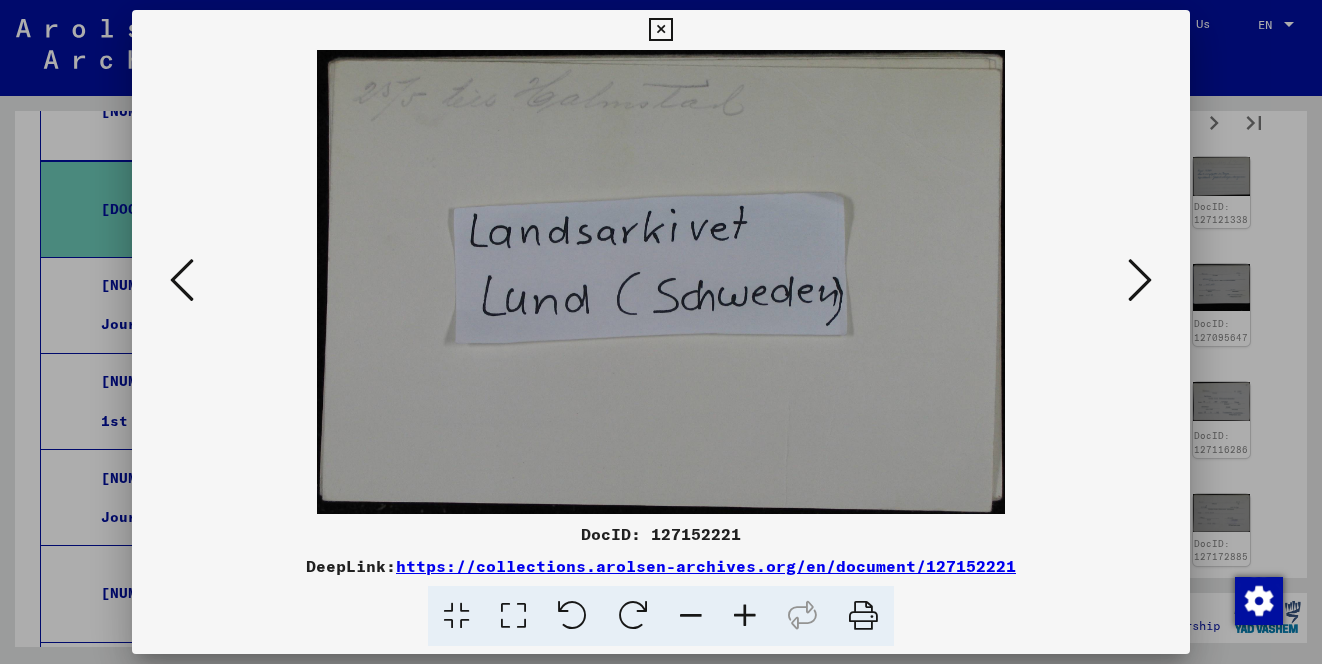 click at bounding box center (1140, 280) 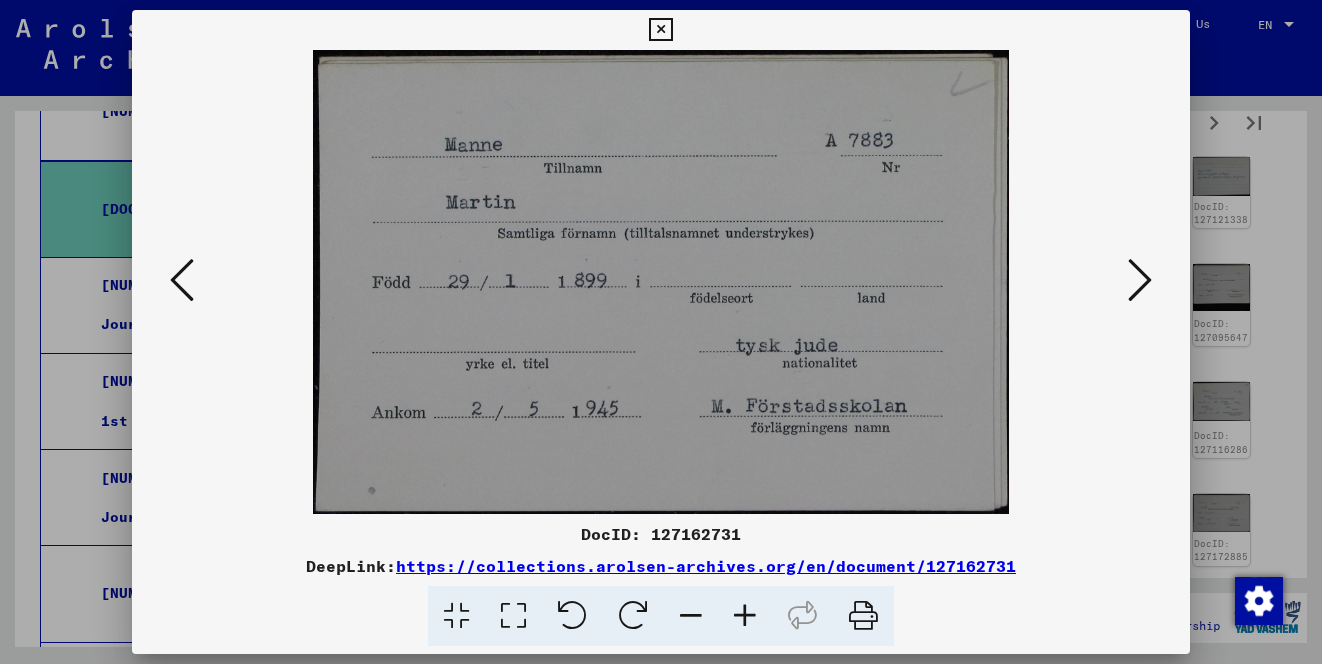 click at bounding box center (1140, 280) 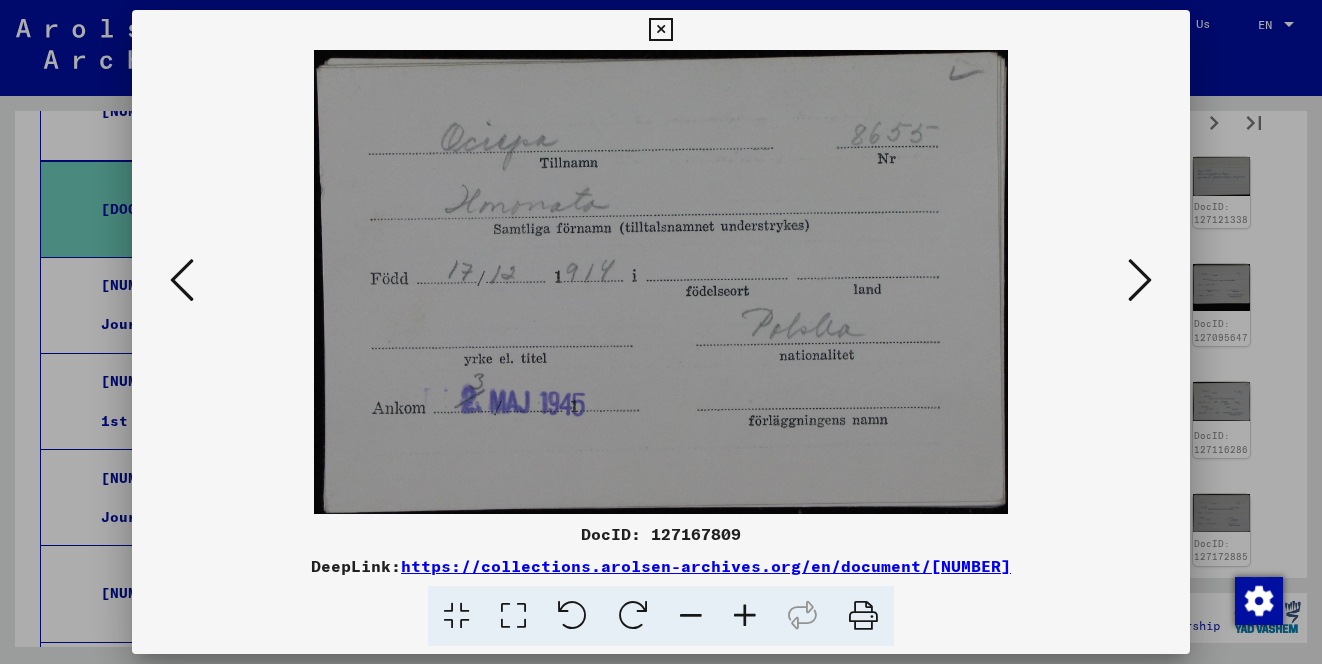 click at bounding box center (1140, 280) 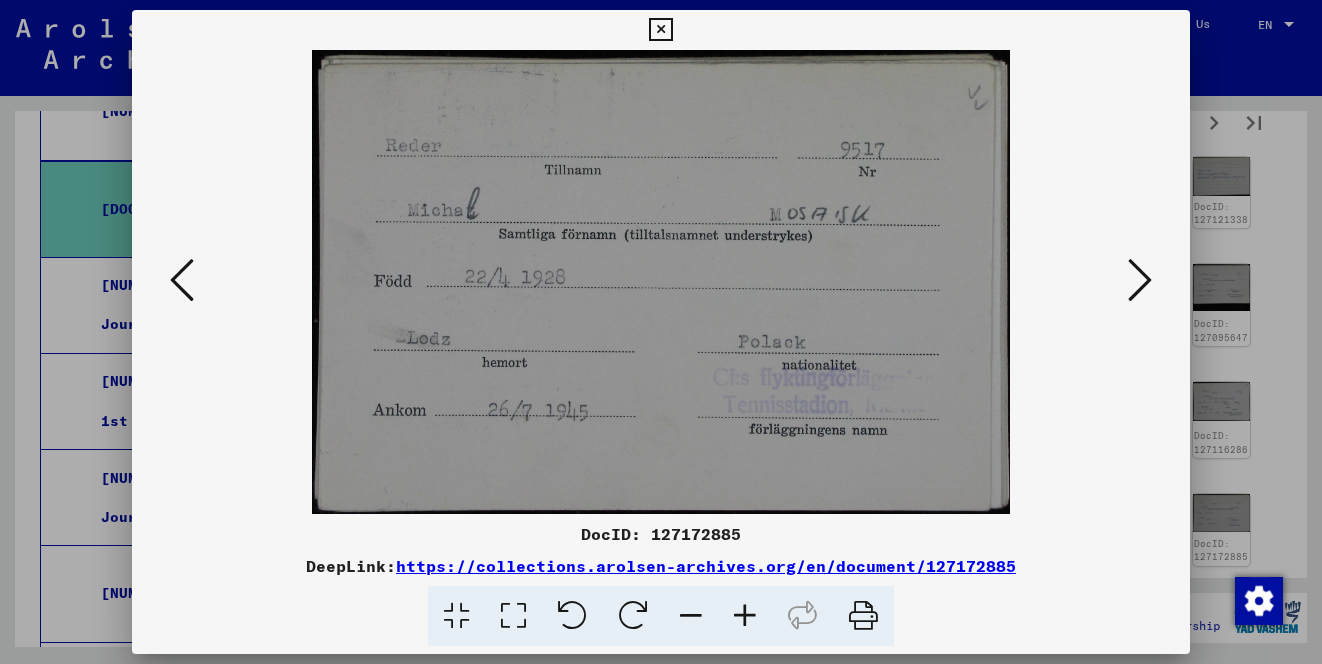 click at bounding box center (1140, 280) 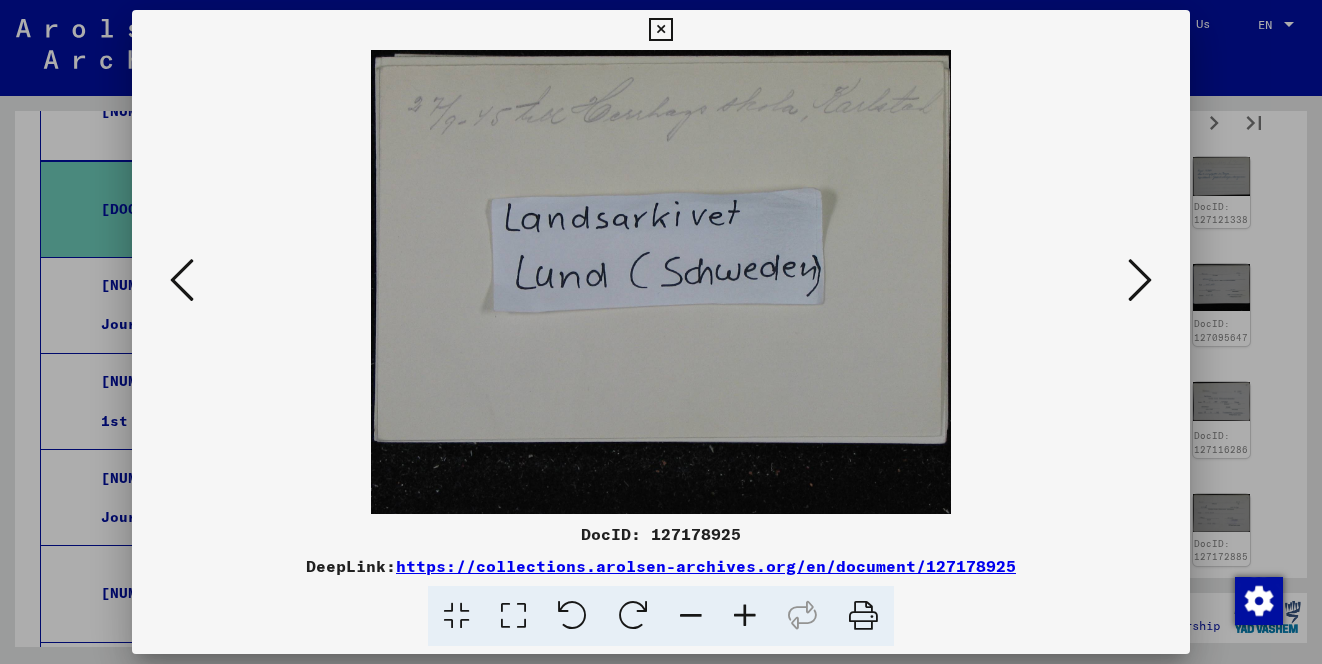 click at bounding box center (1140, 280) 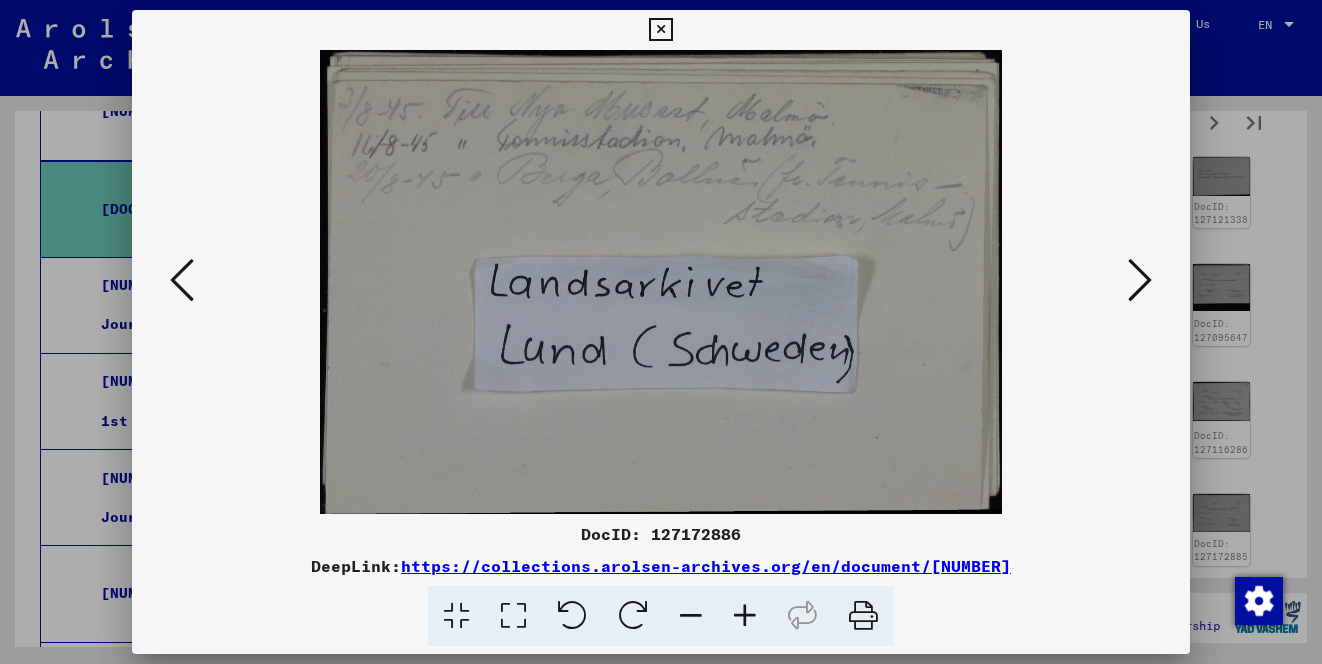 click at bounding box center [1140, 280] 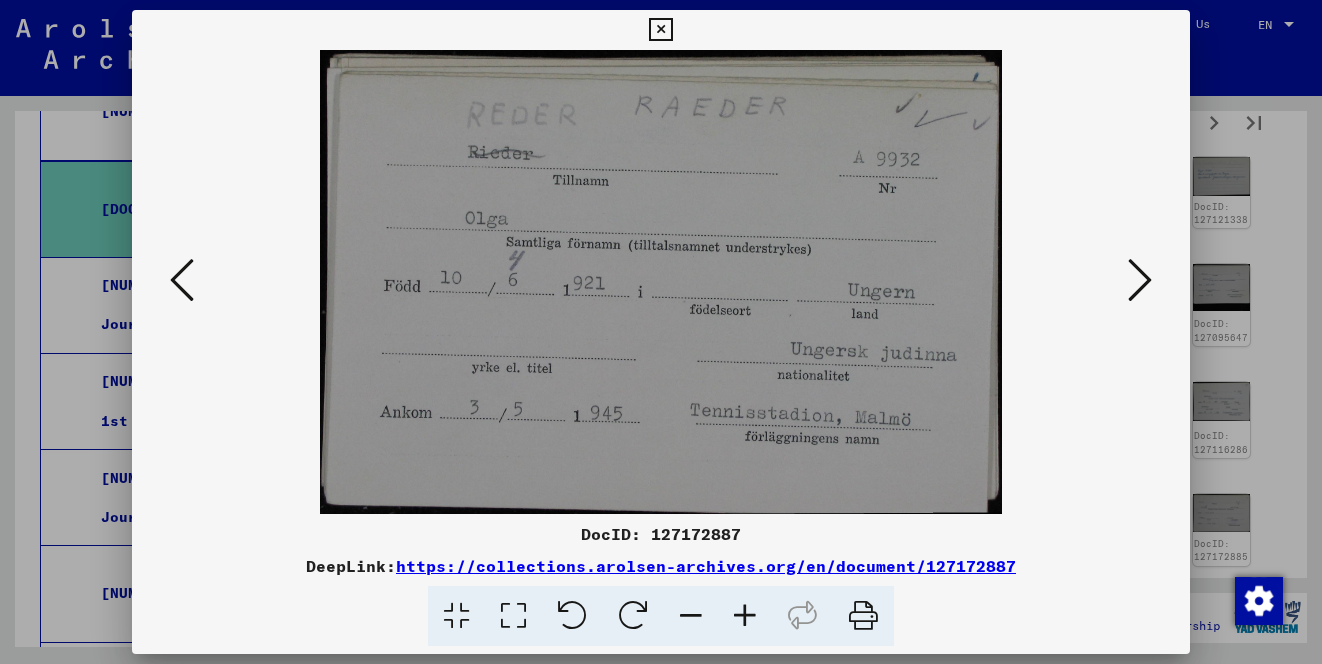 click at bounding box center (1140, 280) 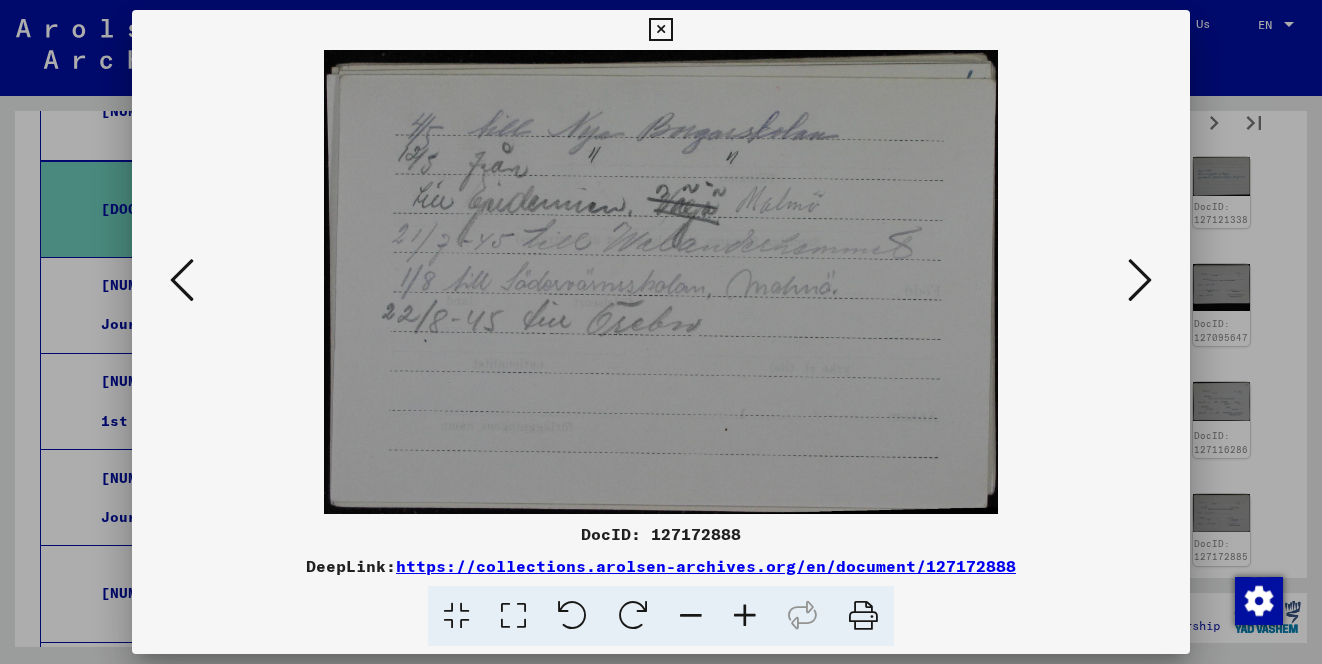 click at bounding box center (1140, 280) 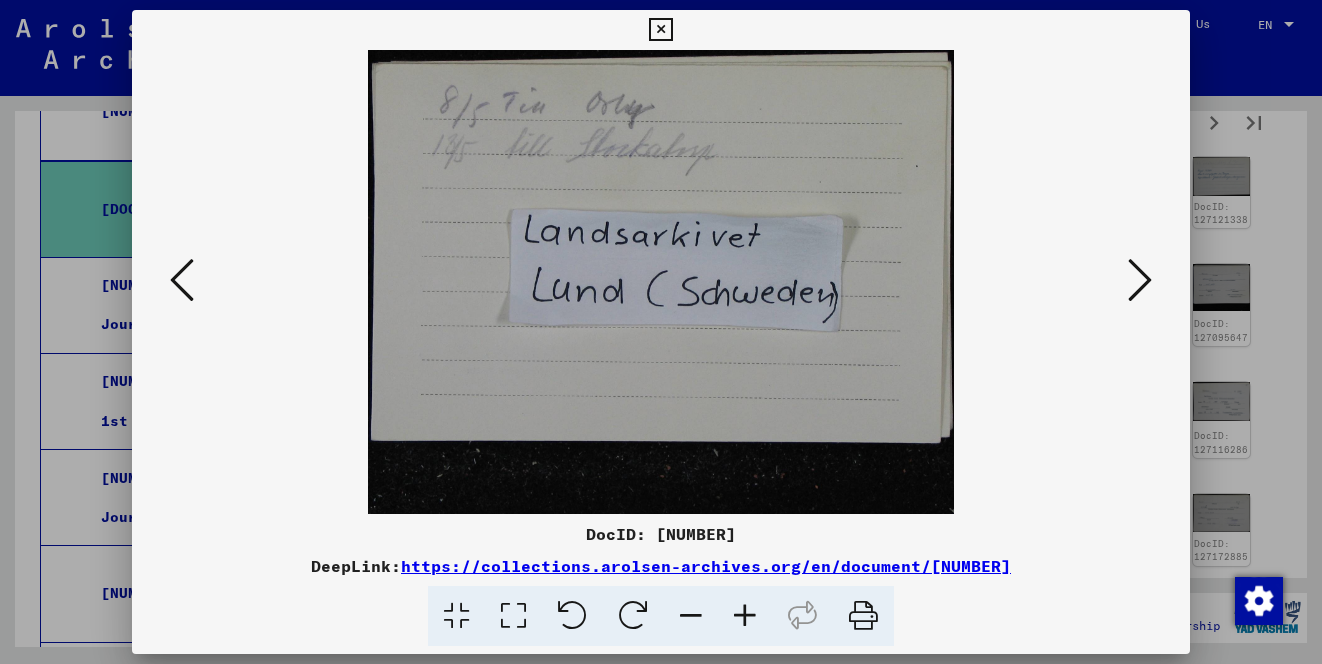 click at bounding box center (1140, 280) 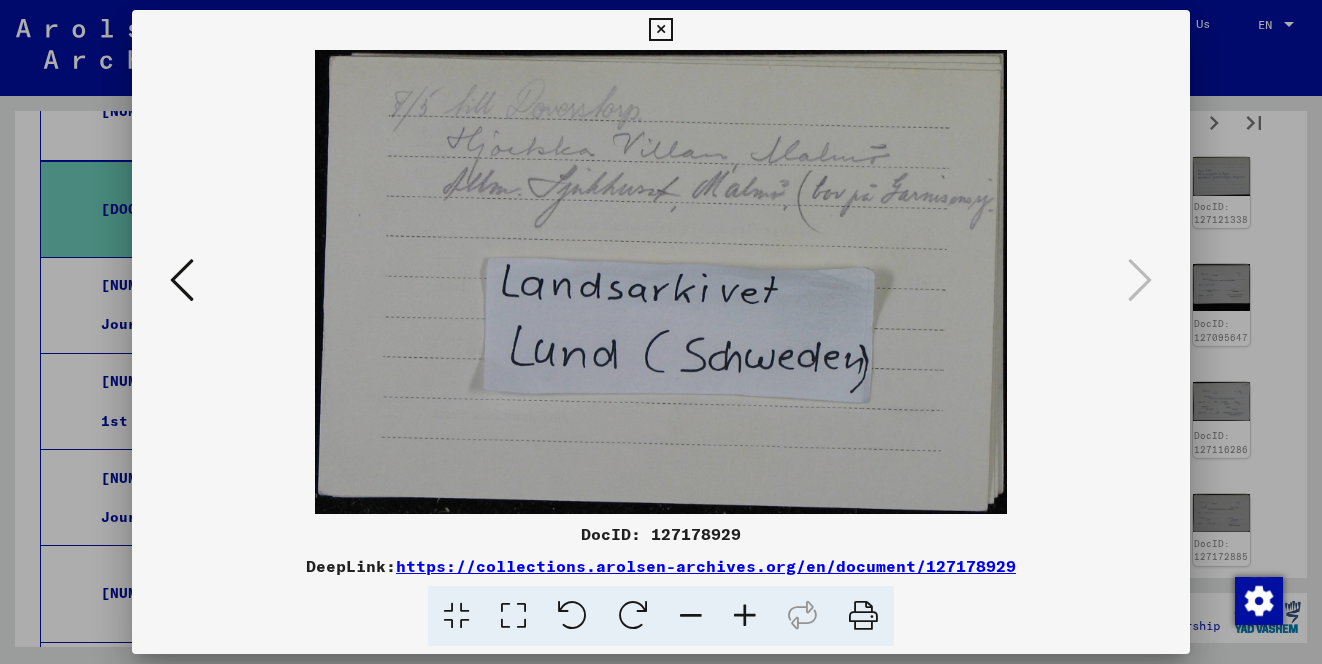 click at bounding box center (660, 30) 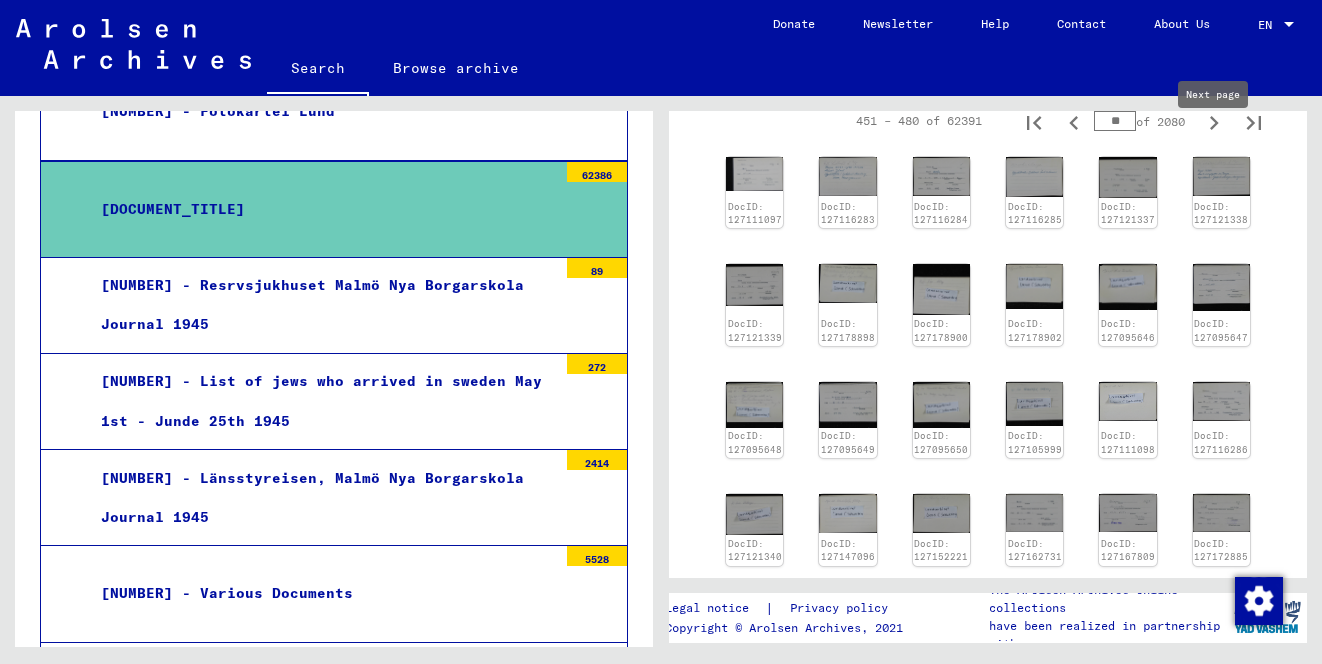 click 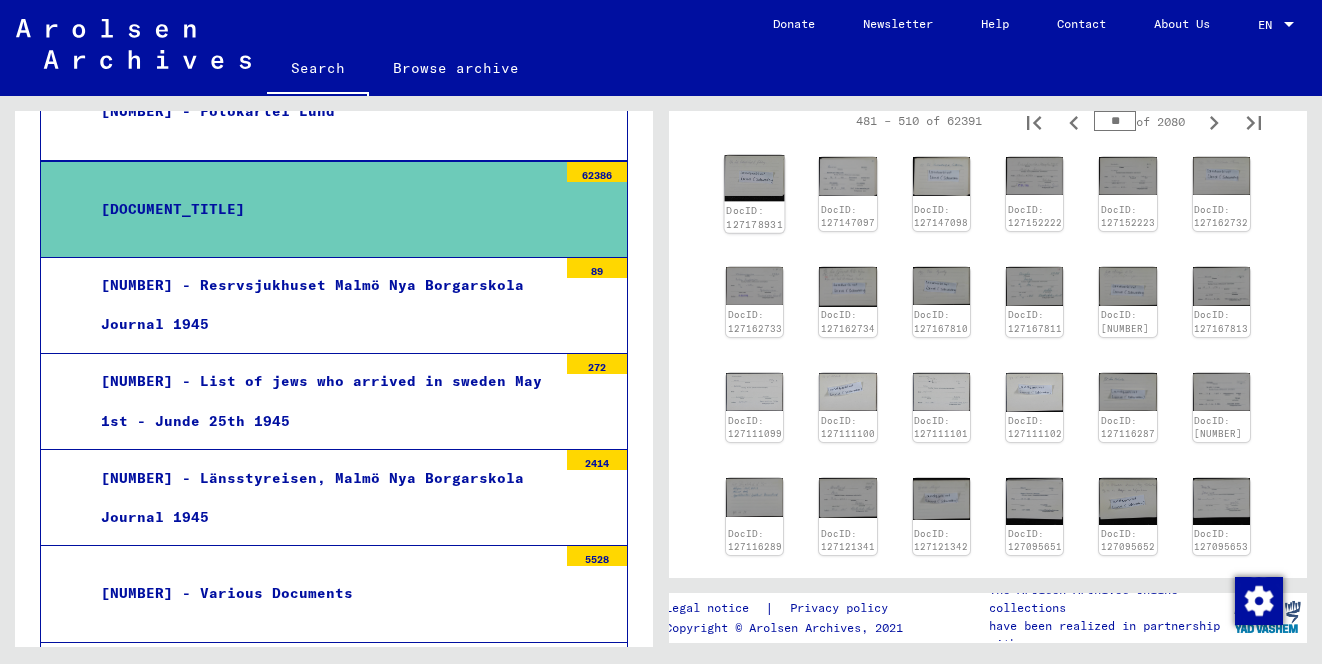 click 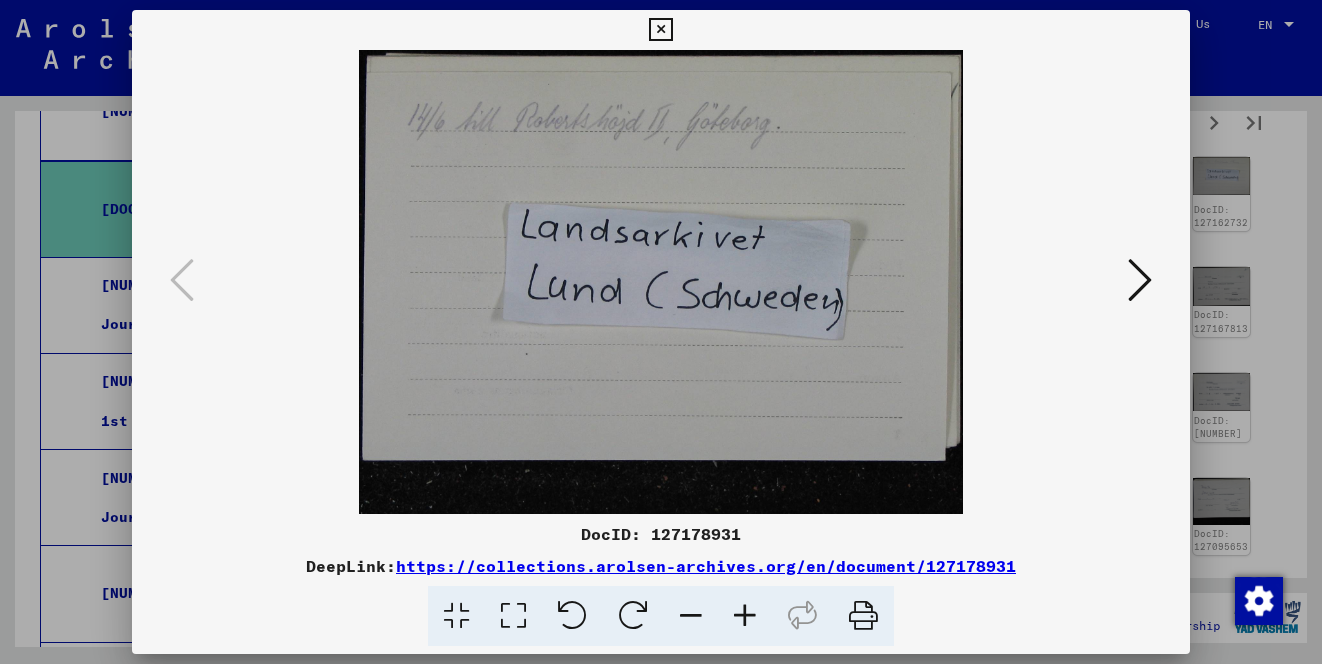 click at bounding box center (661, 282) 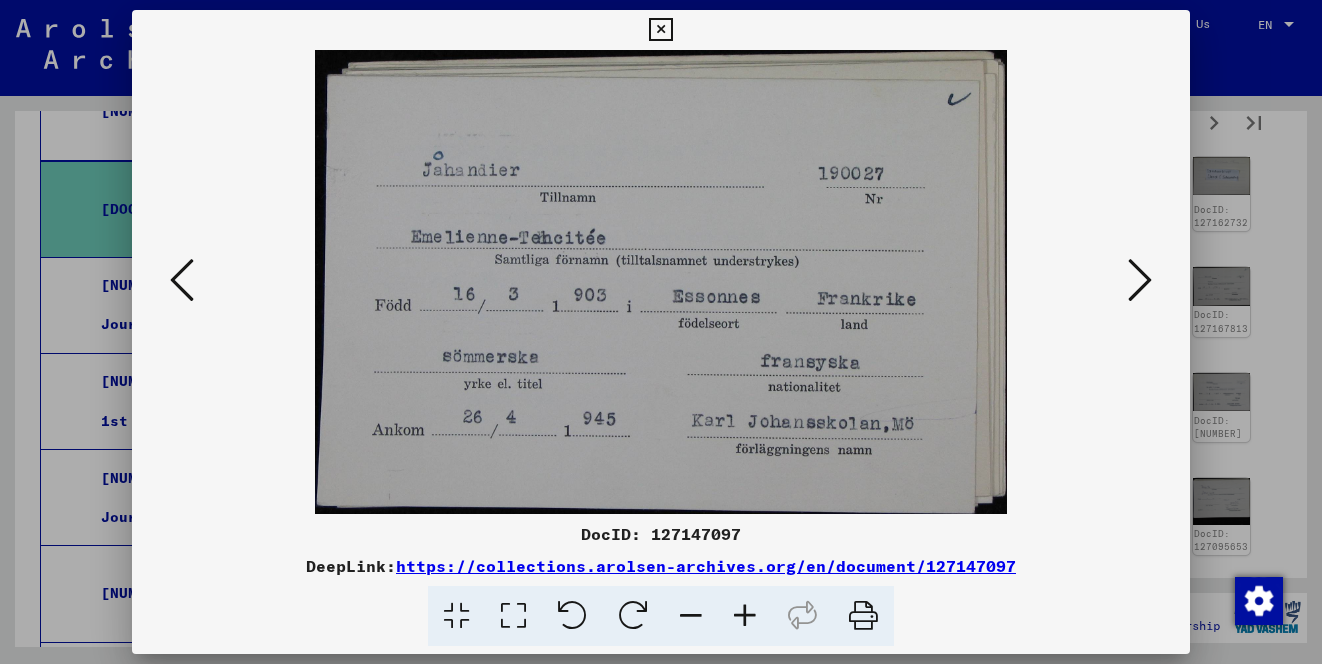 click at bounding box center [1140, 280] 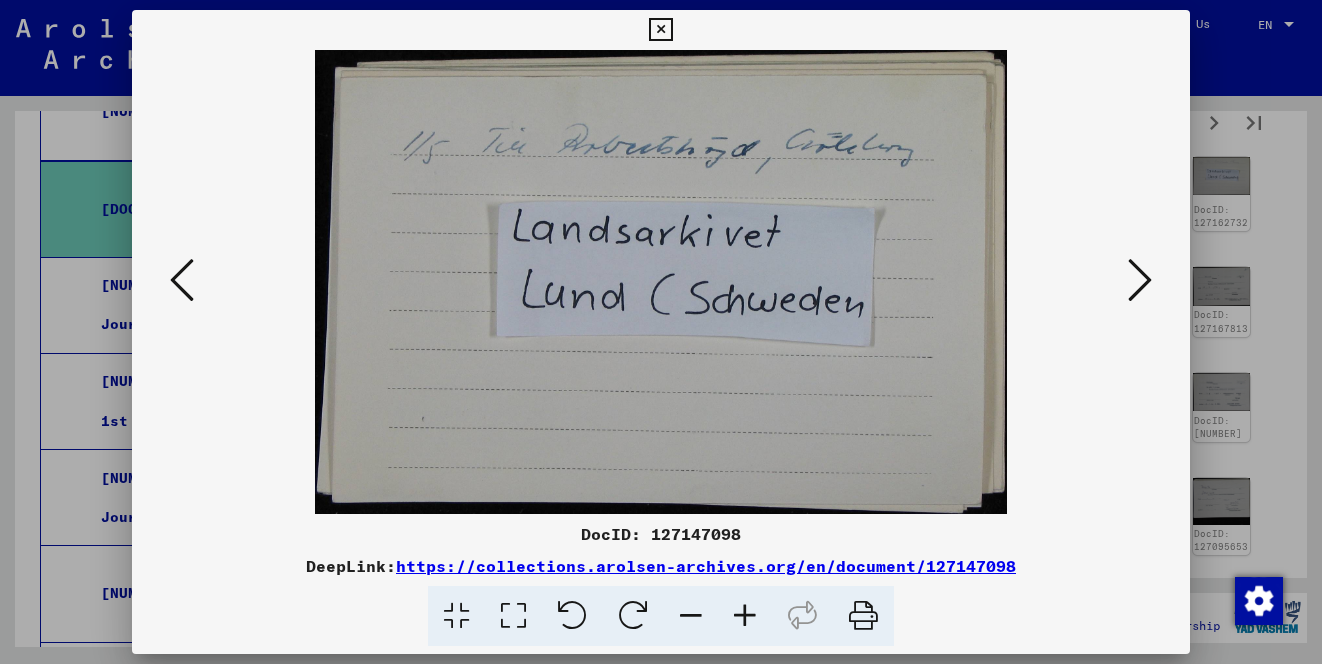 click at bounding box center [1140, 280] 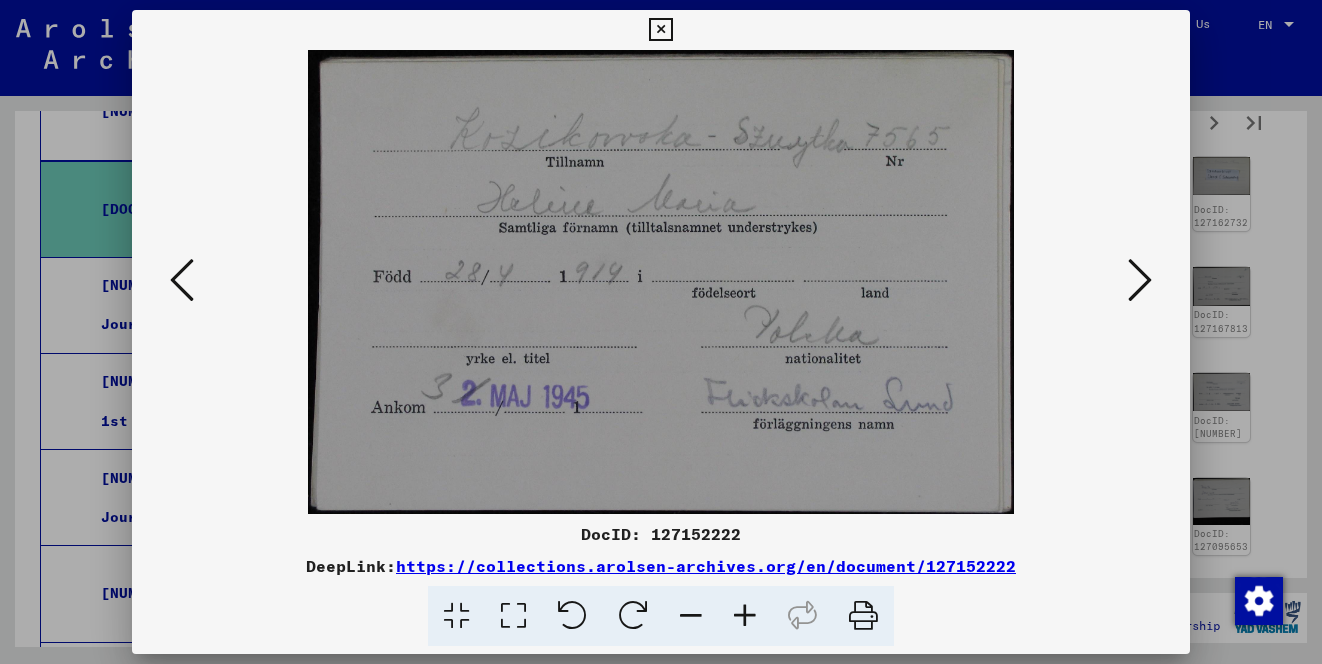 click at bounding box center [1140, 280] 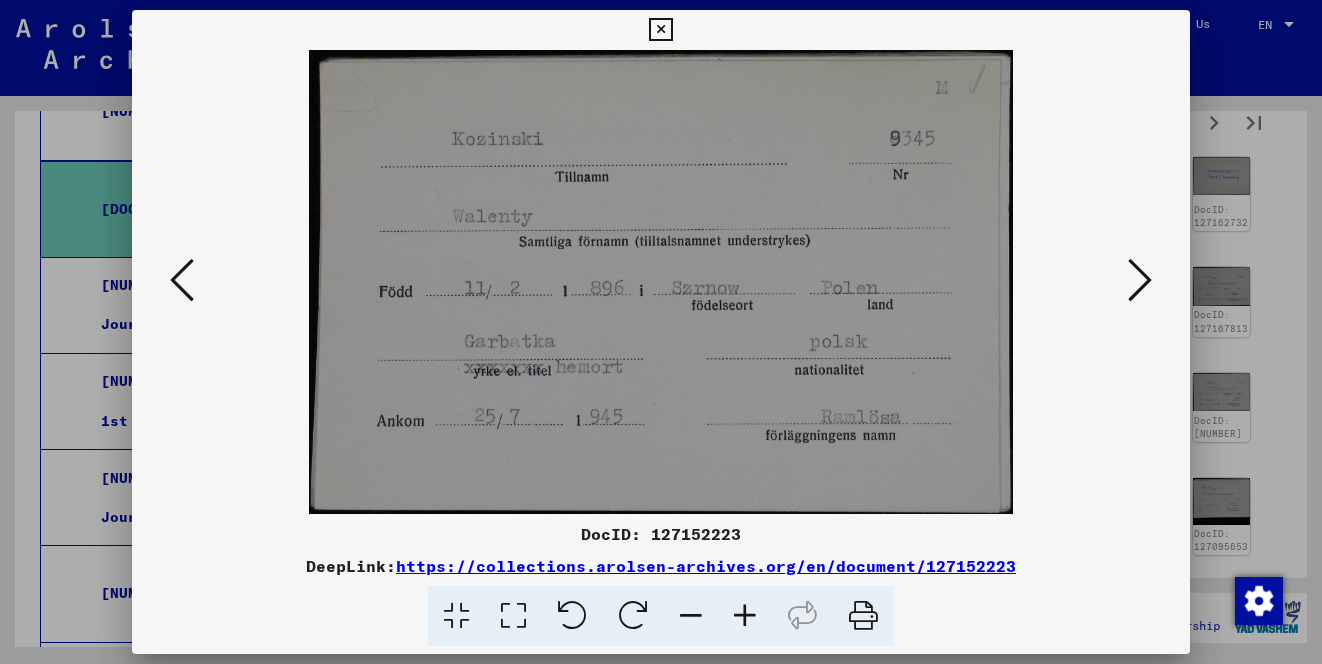 click at bounding box center (1140, 280) 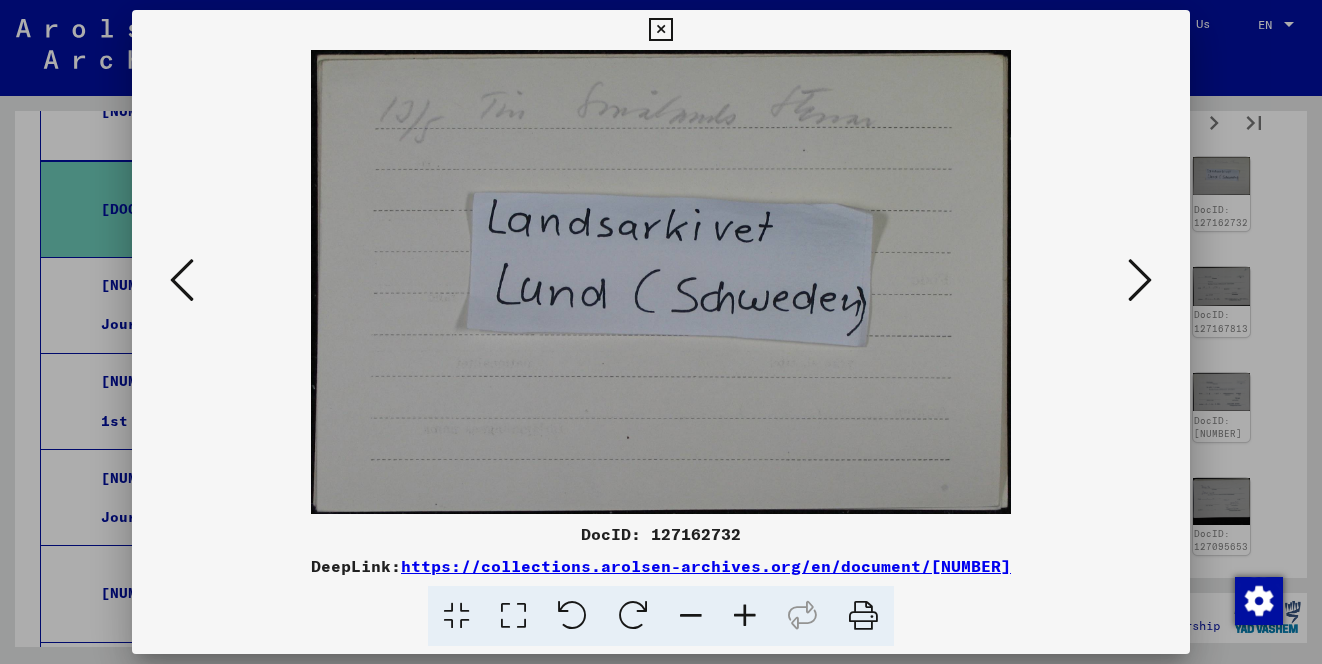 click at bounding box center (1140, 280) 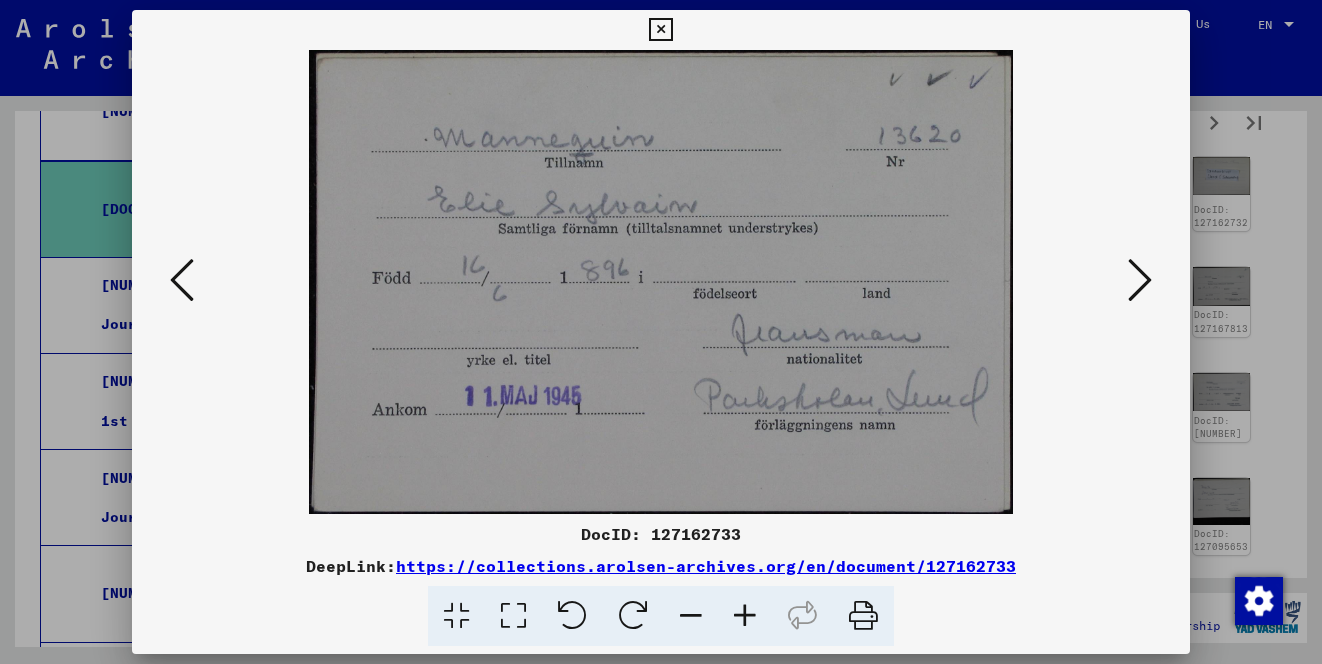 click at bounding box center [1140, 280] 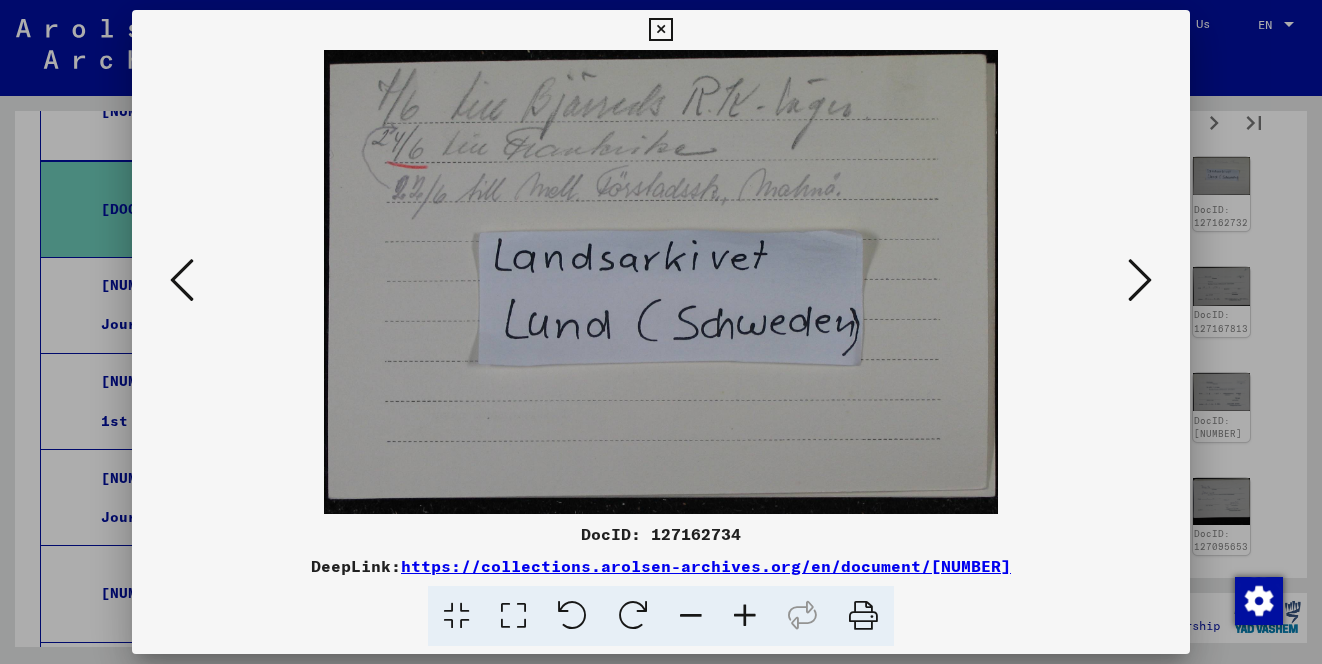 click at bounding box center [1140, 280] 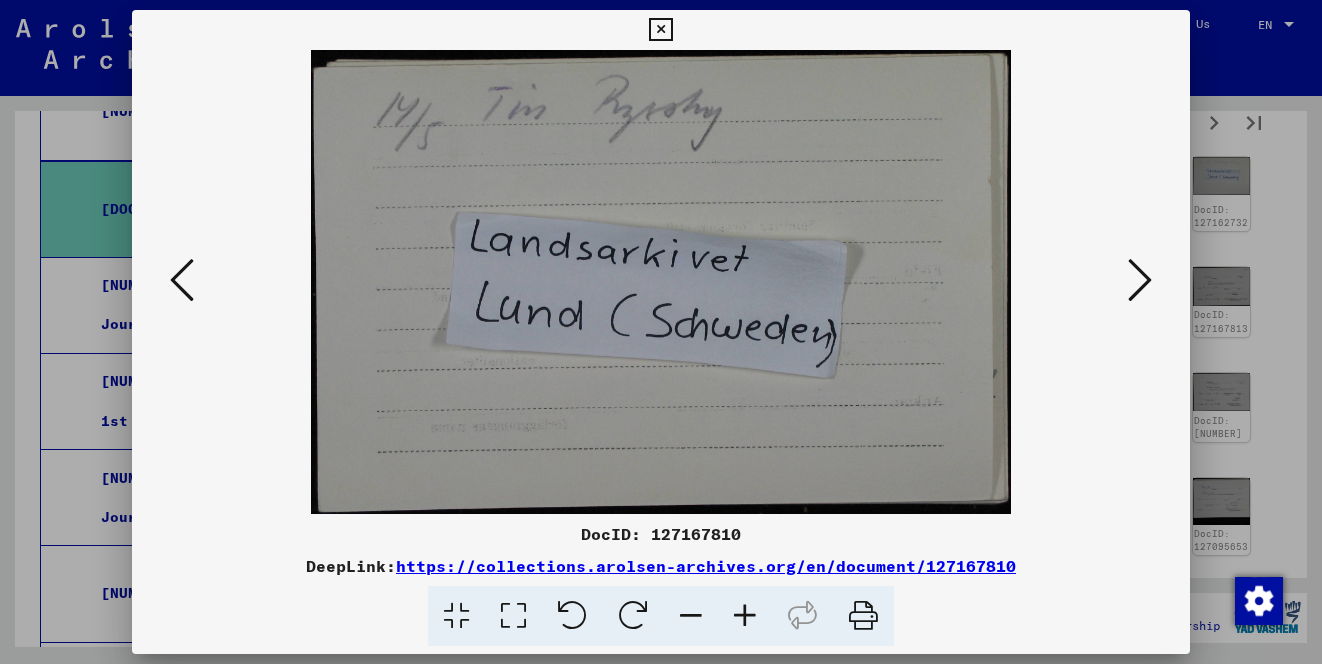 click at bounding box center (1140, 280) 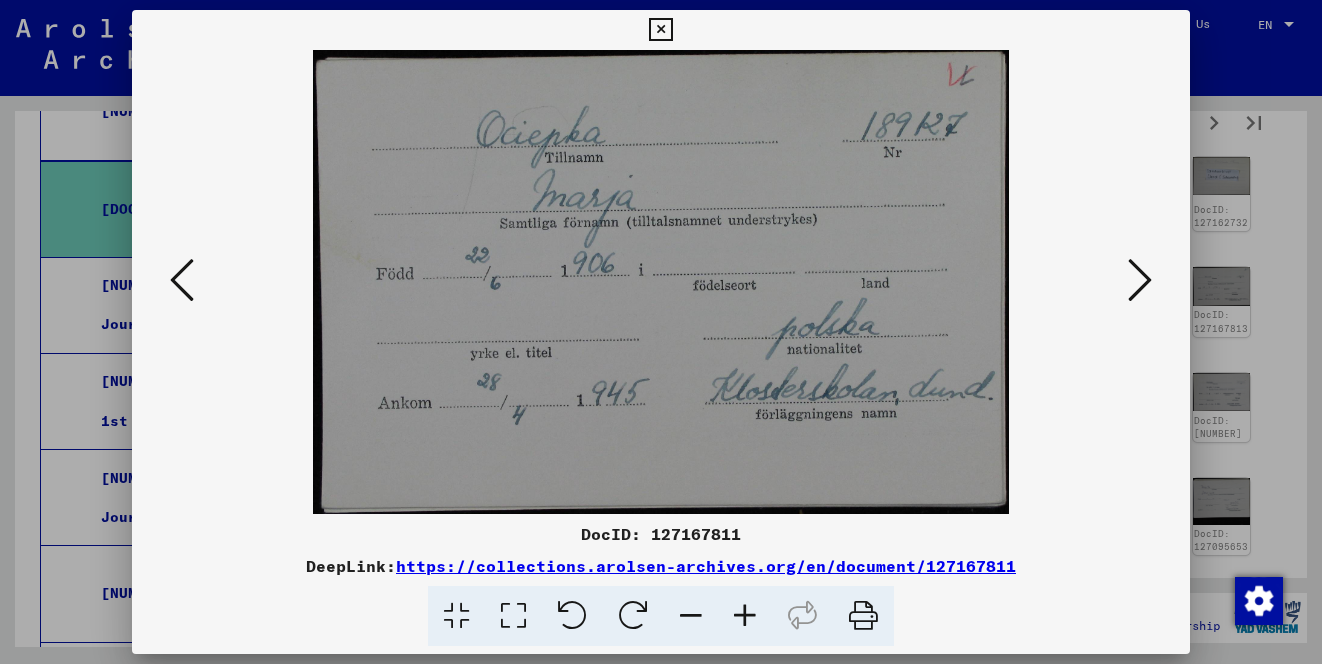 click at bounding box center [1140, 280] 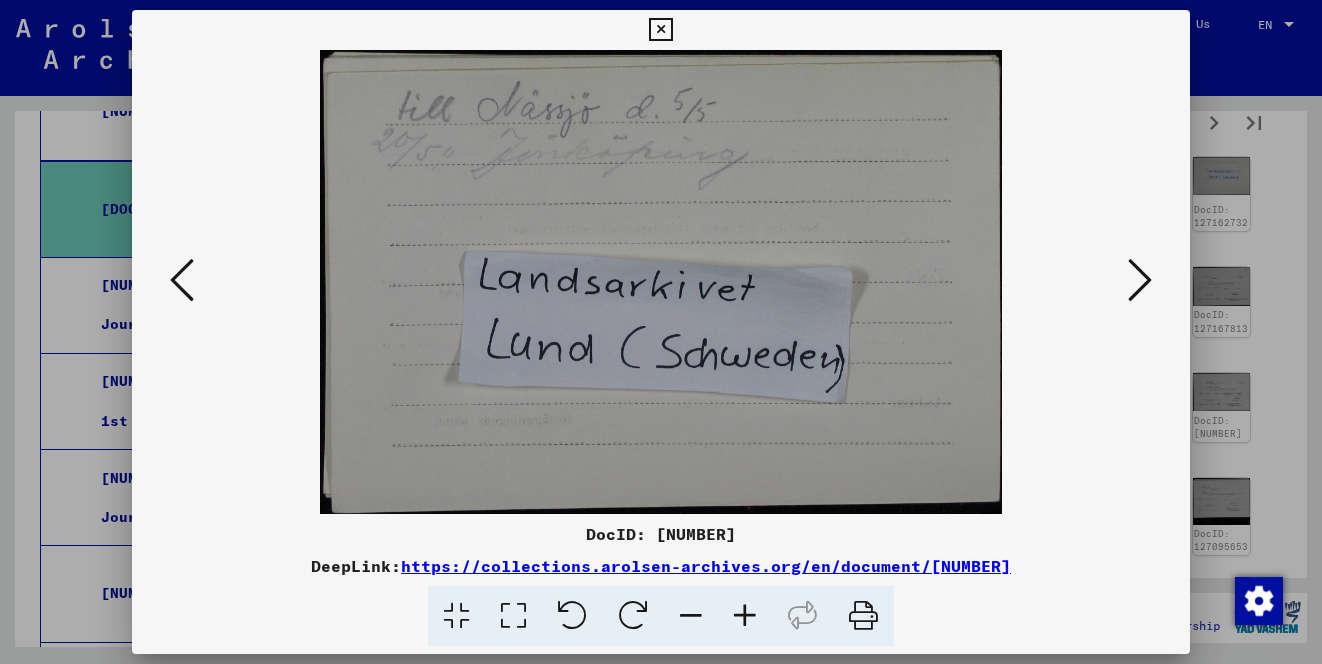 click at bounding box center (1140, 280) 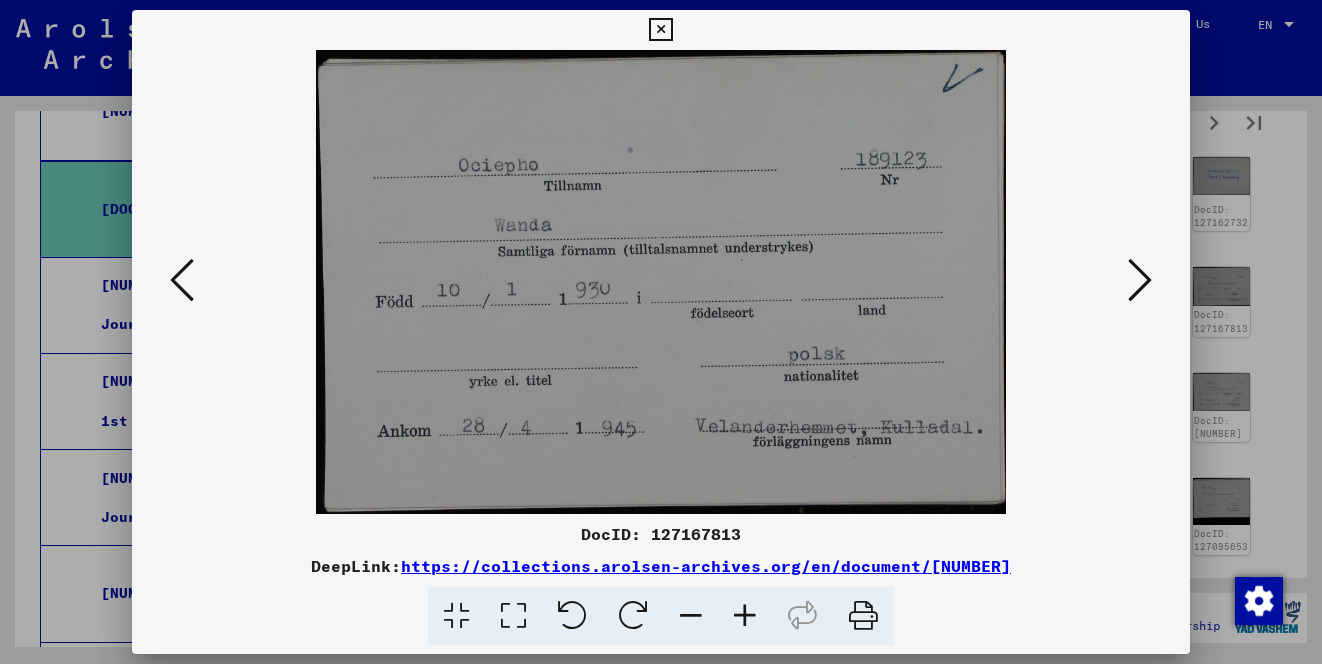 click at bounding box center (1140, 280) 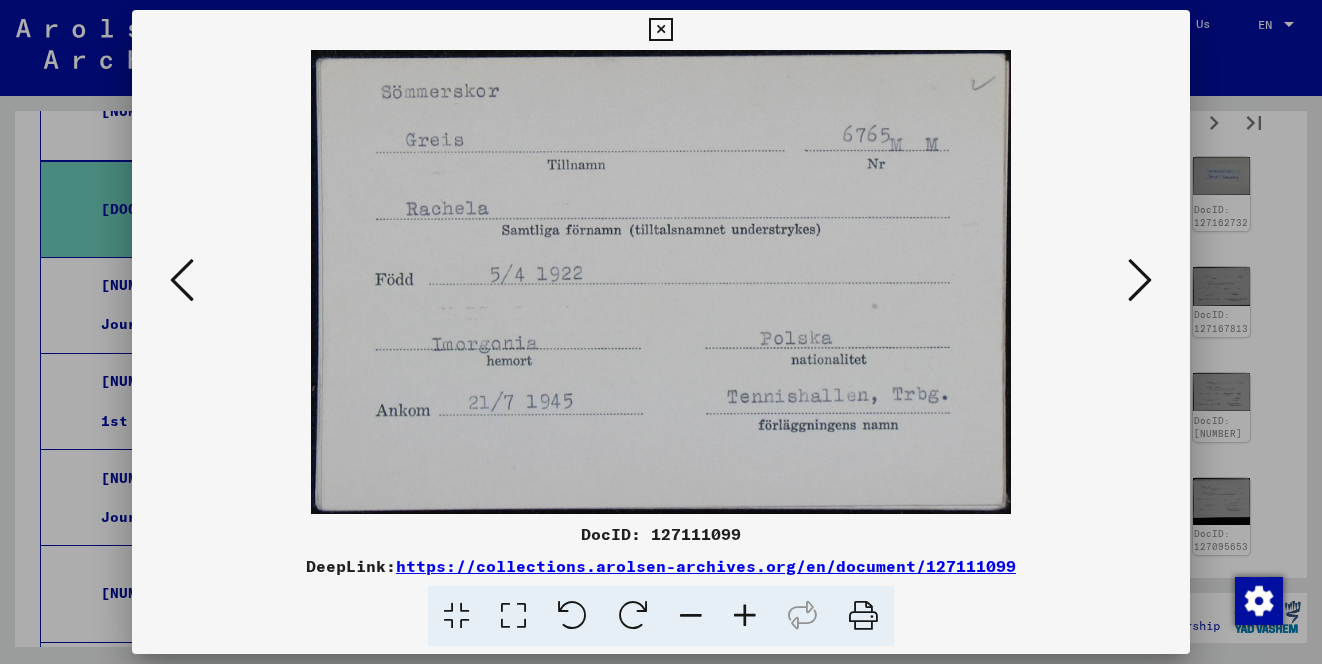 click at bounding box center [1140, 280] 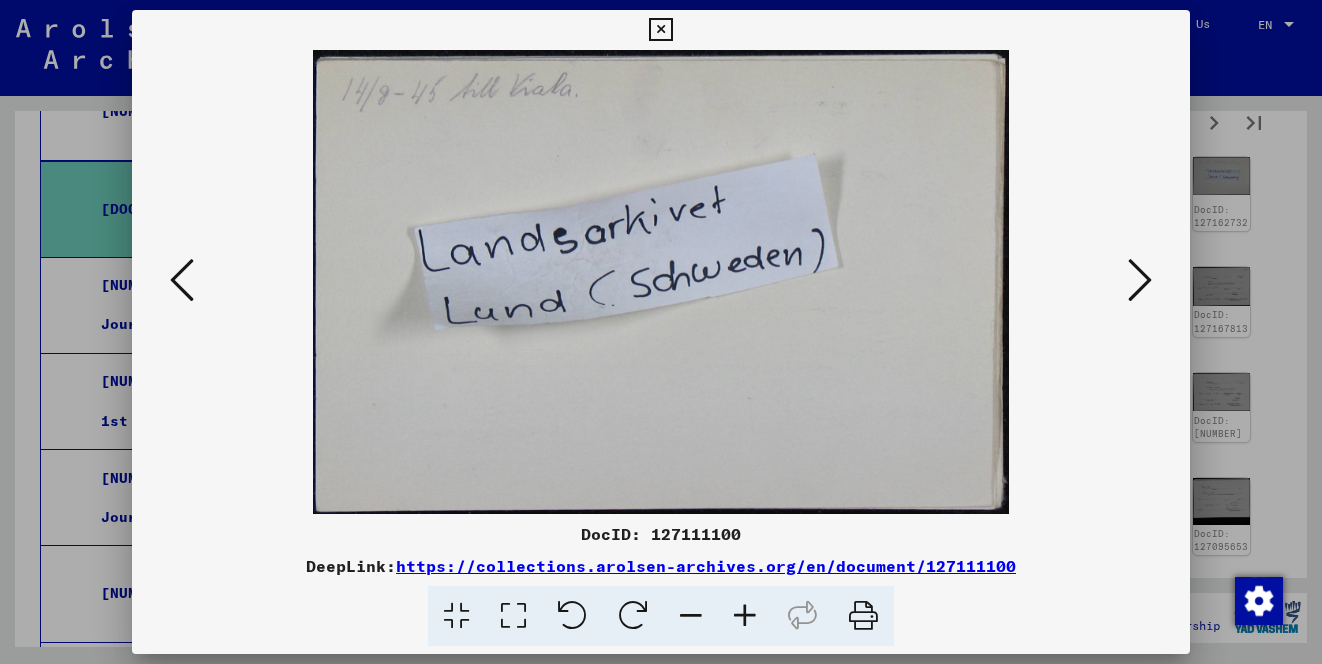 click at bounding box center [1140, 280] 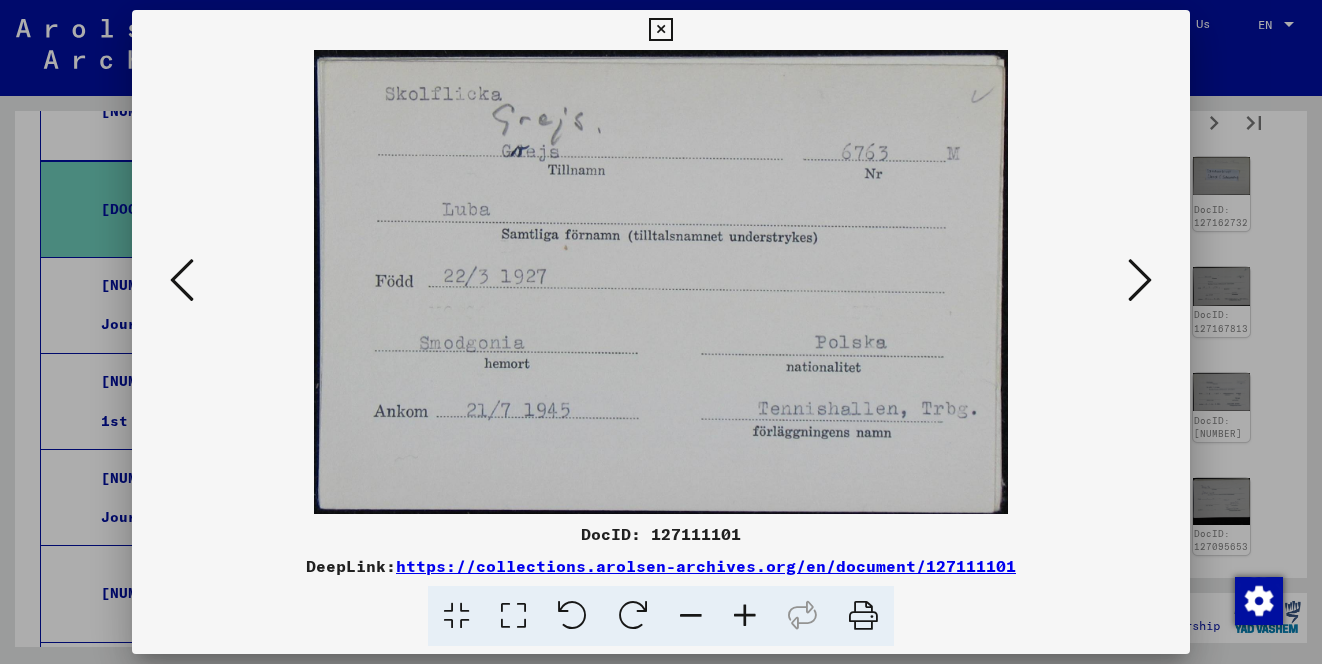 click at bounding box center (1140, 280) 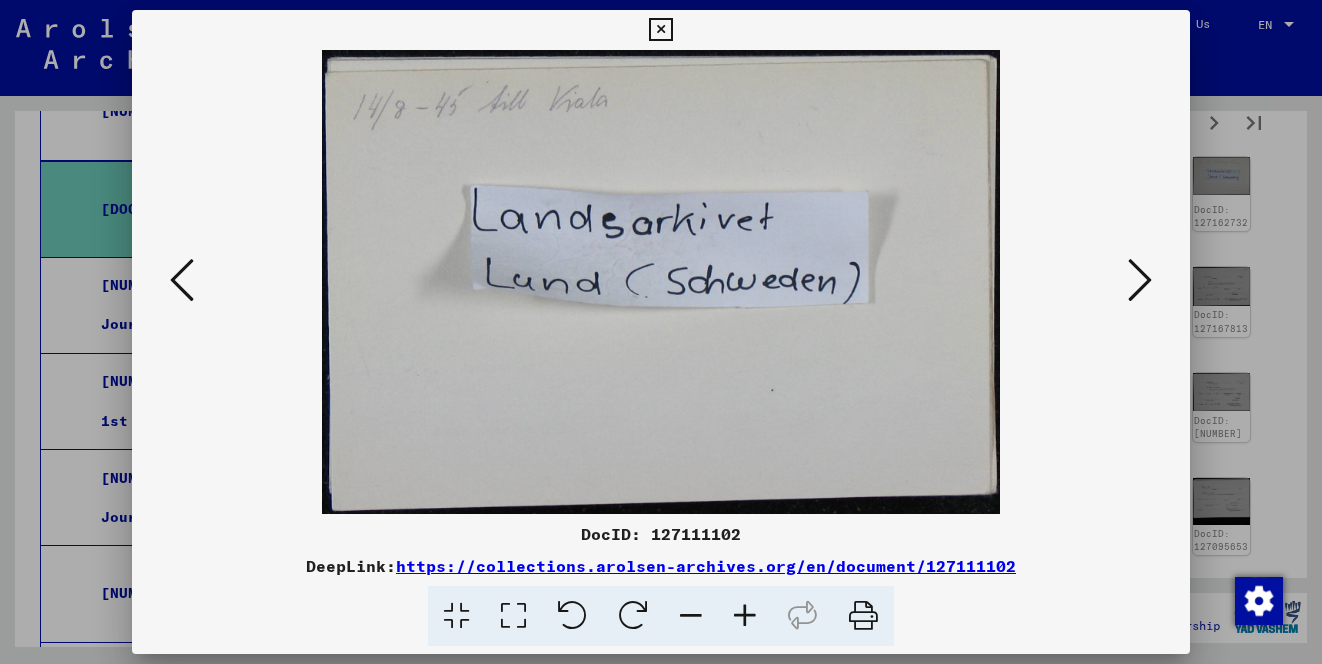 click at bounding box center (1140, 280) 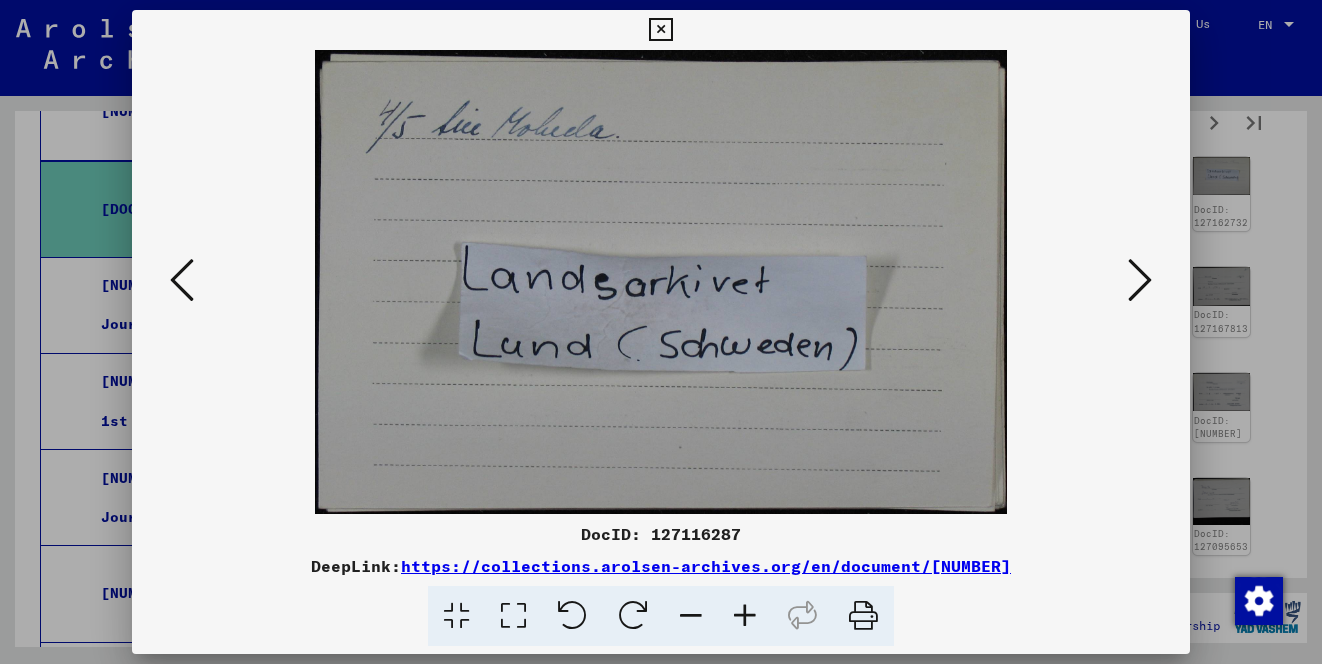 click at bounding box center [1140, 280] 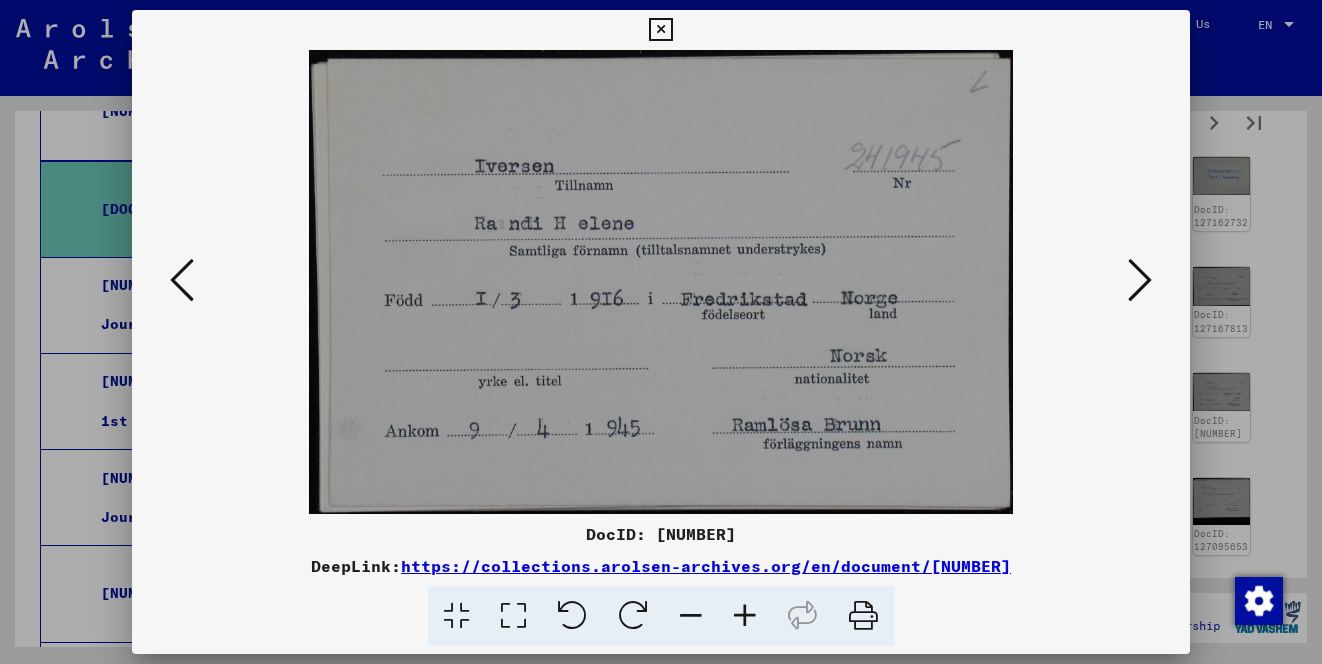 click at bounding box center (1140, 280) 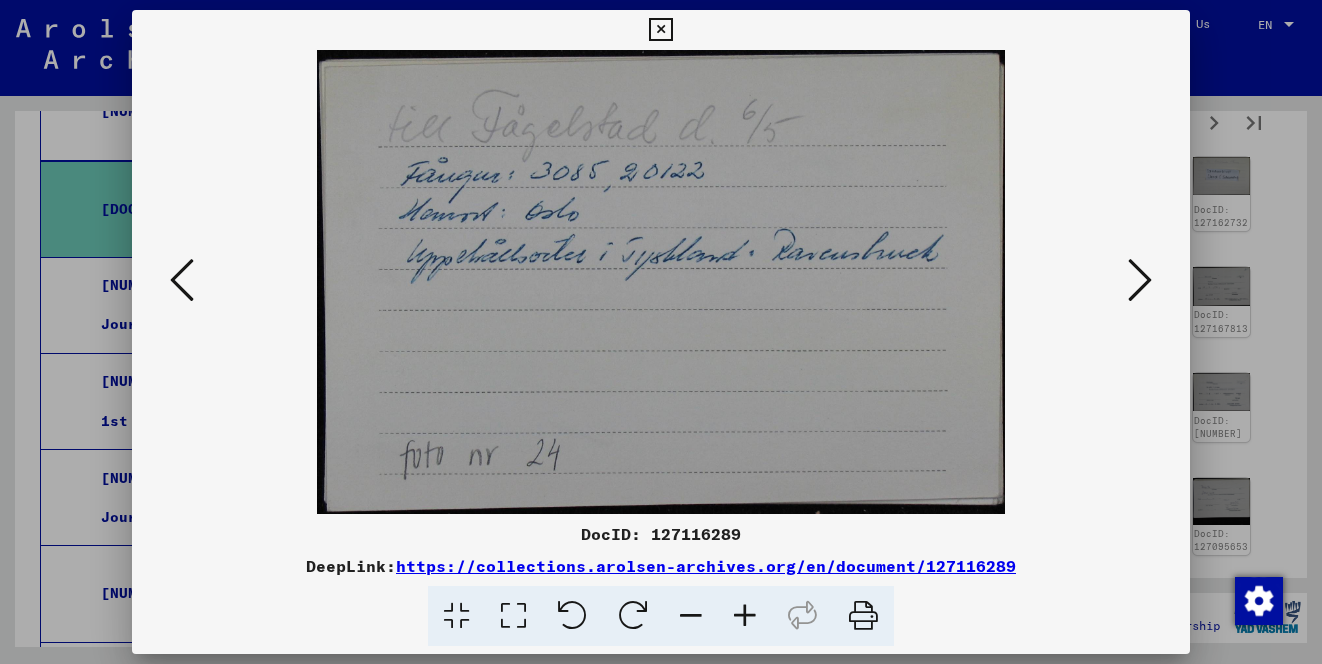 click at bounding box center (1140, 280) 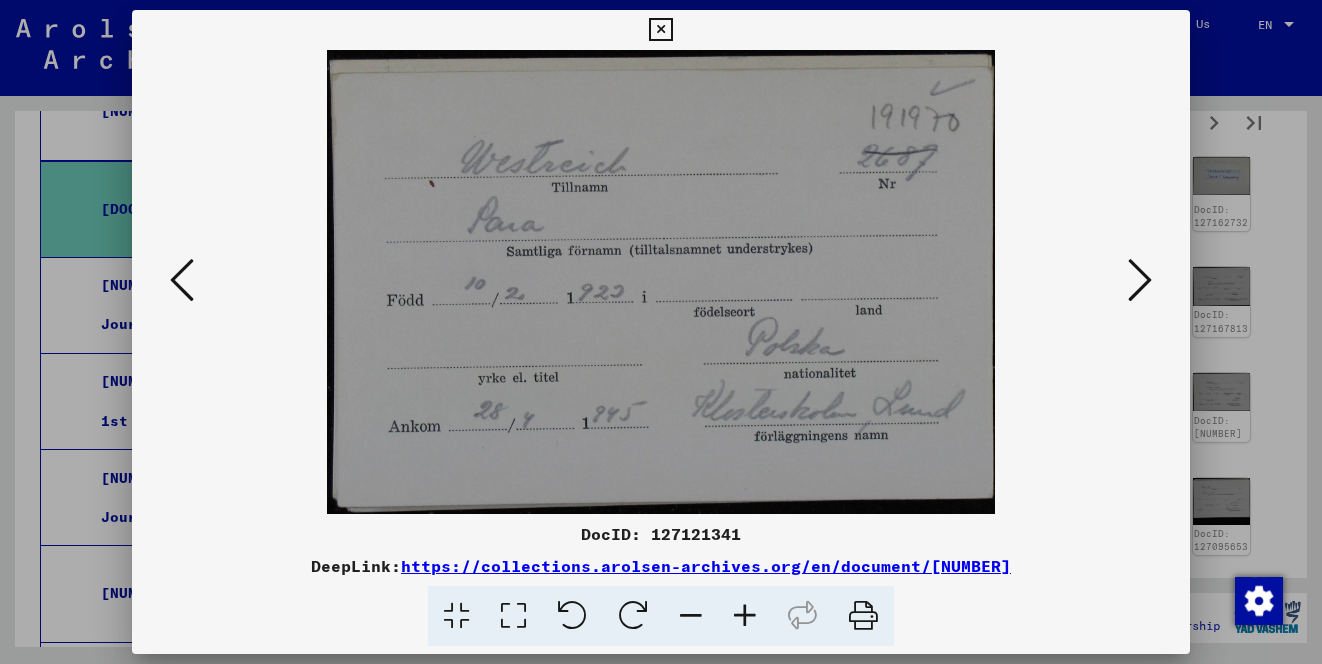 click at bounding box center [1140, 280] 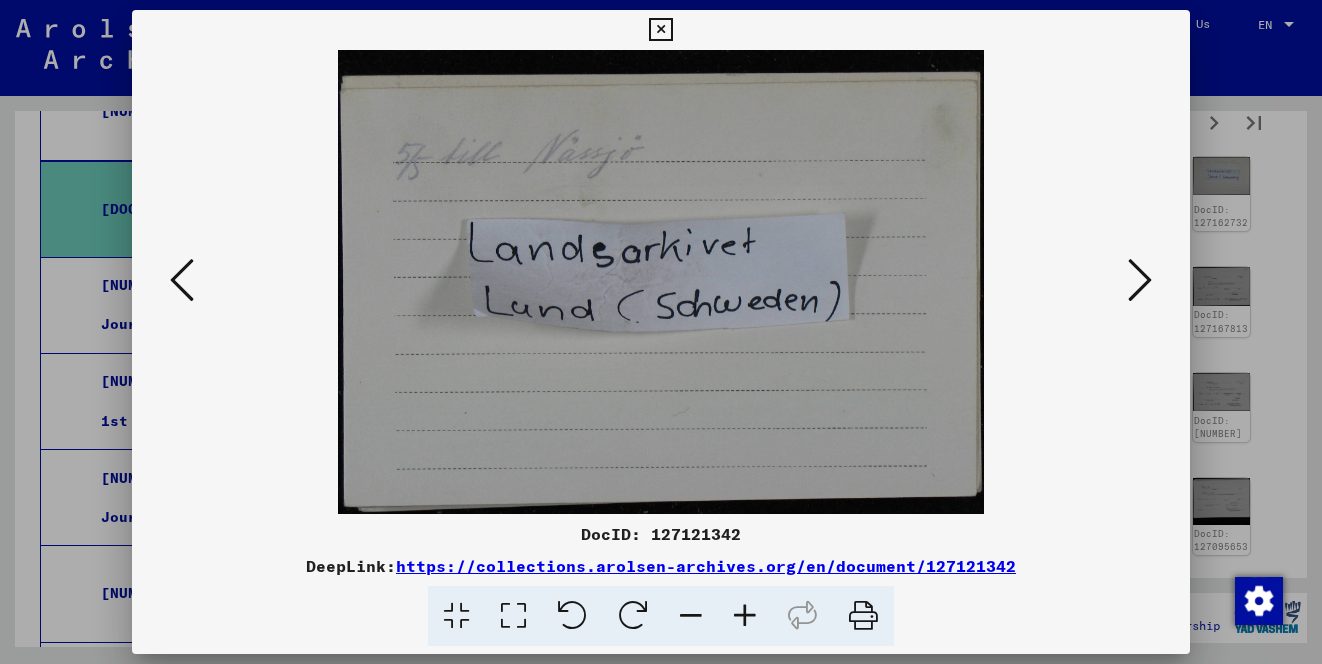 click at bounding box center (1140, 280) 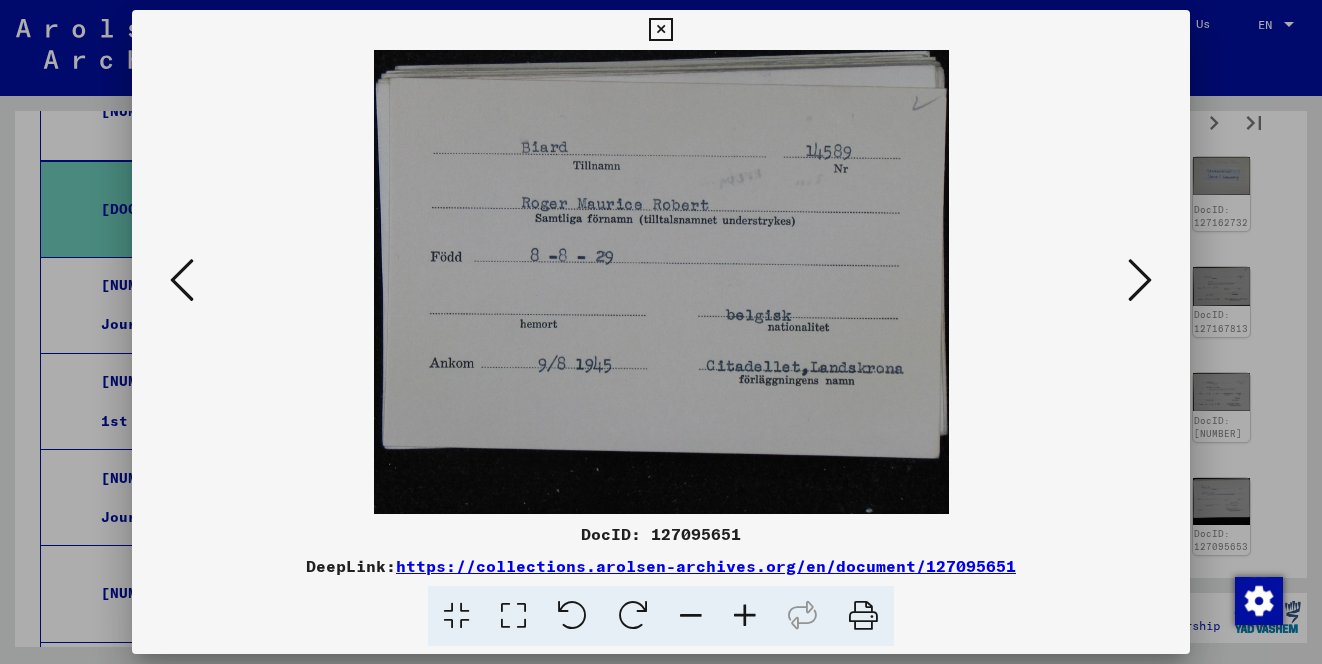 click at bounding box center [1140, 280] 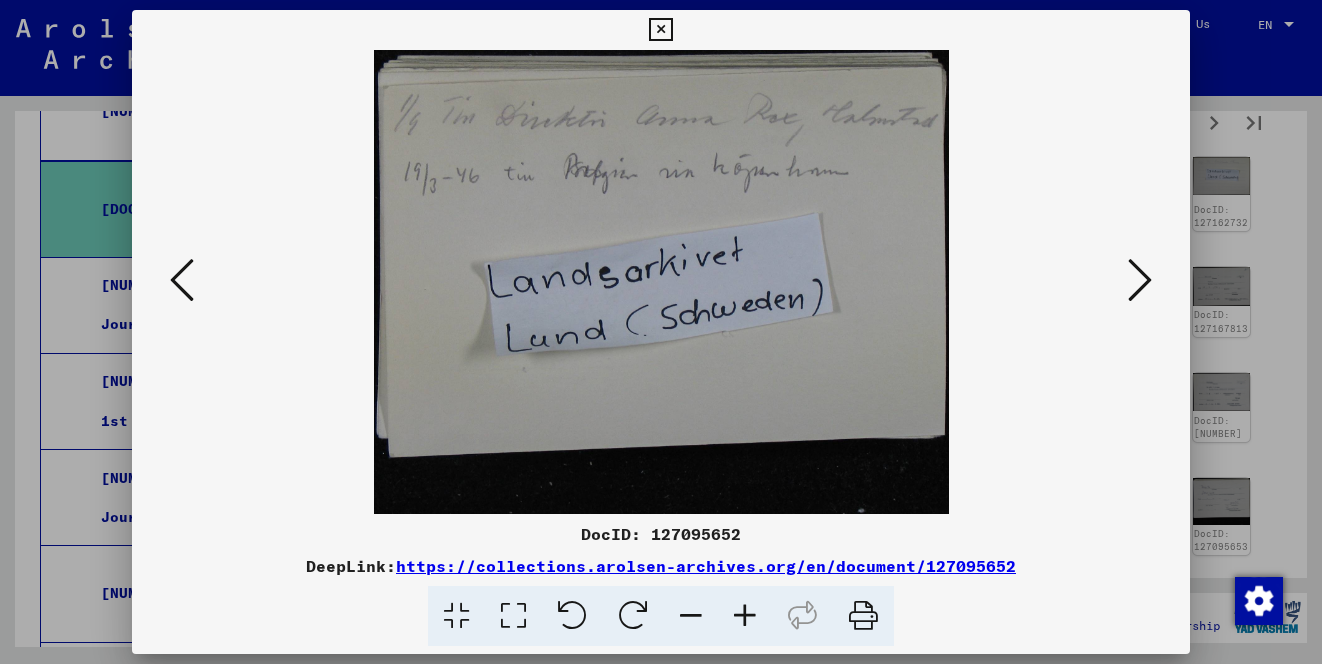 click at bounding box center (1140, 280) 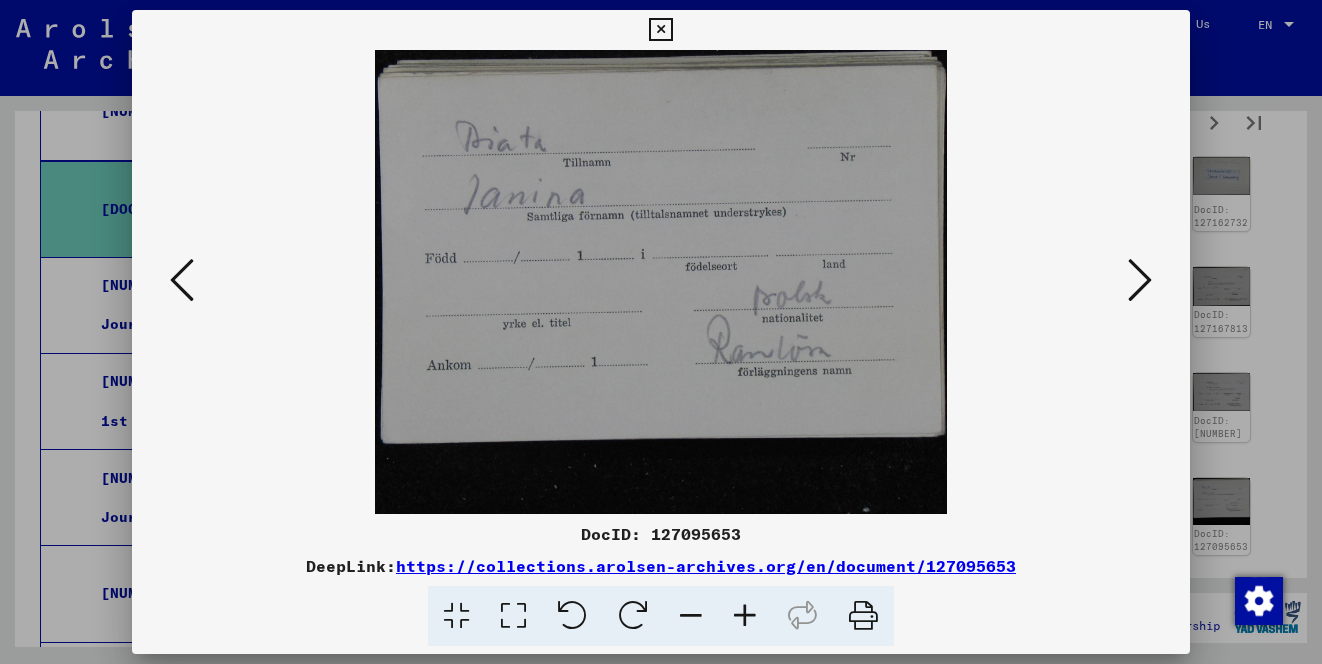 click at bounding box center [1140, 280] 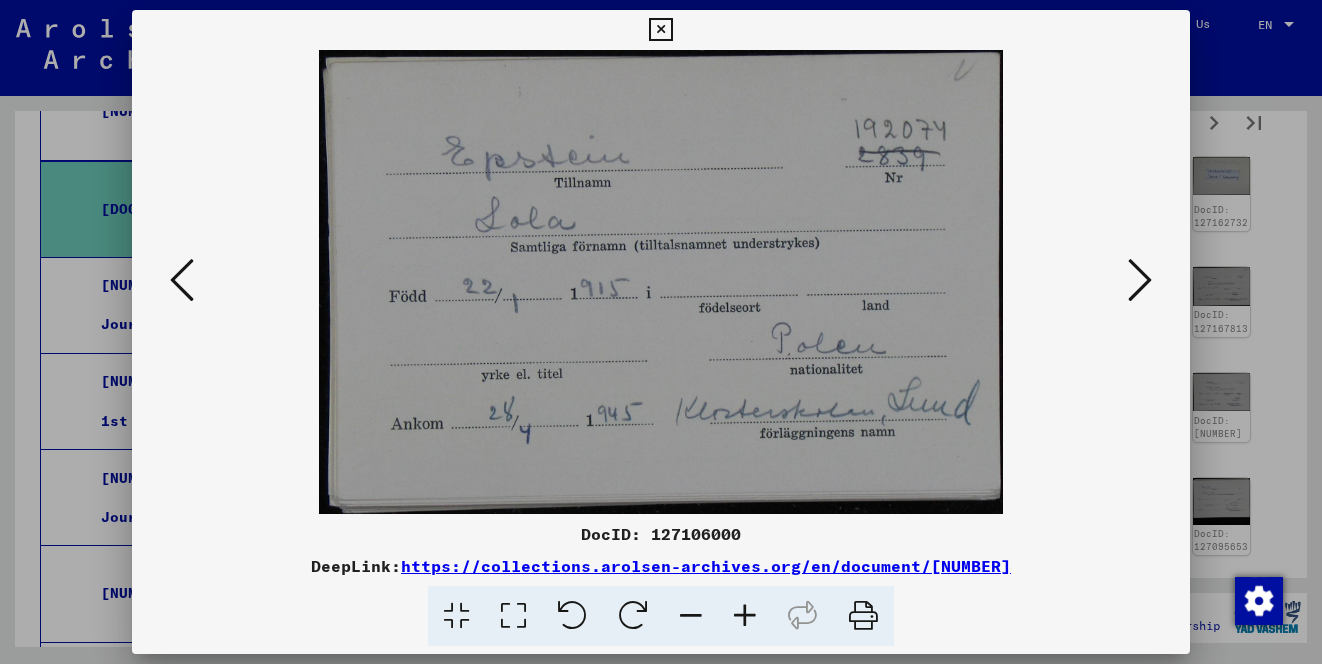 click at bounding box center (1140, 280) 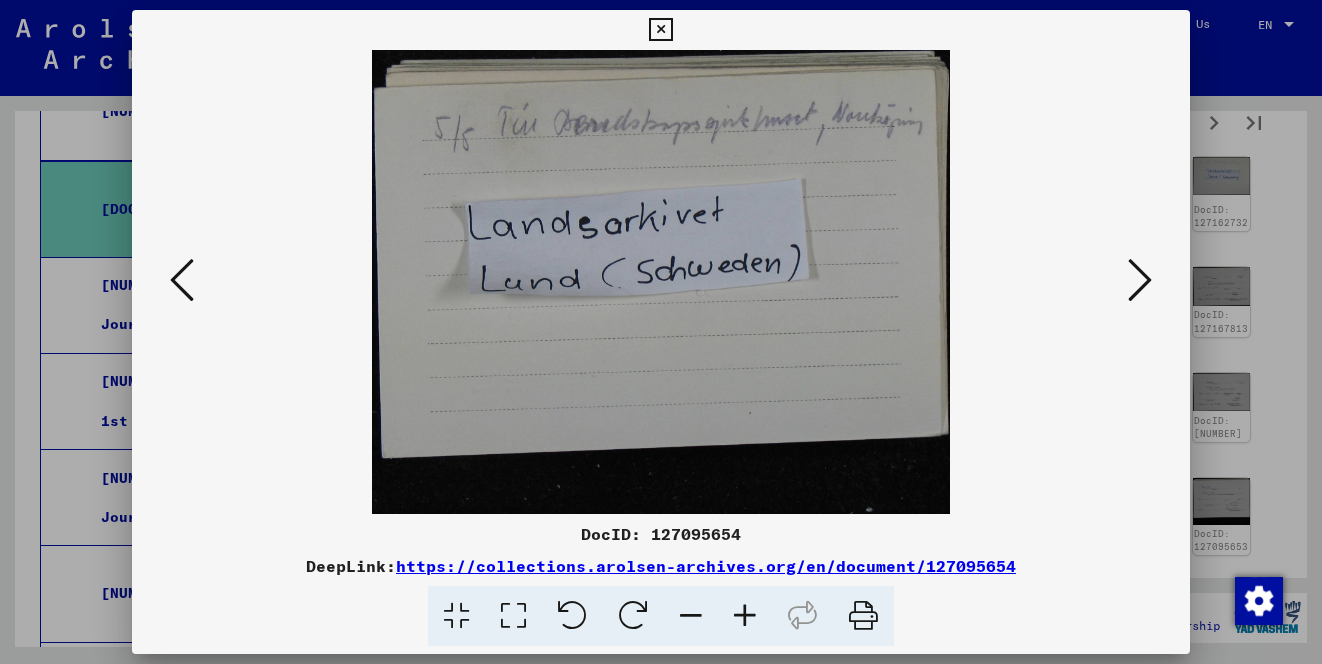 click at bounding box center [1140, 280] 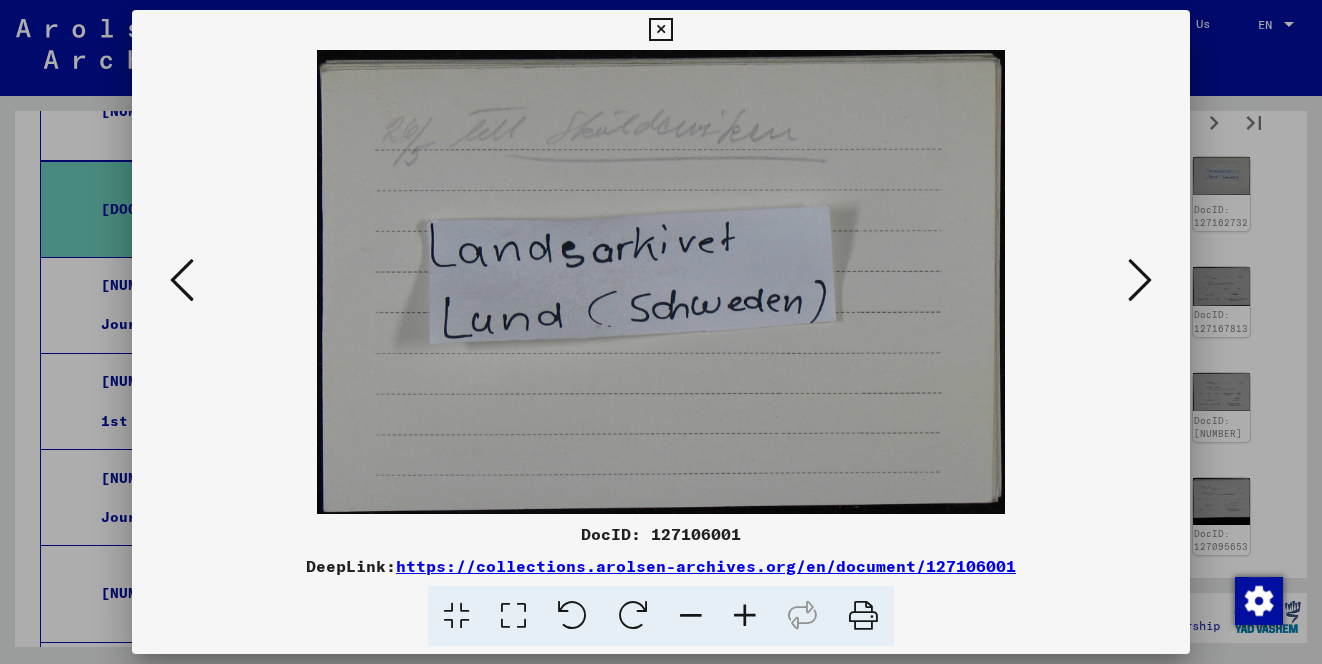 type 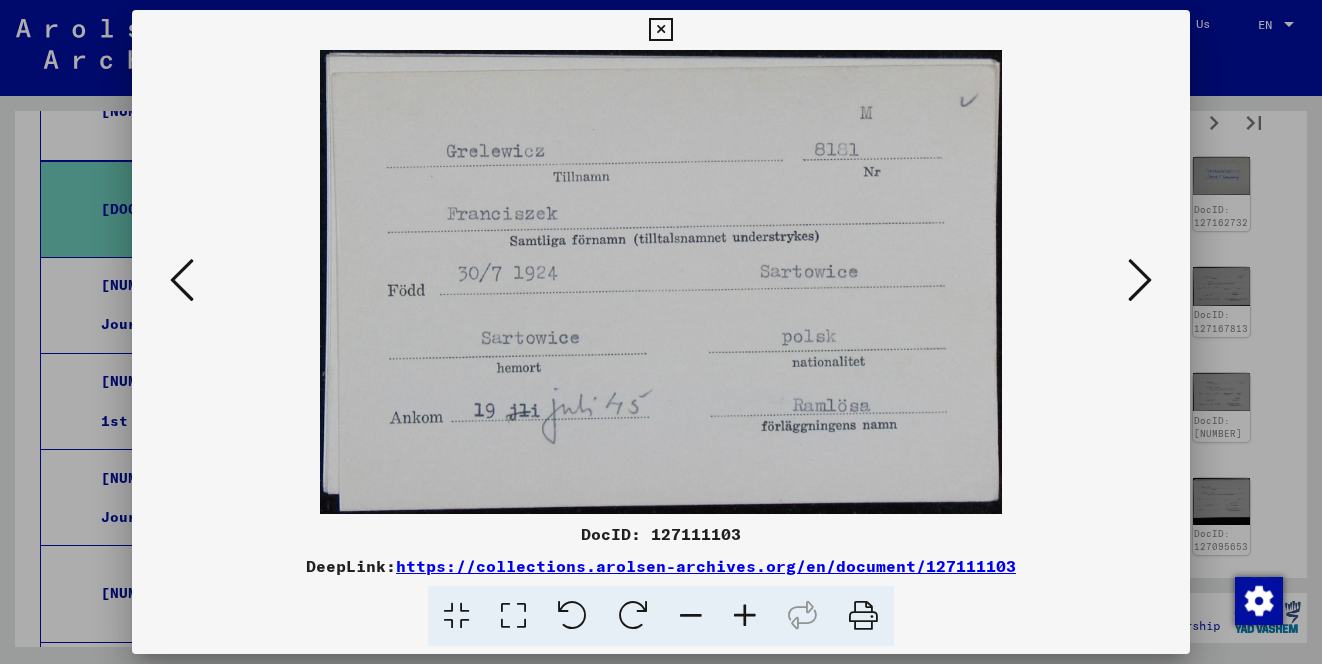 click at bounding box center (1140, 280) 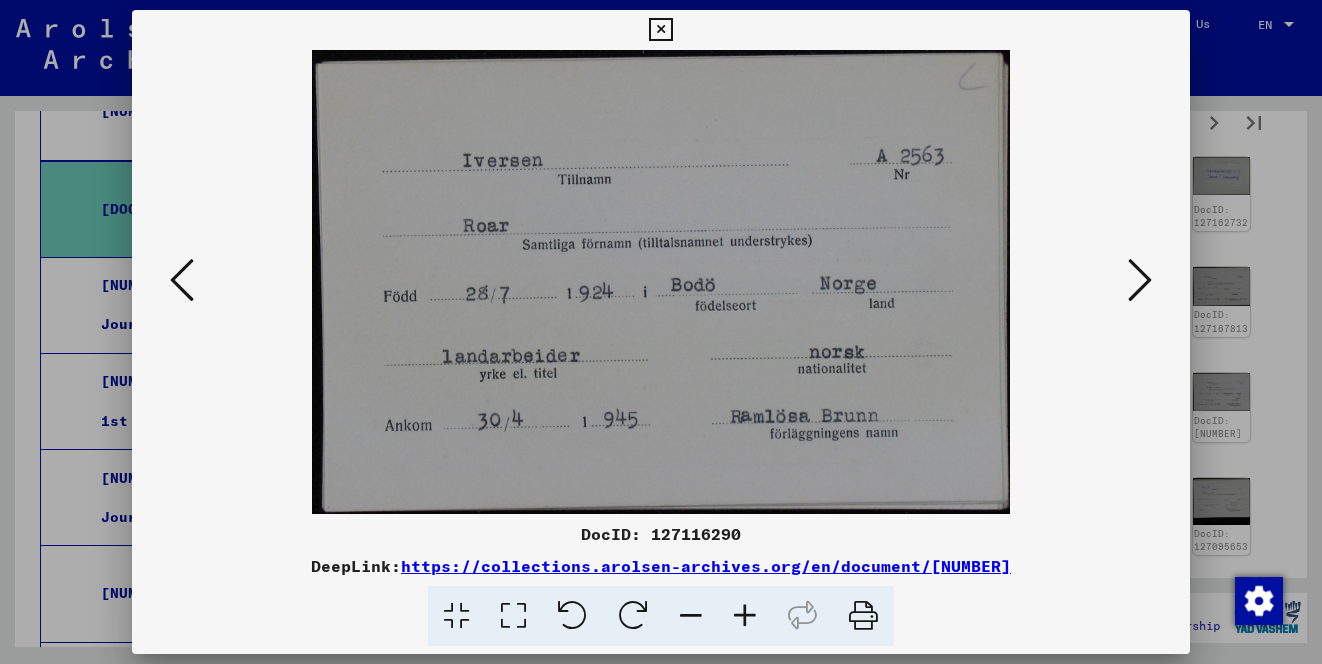 click at bounding box center [1140, 280] 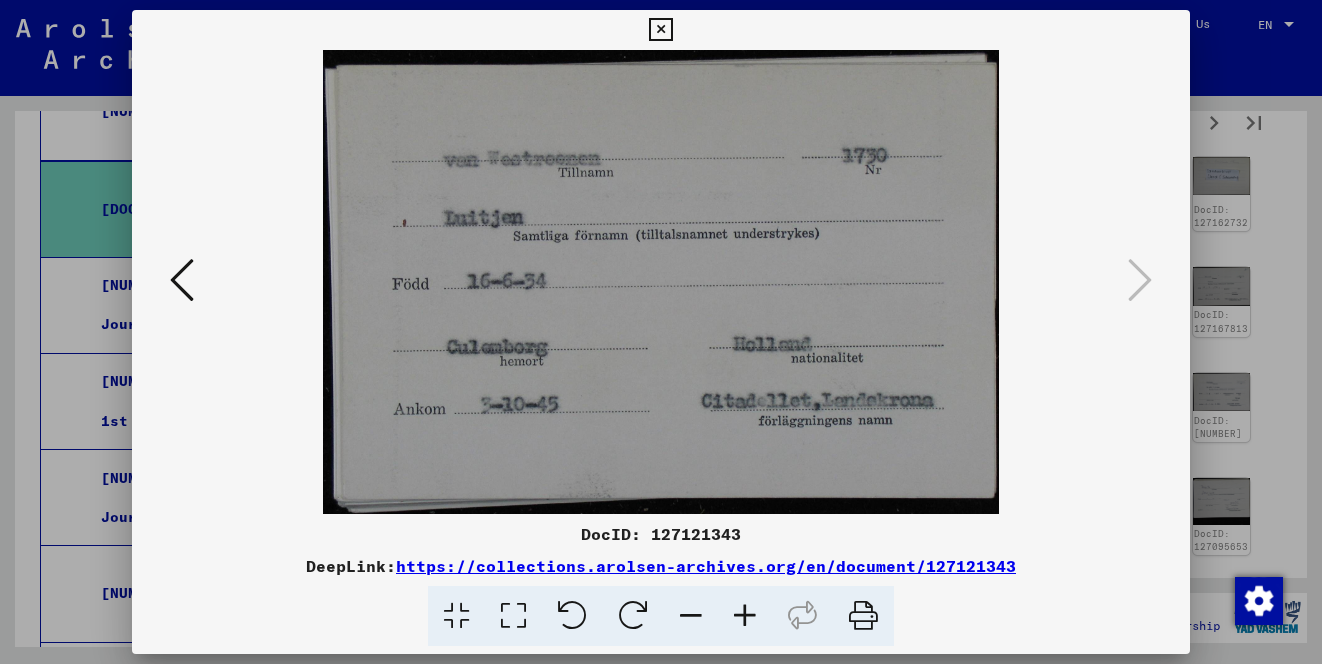 click at bounding box center [660, 30] 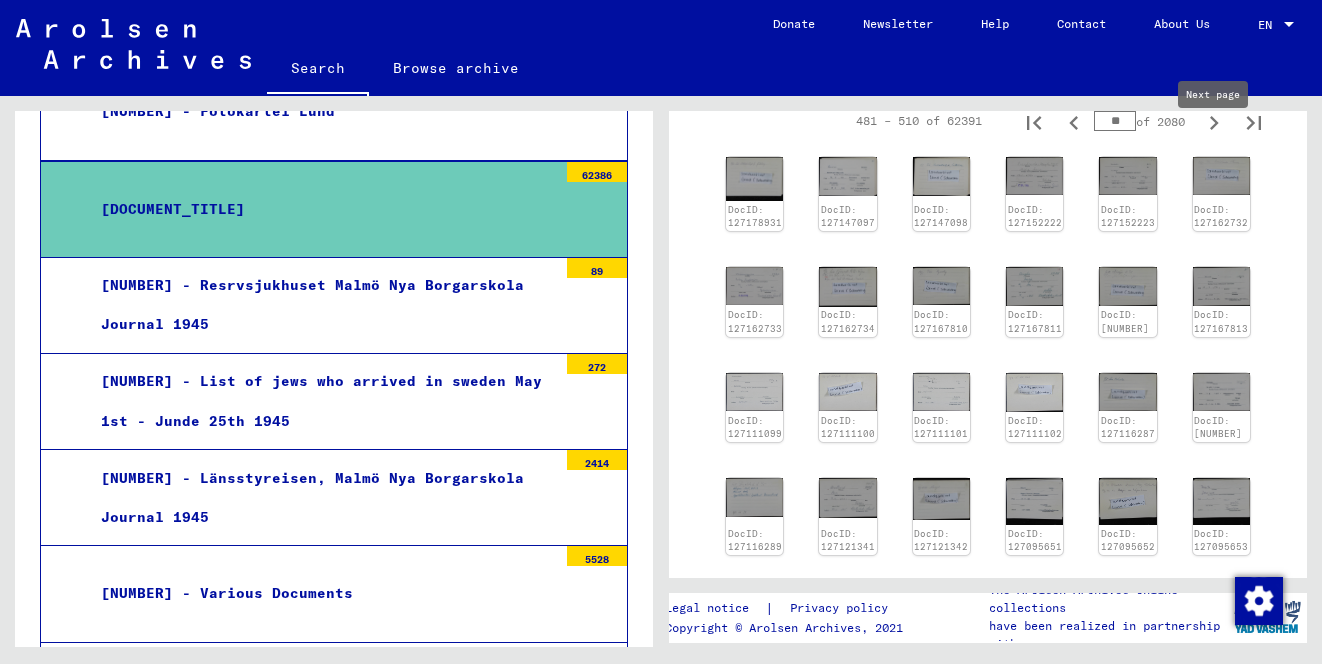click 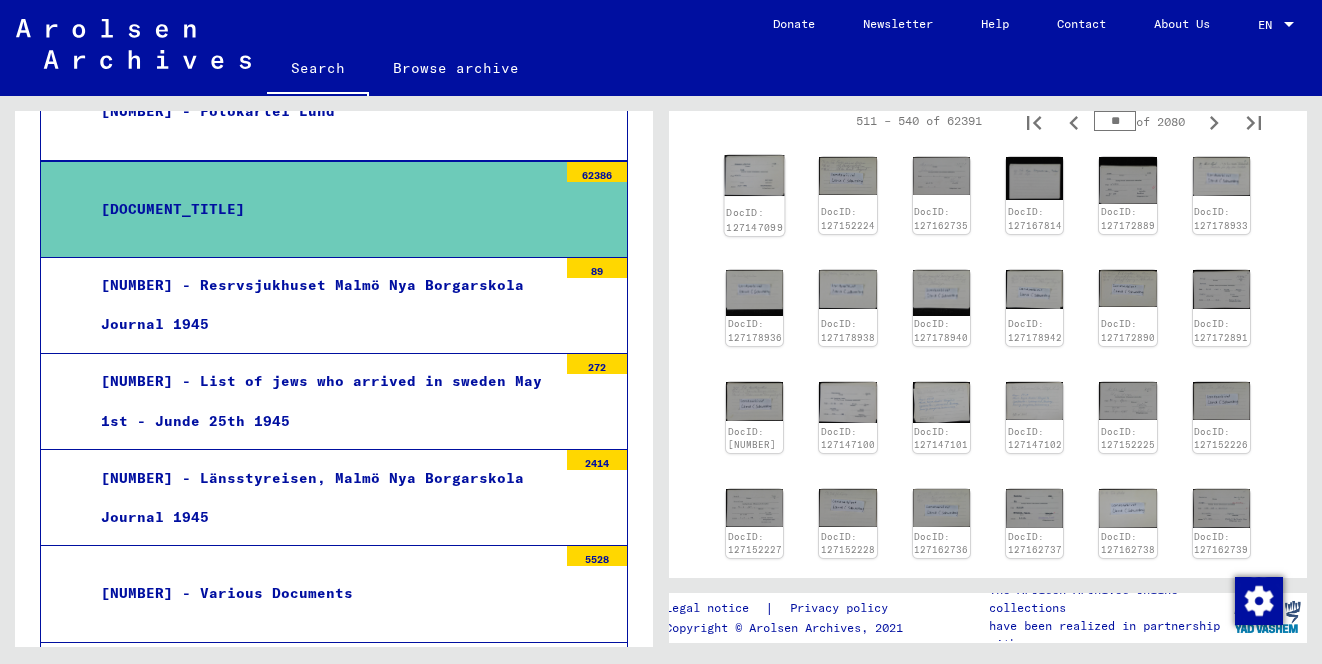click 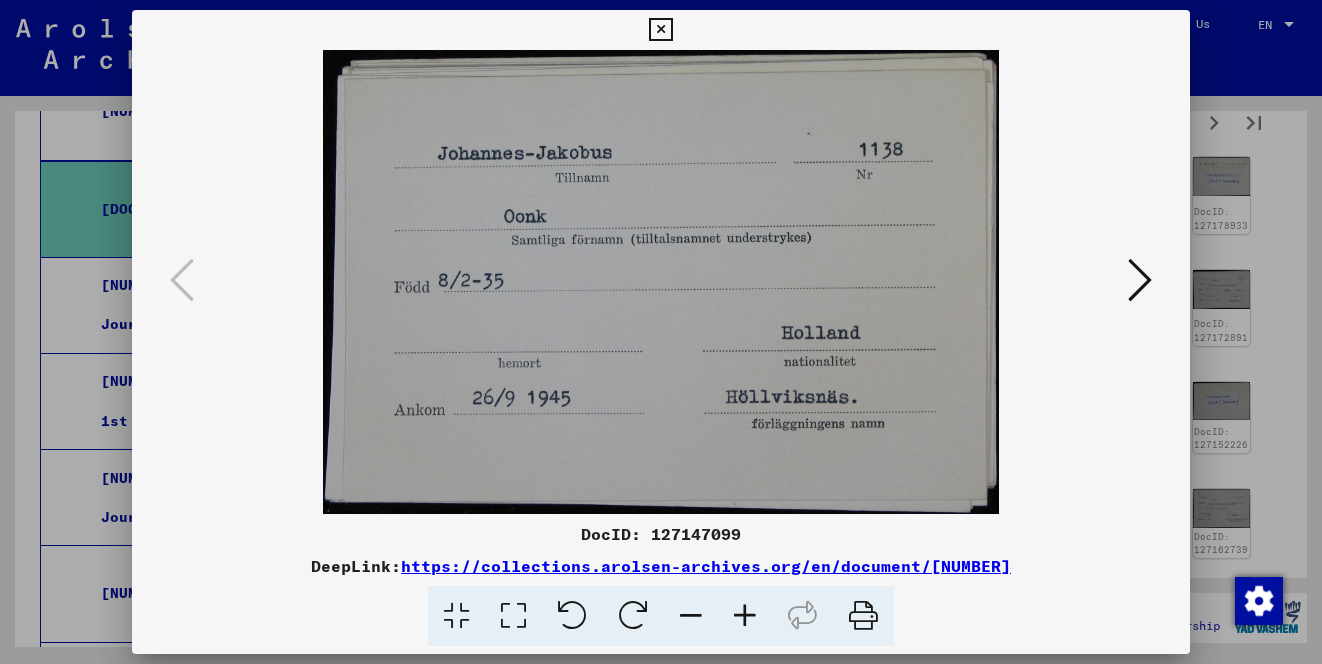 click at bounding box center [1140, 280] 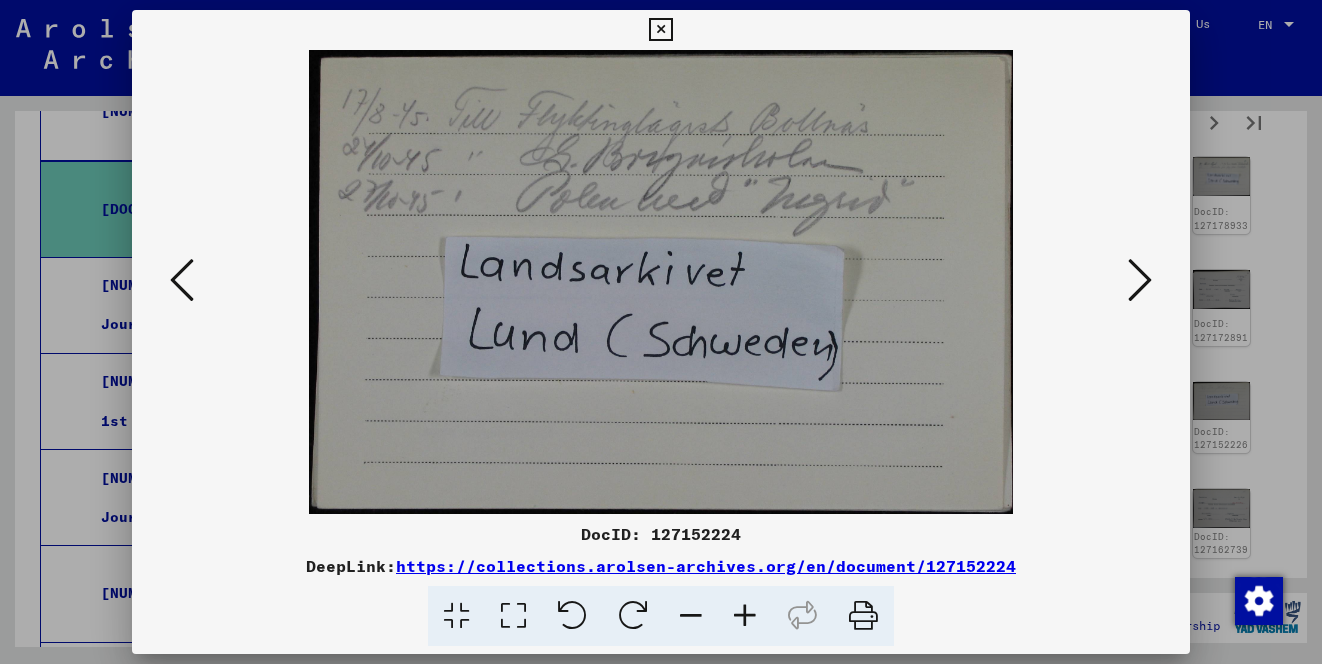 click at bounding box center [1140, 280] 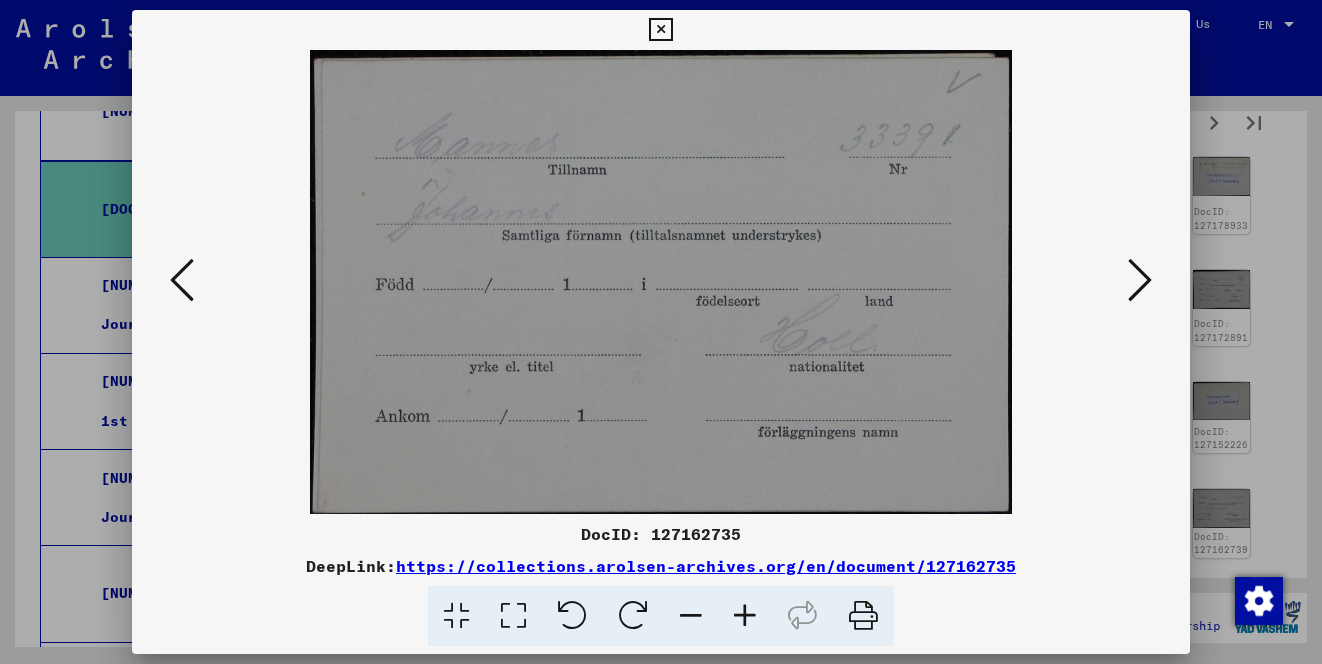 click at bounding box center [1140, 280] 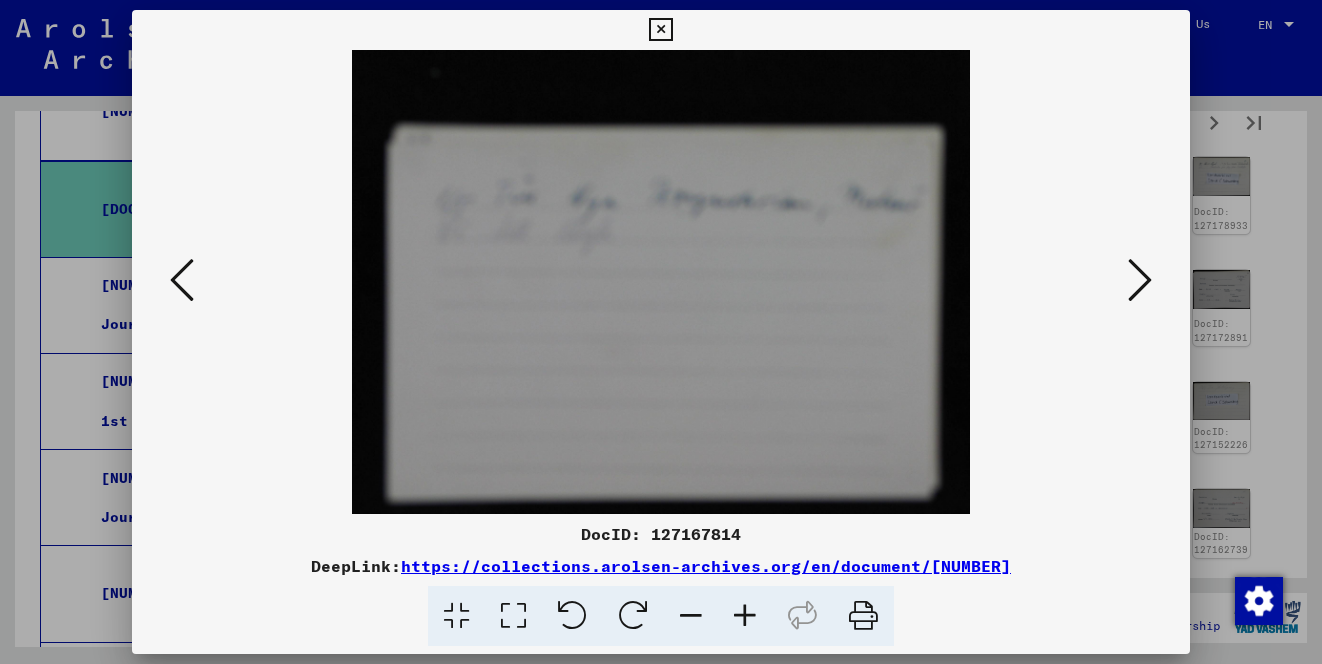 click at bounding box center [1140, 280] 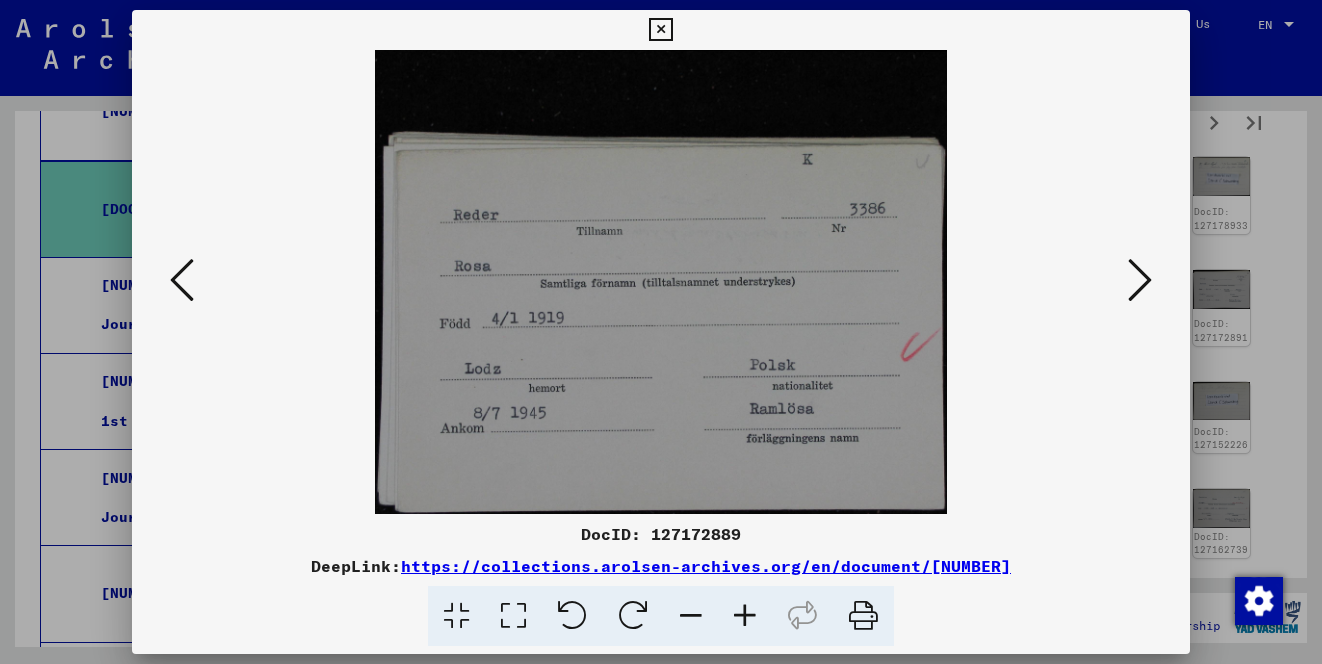 click at bounding box center (1140, 280) 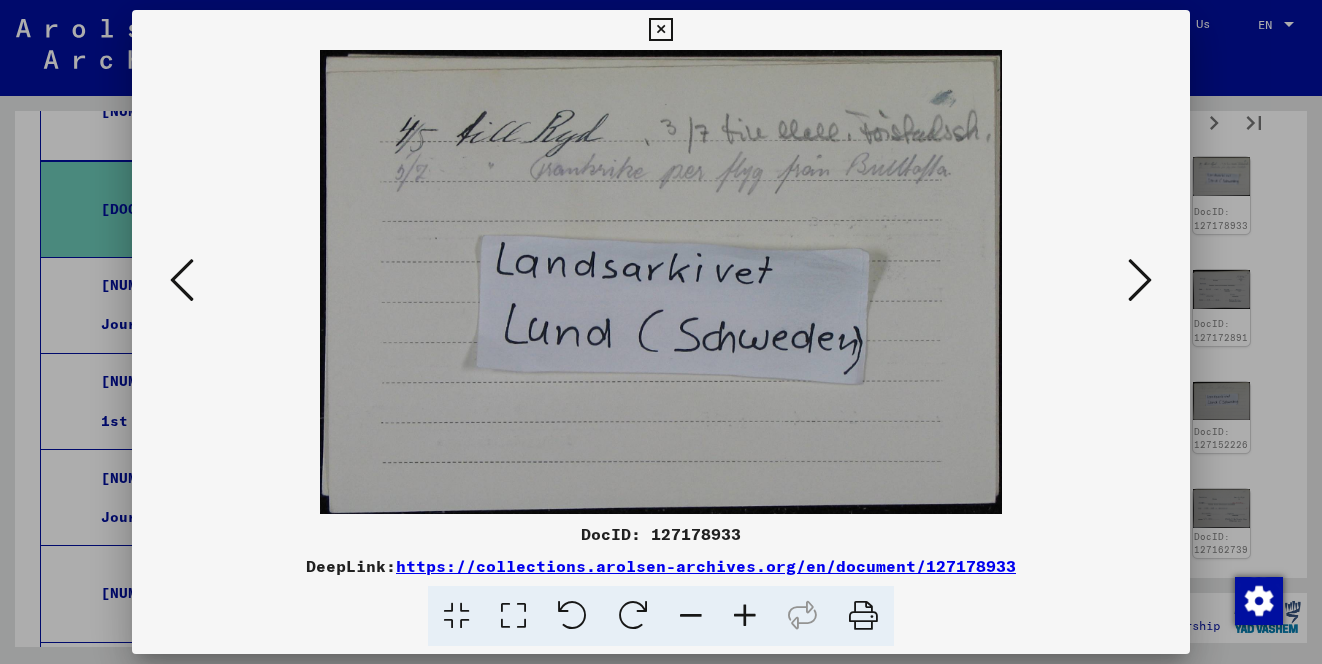 click at bounding box center [1140, 280] 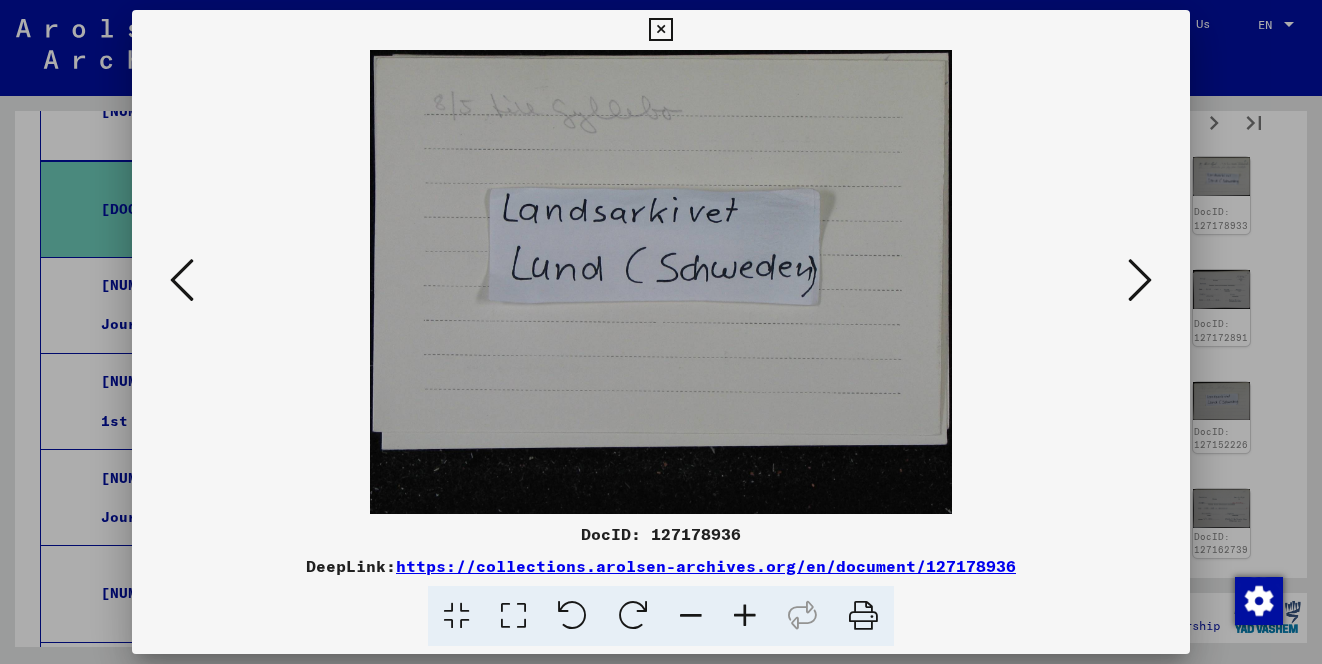 click at bounding box center [1140, 280] 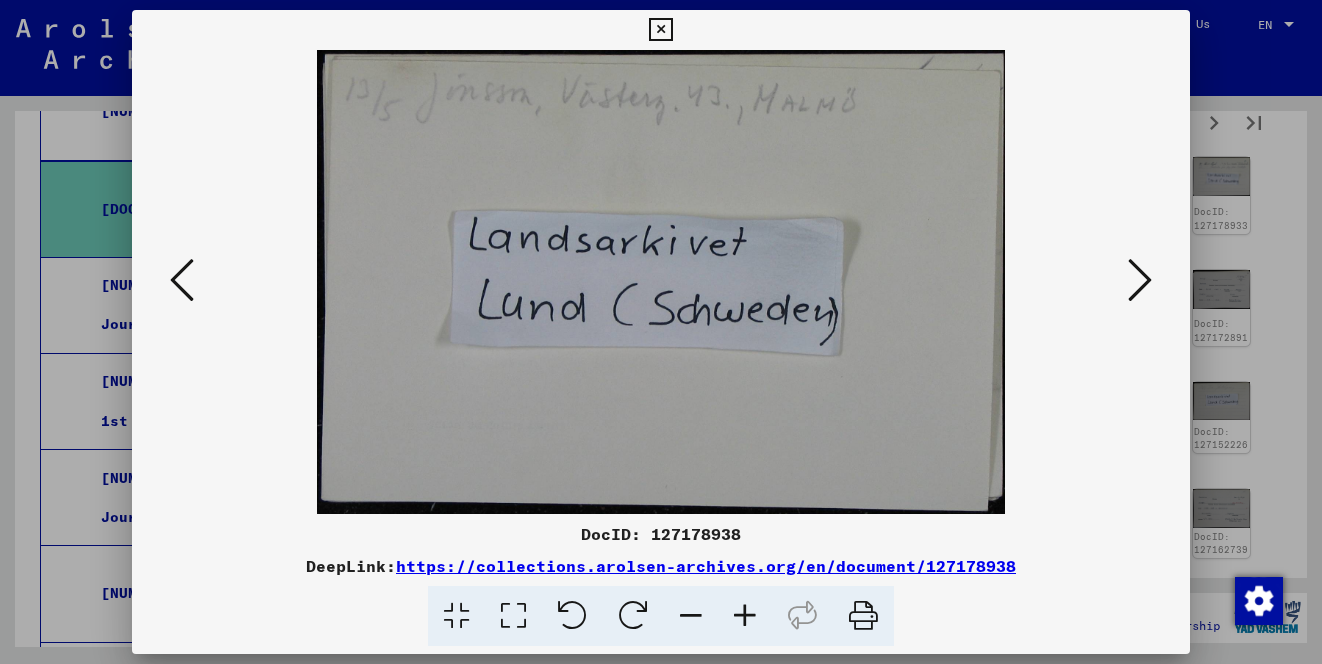 click at bounding box center (1140, 280) 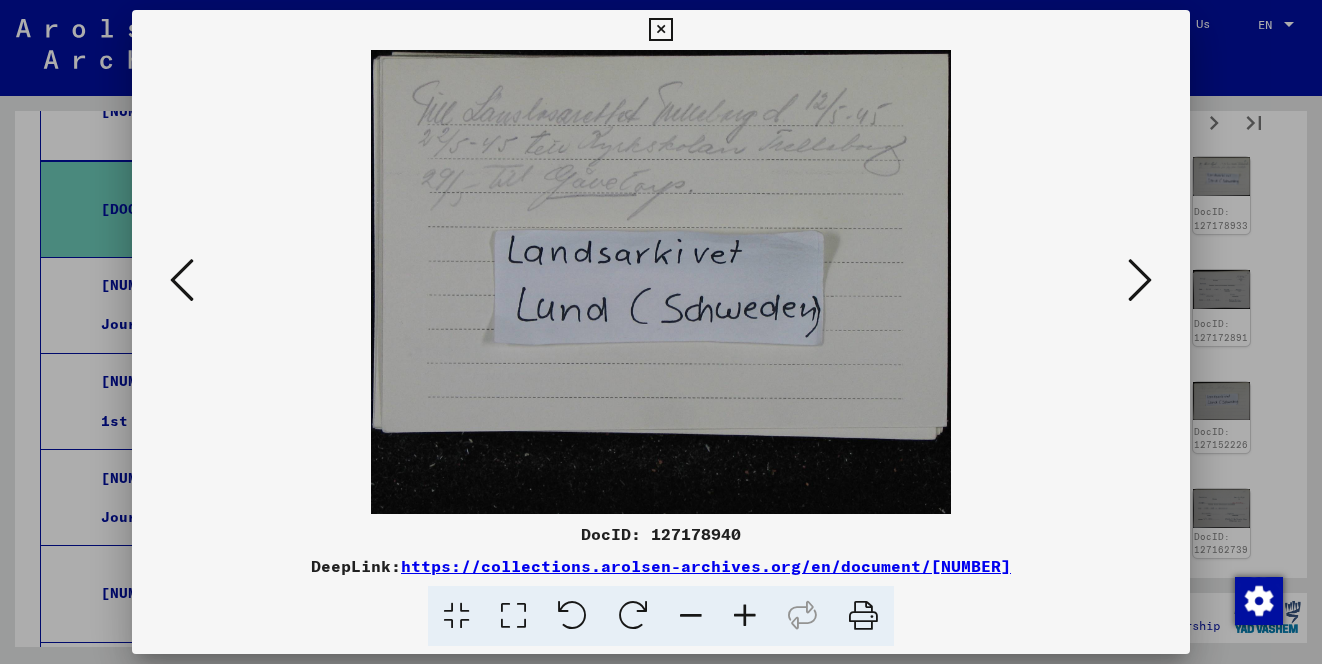click at bounding box center [1140, 280] 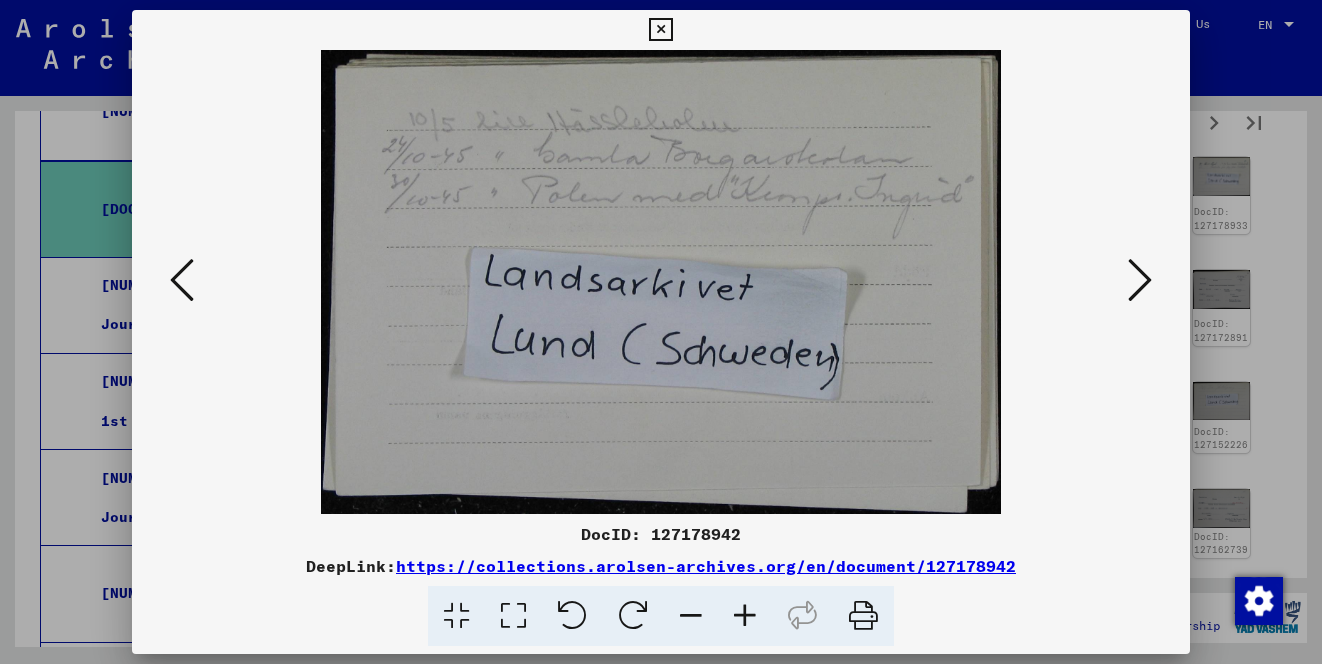 click at bounding box center [1140, 280] 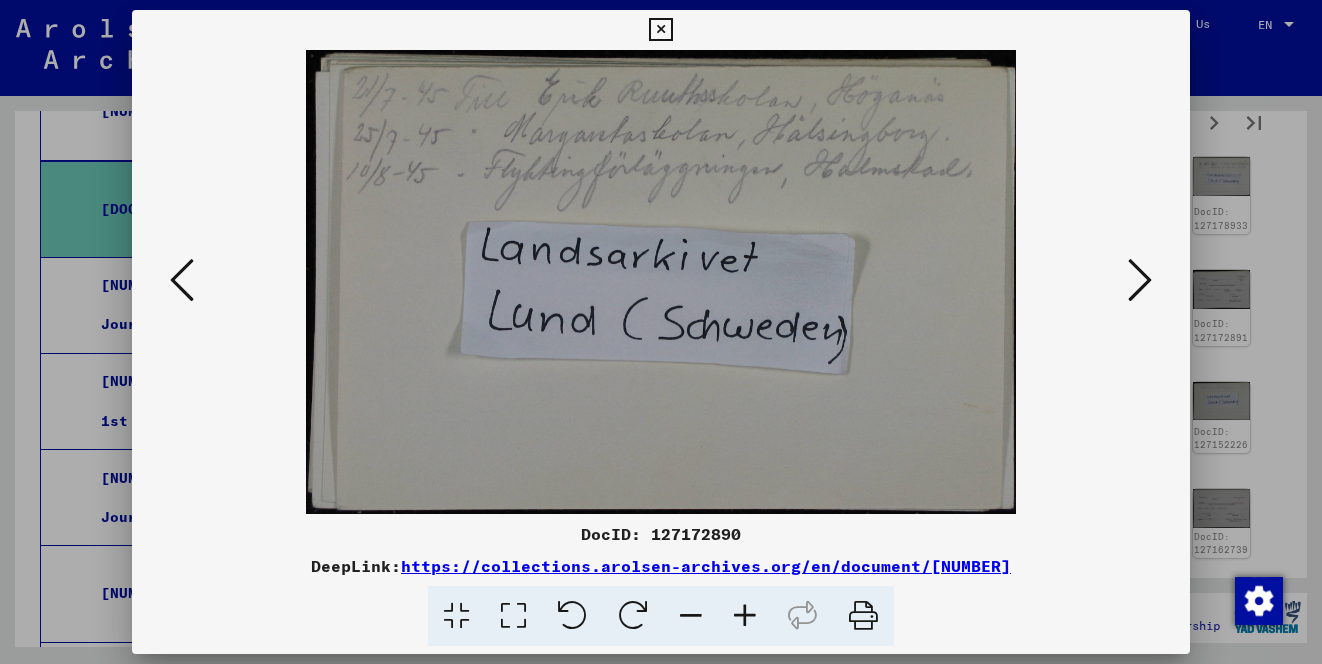 click at bounding box center [1140, 280] 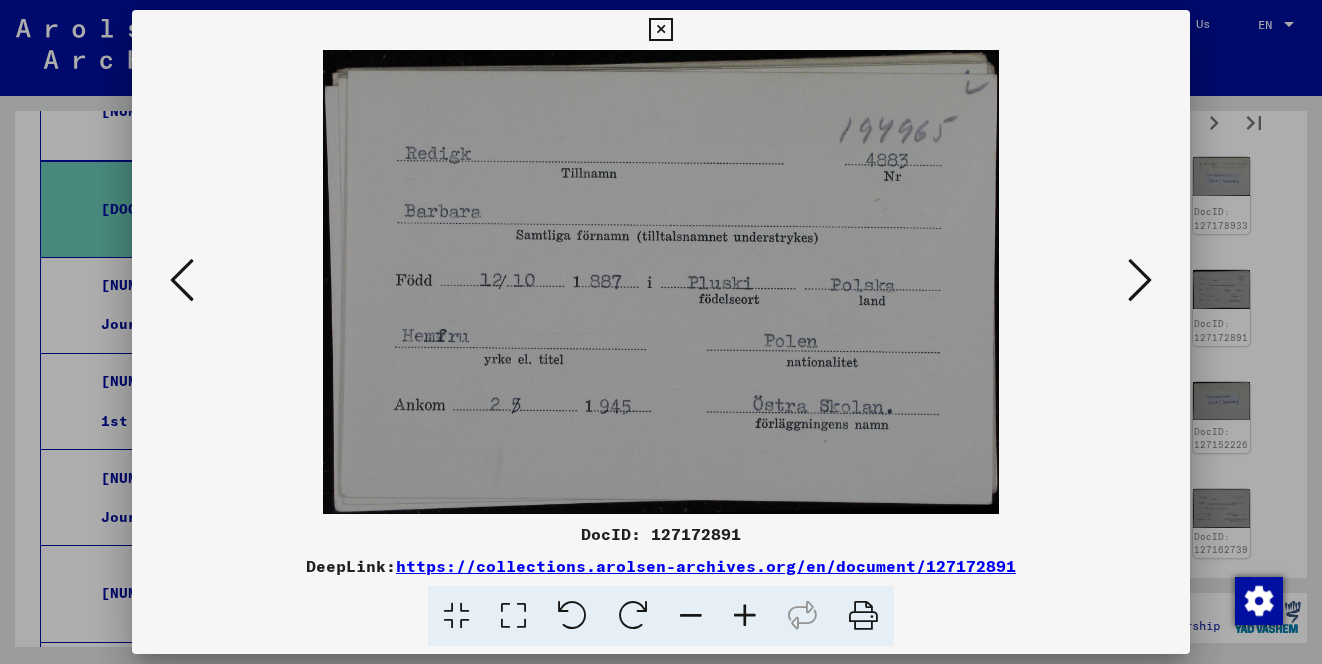 click at bounding box center [1140, 280] 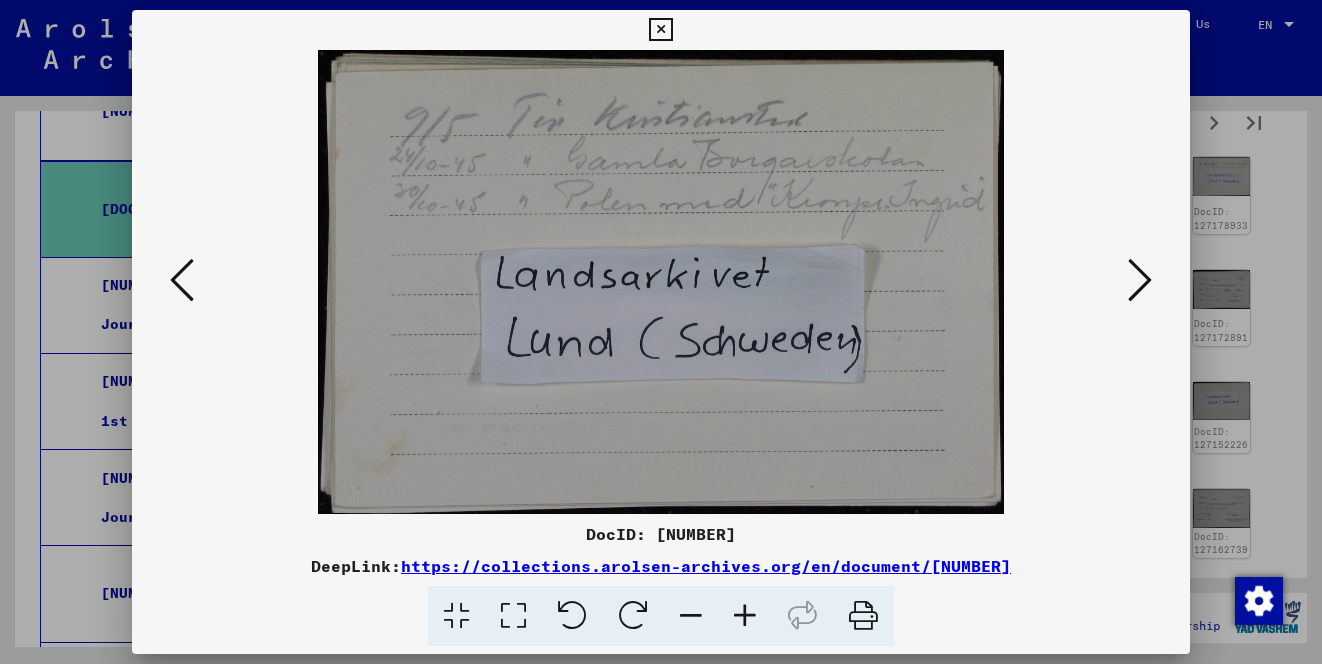 click at bounding box center [1140, 280] 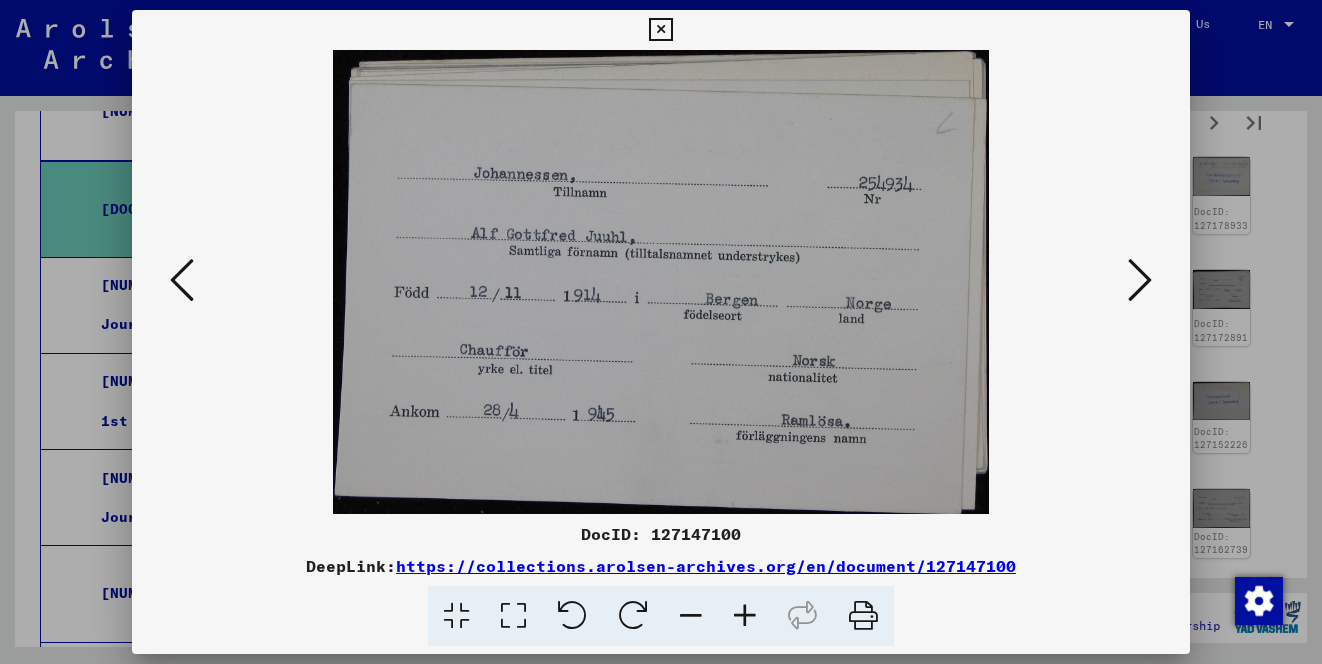 type 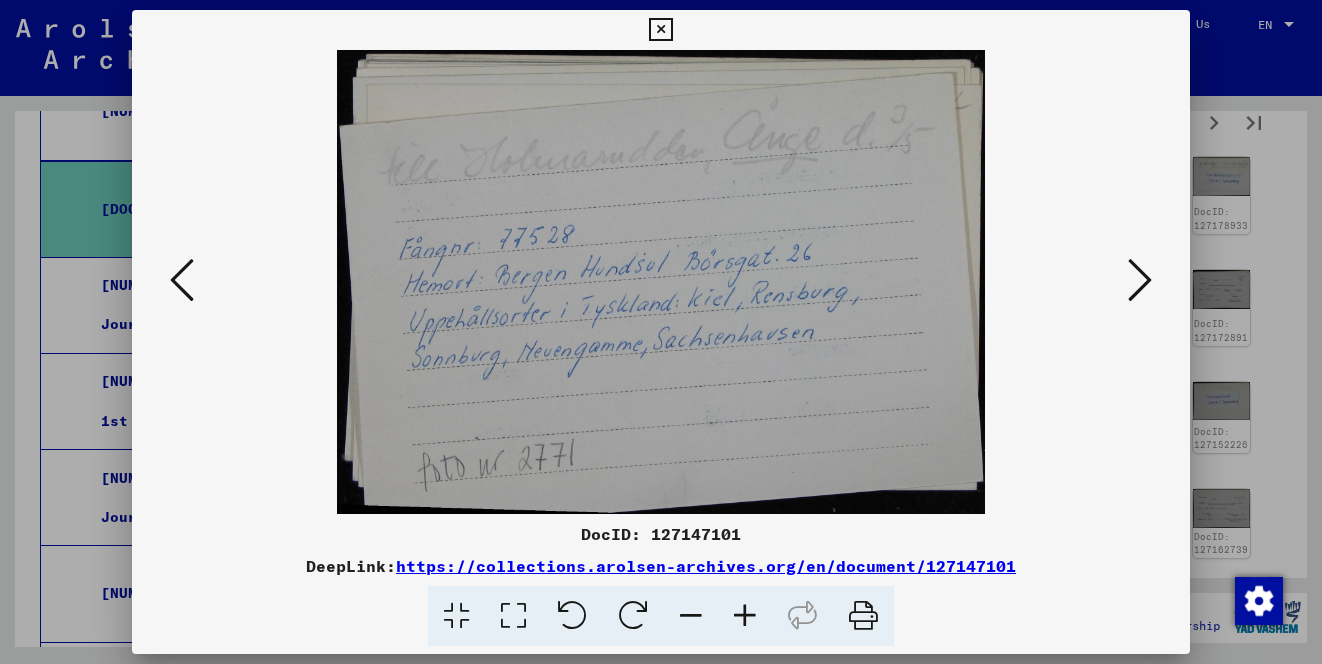 click at bounding box center [1140, 280] 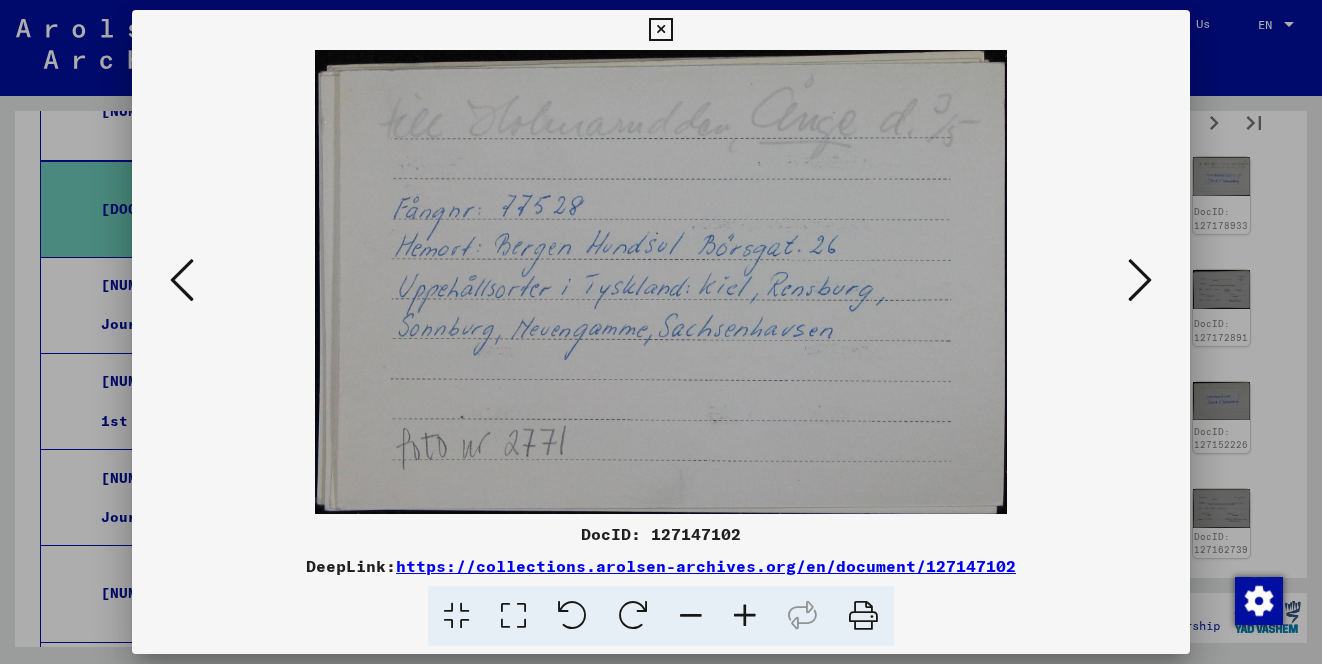 click at bounding box center (1140, 280) 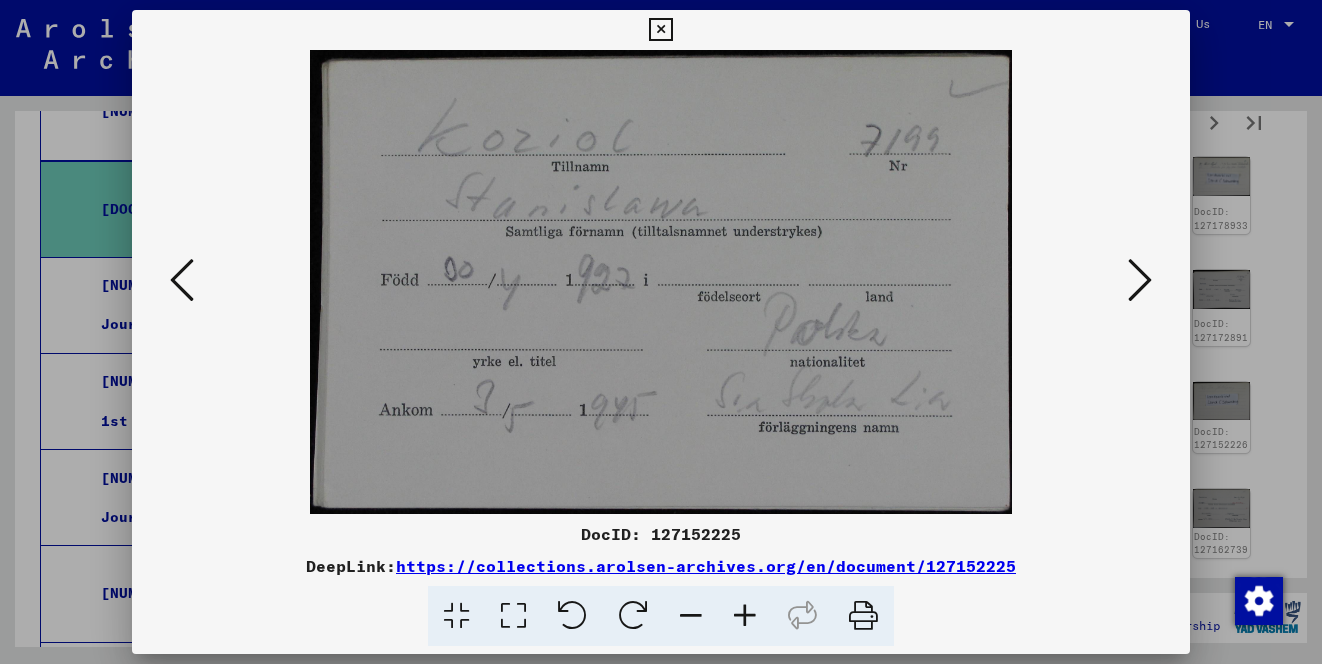 click at bounding box center (1140, 280) 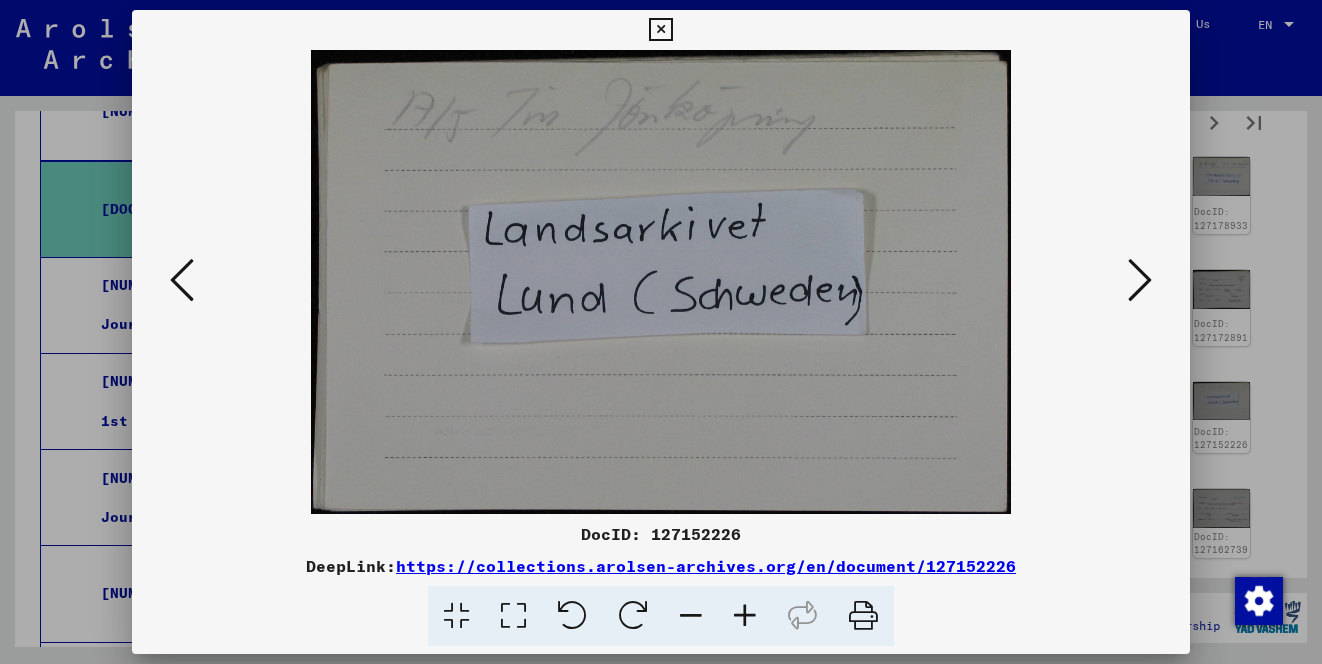 click at bounding box center (1140, 280) 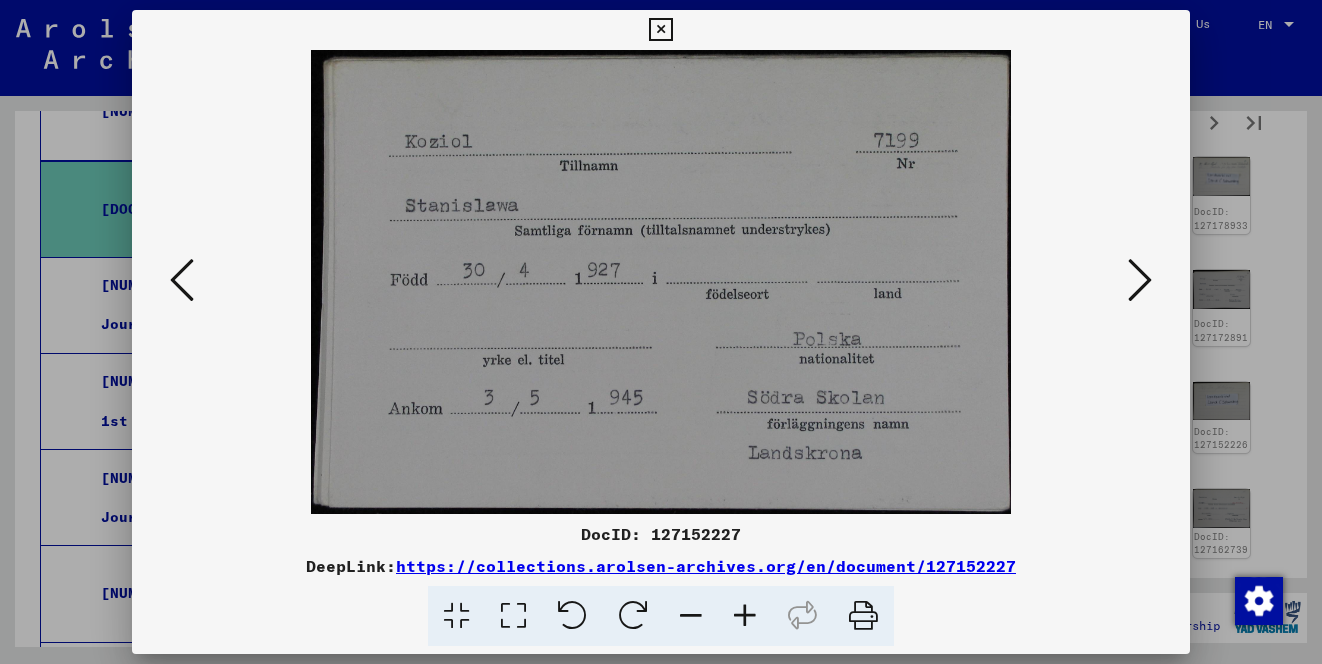 click at bounding box center (1140, 280) 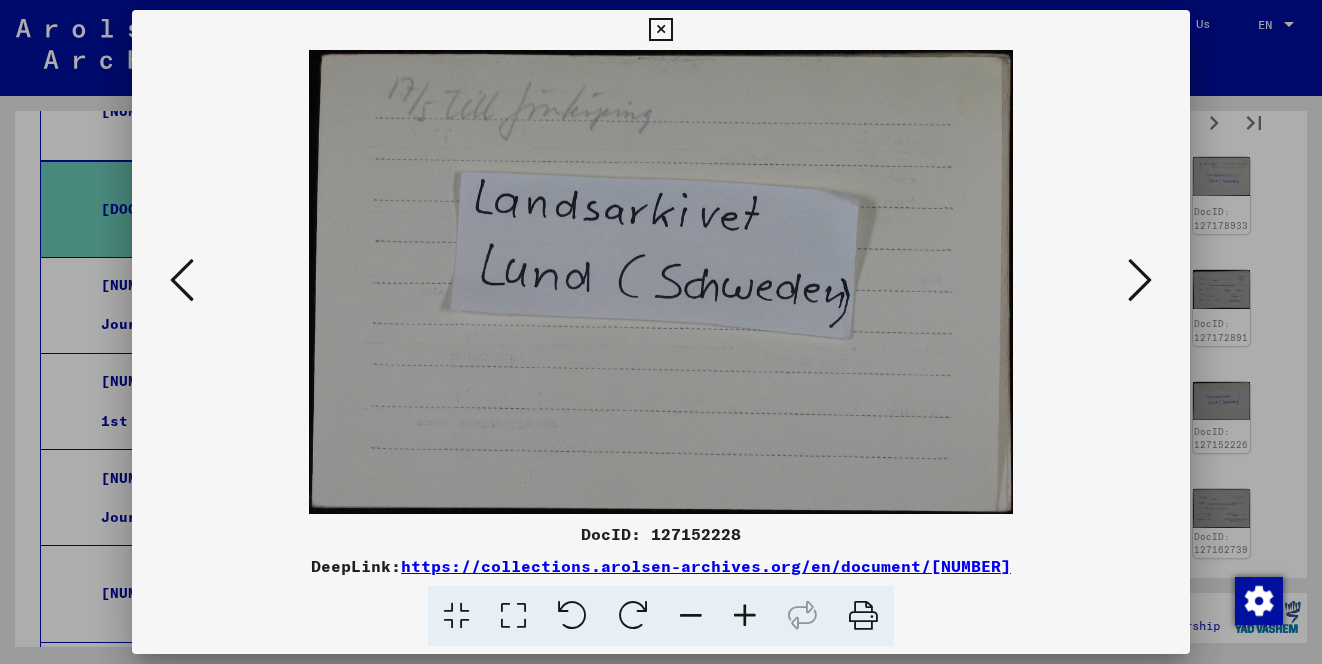 click at bounding box center [1140, 280] 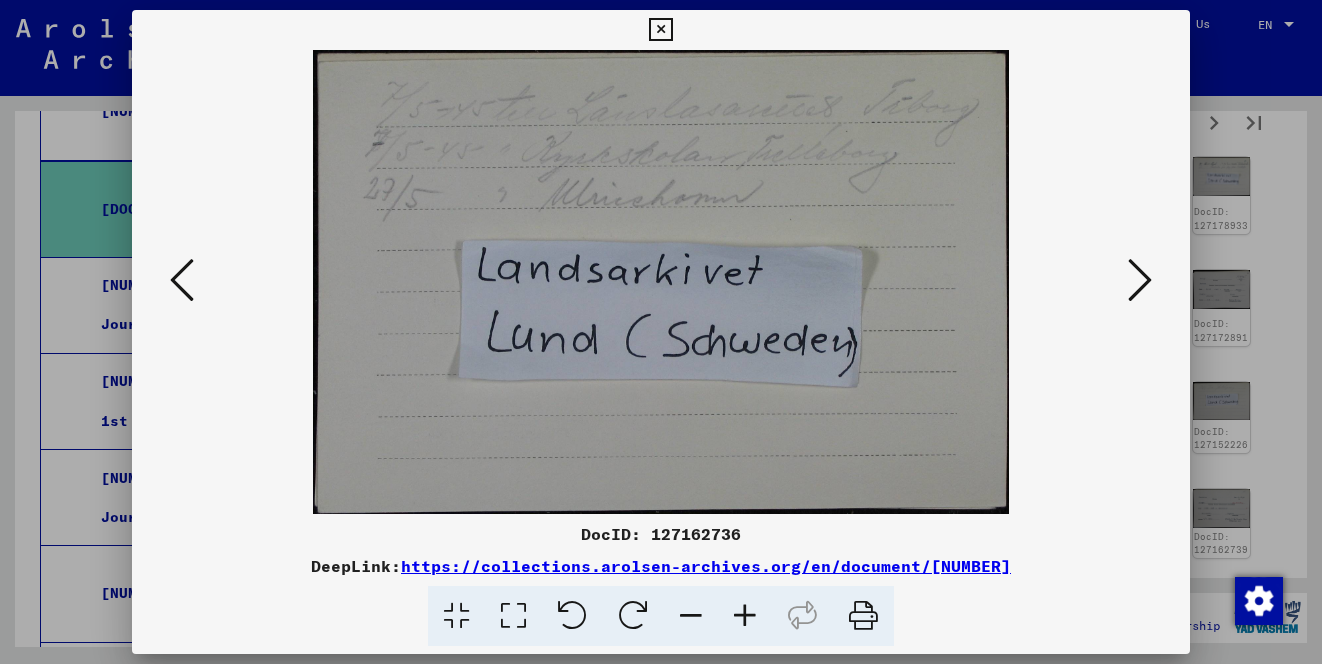 click at bounding box center [1140, 280] 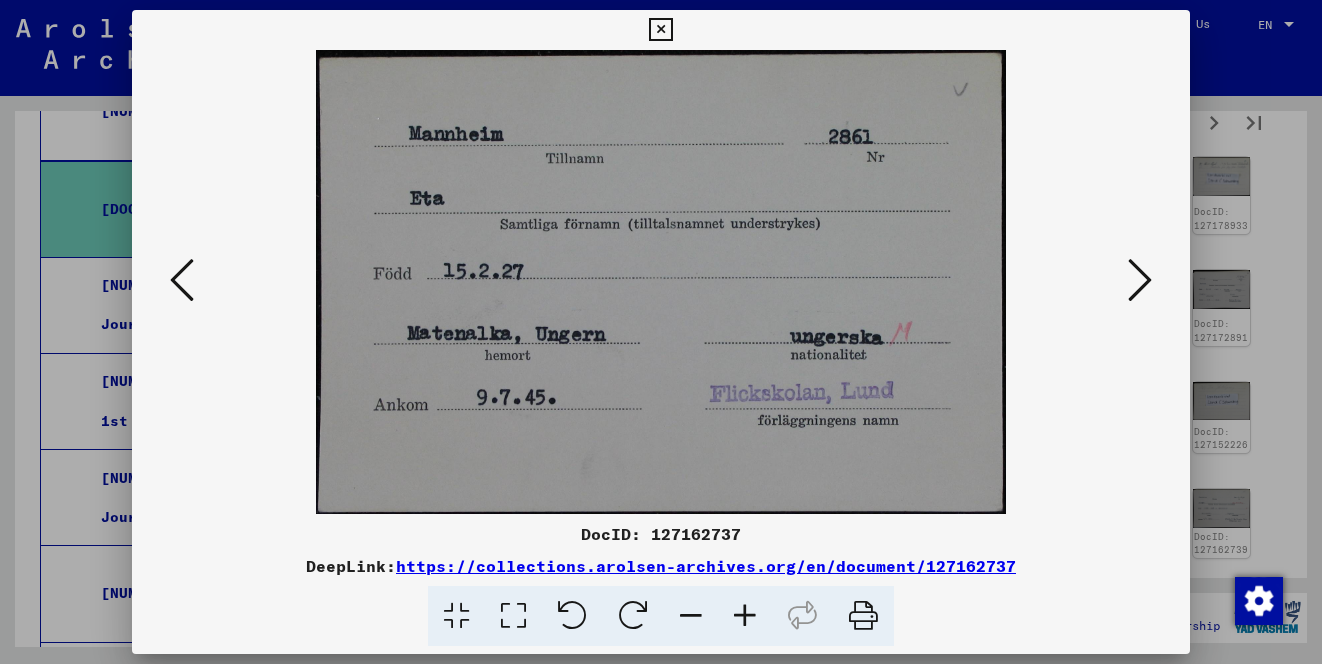 click at bounding box center [1140, 280] 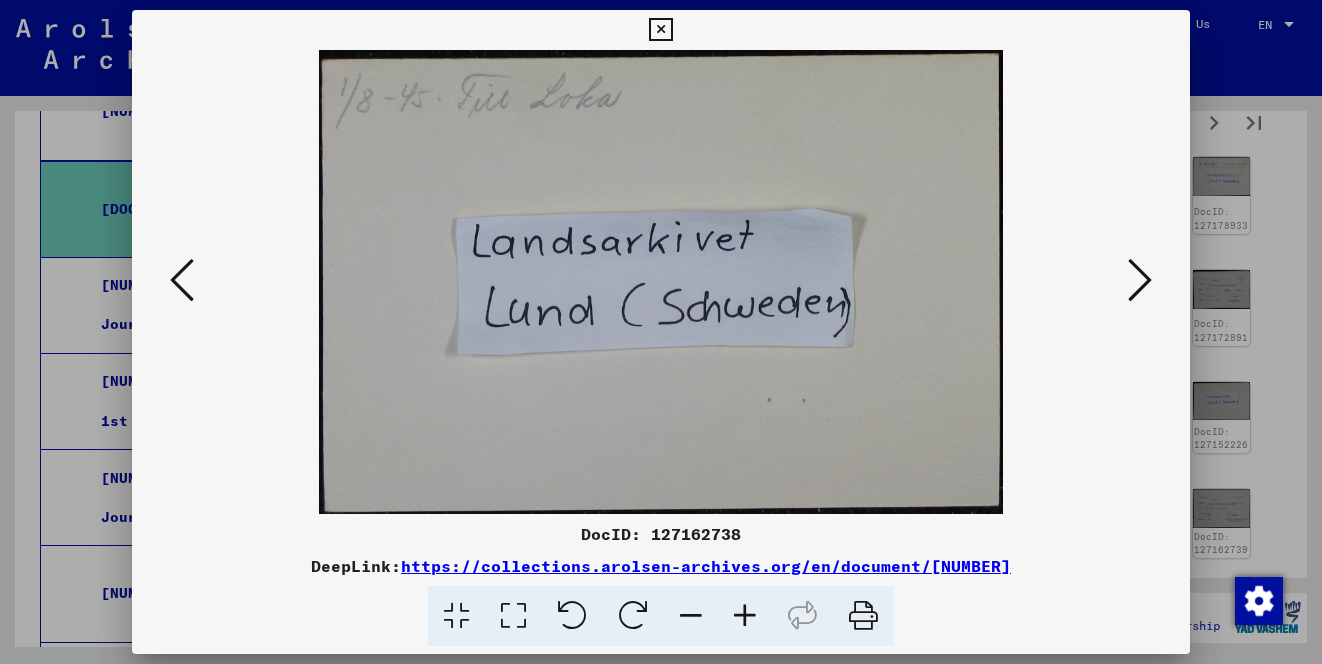 click at bounding box center (1140, 280) 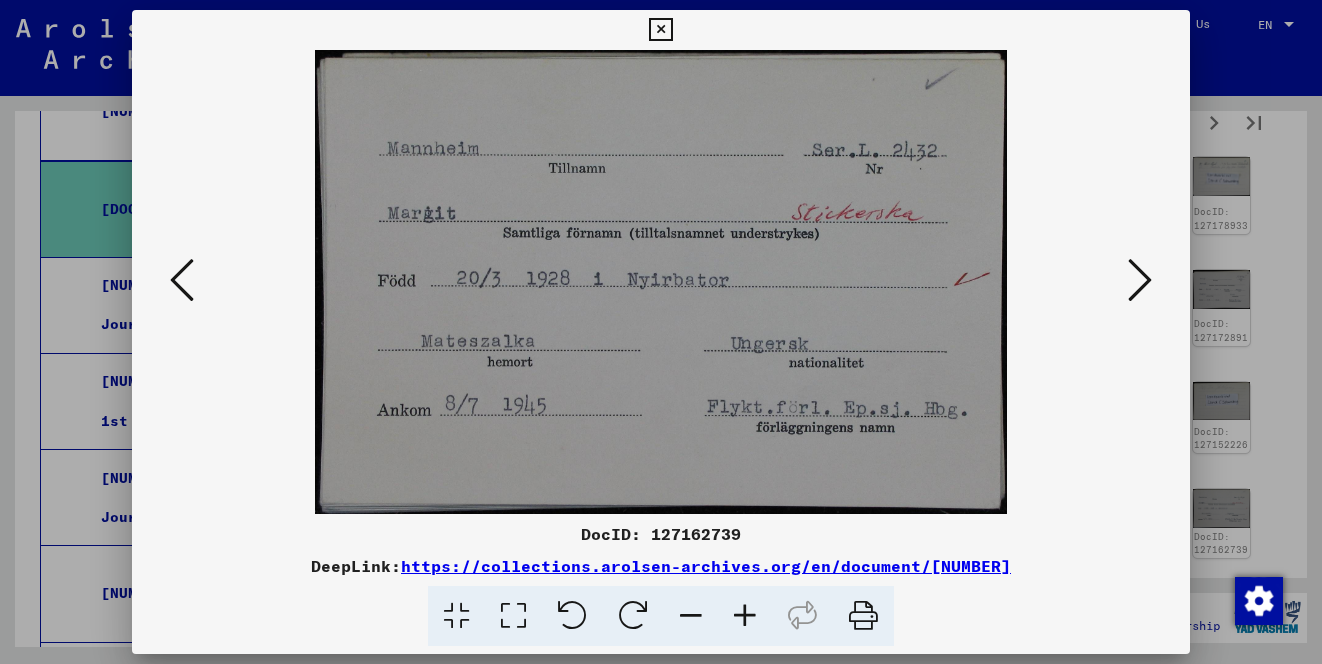 click at bounding box center (1140, 280) 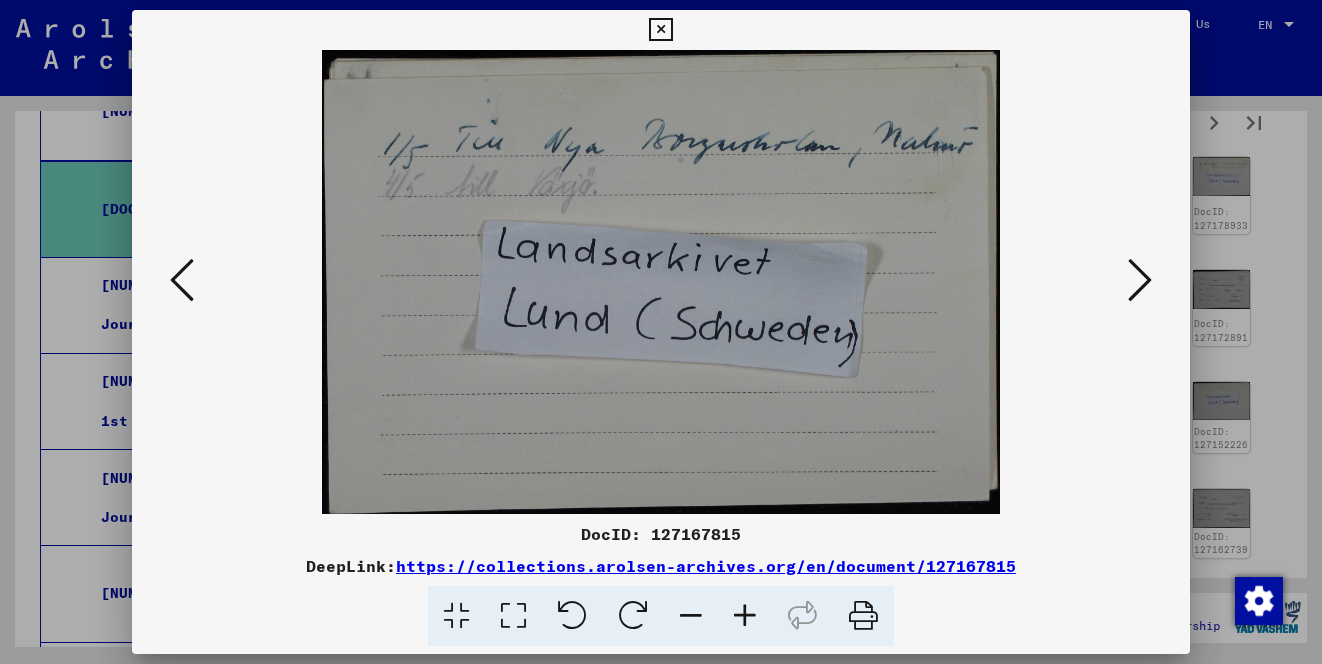 click at bounding box center [1140, 280] 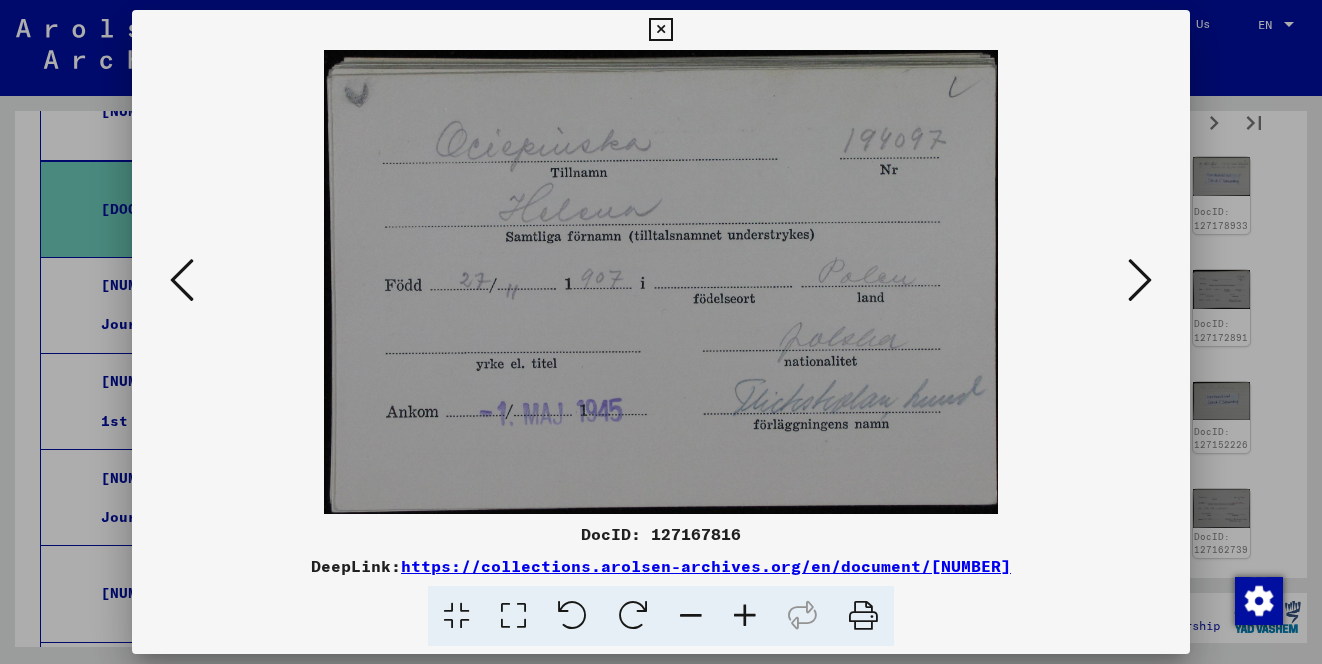 click at bounding box center [1140, 280] 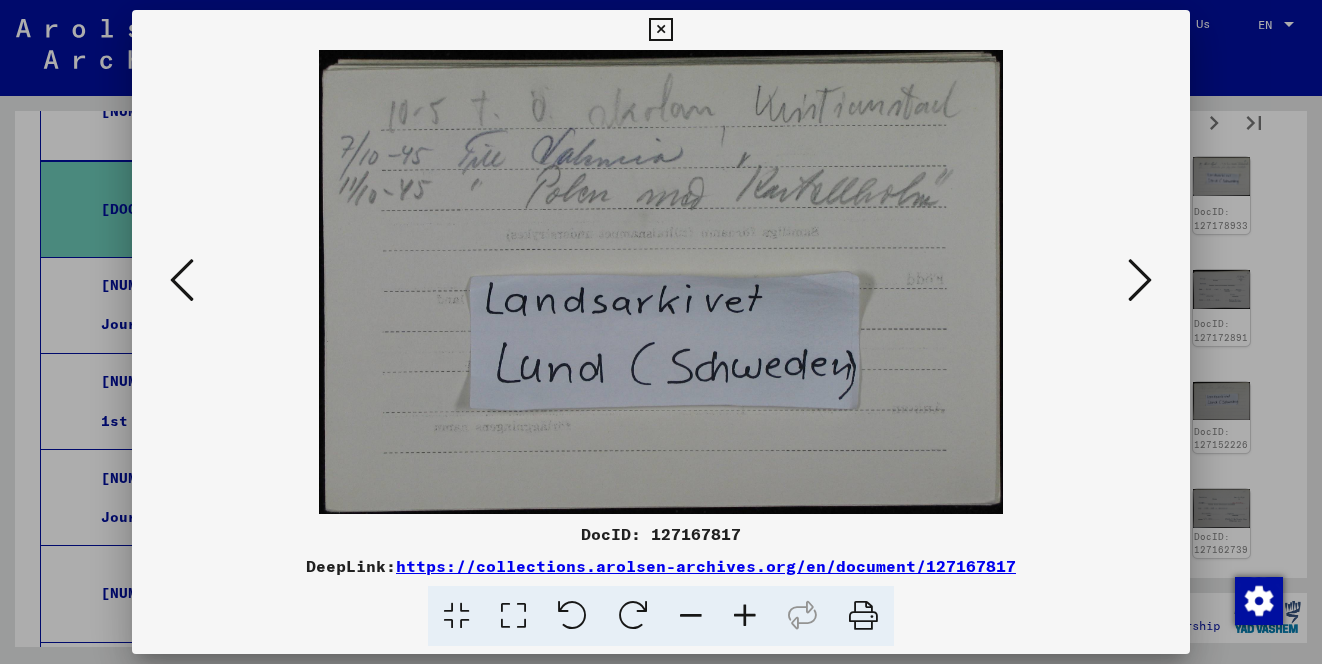 click at bounding box center (1140, 280) 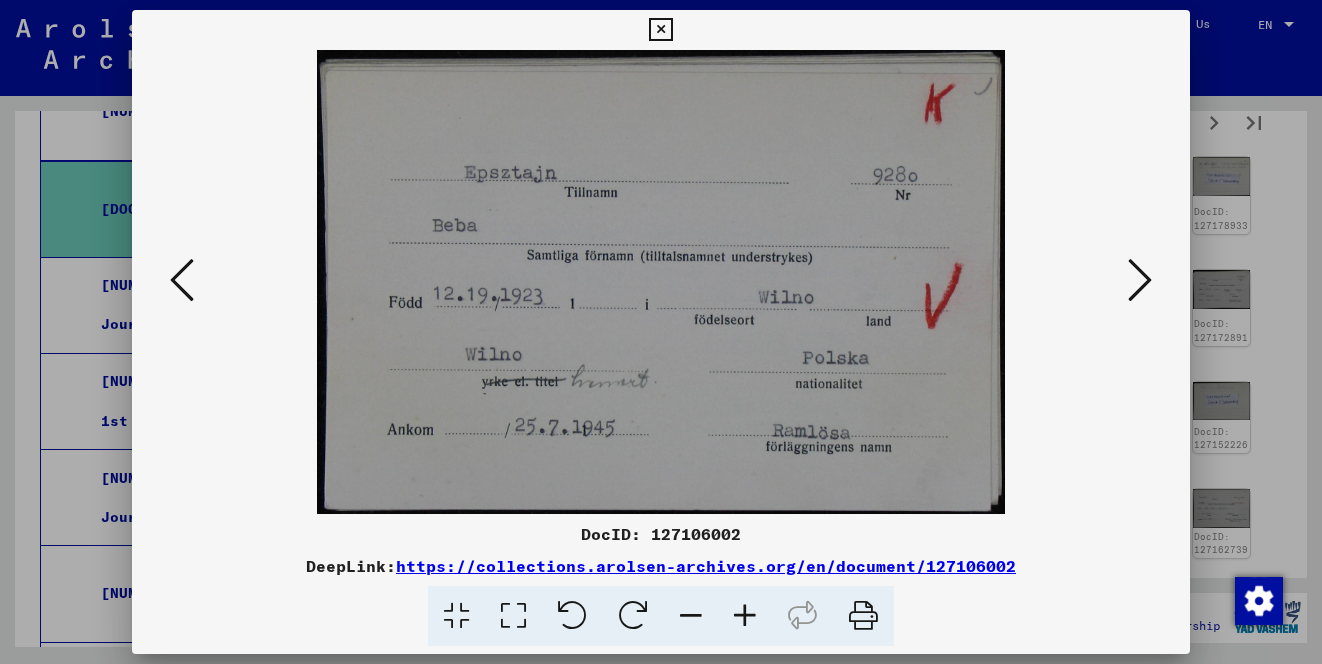click at bounding box center [1140, 280] 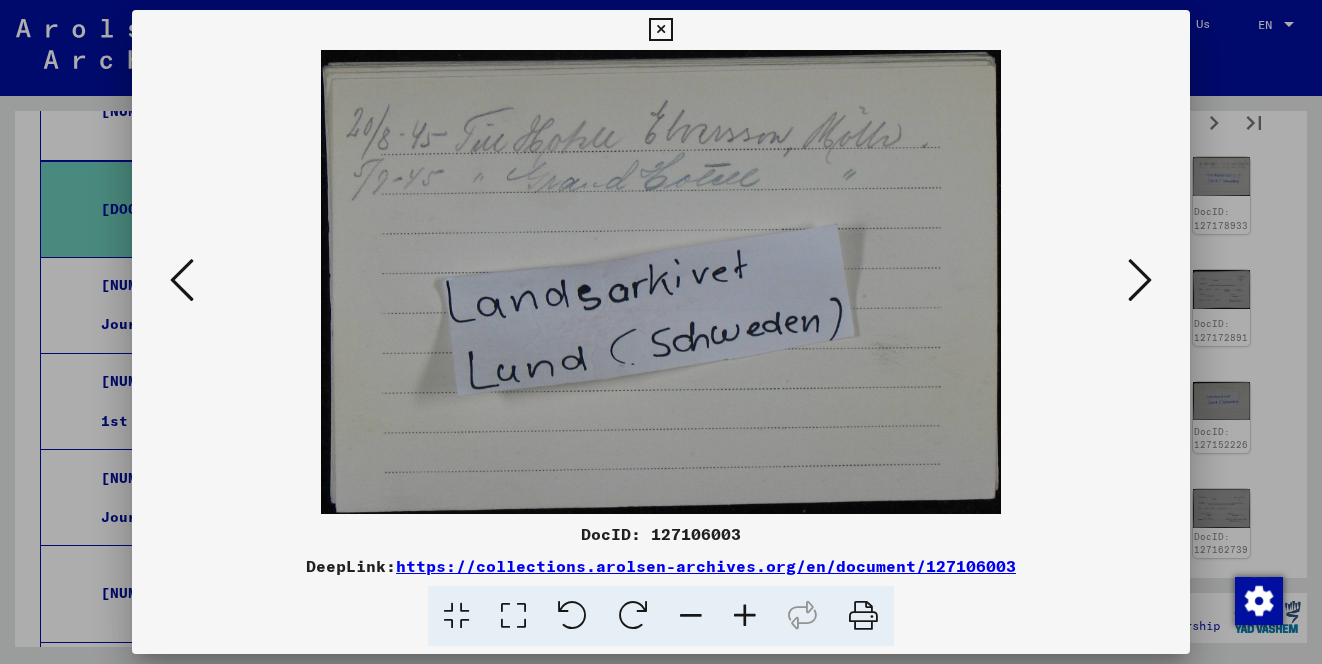 click at bounding box center (1140, 280) 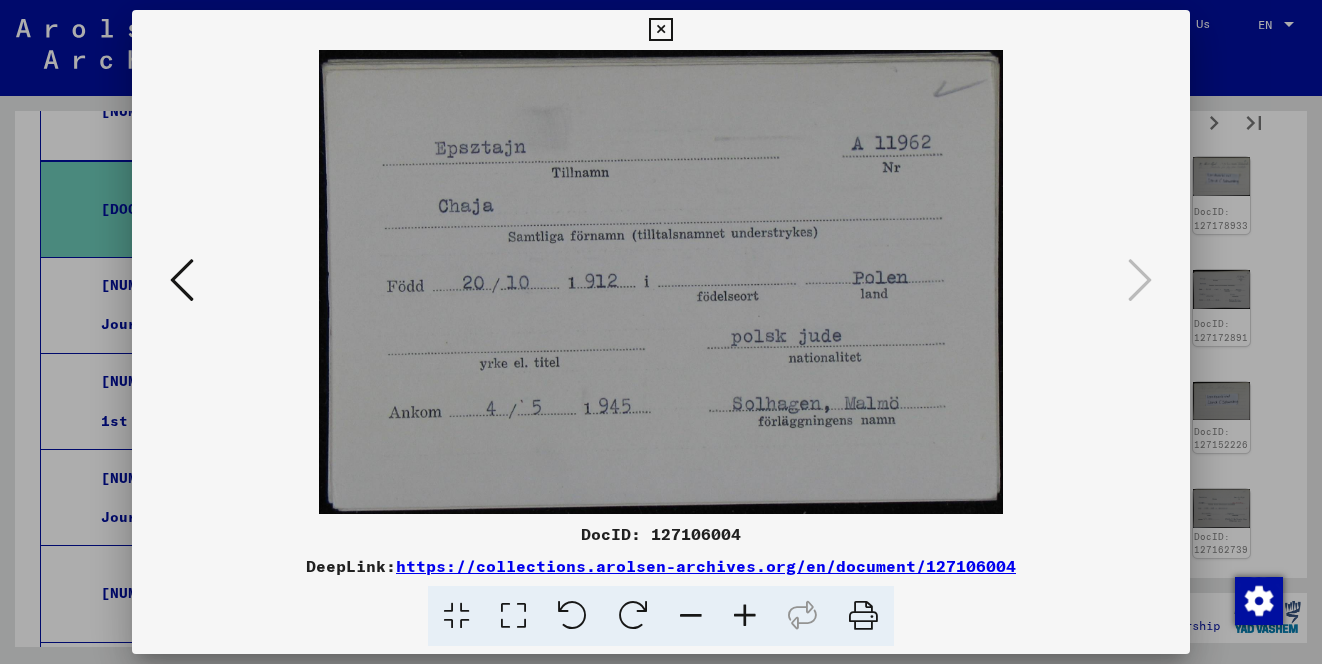 click at bounding box center (660, 30) 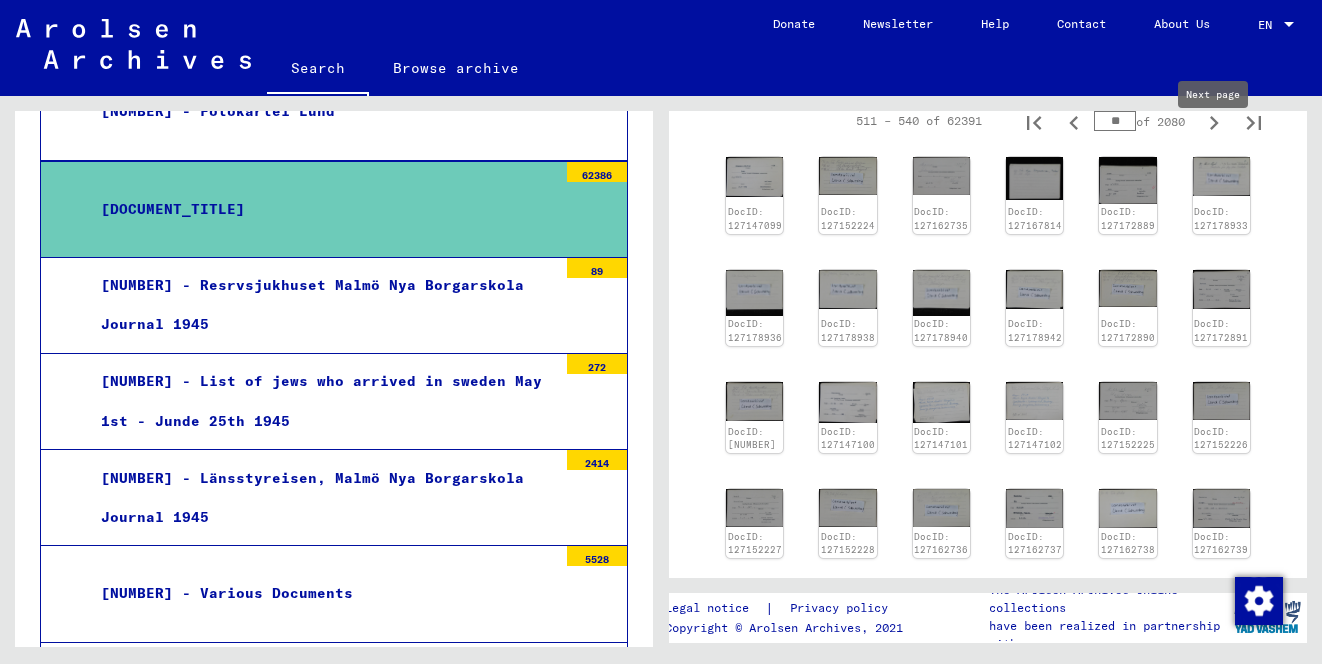 click 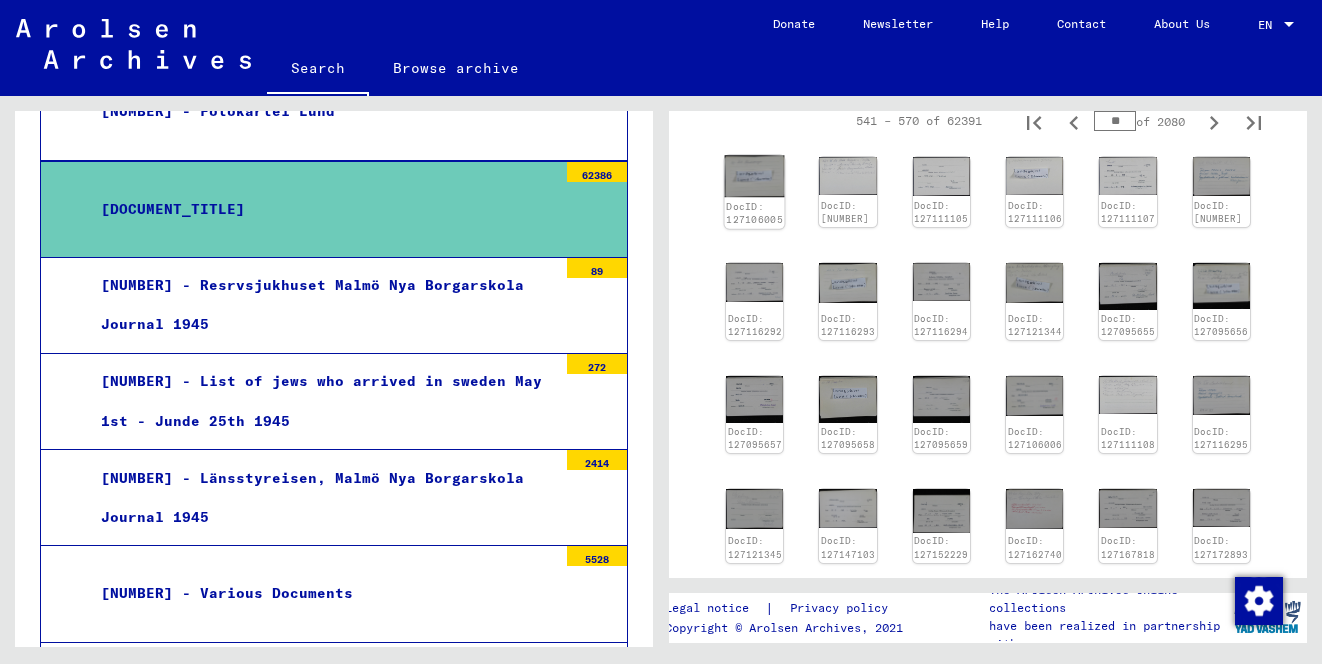 click 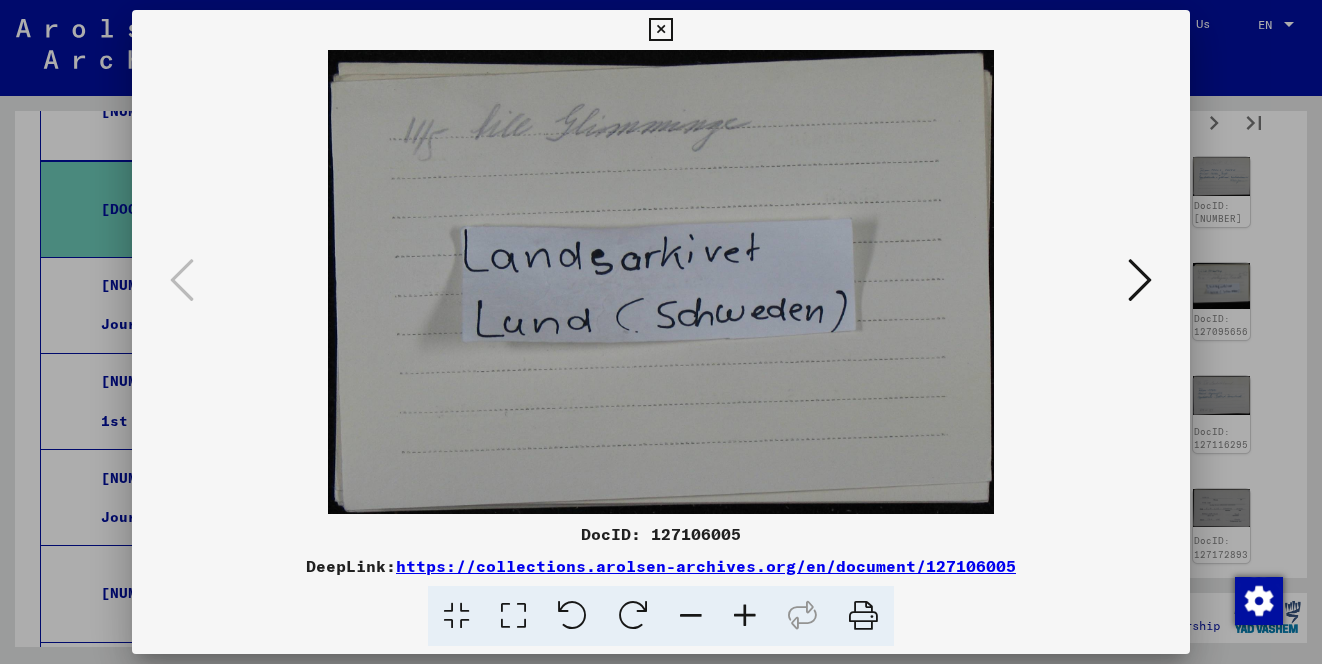 click at bounding box center (1140, 280) 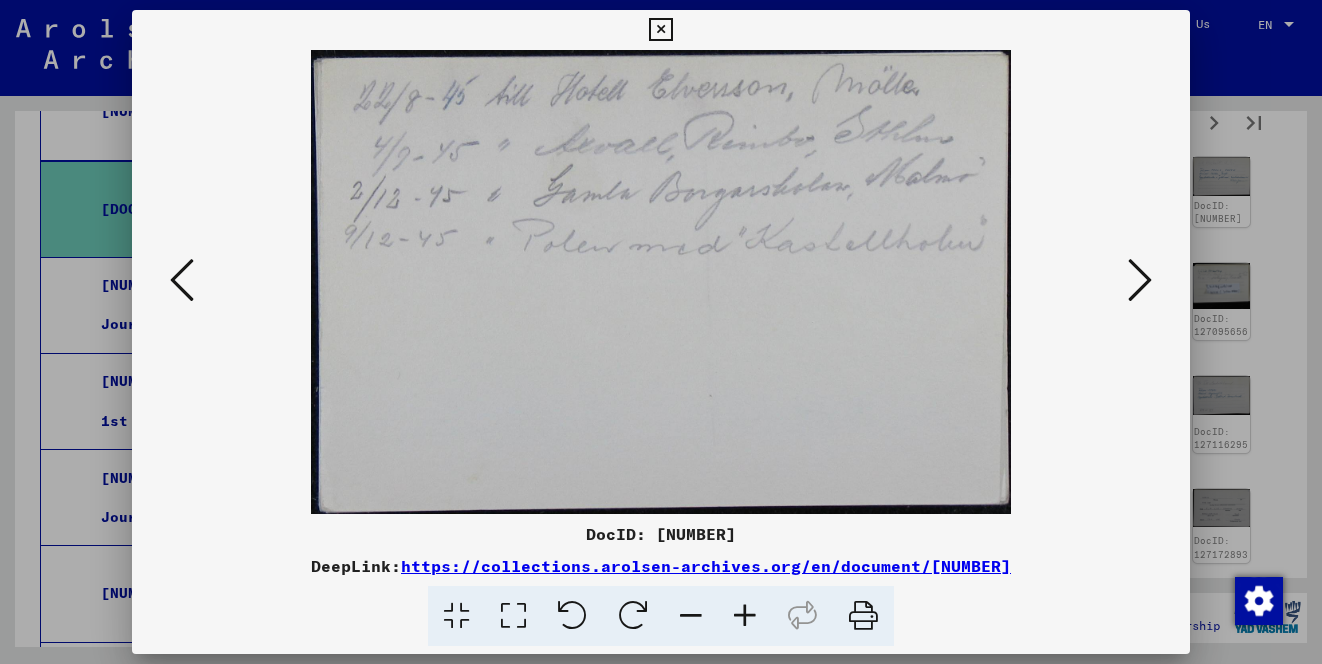 click at bounding box center (1140, 280) 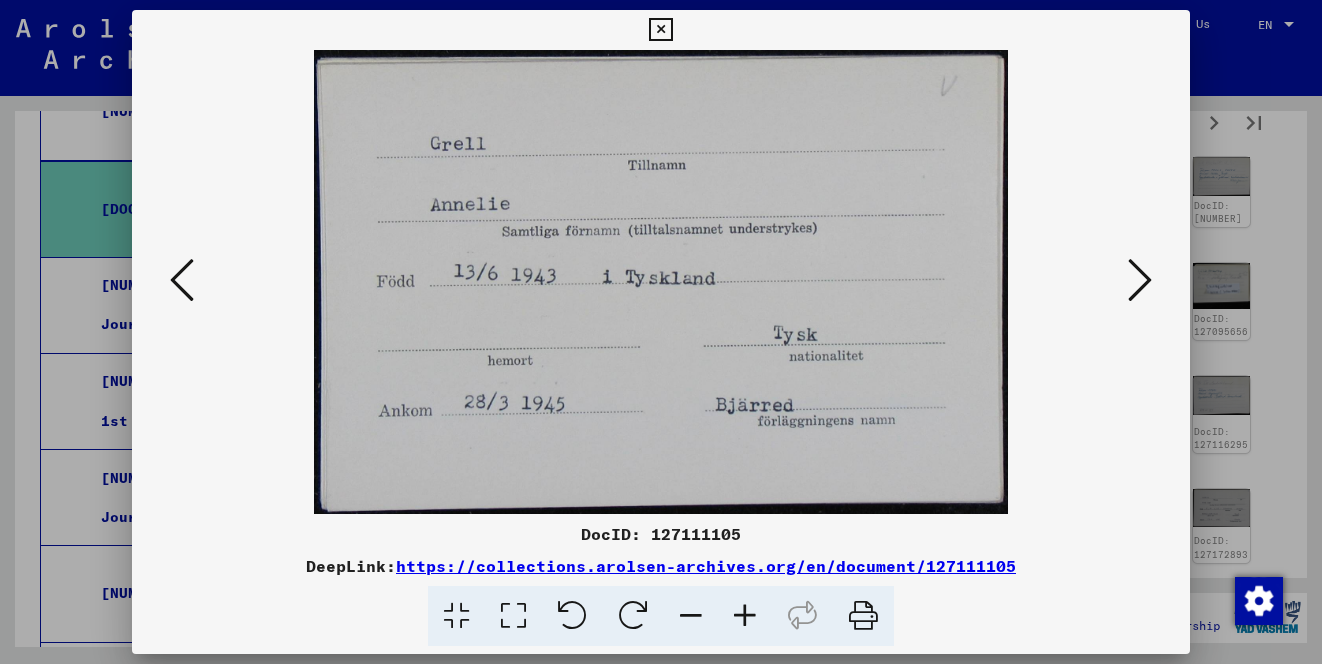click at bounding box center (1140, 280) 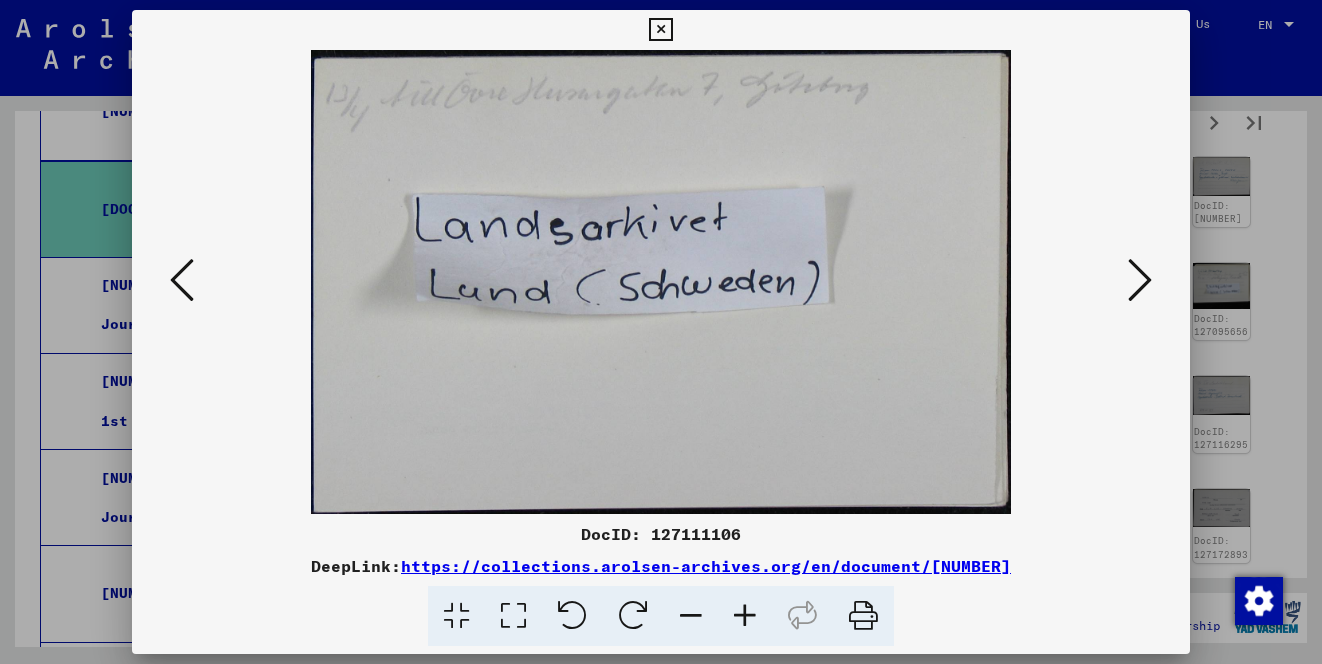 click at bounding box center [1140, 280] 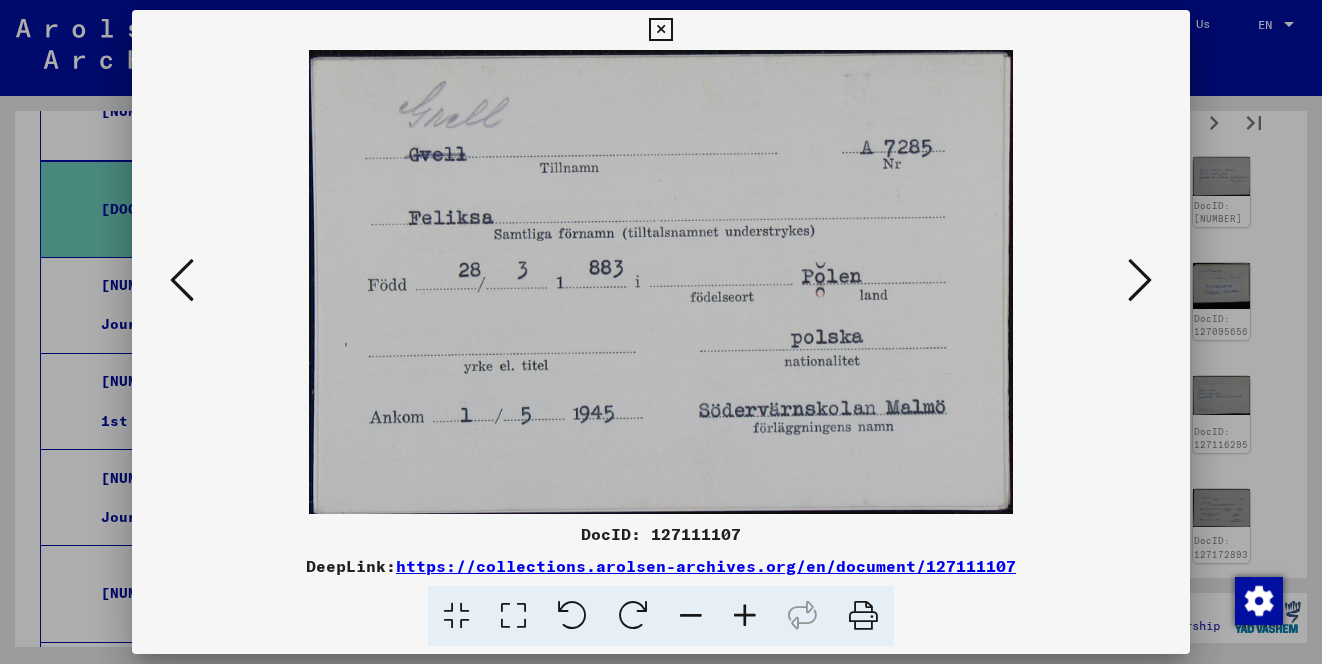 click at bounding box center (1140, 280) 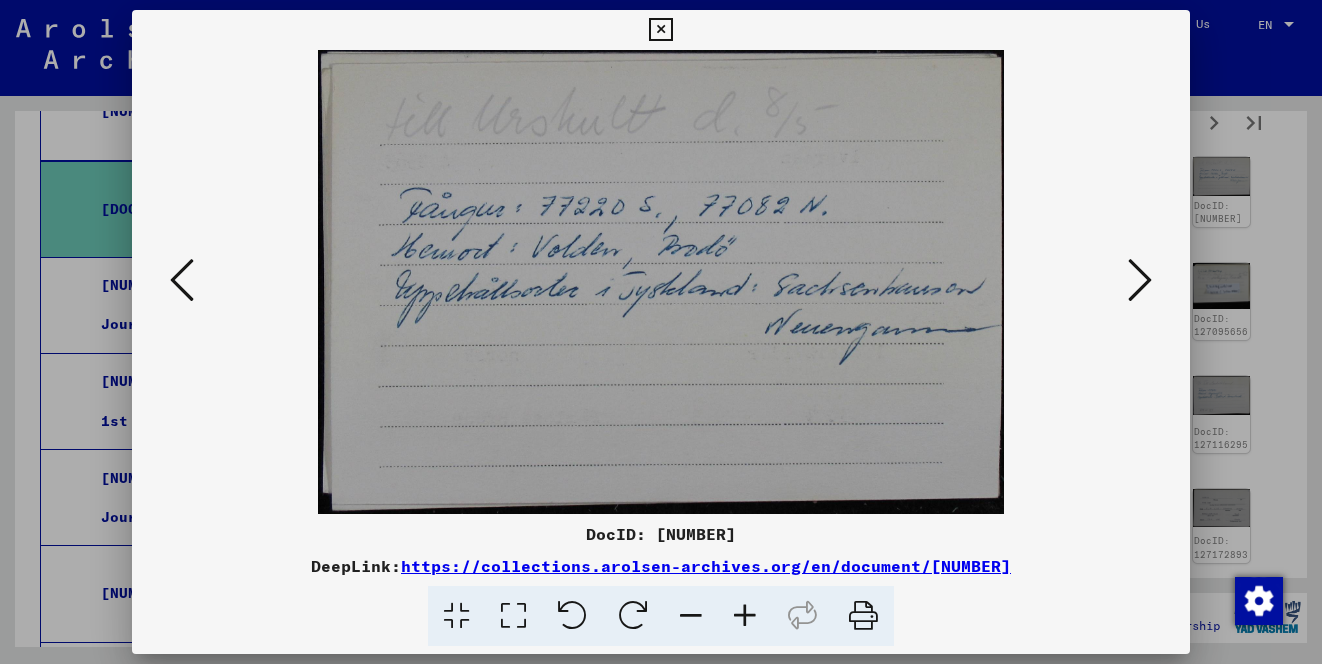click at bounding box center (1140, 280) 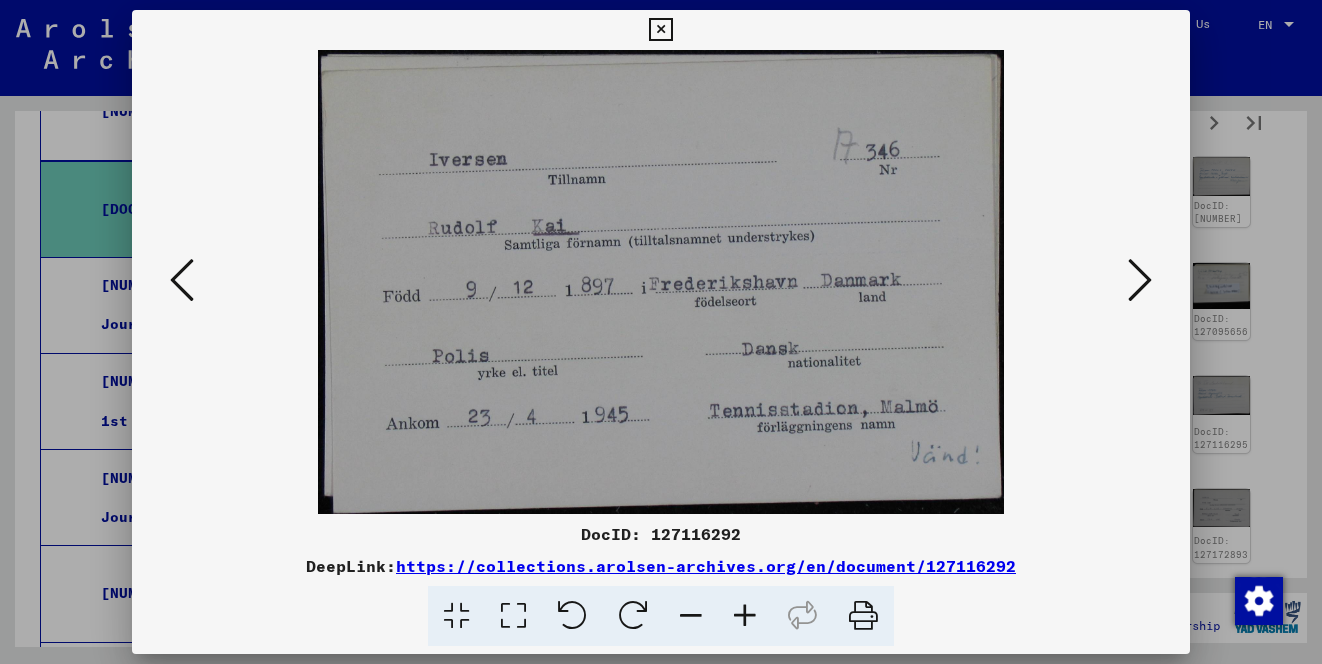 click at bounding box center [1140, 280] 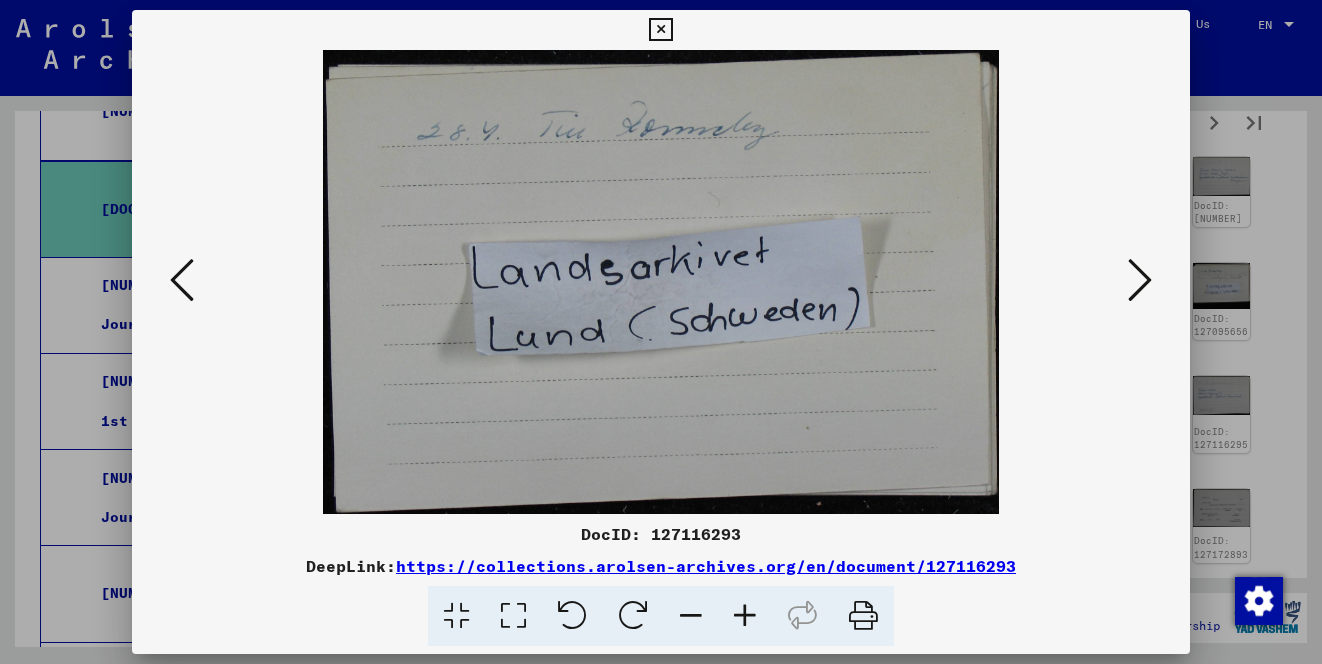 click at bounding box center [1140, 280] 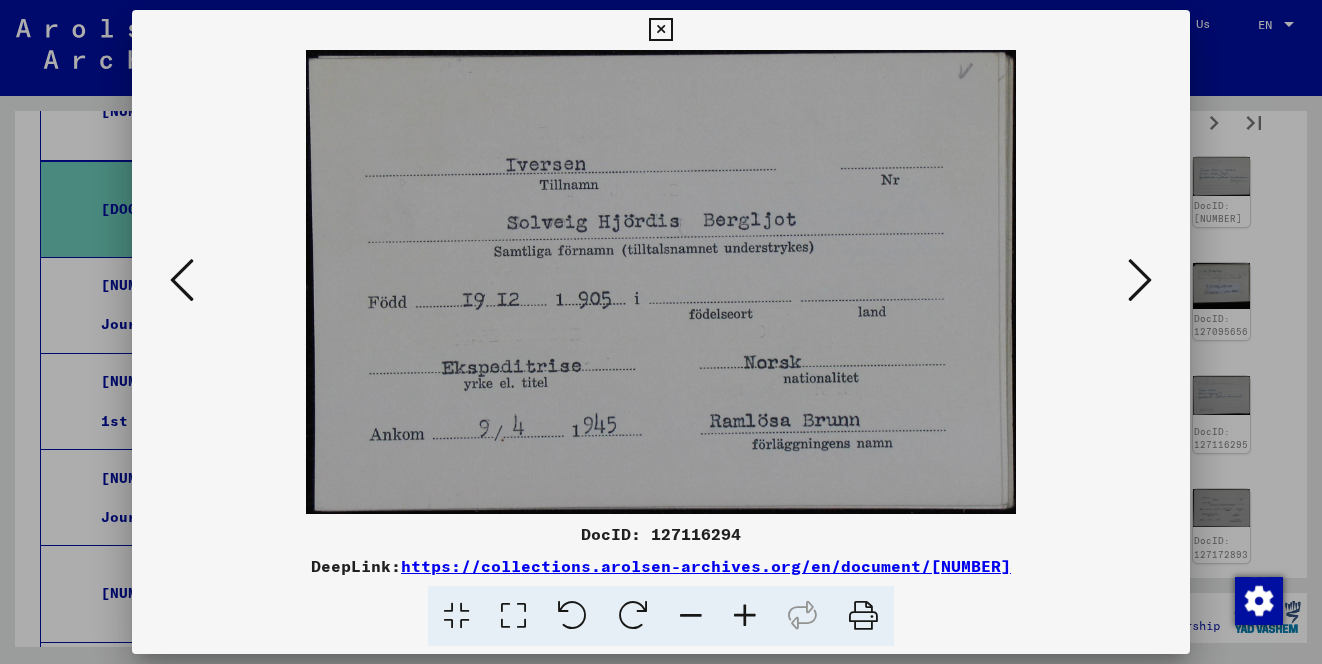 click at bounding box center (1140, 280) 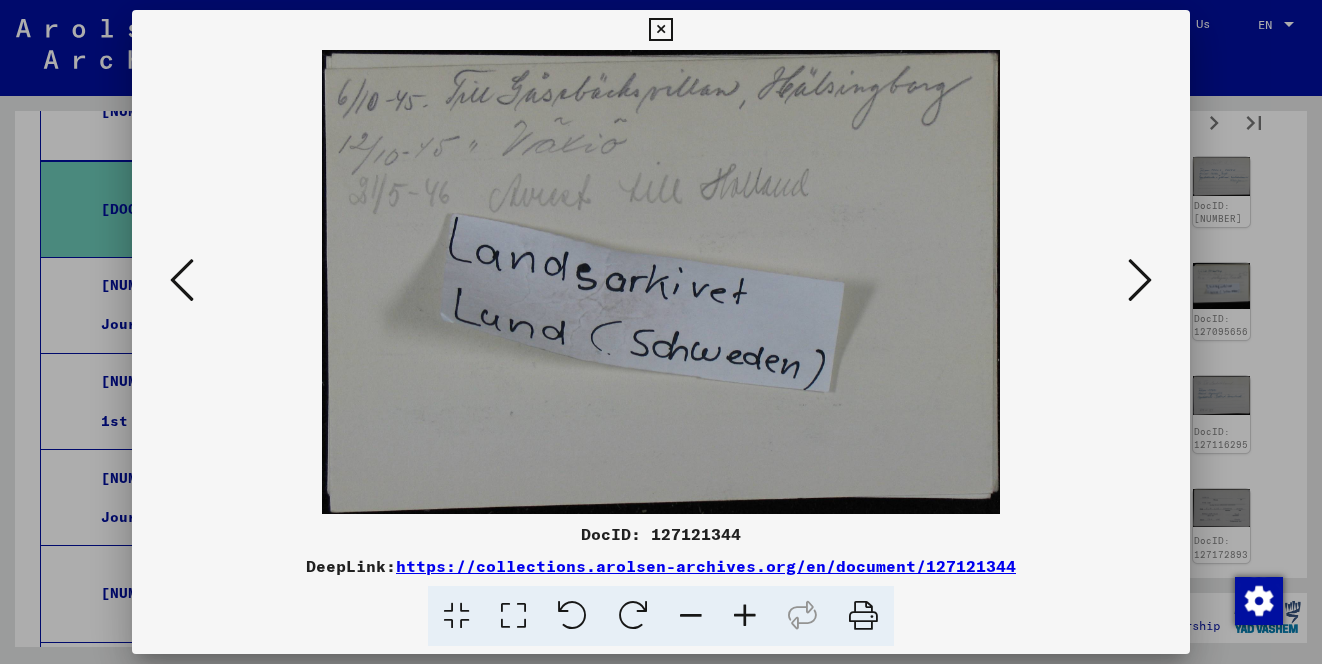 click at bounding box center [1140, 280] 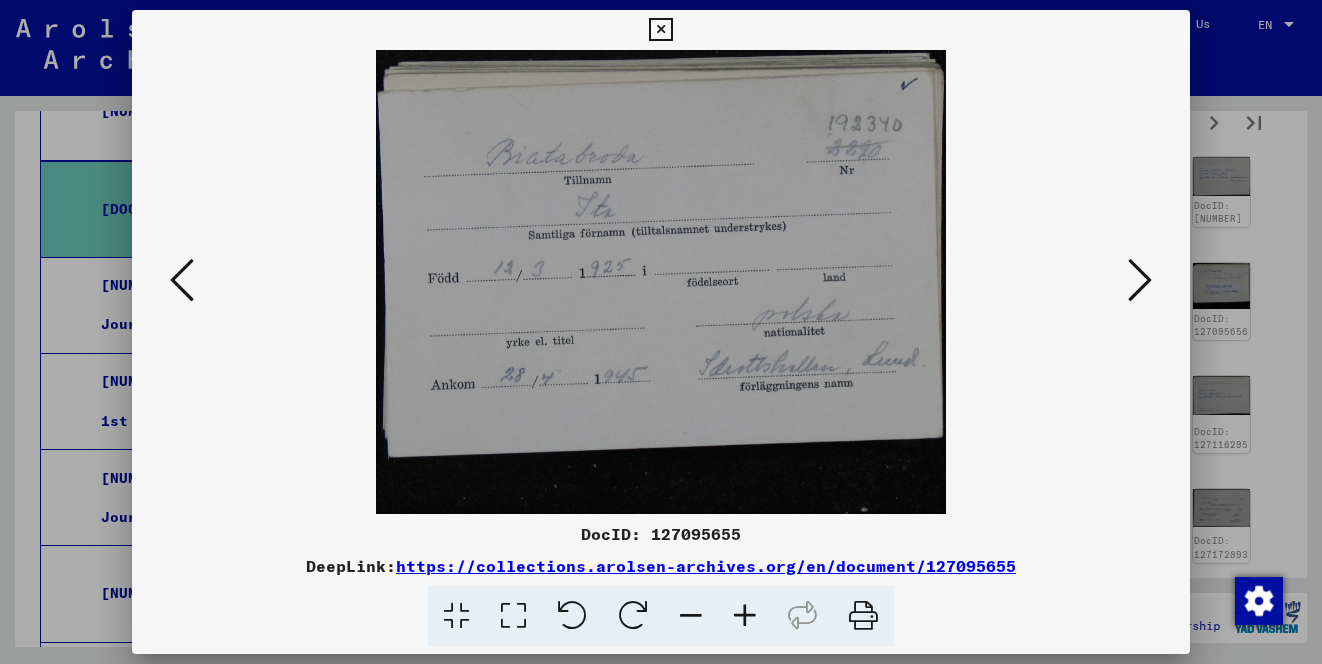 click at bounding box center [1140, 280] 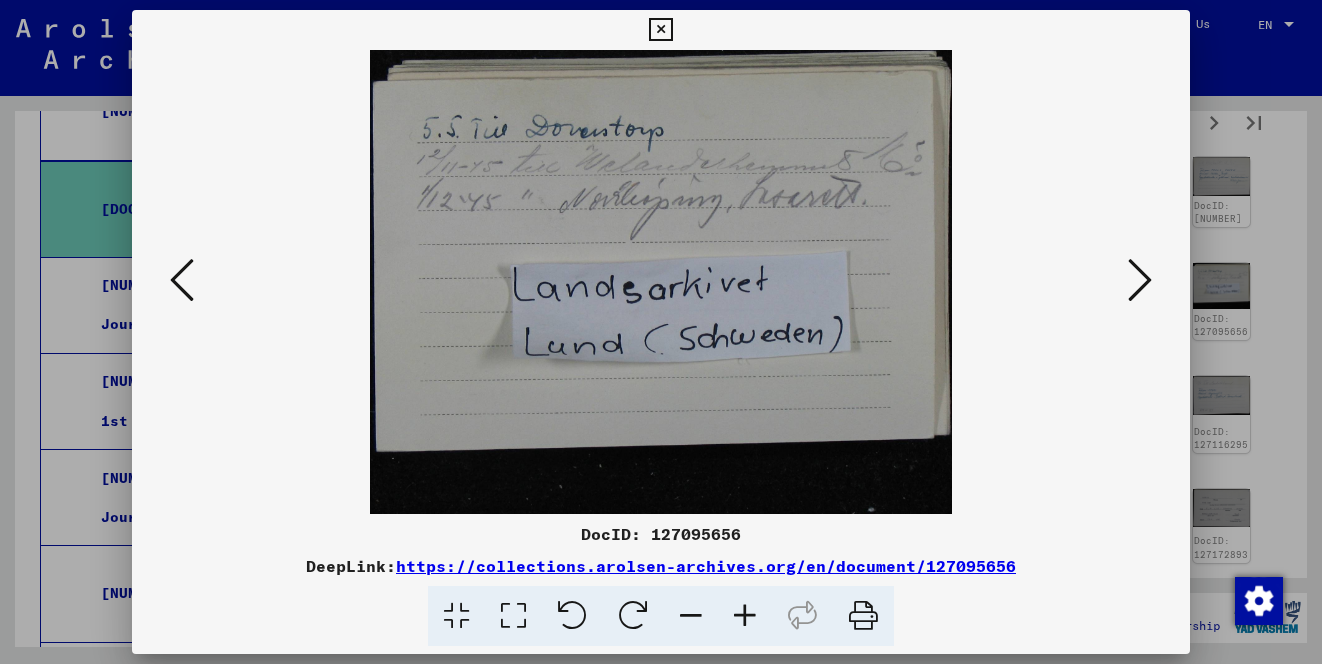 click at bounding box center [1140, 280] 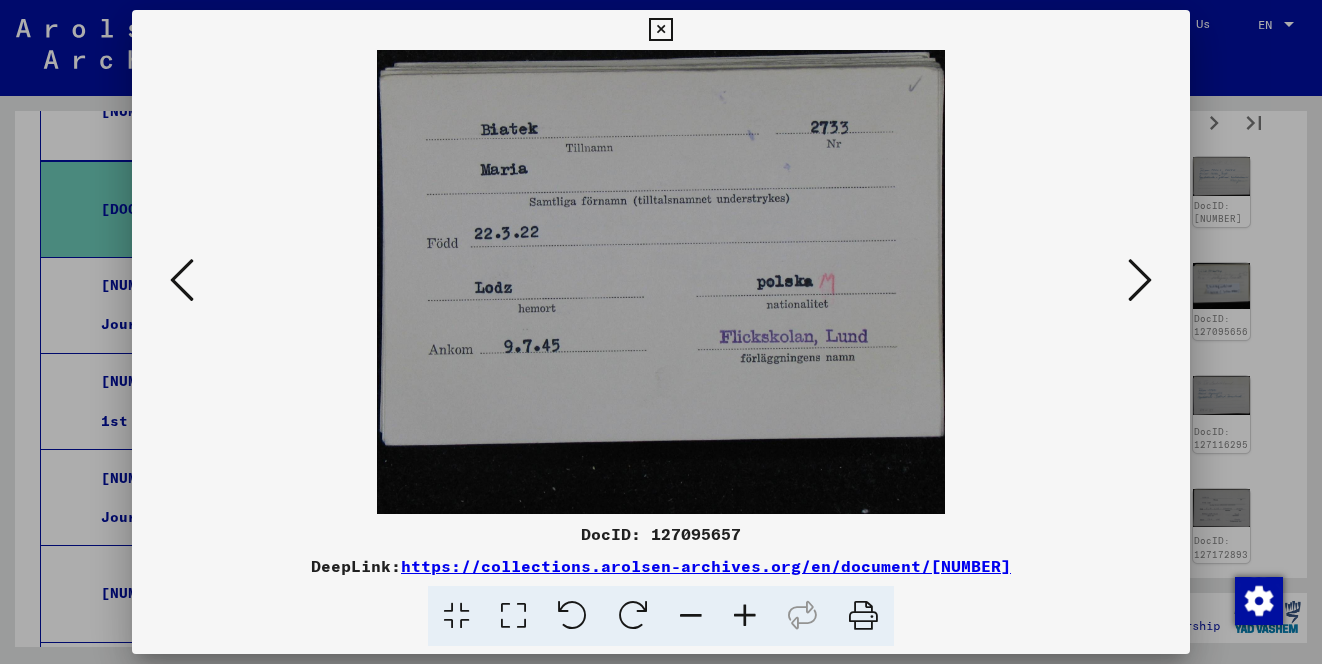 click at bounding box center [1140, 280] 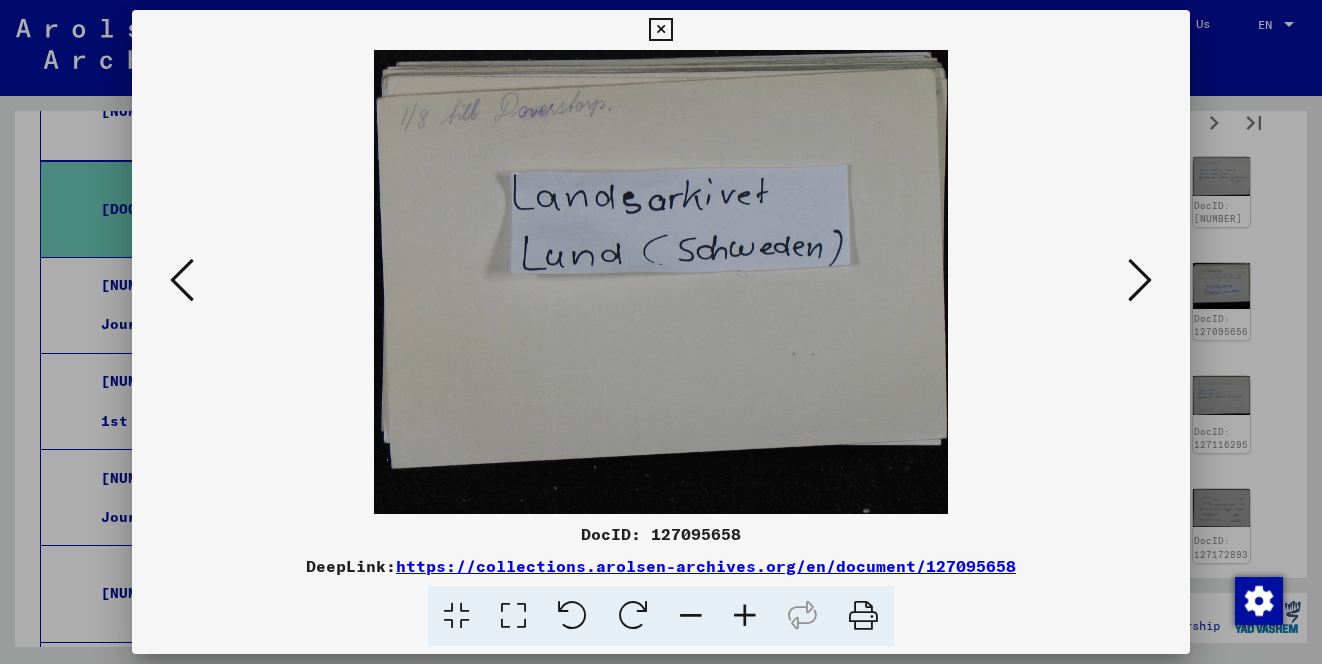 click at bounding box center [1140, 280] 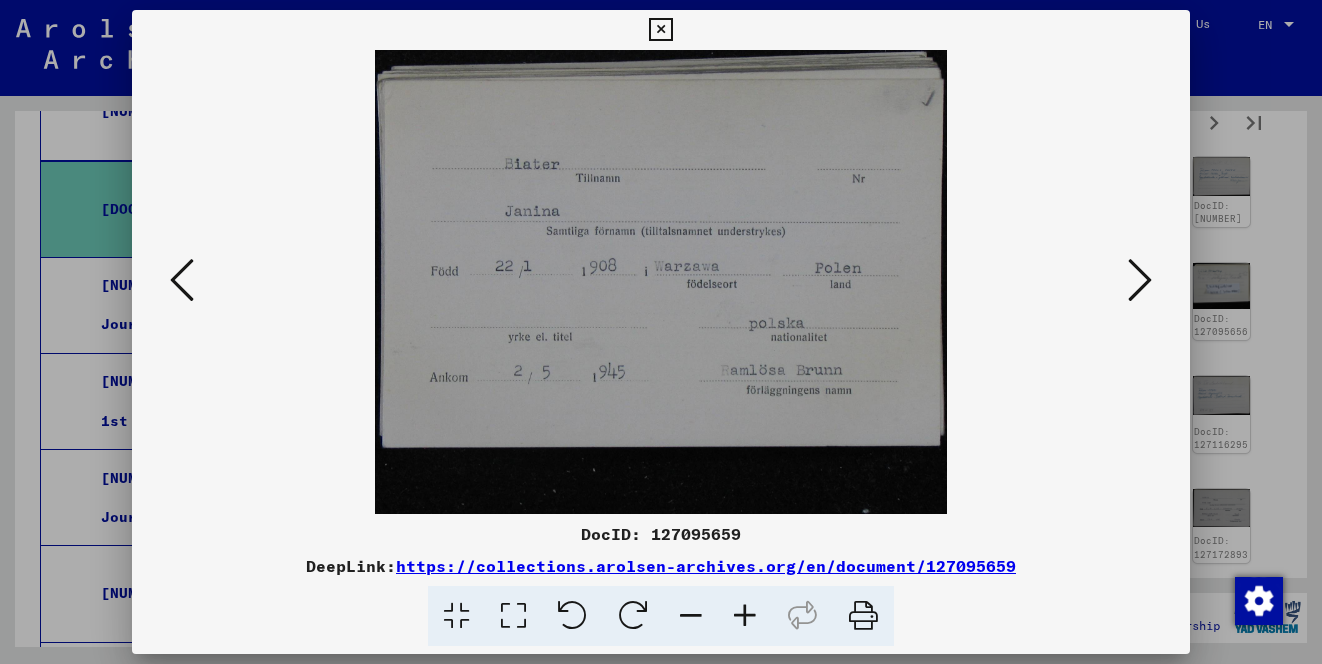 click at bounding box center [1140, 280] 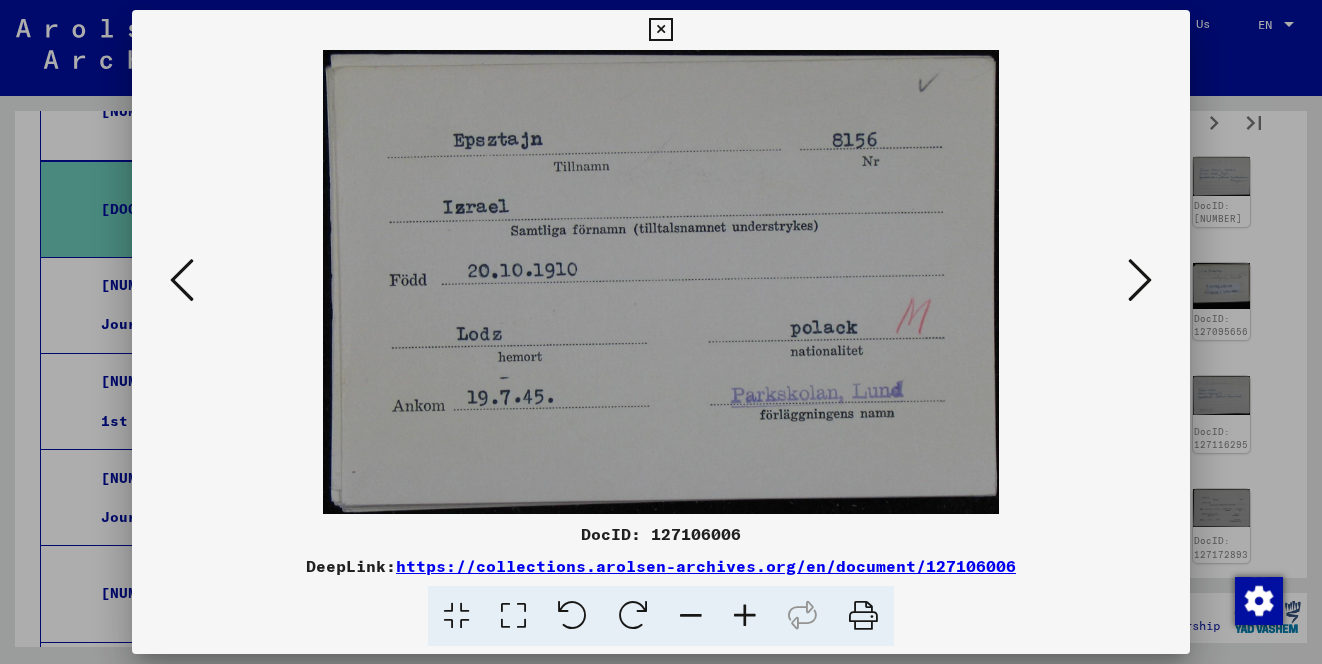 click at bounding box center [1140, 280] 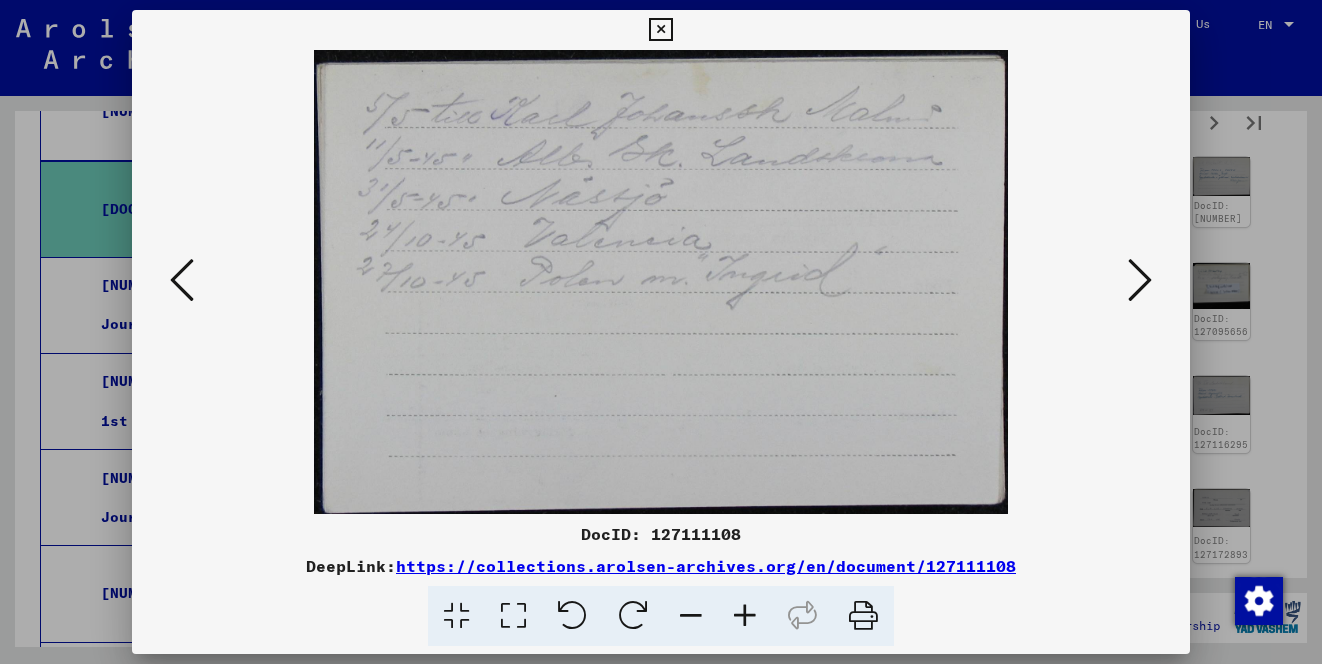 click at bounding box center (1140, 280) 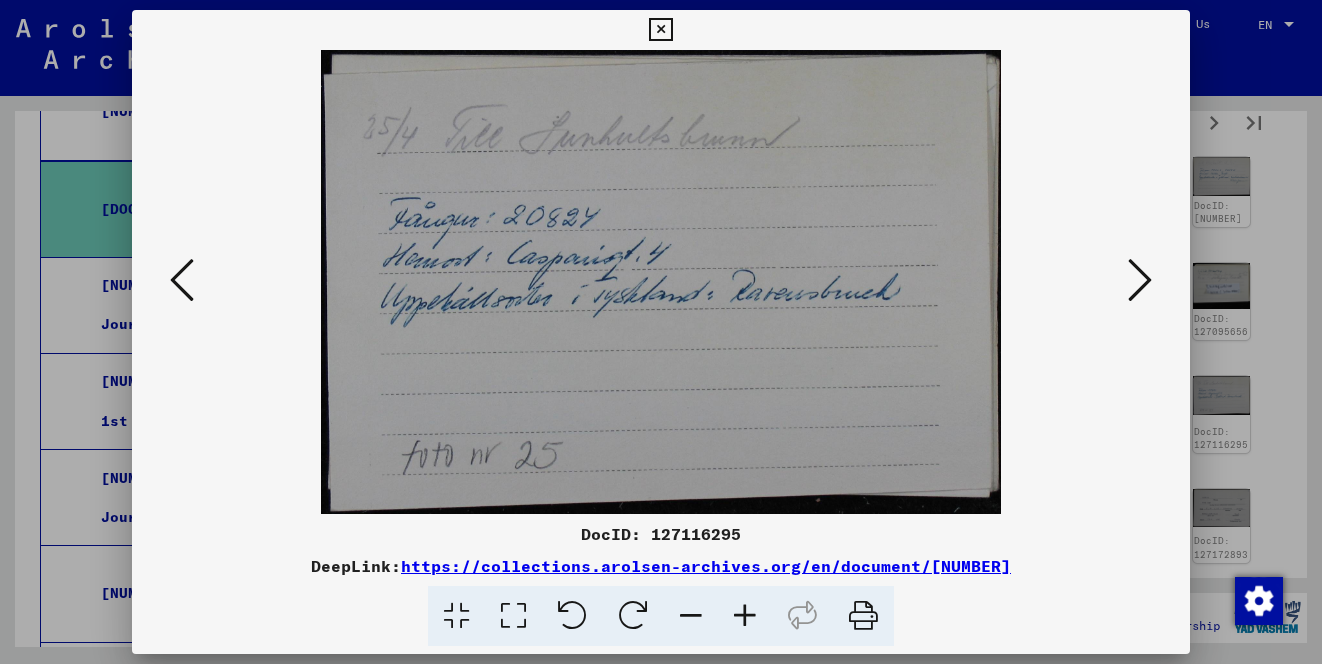 click at bounding box center (1140, 280) 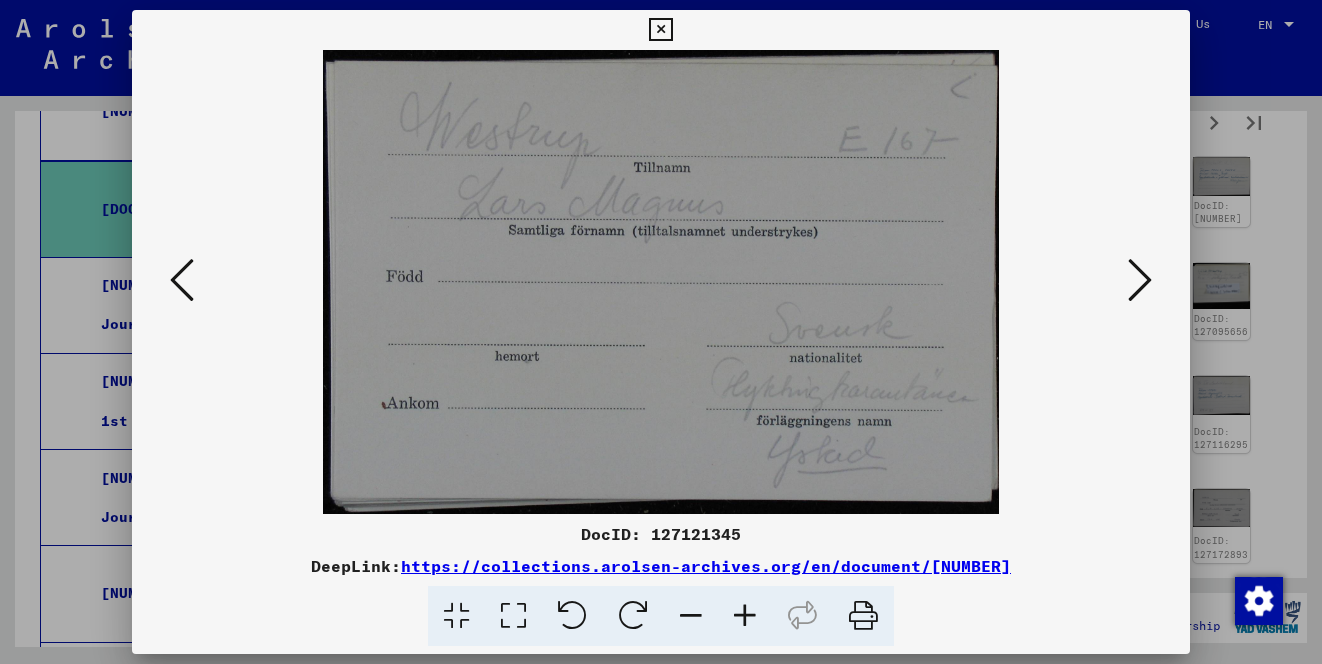 click at bounding box center [1140, 280] 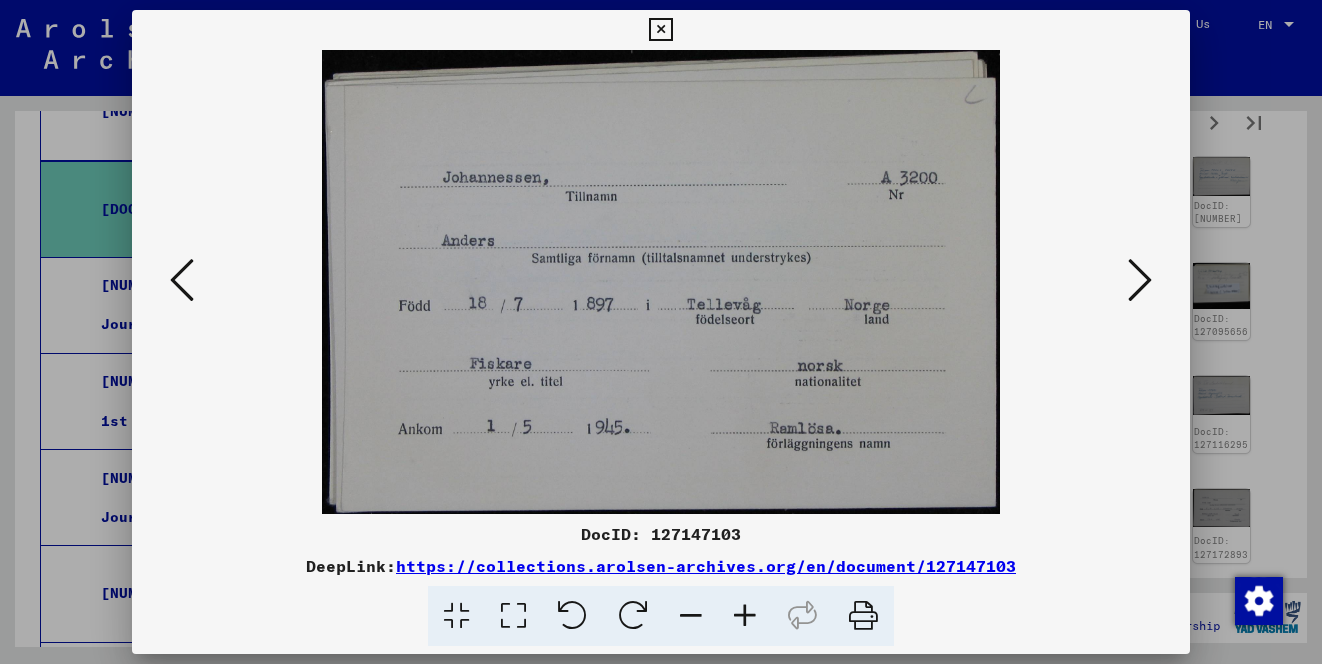 click at bounding box center (1140, 280) 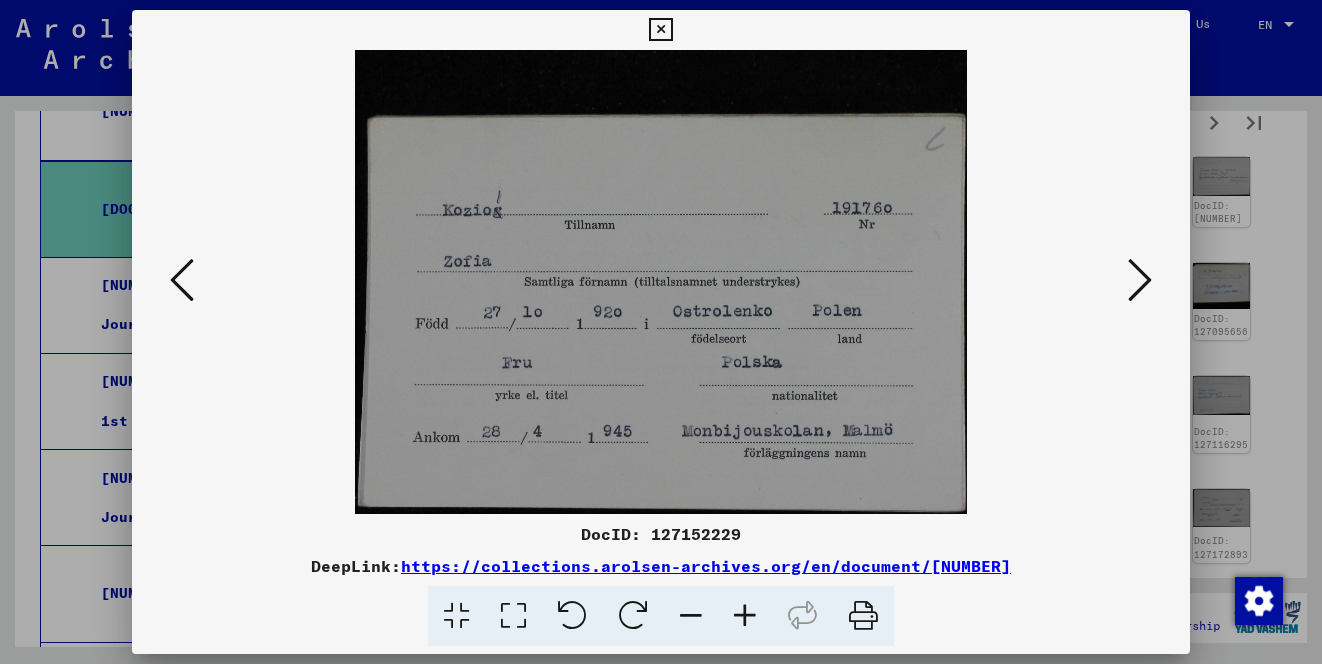 click at bounding box center (1140, 280) 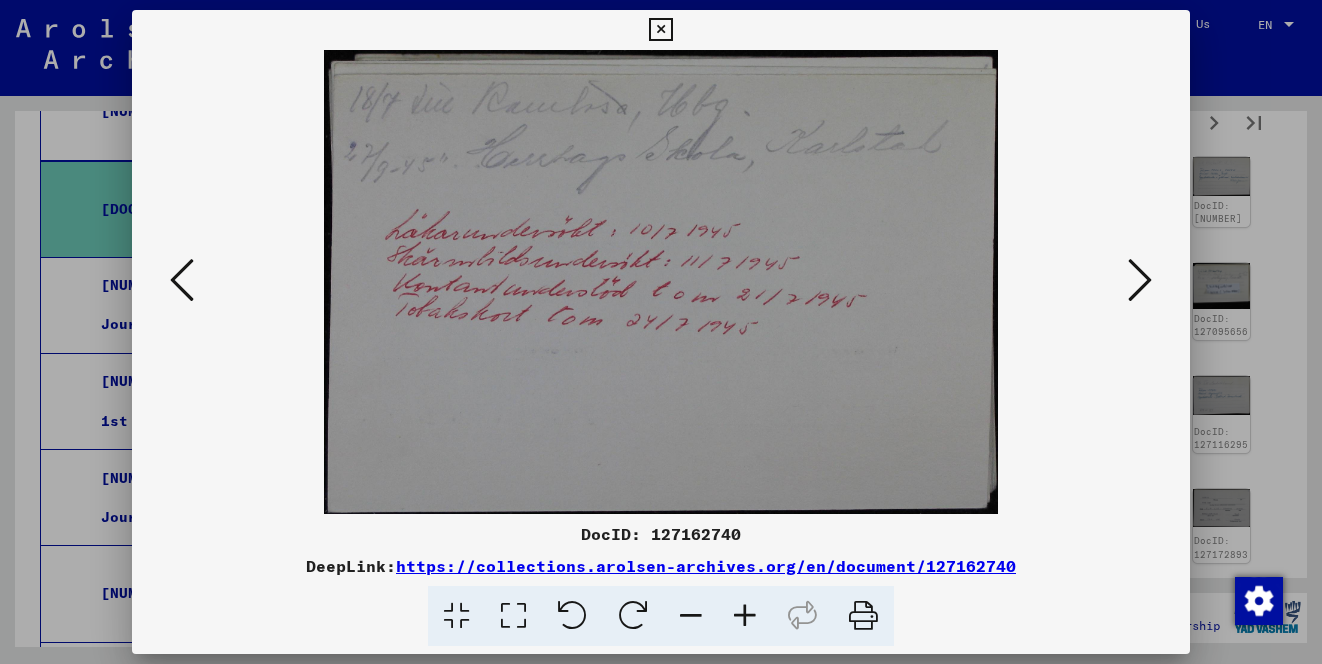 click at bounding box center [1140, 280] 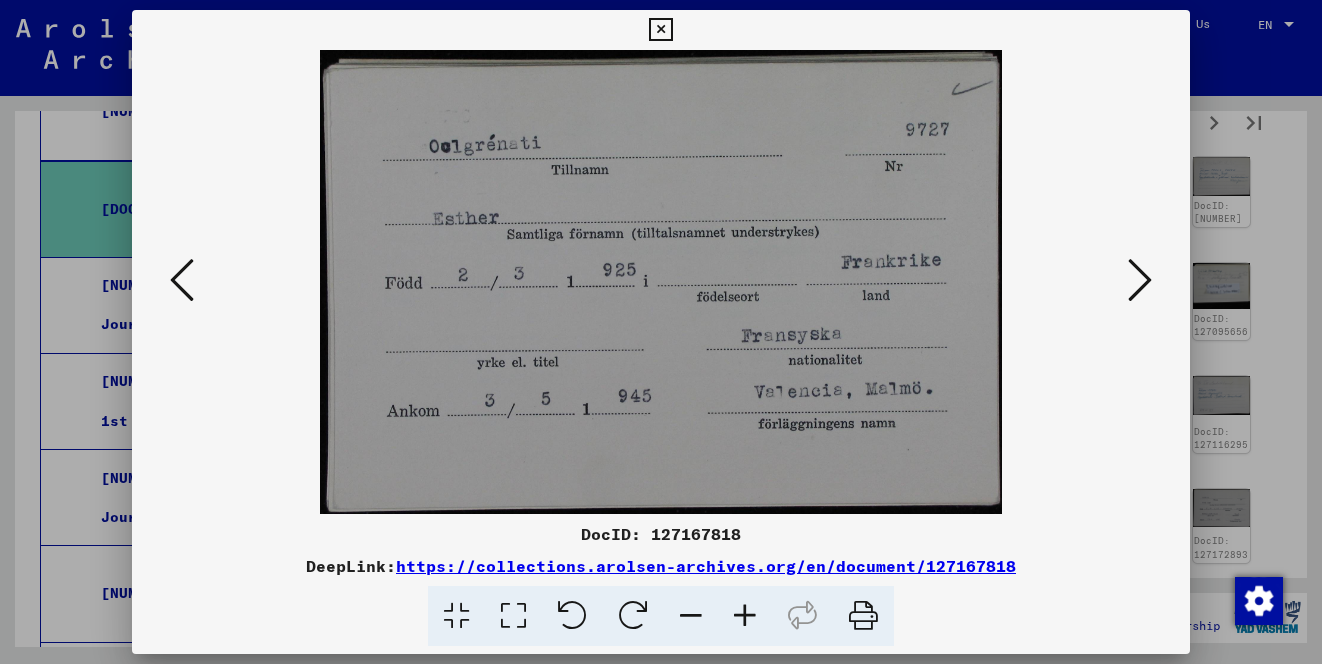 click at bounding box center (1140, 280) 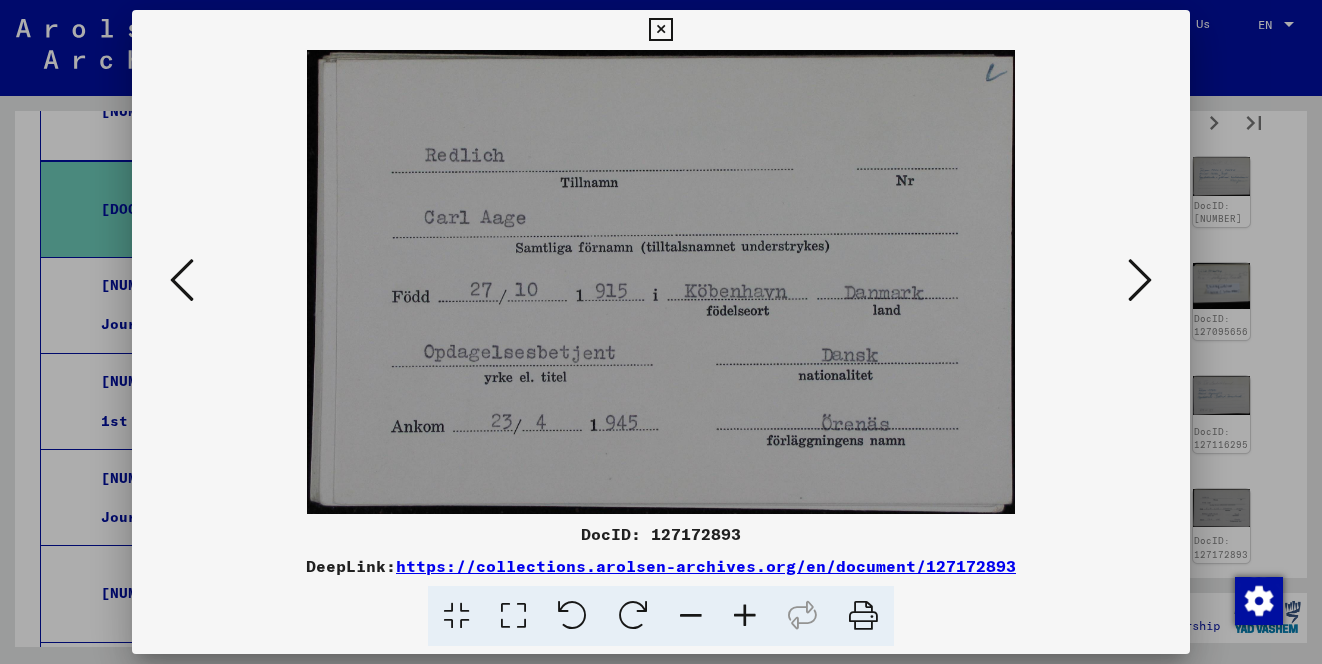 click at bounding box center [182, 280] 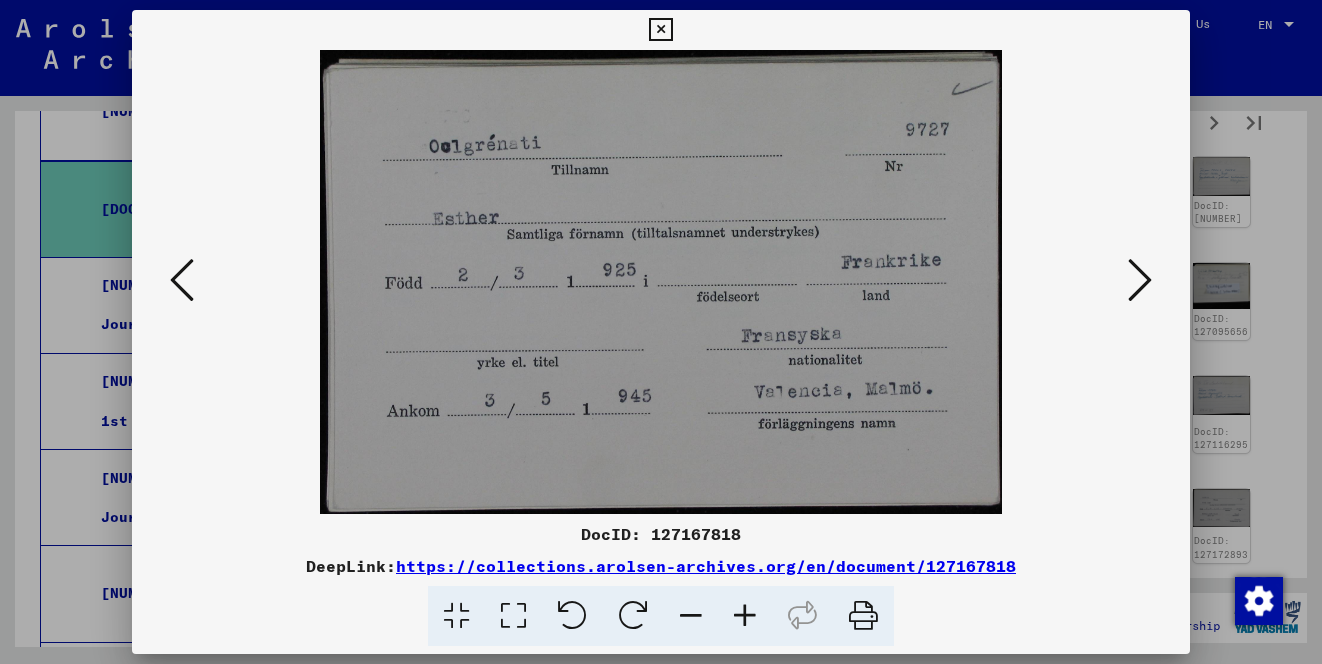 click at bounding box center (1140, 280) 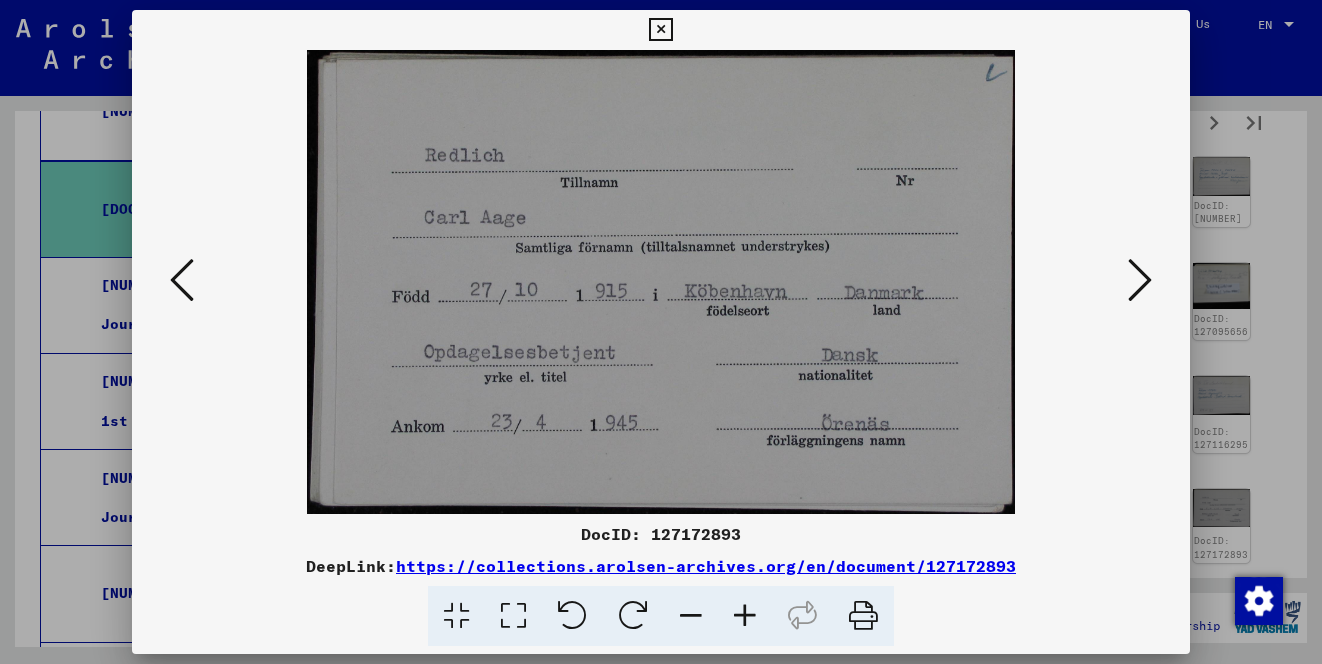 click at bounding box center (1140, 280) 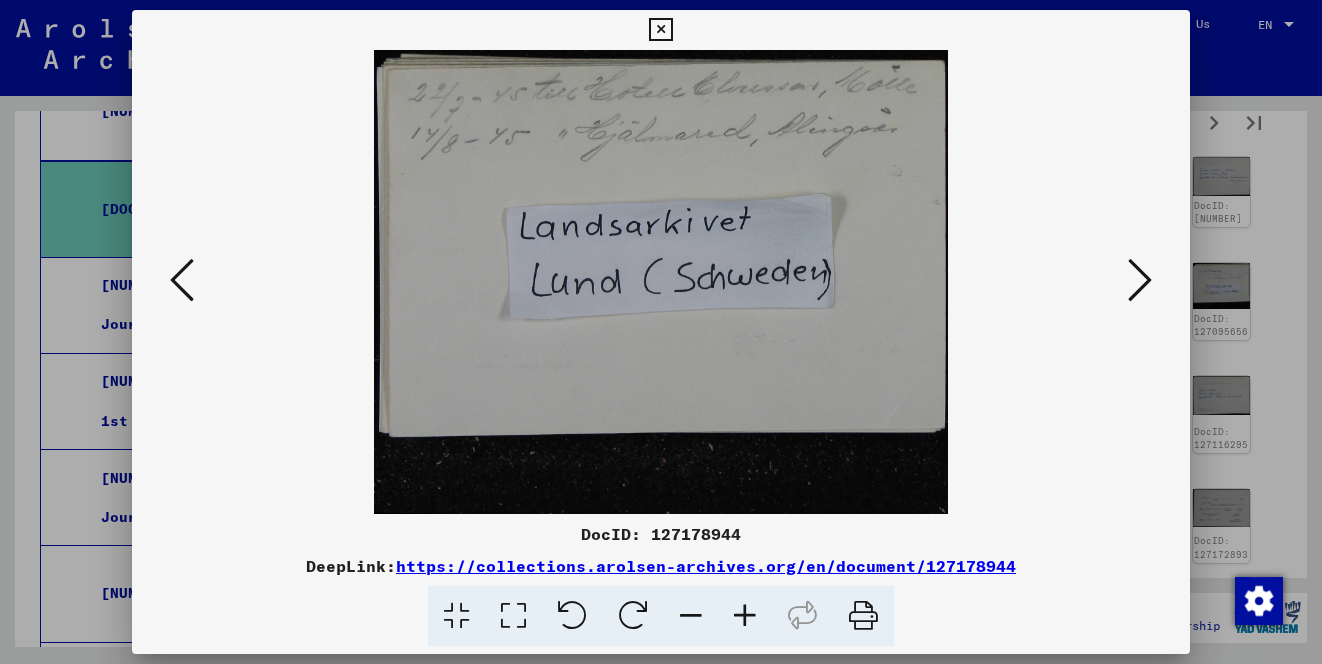 click at bounding box center (1140, 280) 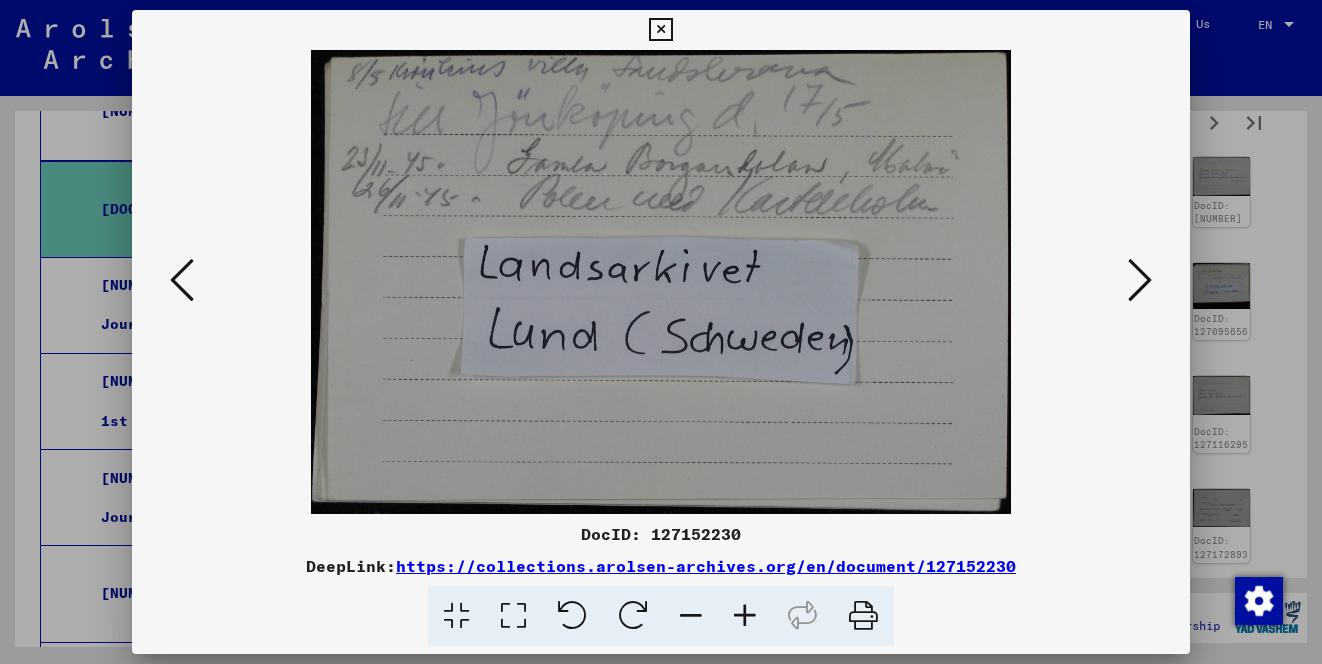 click at bounding box center [1140, 280] 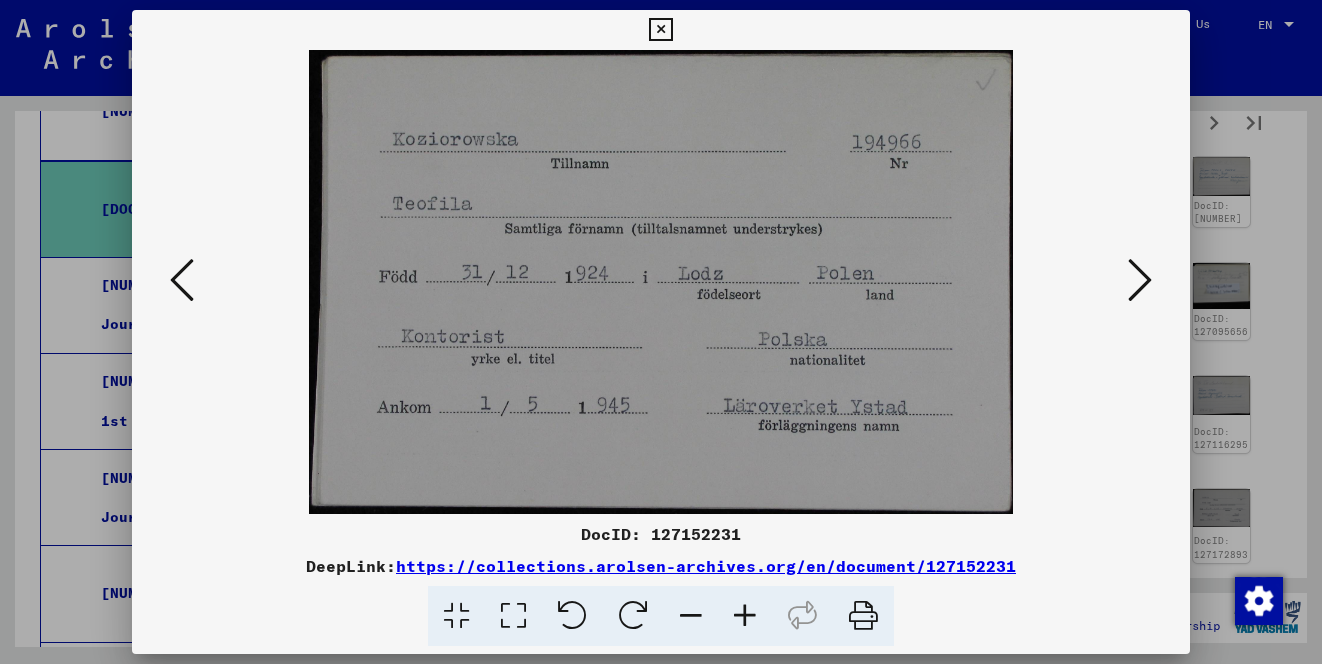 click at bounding box center (1140, 280) 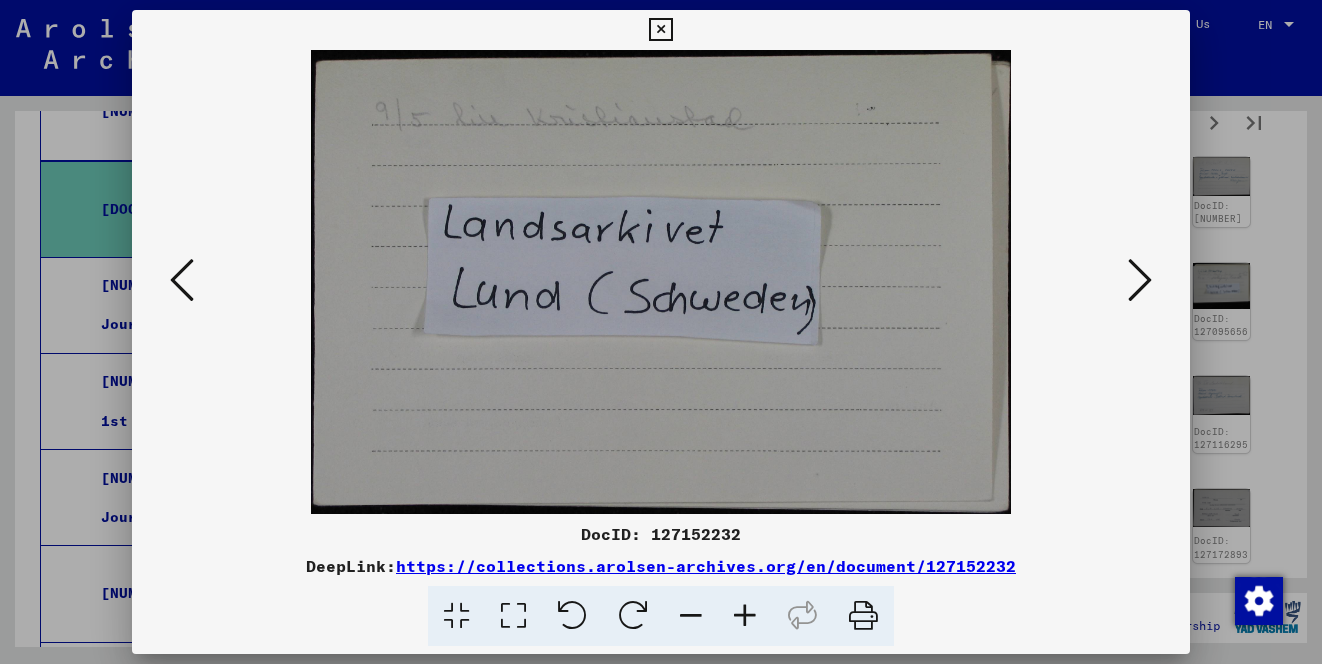 click at bounding box center (1140, 280) 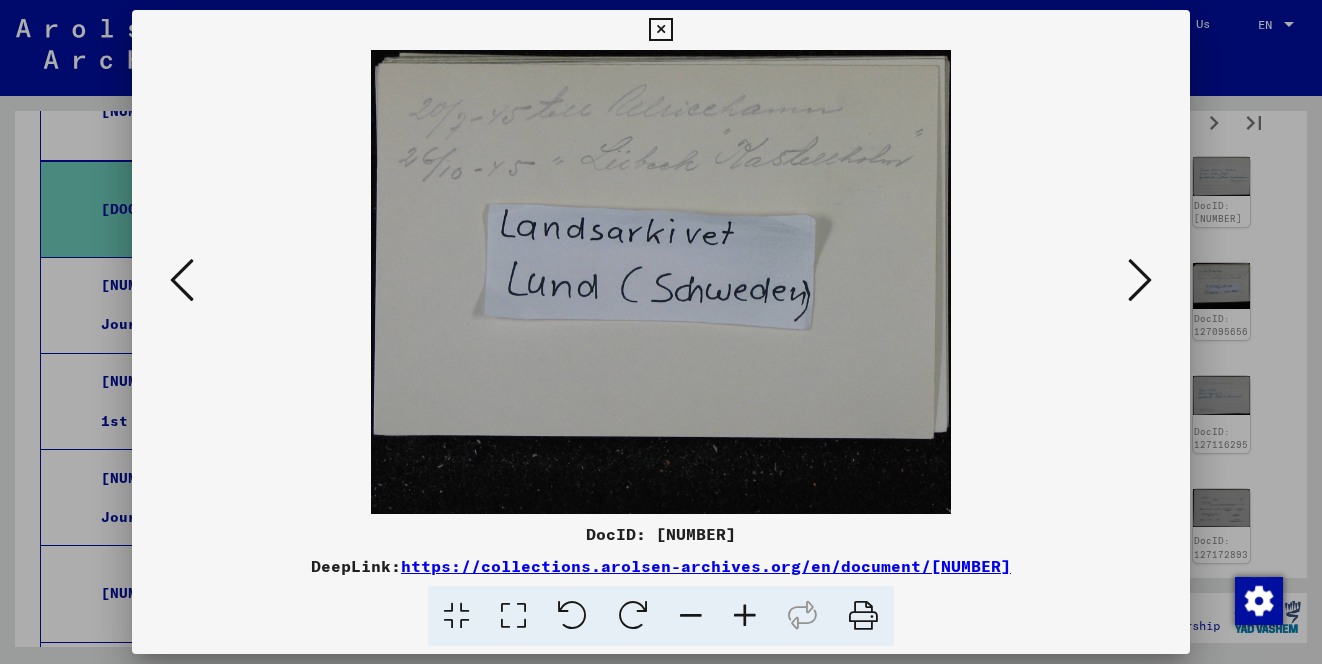 click at bounding box center (1140, 280) 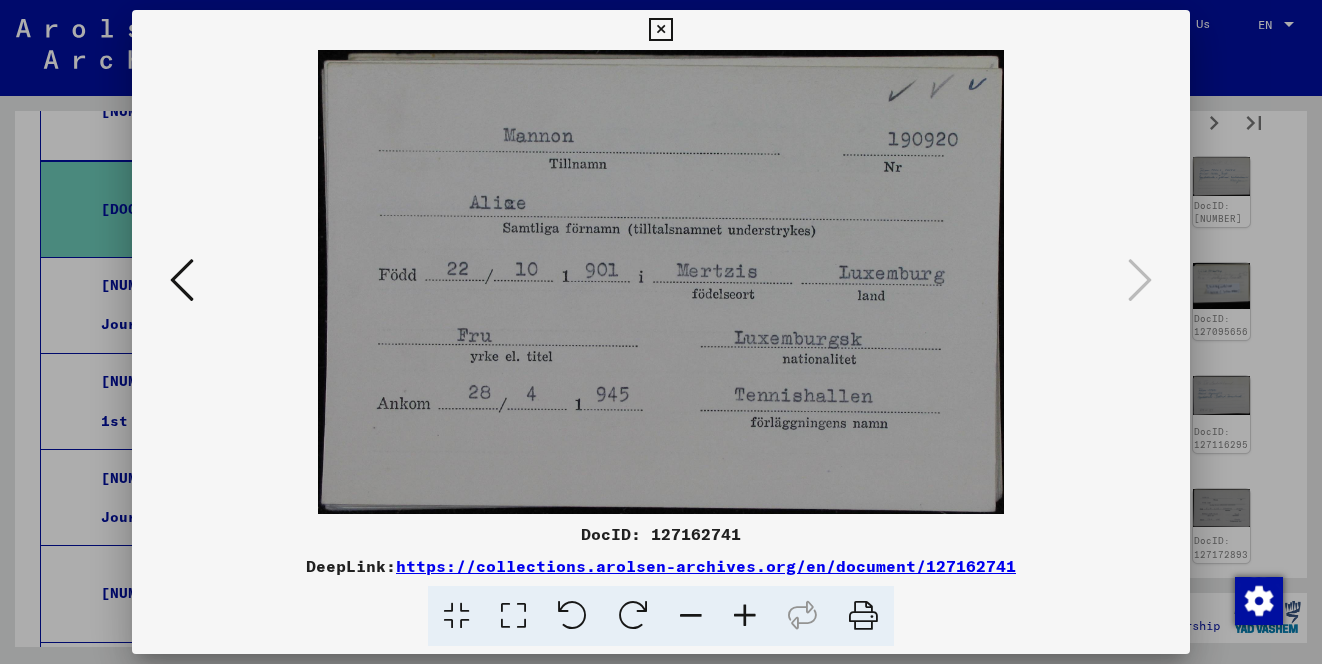 click at bounding box center (660, 30) 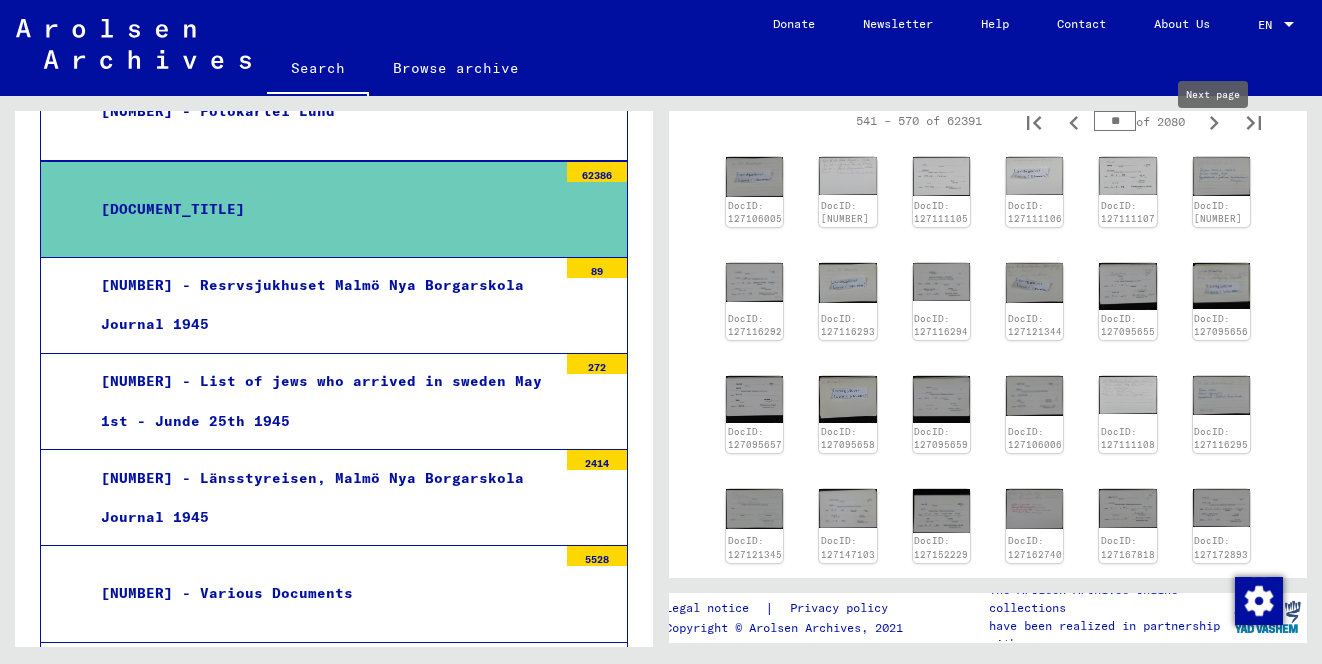 click 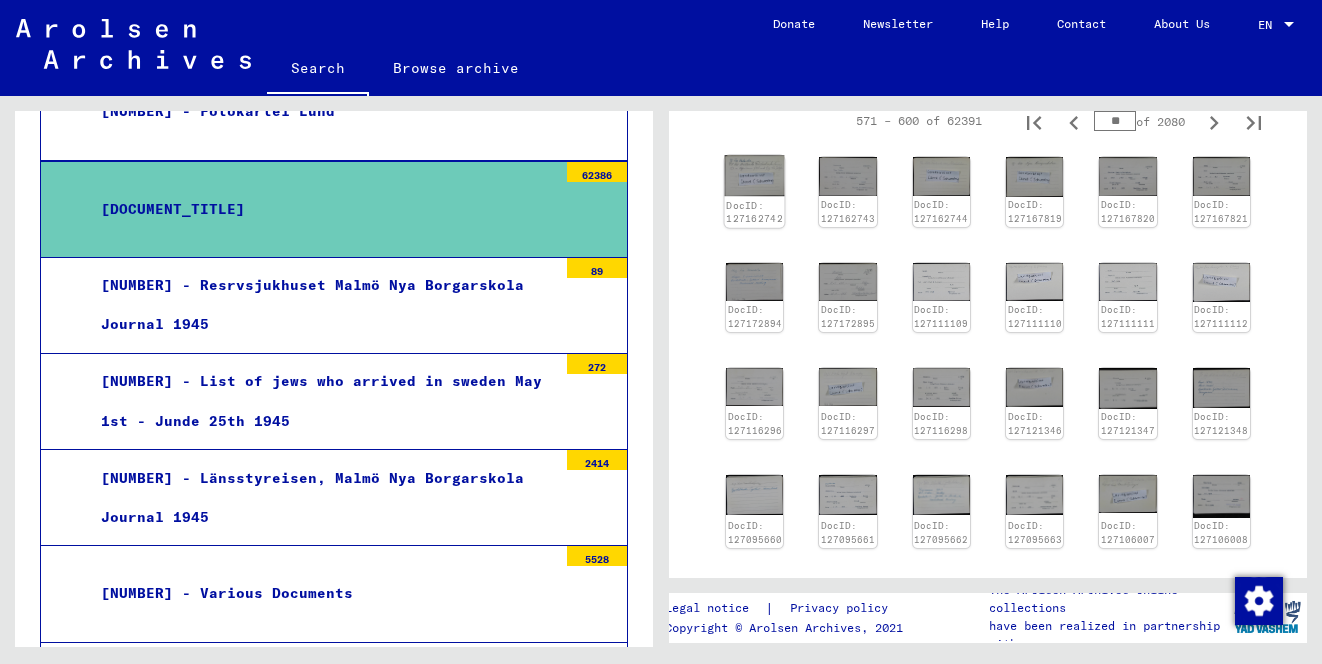 click 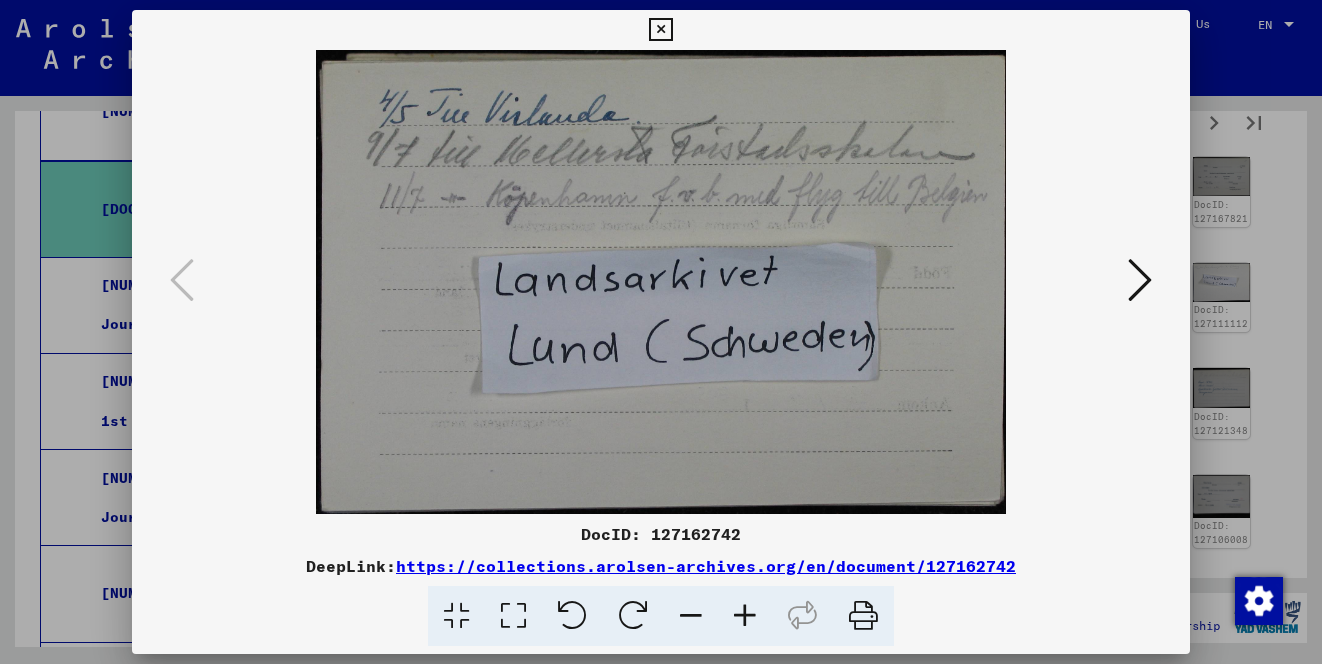 click at bounding box center (1140, 280) 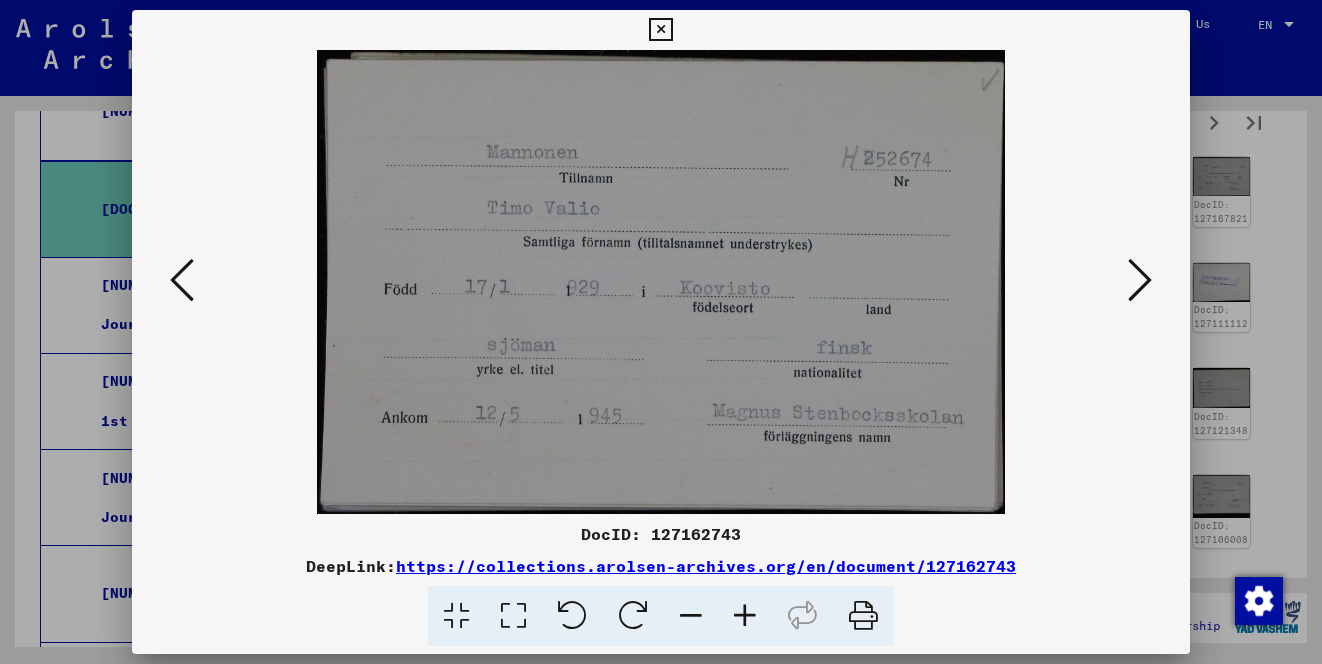 click at bounding box center [1140, 280] 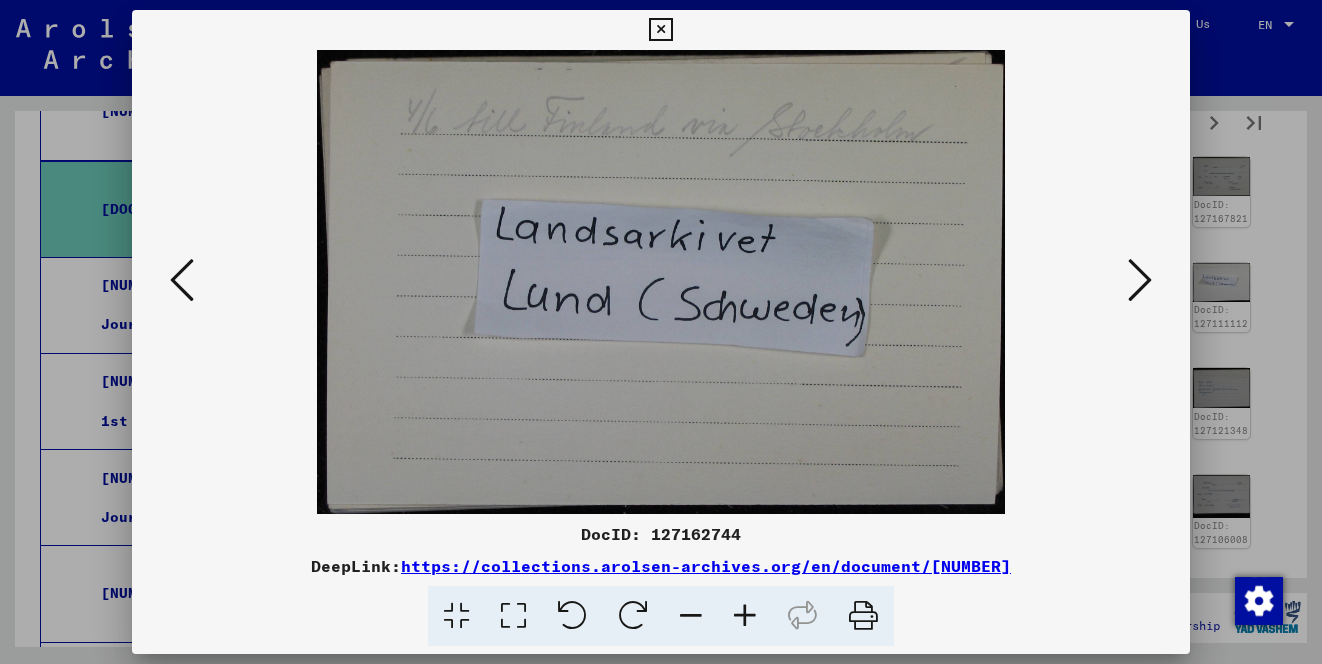 click at bounding box center [1140, 280] 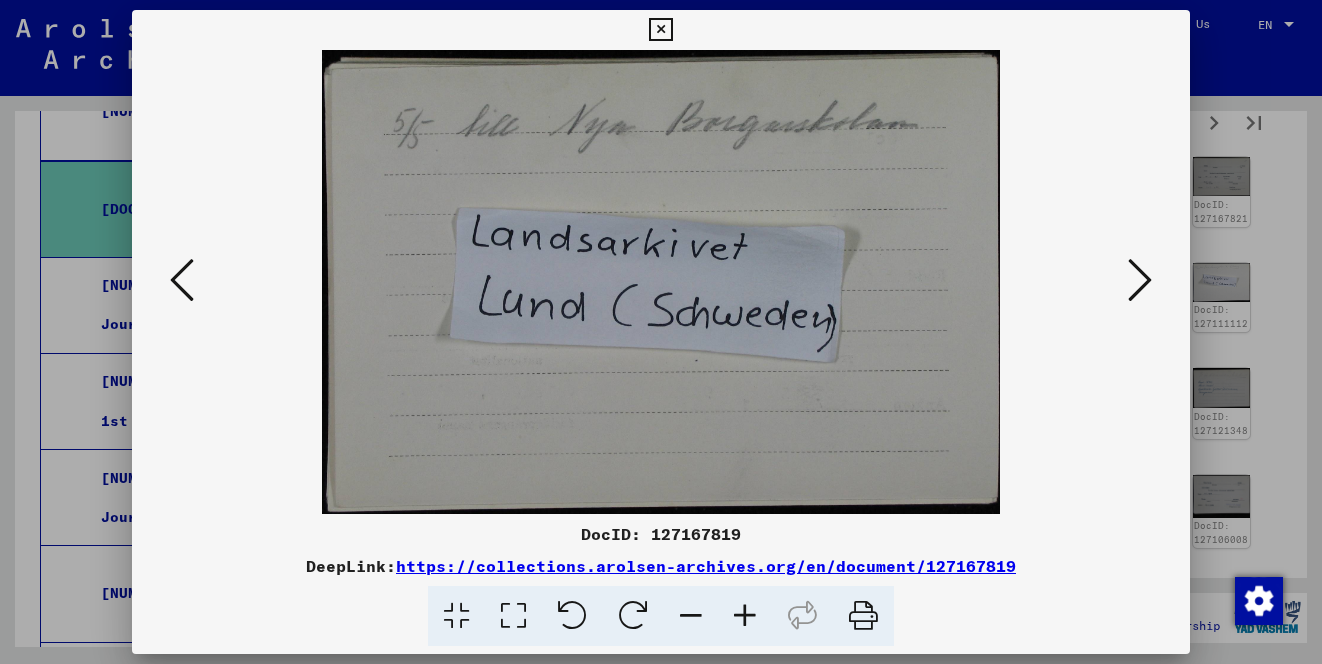 click at bounding box center [1140, 280] 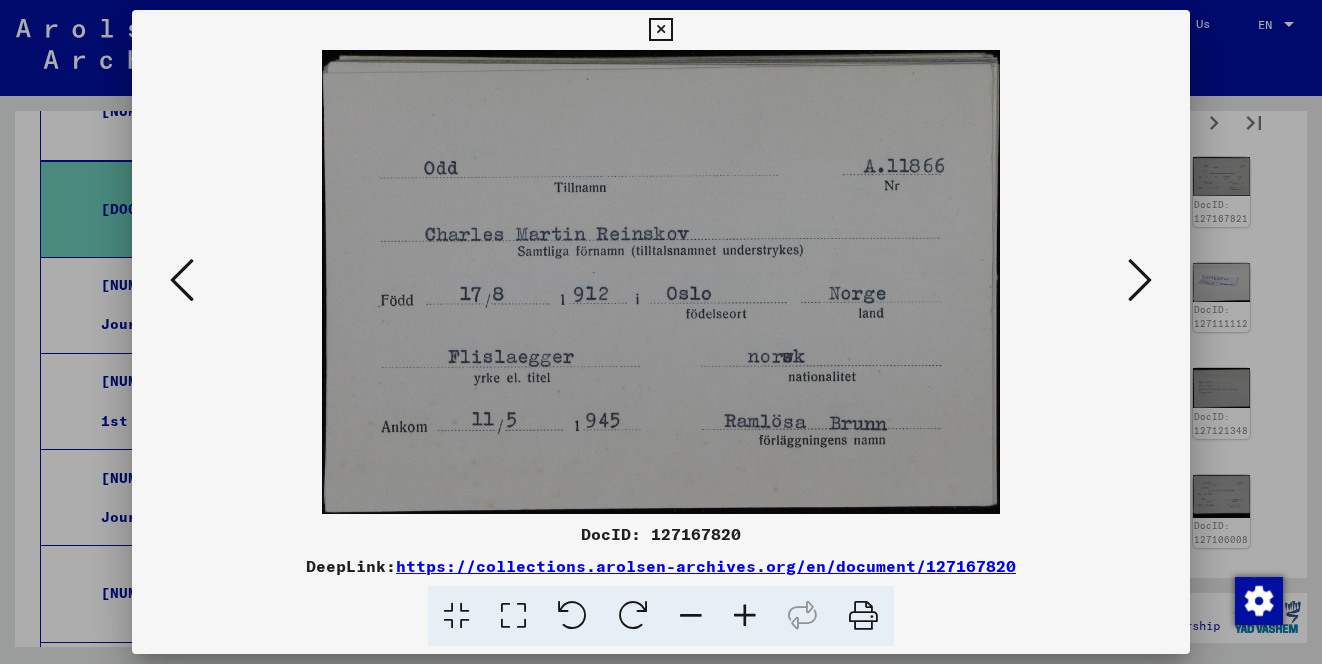 click at bounding box center (1140, 280) 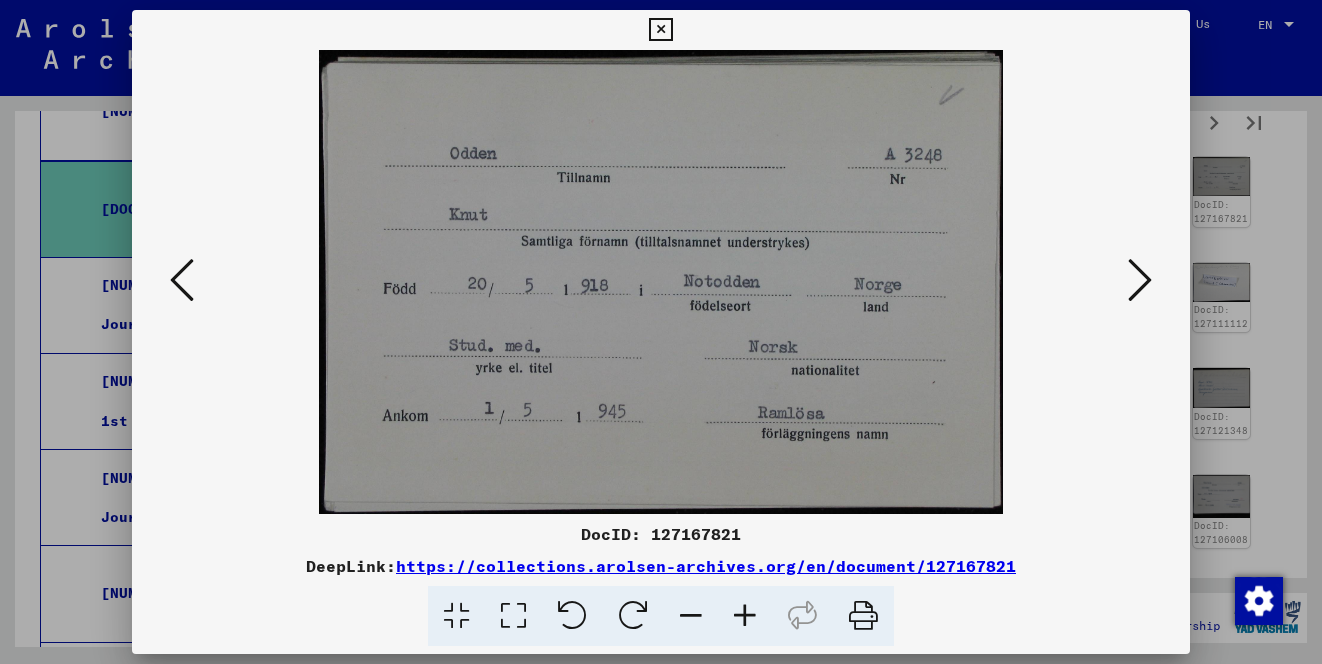 click at bounding box center [1140, 280] 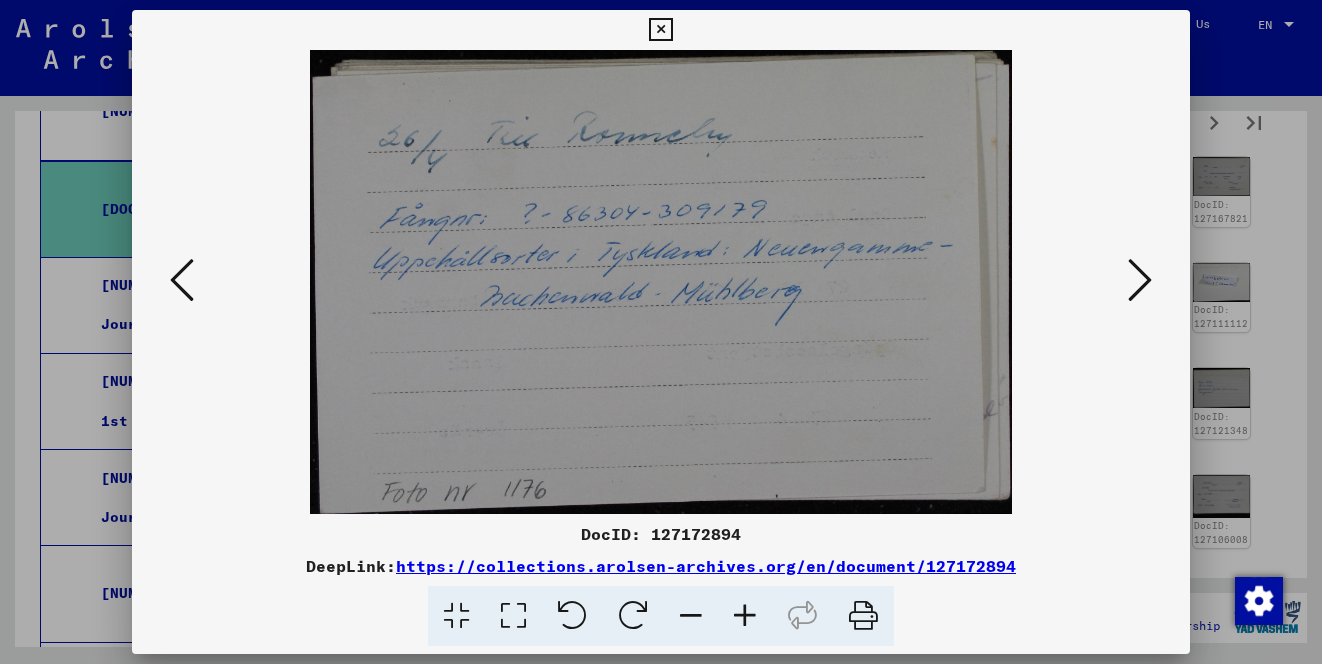 click at bounding box center [1140, 280] 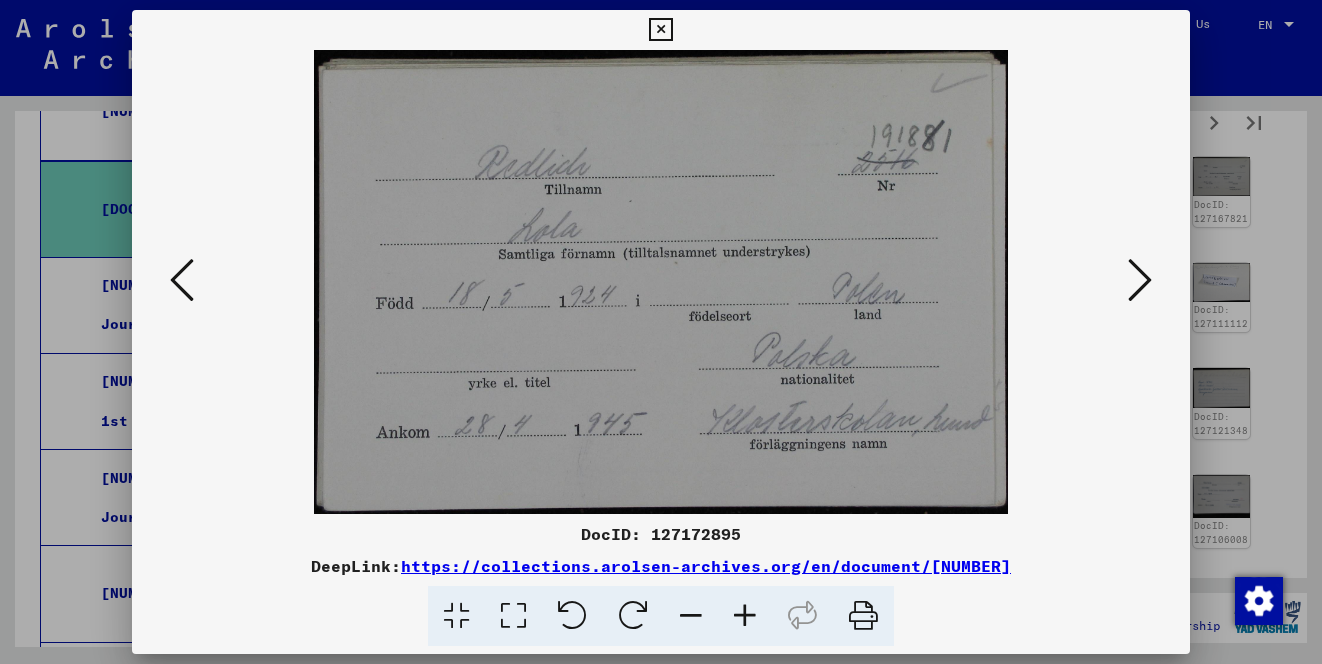 click at bounding box center (1140, 280) 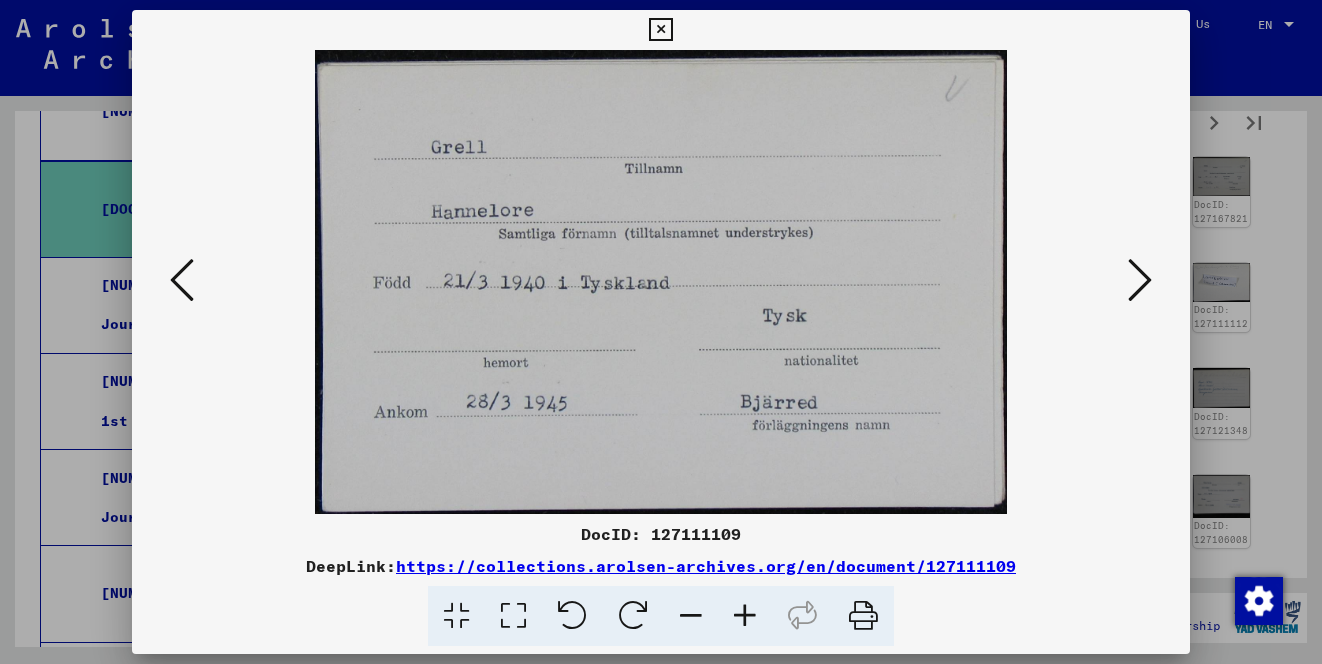 click at bounding box center (1140, 280) 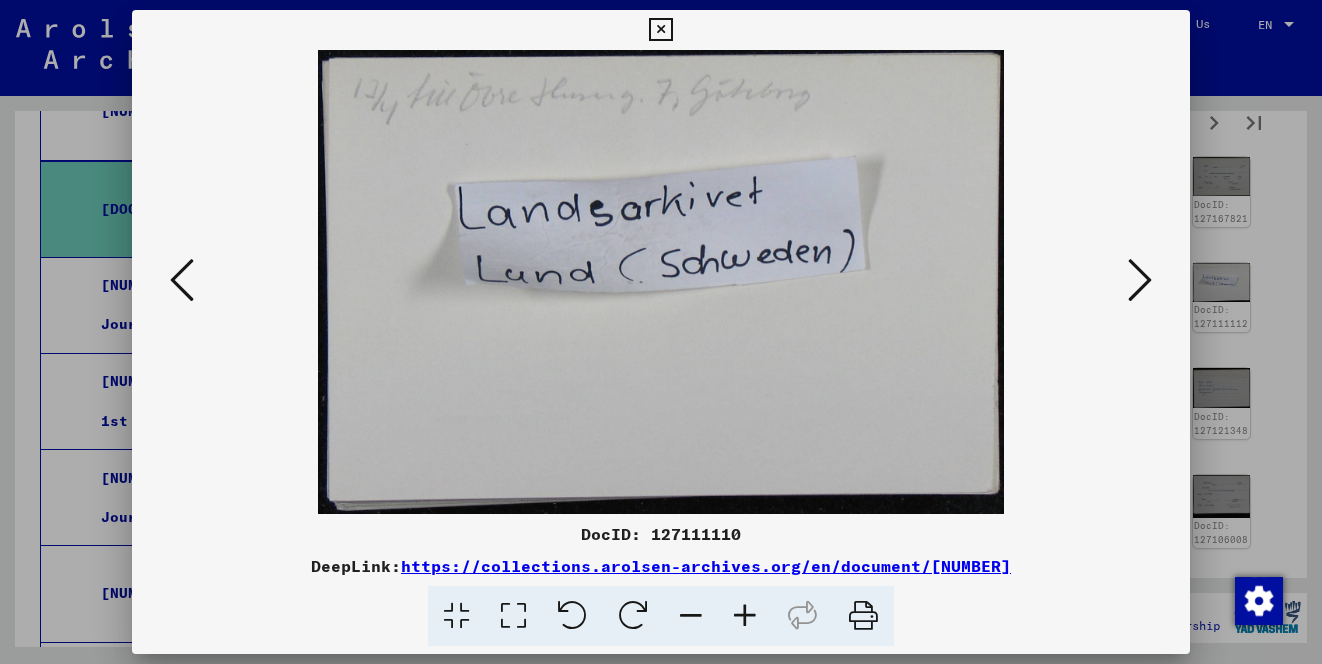 click at bounding box center (1140, 280) 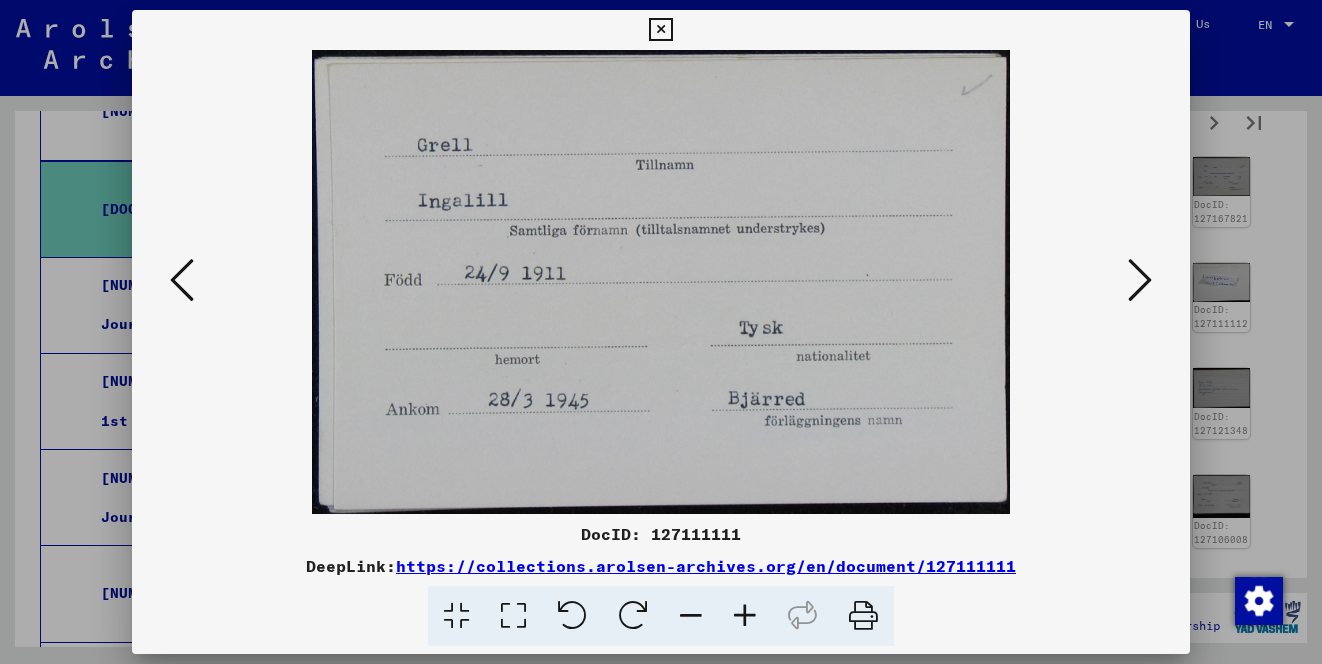 click at bounding box center (1140, 280) 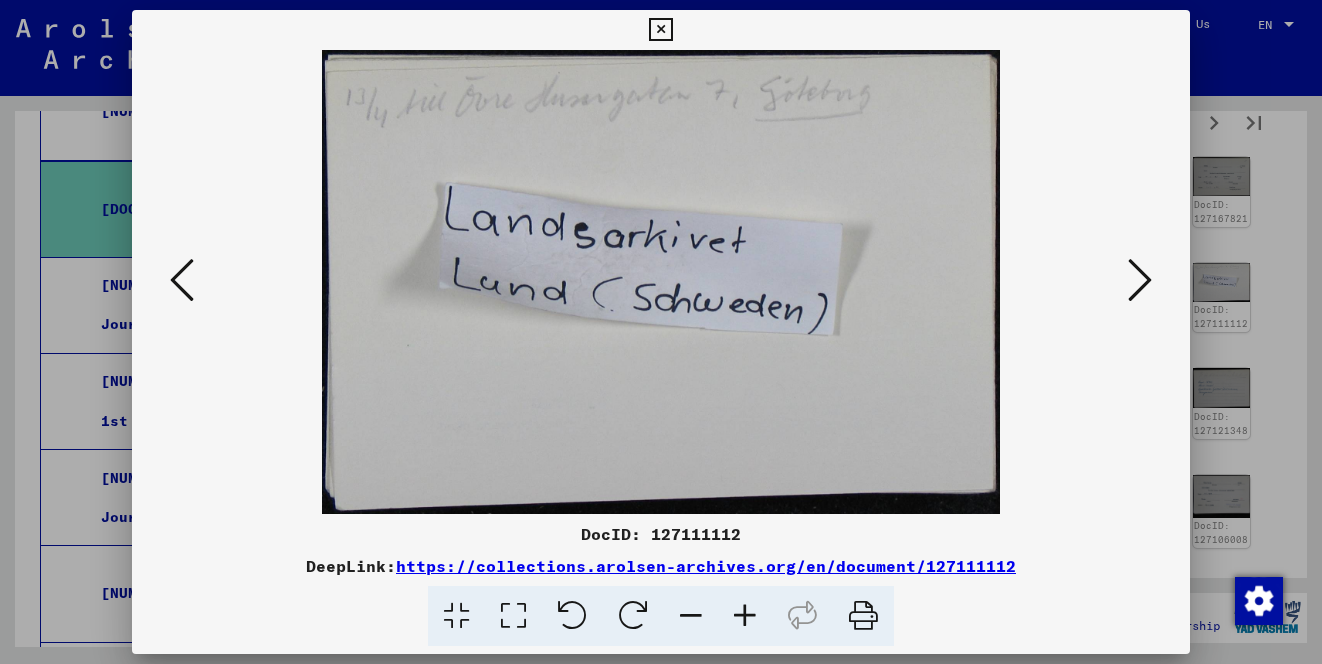 click at bounding box center [1140, 280] 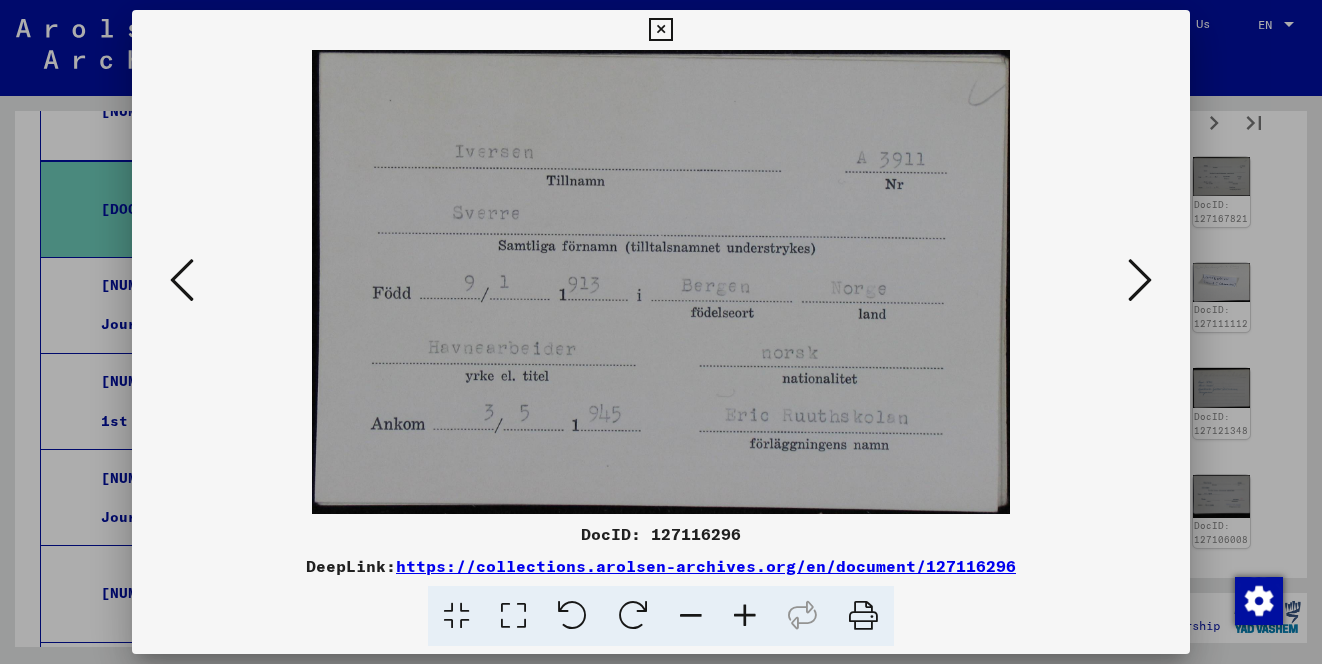 click at bounding box center [1140, 280] 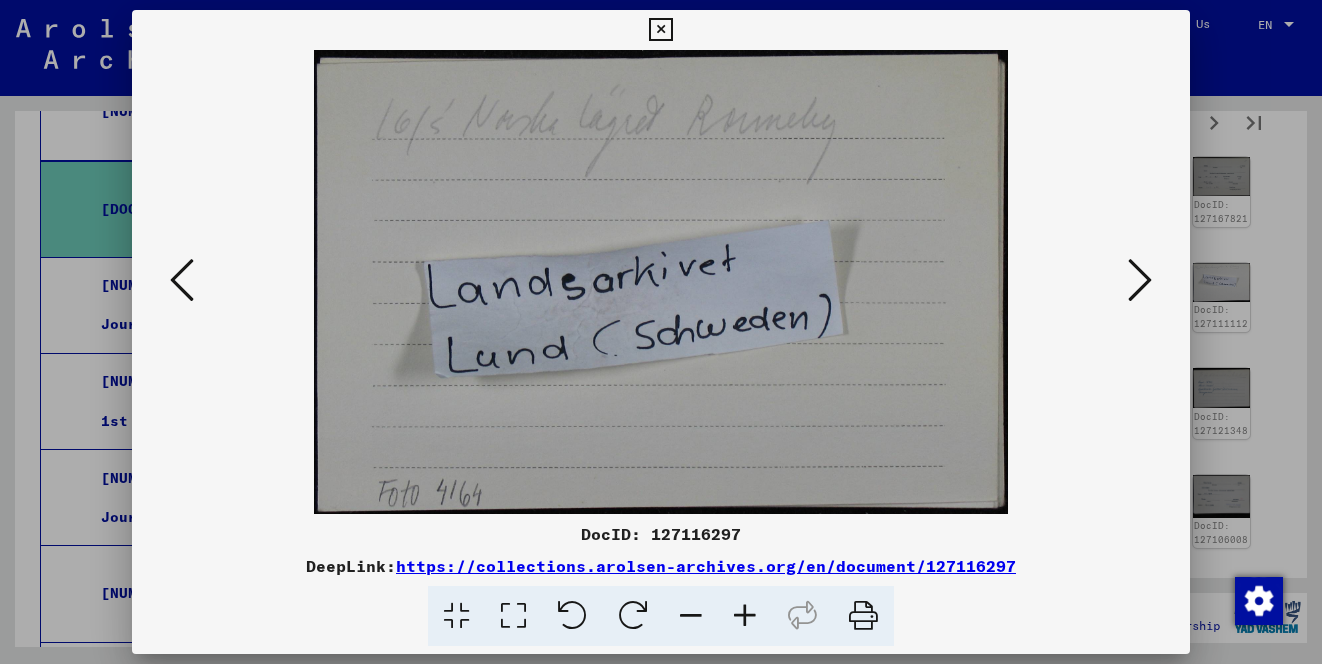 click at bounding box center (1140, 280) 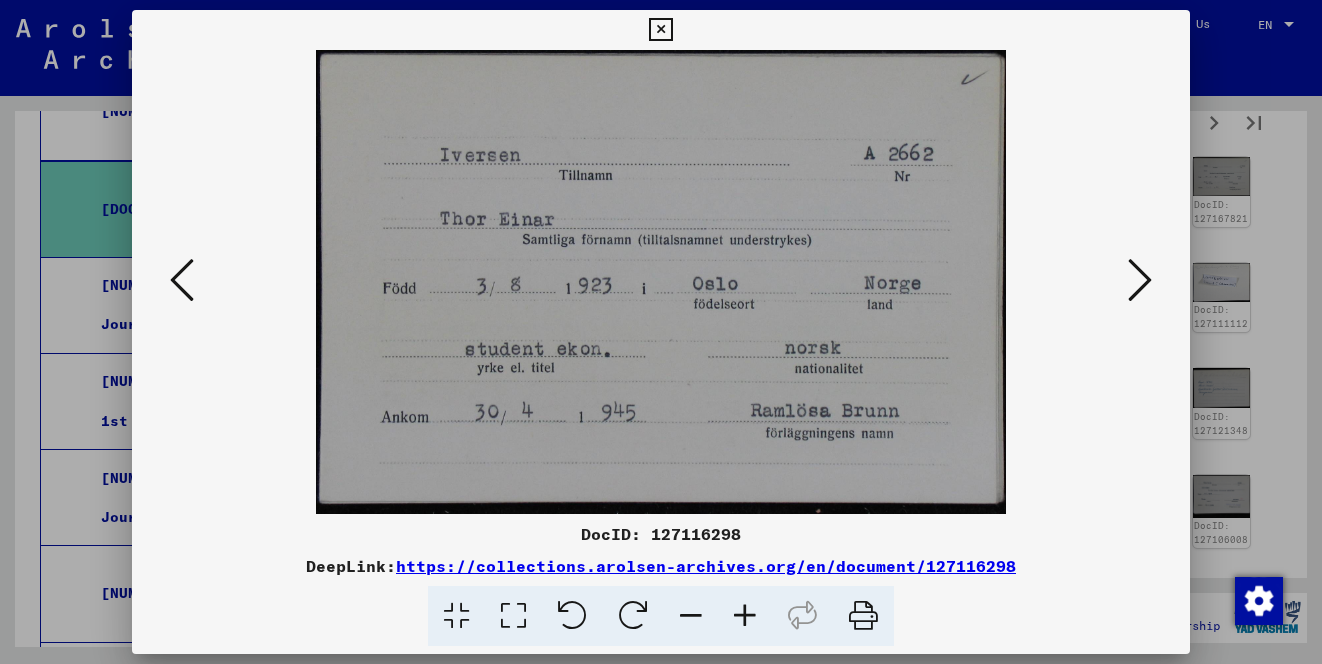 click at bounding box center (1140, 280) 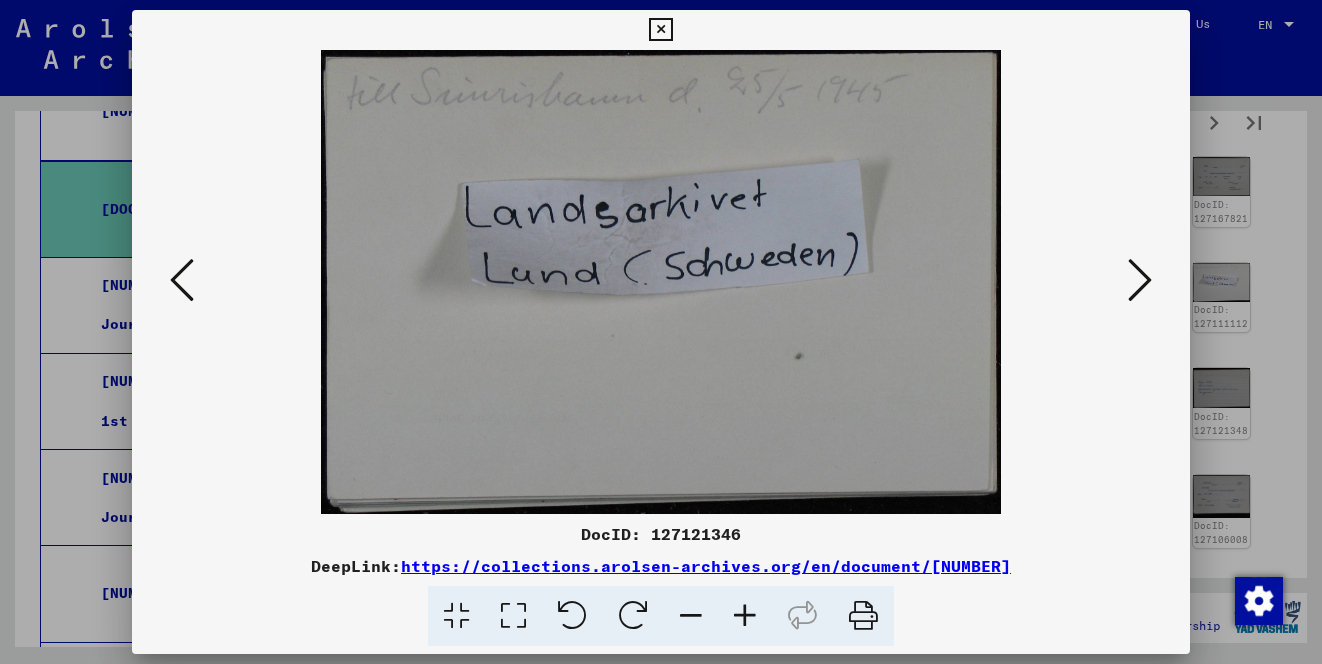 click at bounding box center (1140, 280) 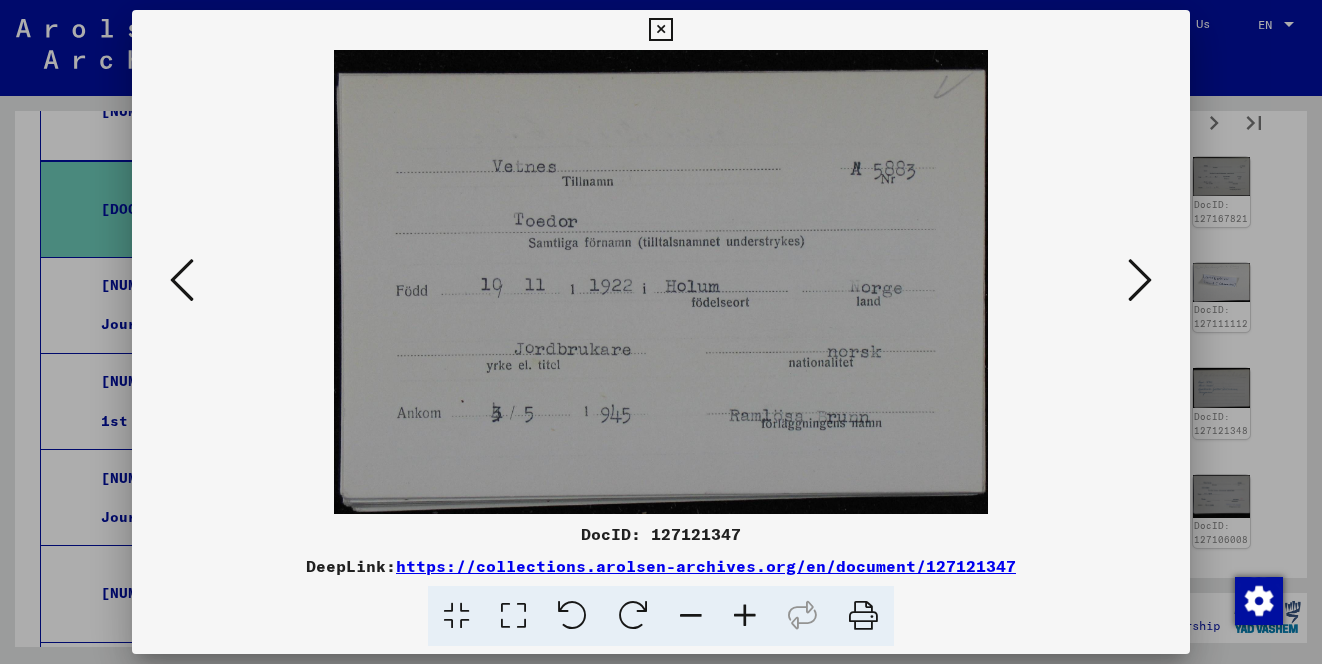 click at bounding box center [1140, 280] 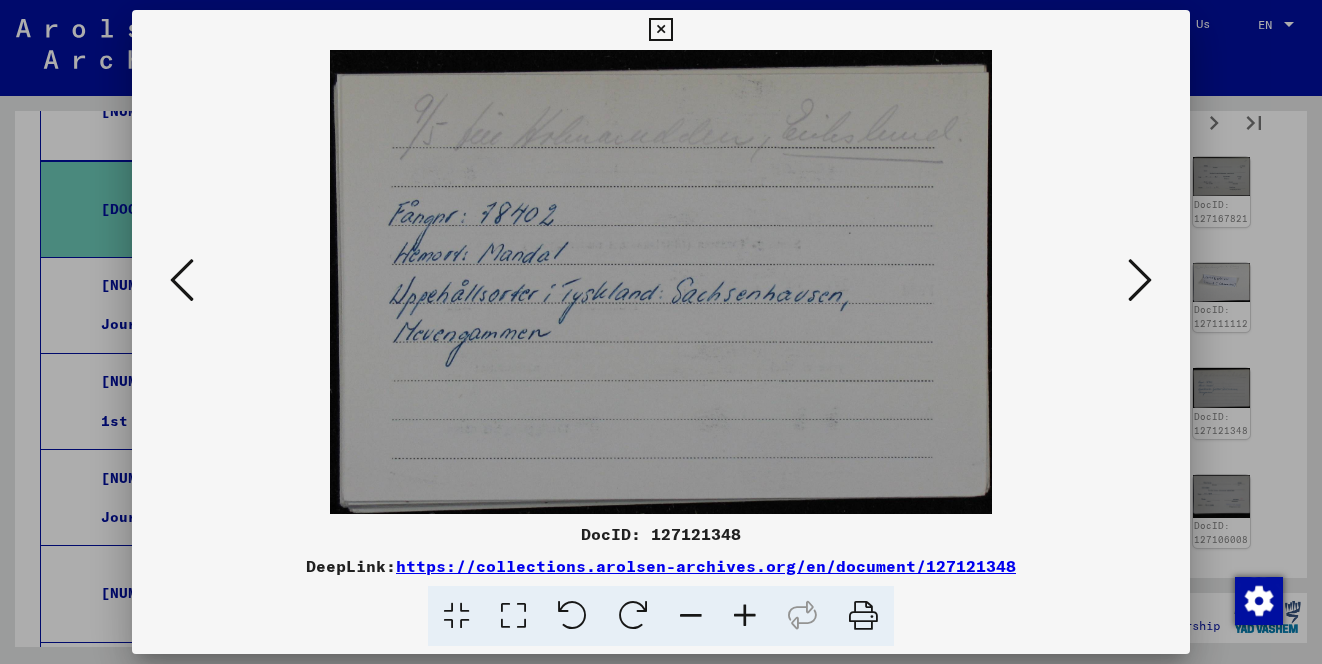 click at bounding box center (1140, 280) 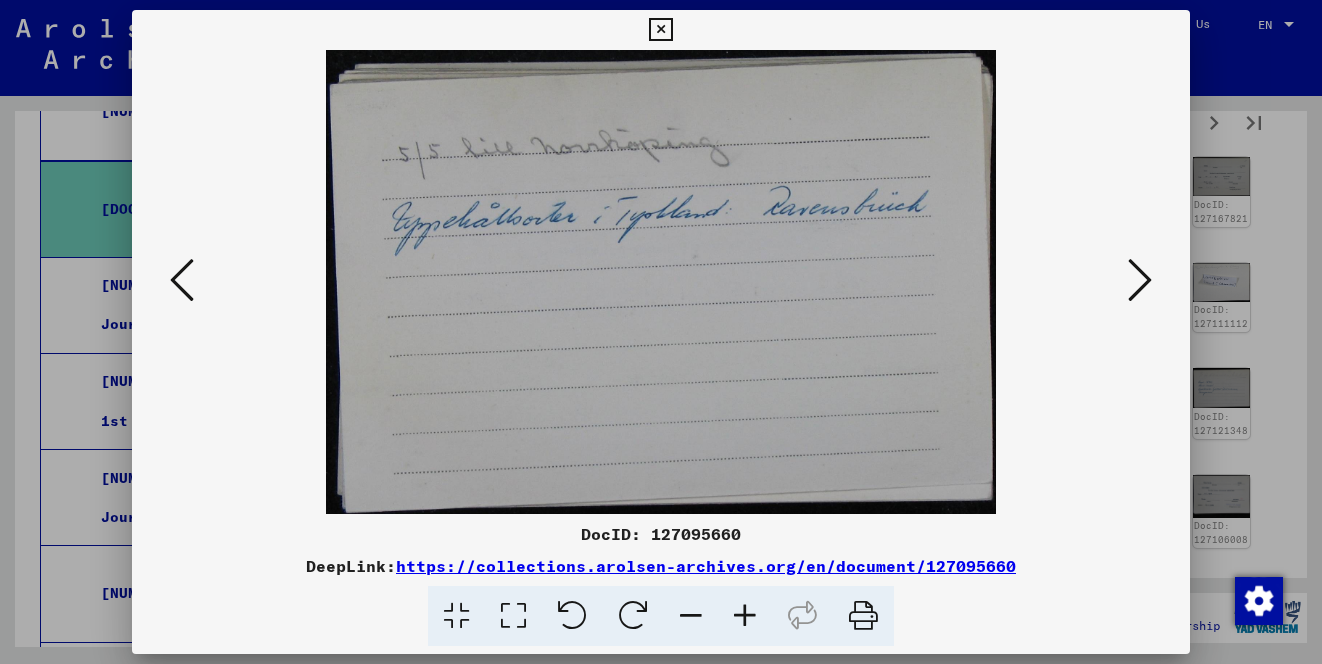click at bounding box center (1140, 280) 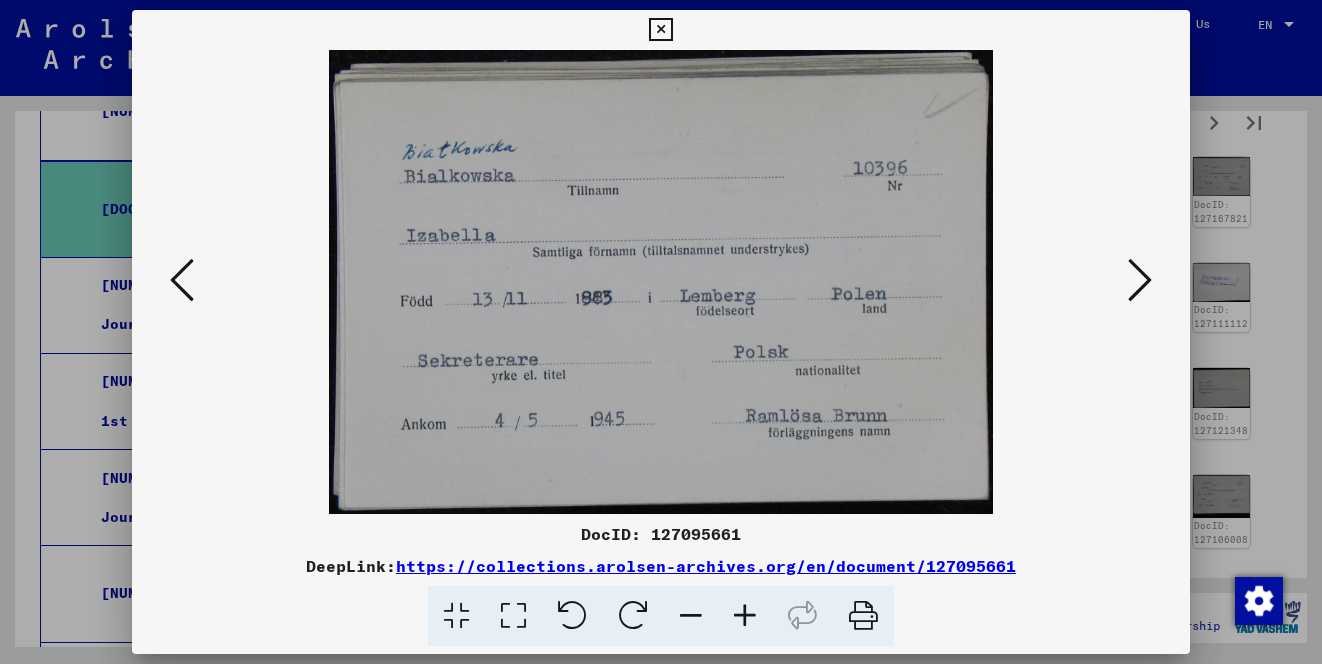 click at bounding box center [1140, 280] 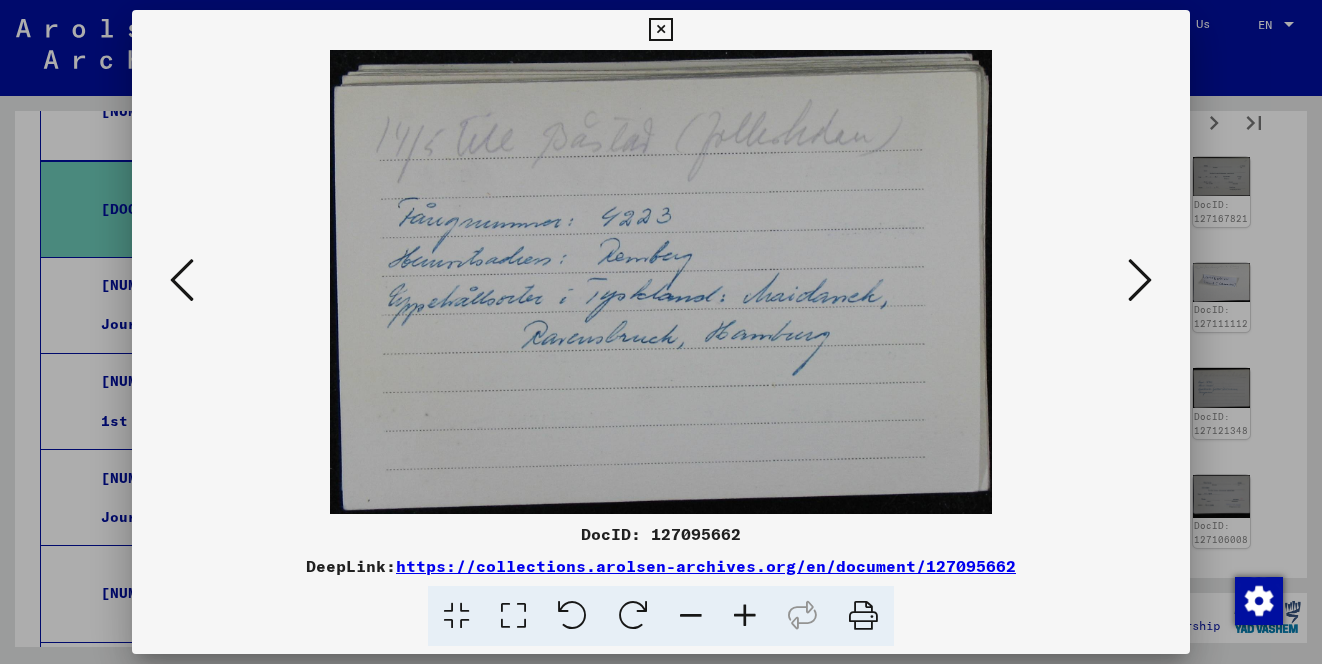 click at bounding box center [1140, 280] 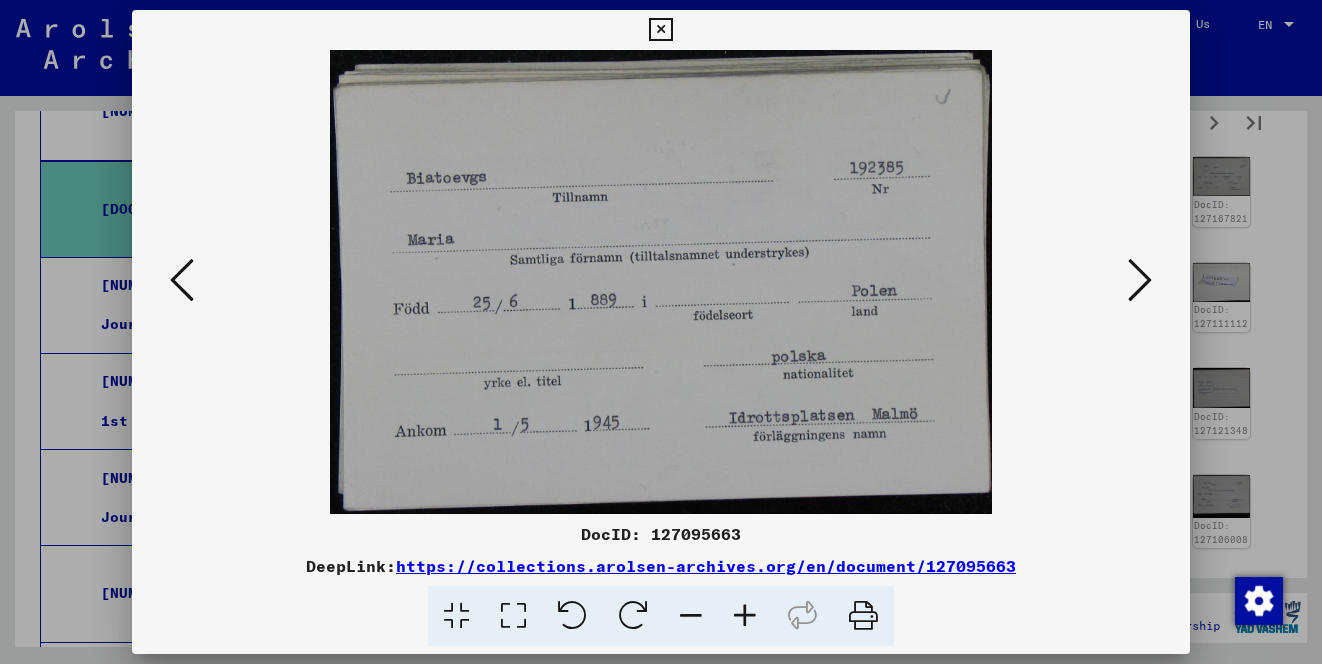 click at bounding box center (1140, 280) 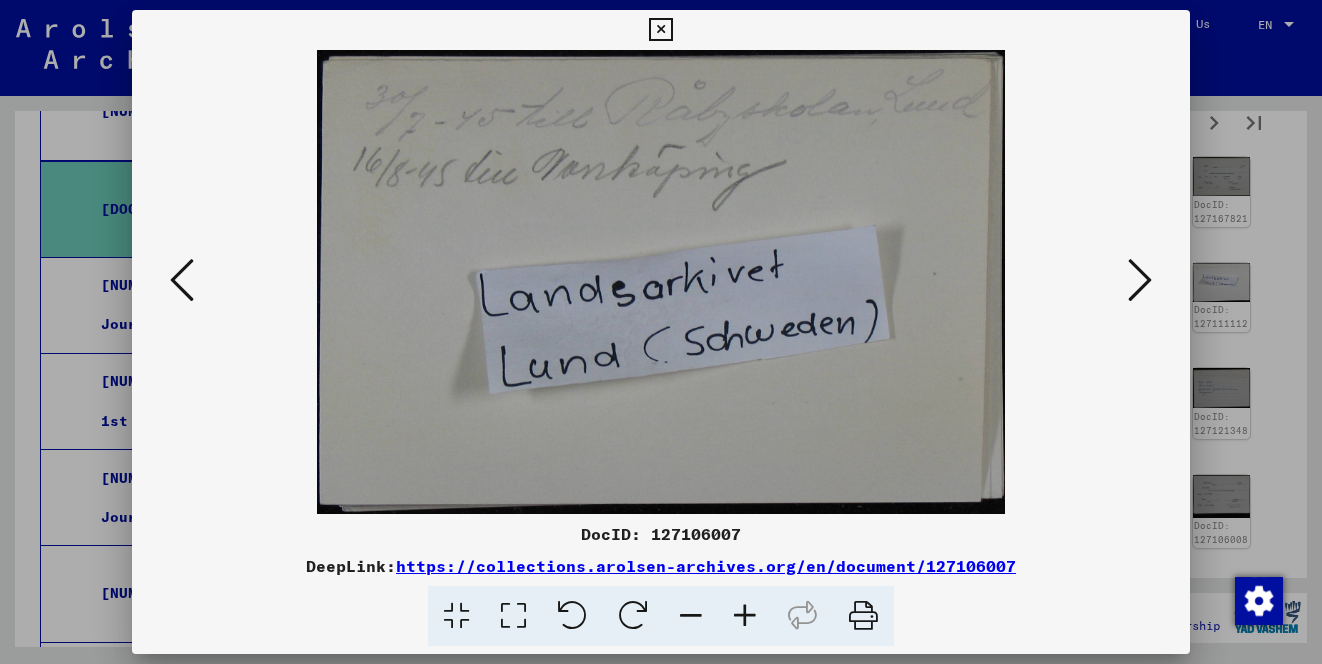 click at bounding box center (1140, 280) 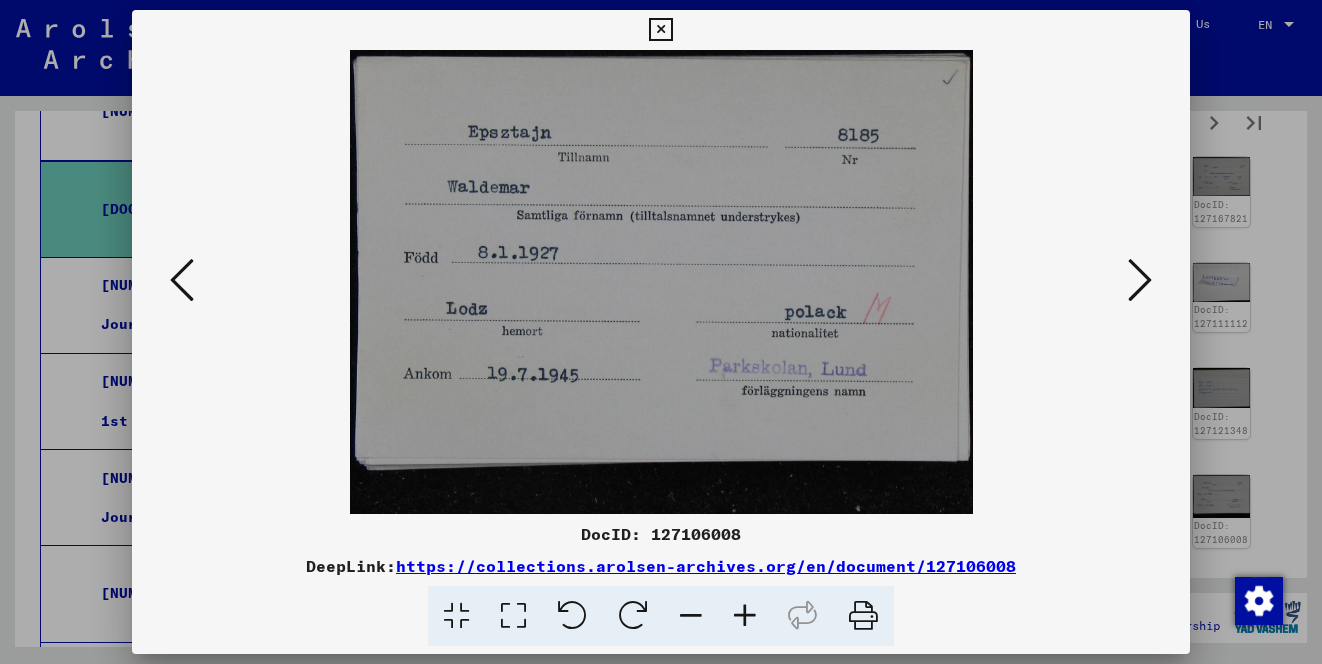 click at bounding box center (1140, 280) 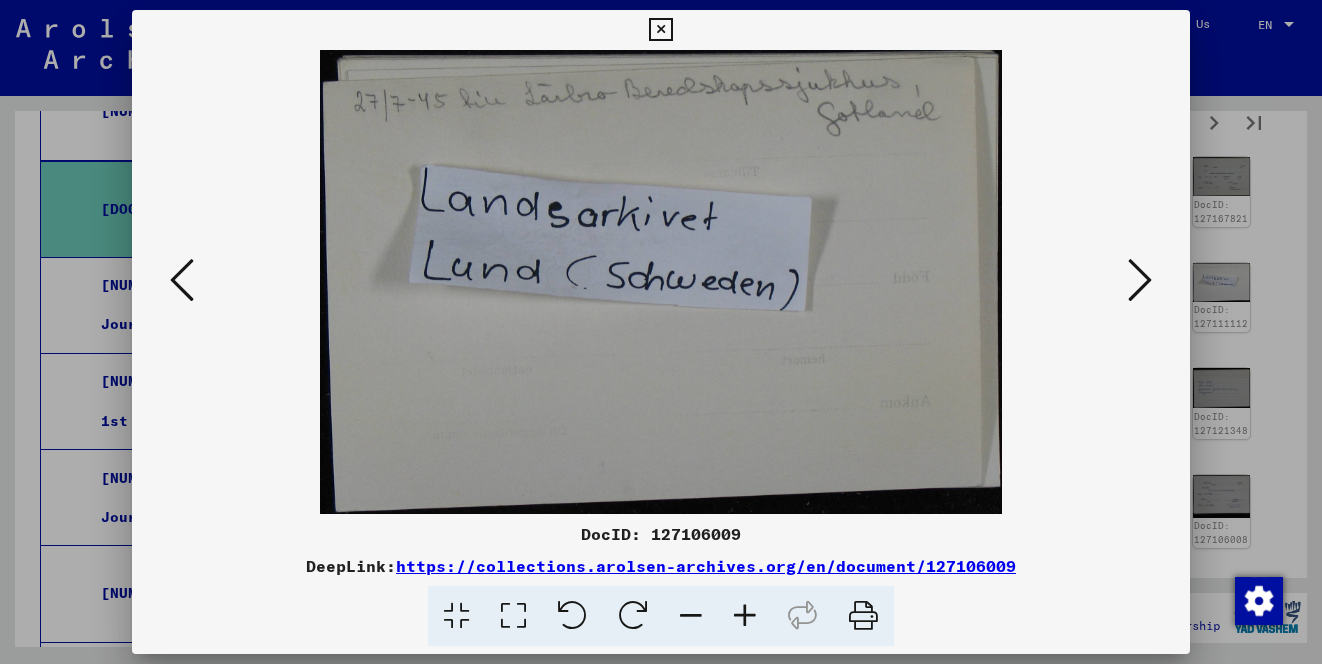 click at bounding box center (1140, 280) 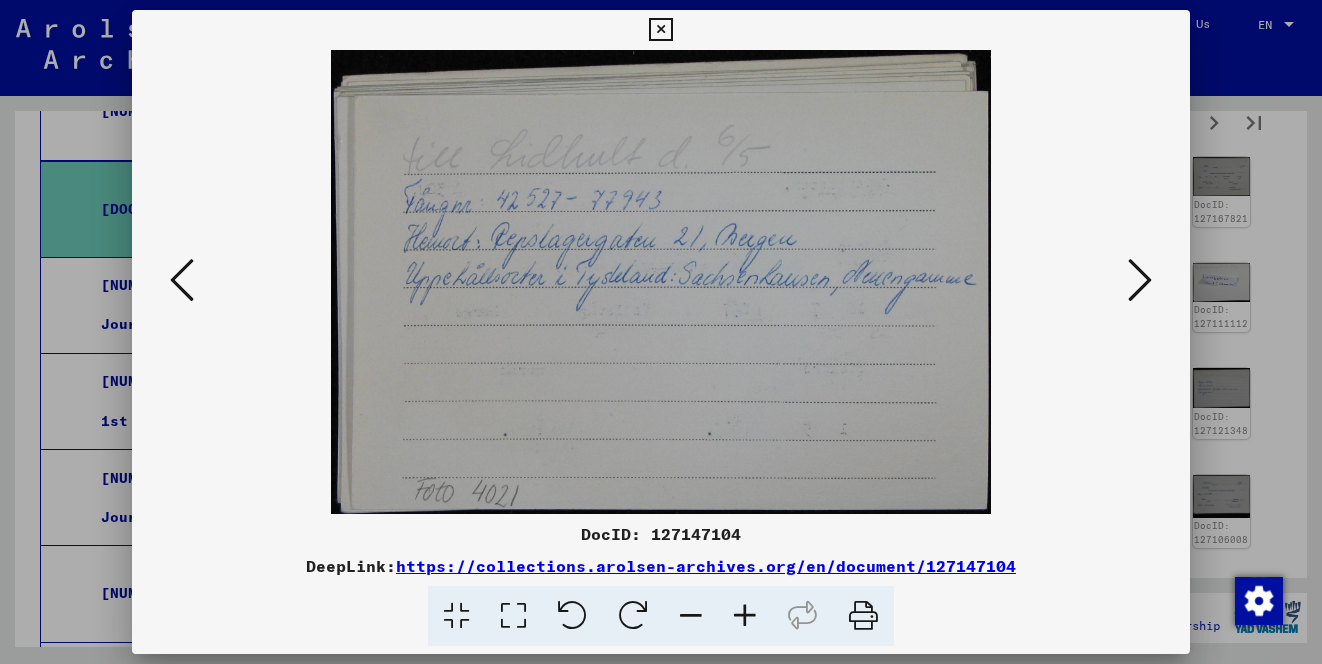 click at bounding box center [1140, 280] 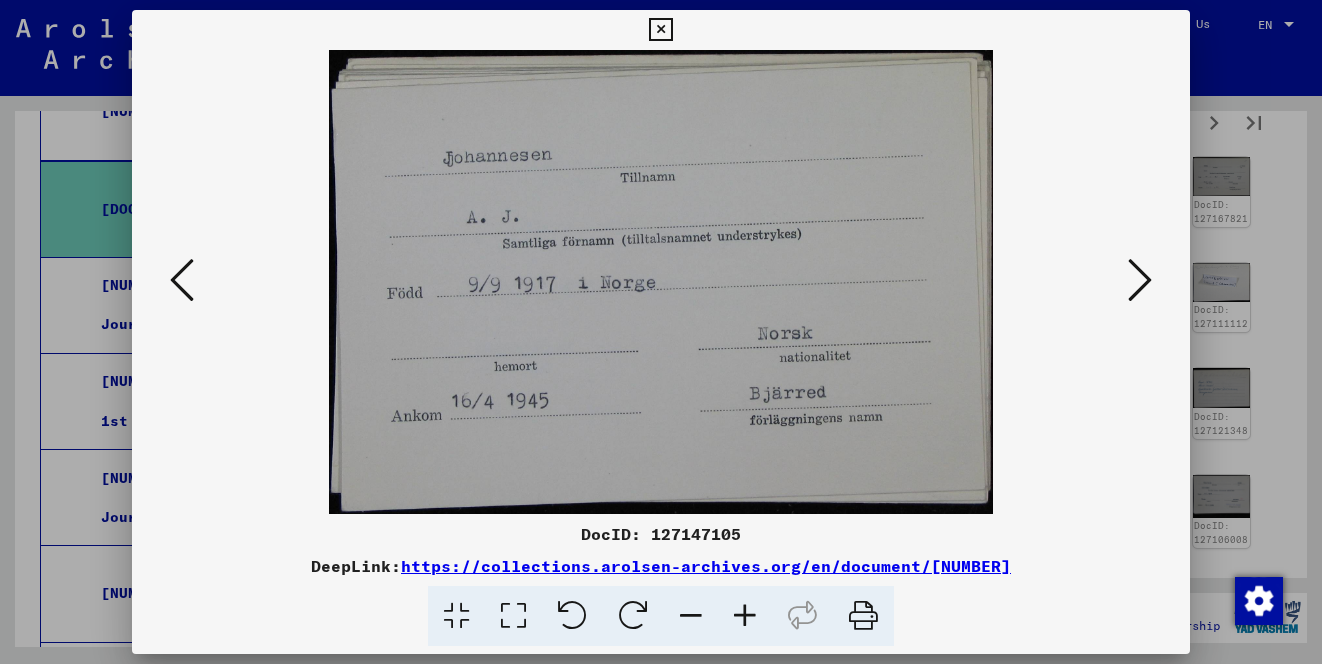 click at bounding box center [1140, 280] 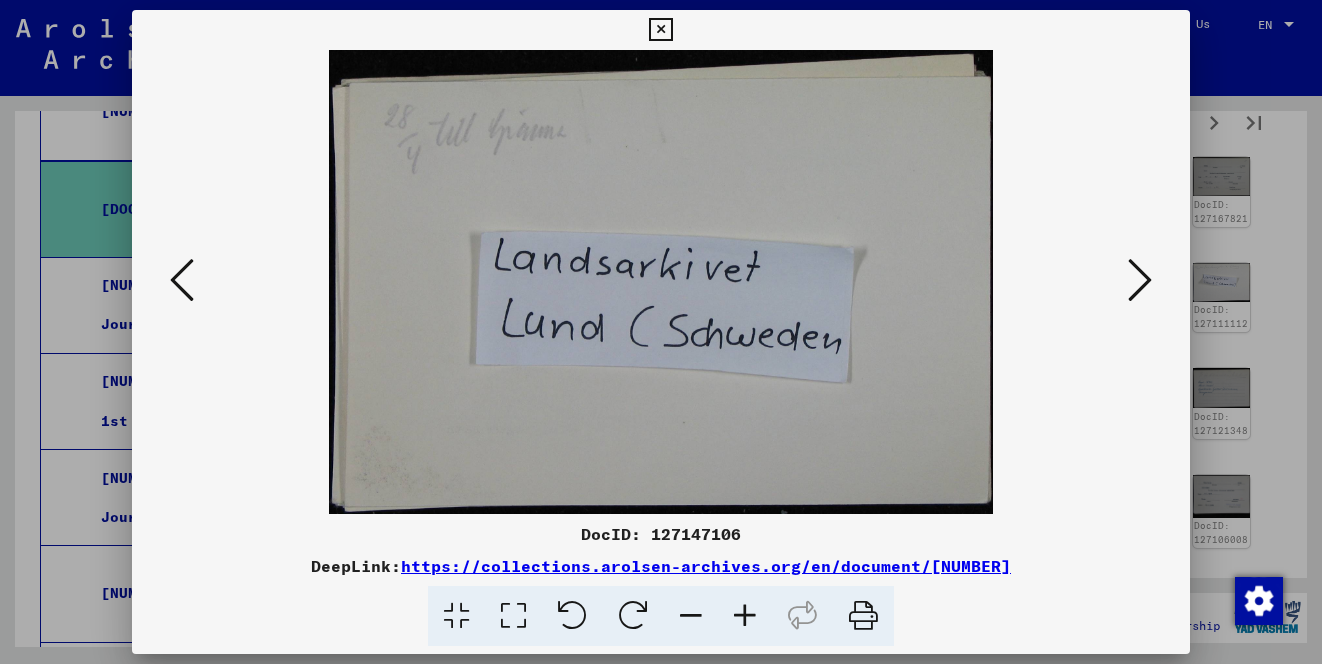 click at bounding box center [1140, 280] 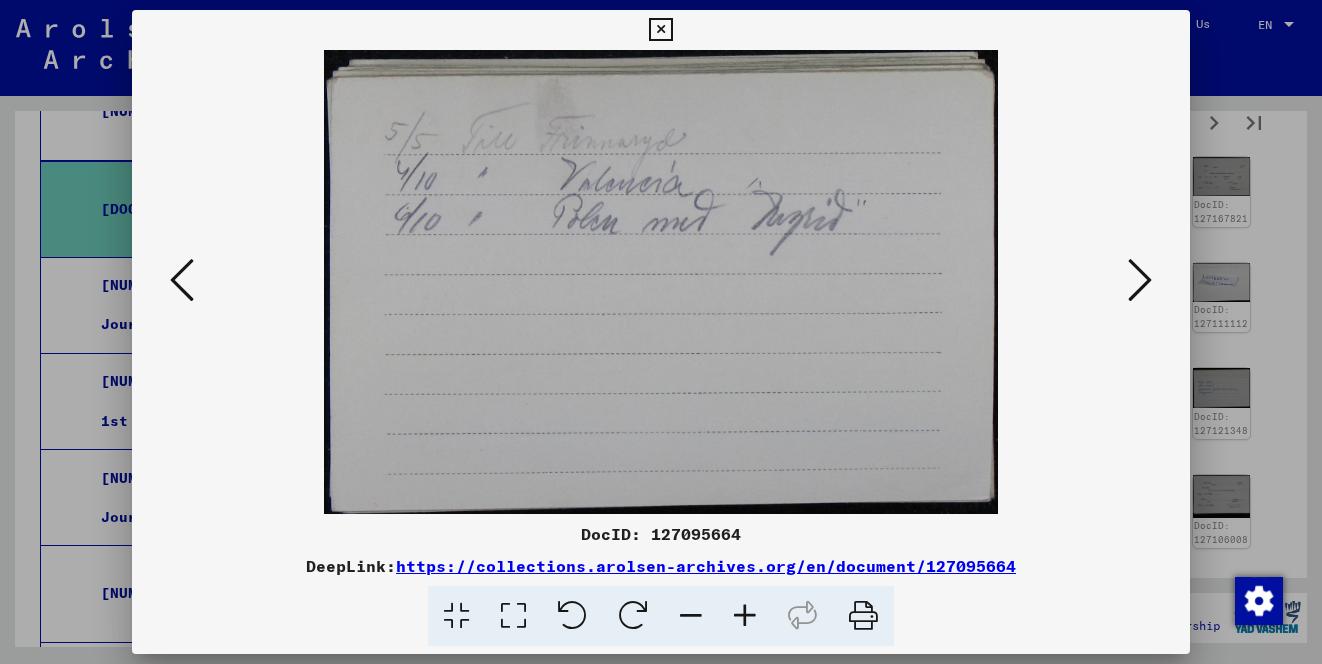 click at bounding box center (1140, 280) 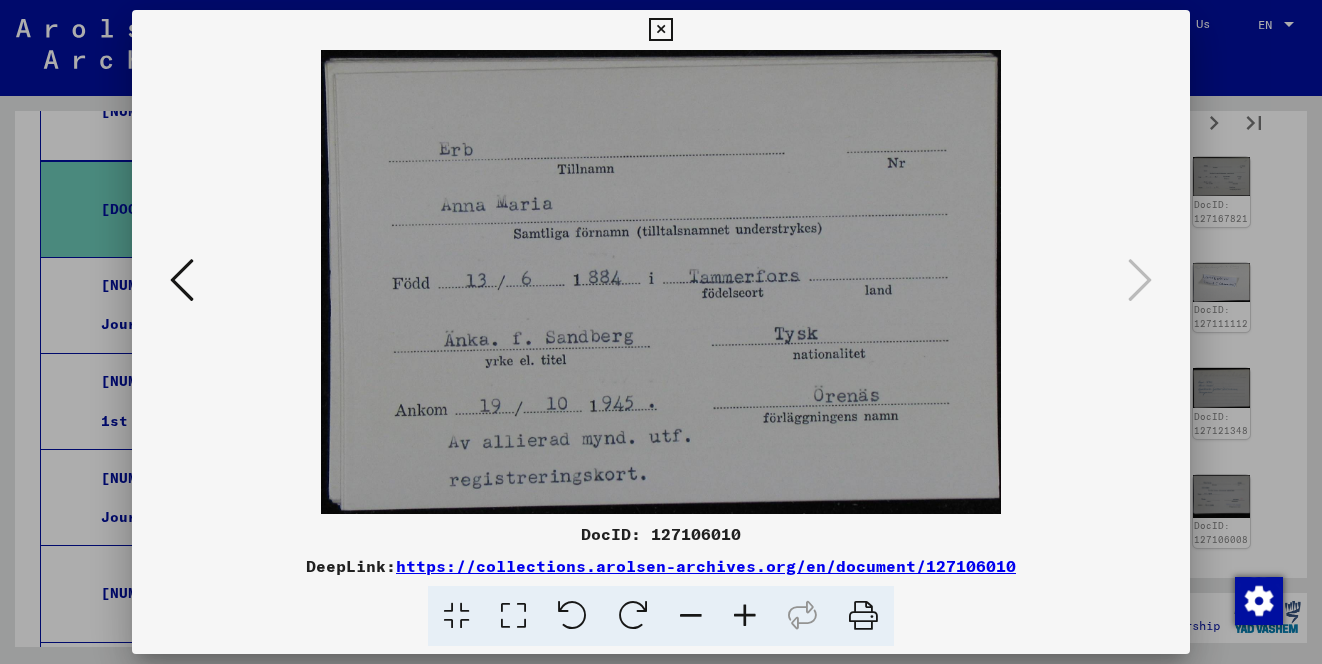 click at bounding box center (661, 332) 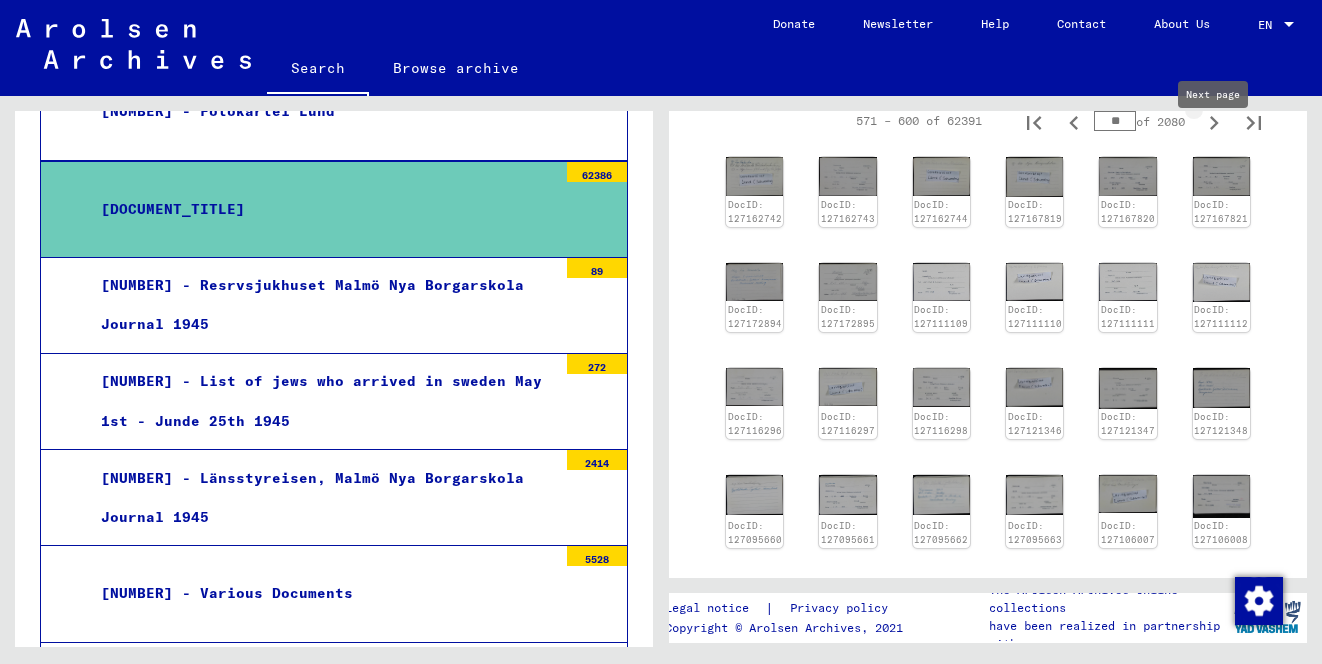 click 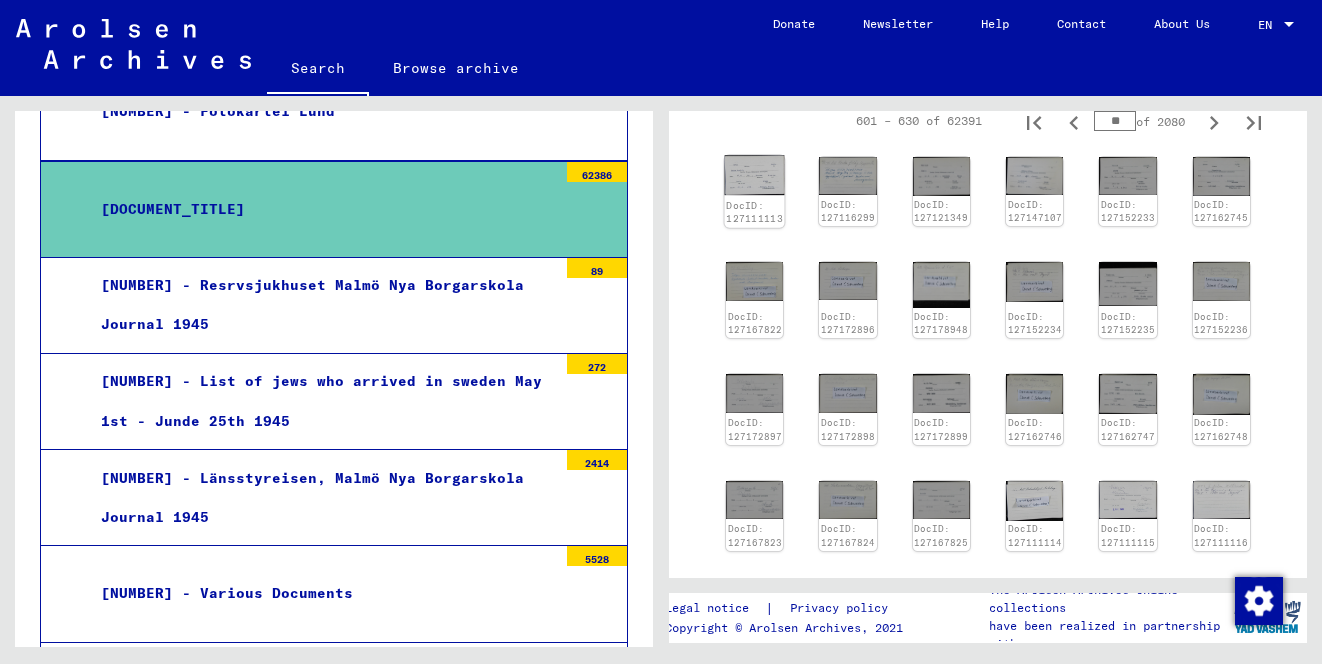 click 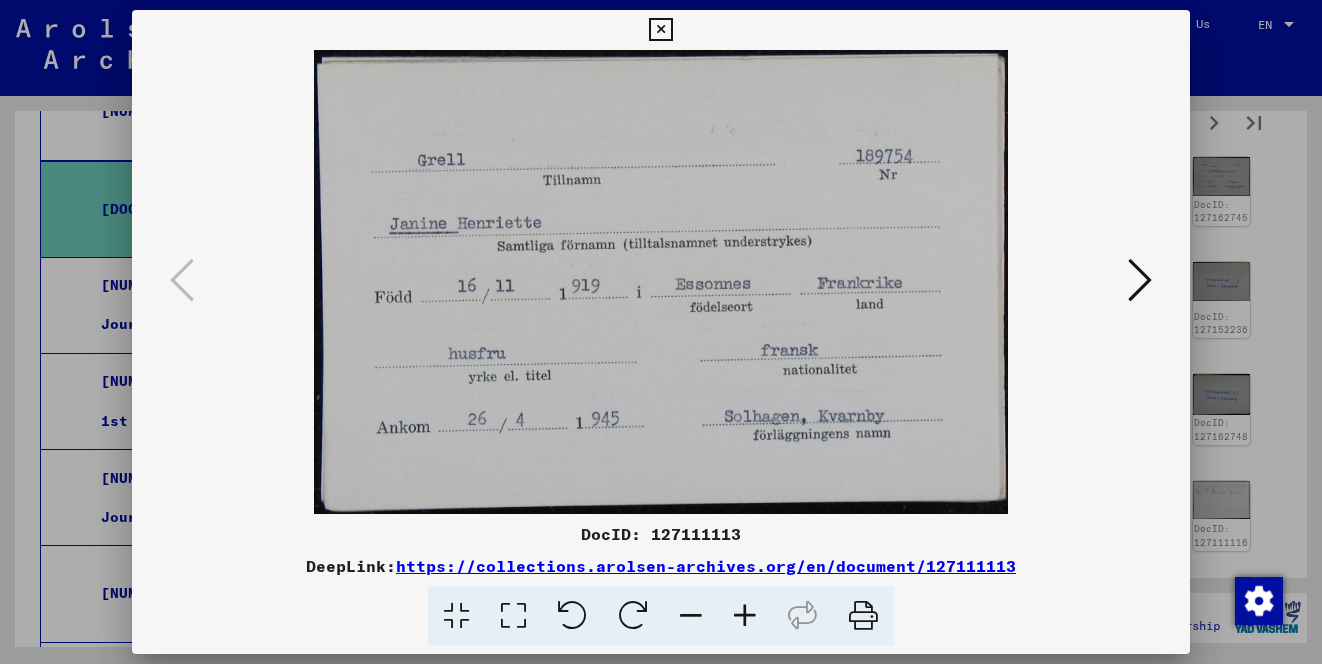 click at bounding box center (1140, 280) 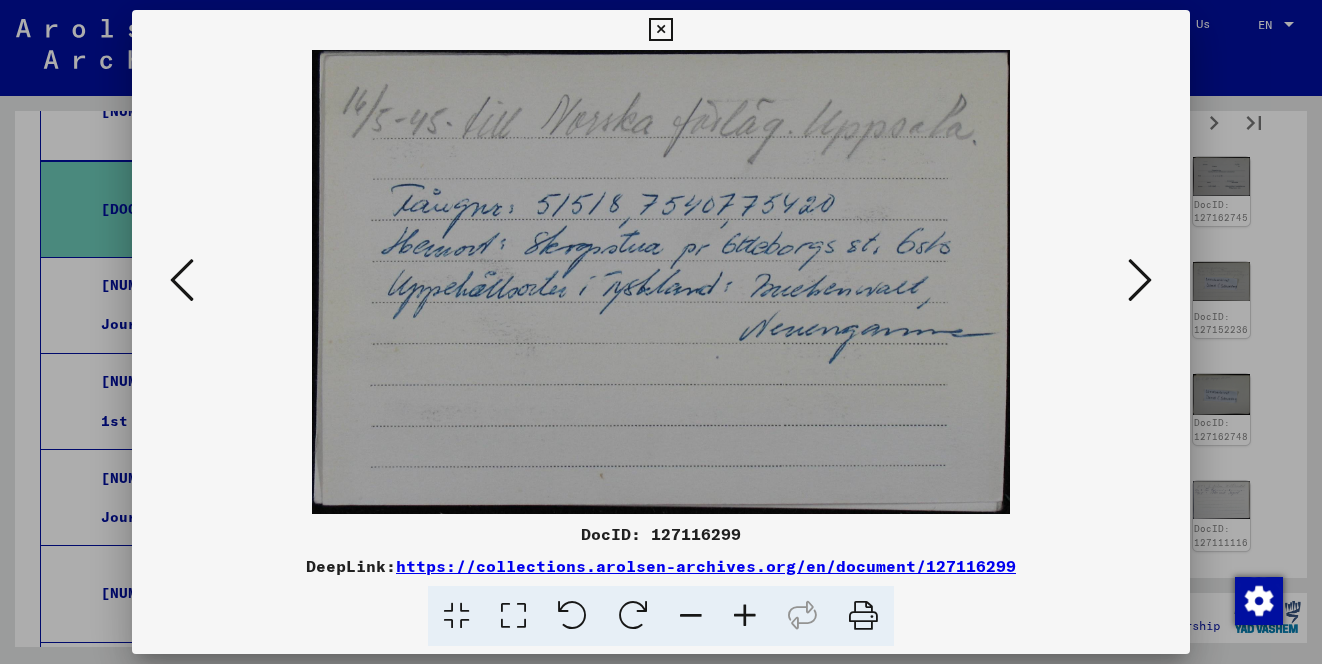 click at bounding box center (182, 281) 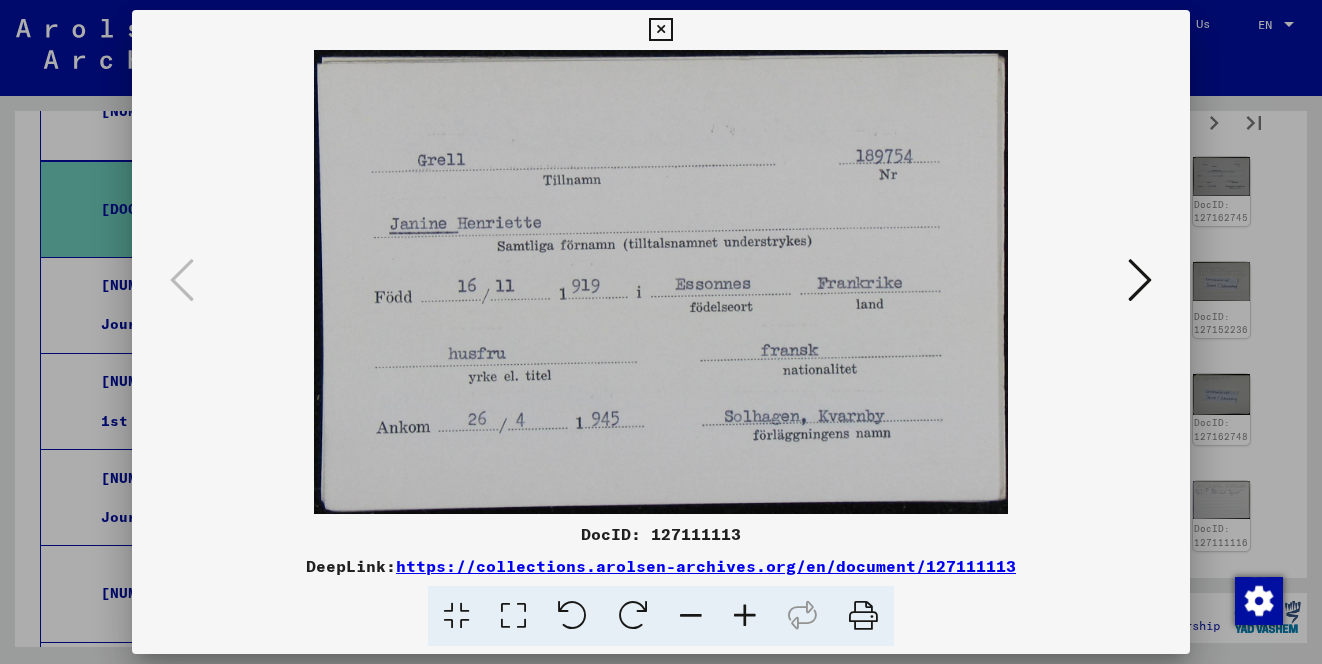 click at bounding box center (1140, 280) 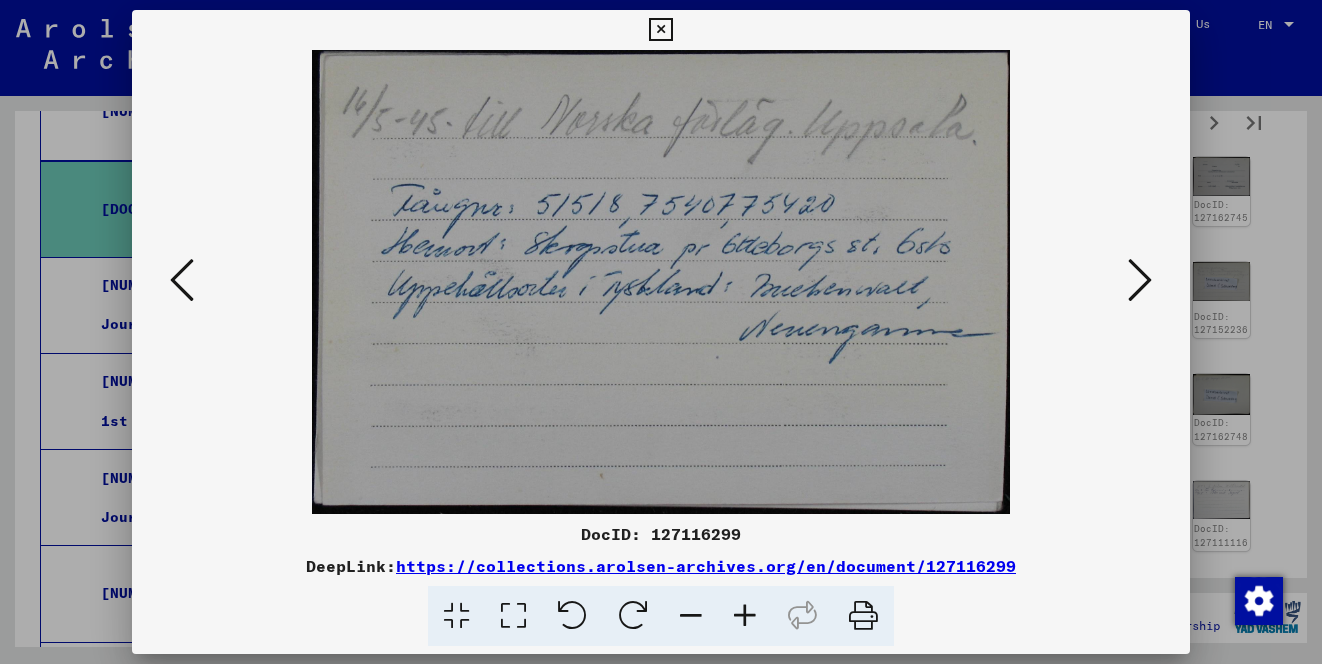 click at bounding box center (1140, 280) 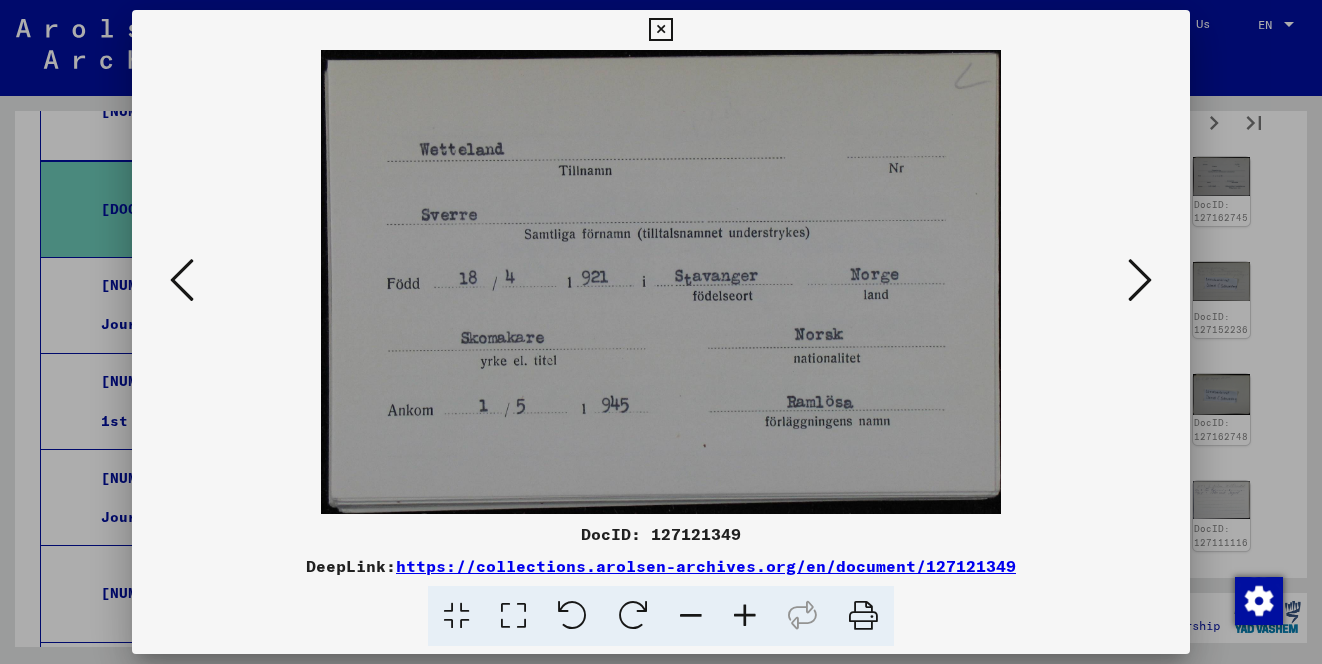 click at bounding box center [1140, 280] 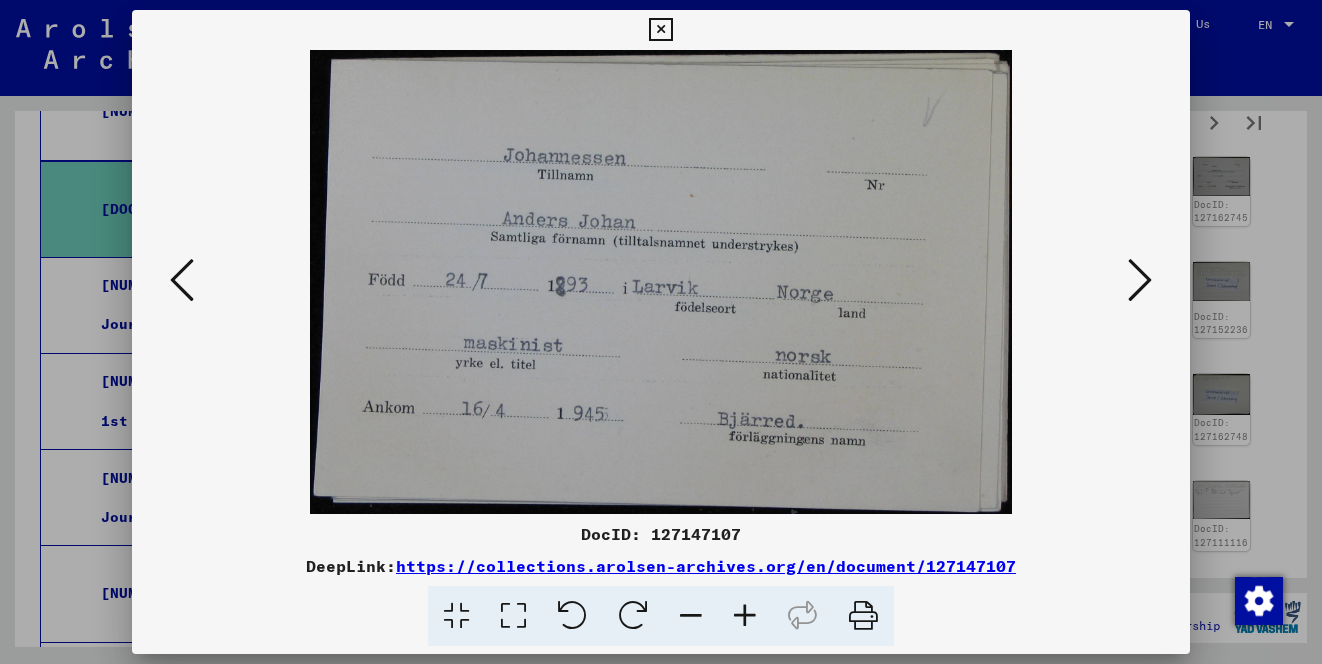 click at bounding box center (1140, 280) 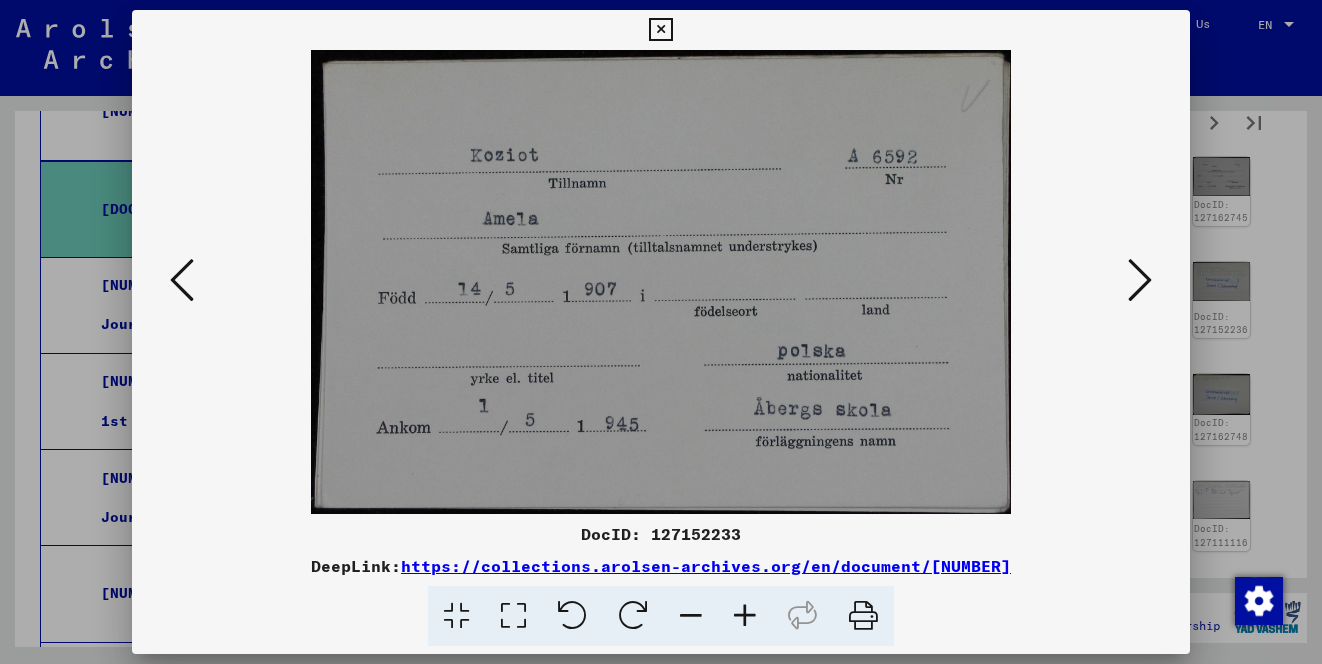 click at bounding box center (1140, 280) 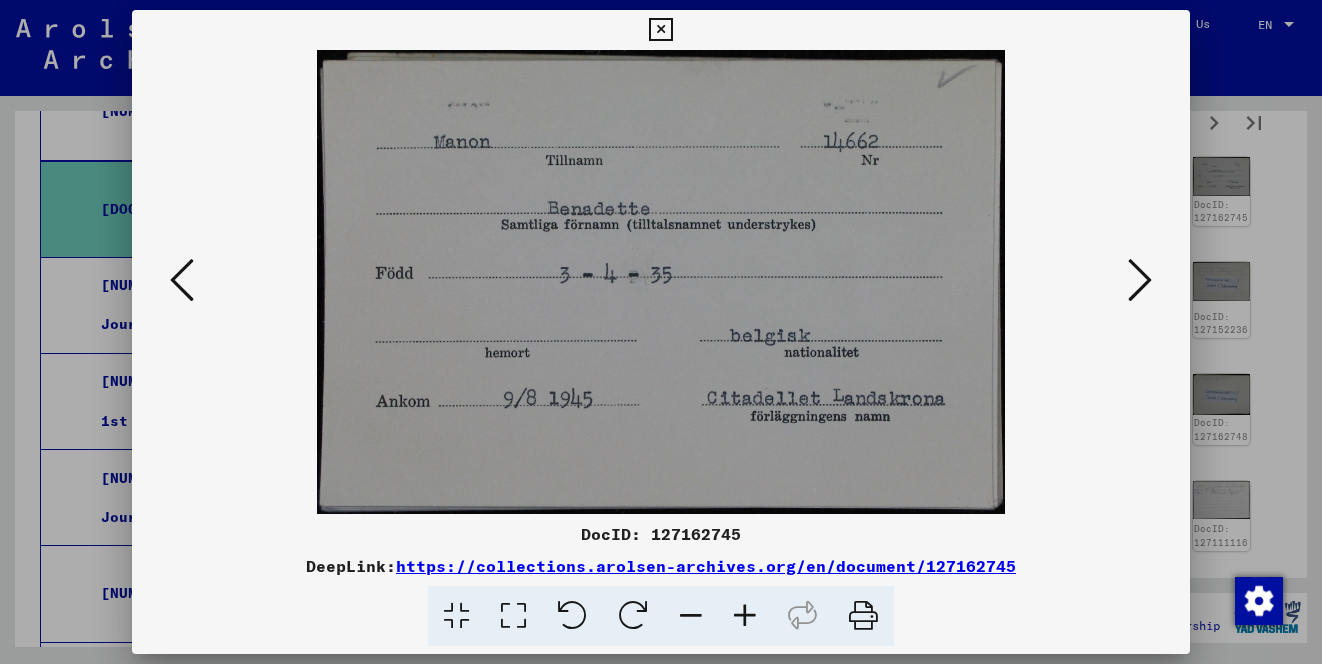 click at bounding box center (661, 332) 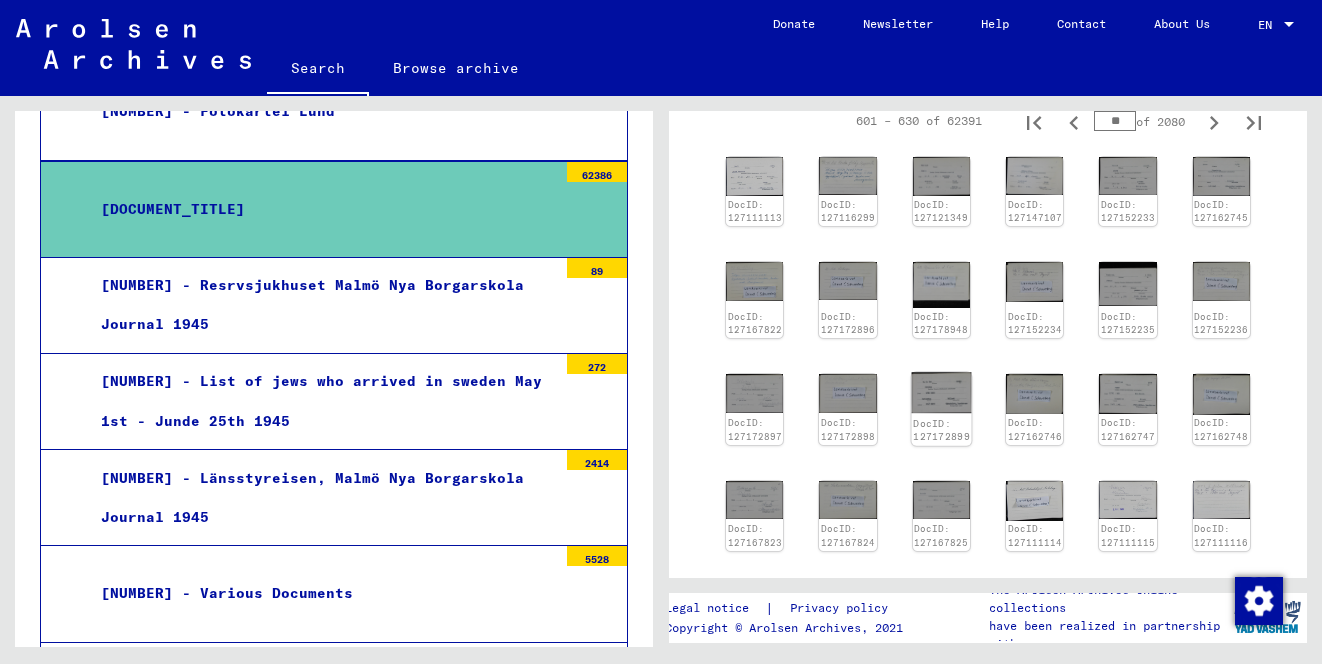click on "DocID: 127172899" 